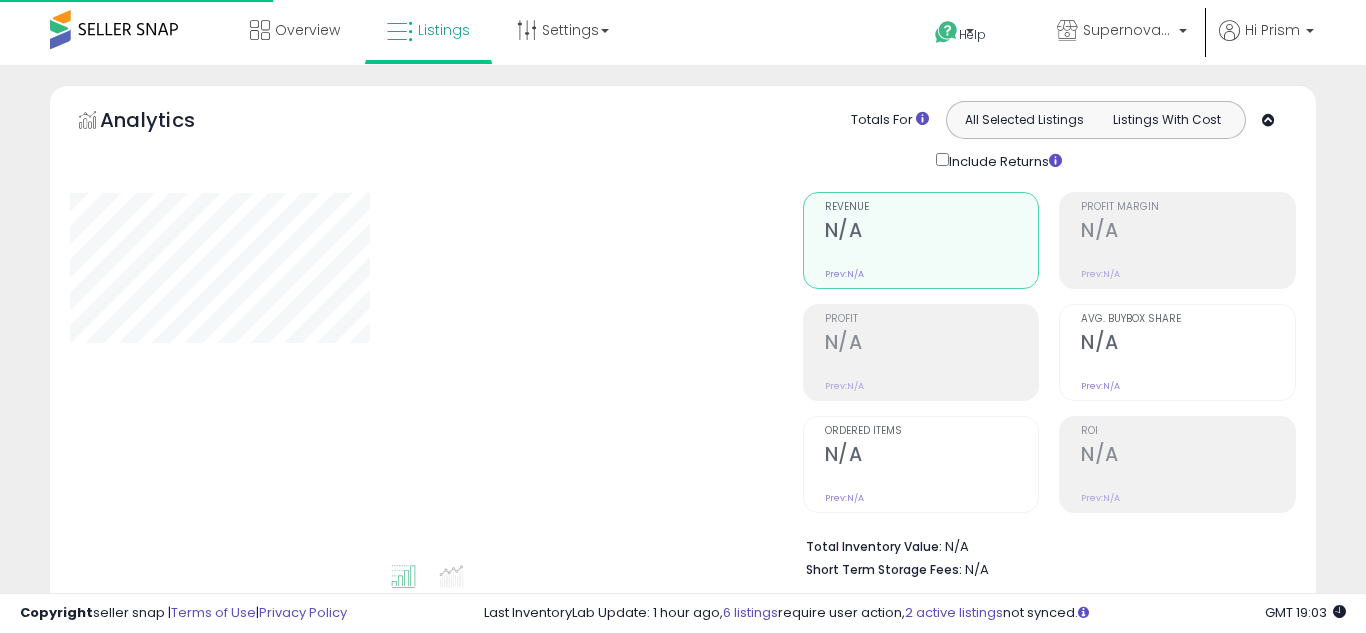 select on "**" 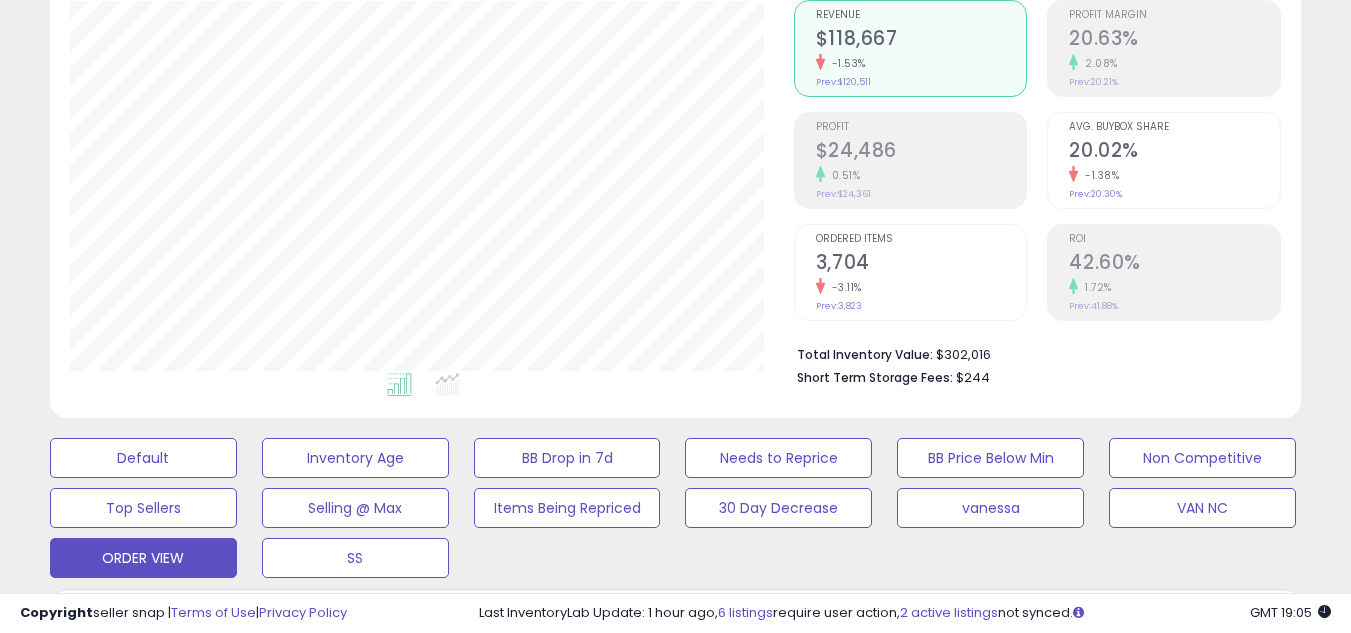 scroll, scrollTop: 792, scrollLeft: 0, axis: vertical 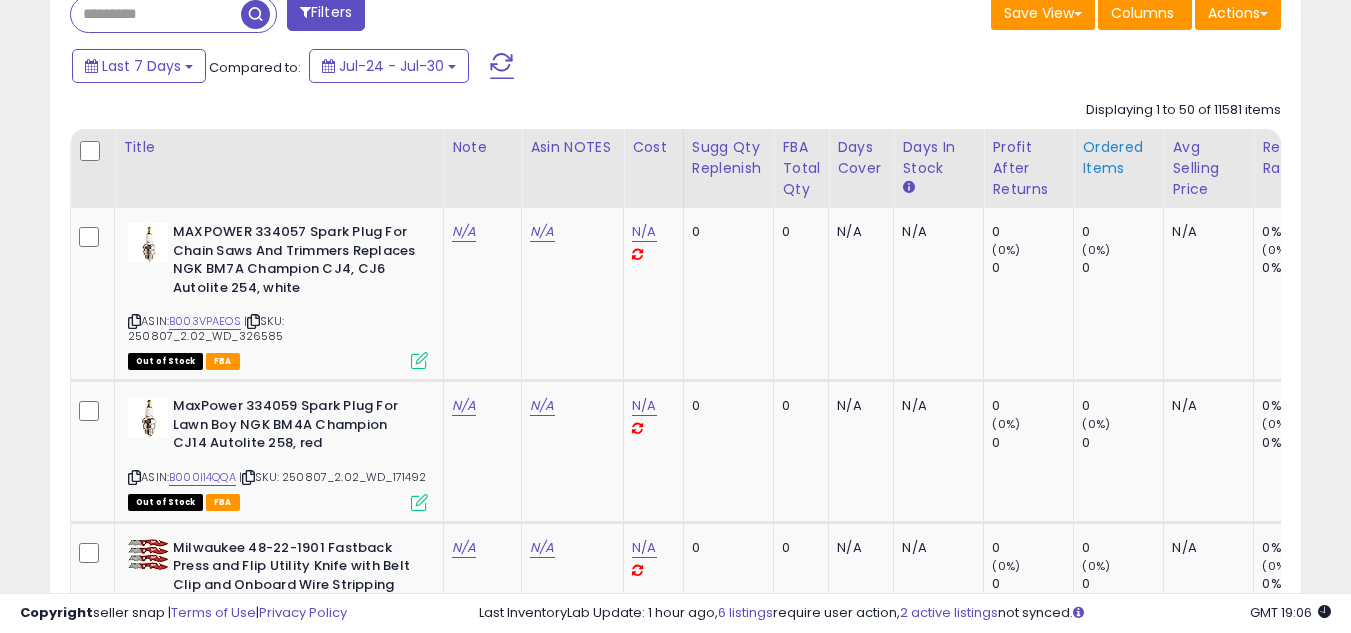 click on "Ordered Items" at bounding box center [1118, 158] 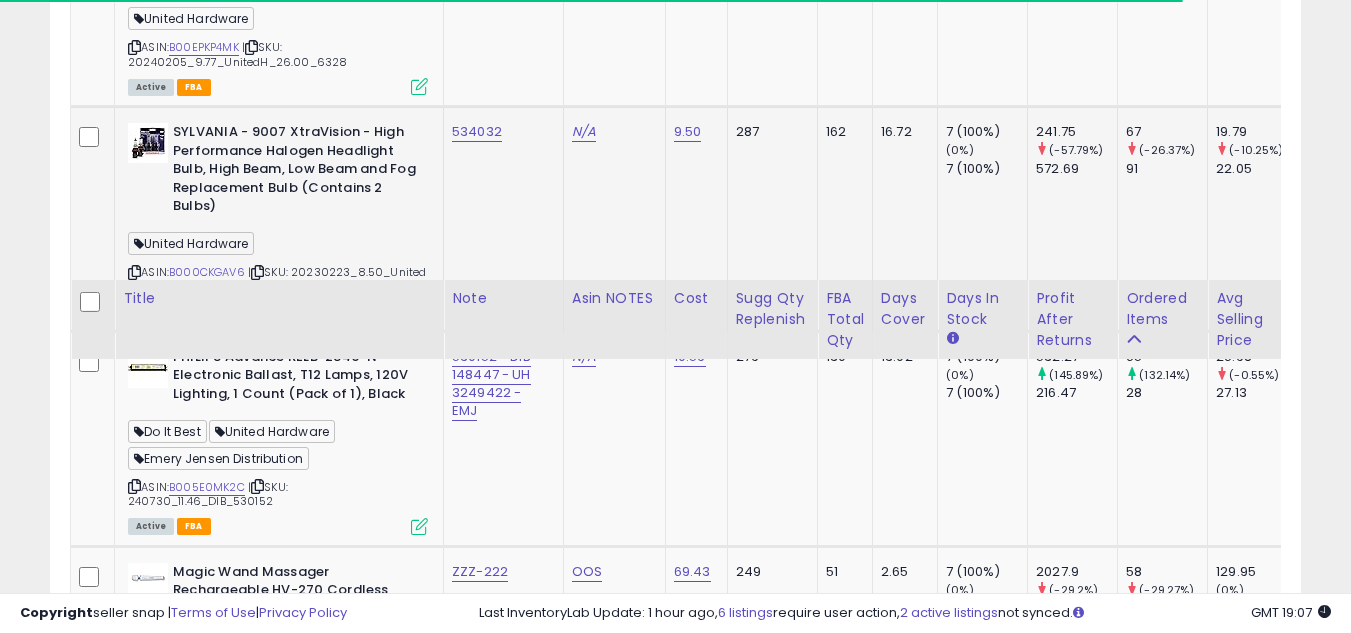 scroll, scrollTop: 1892, scrollLeft: 0, axis: vertical 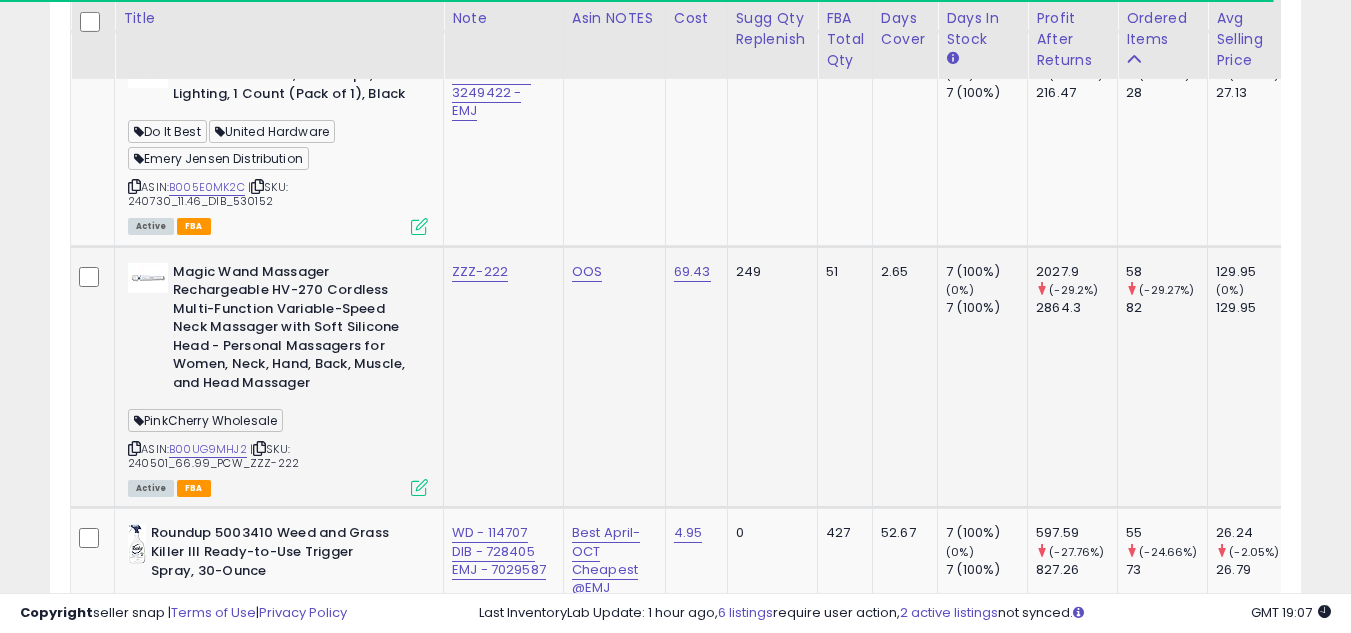 click on "PinkCherry Wholesale" at bounding box center (205, 420) 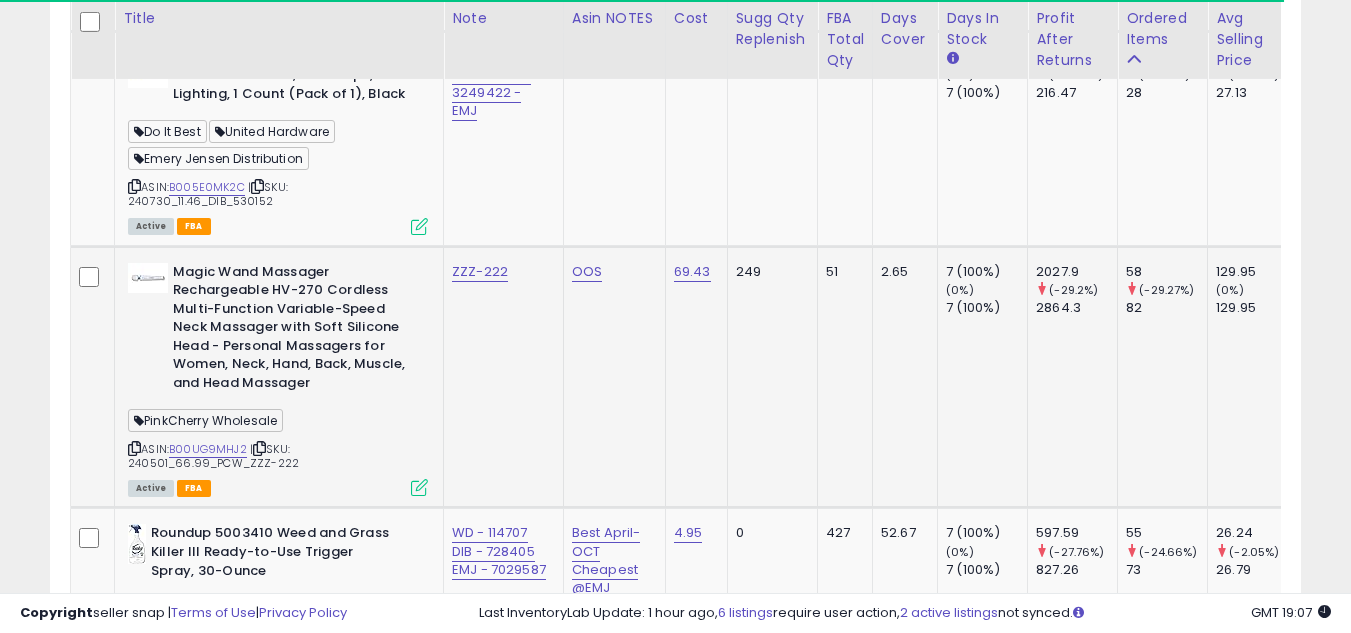 click on "PinkCherry Wholesale" at bounding box center [205, 420] 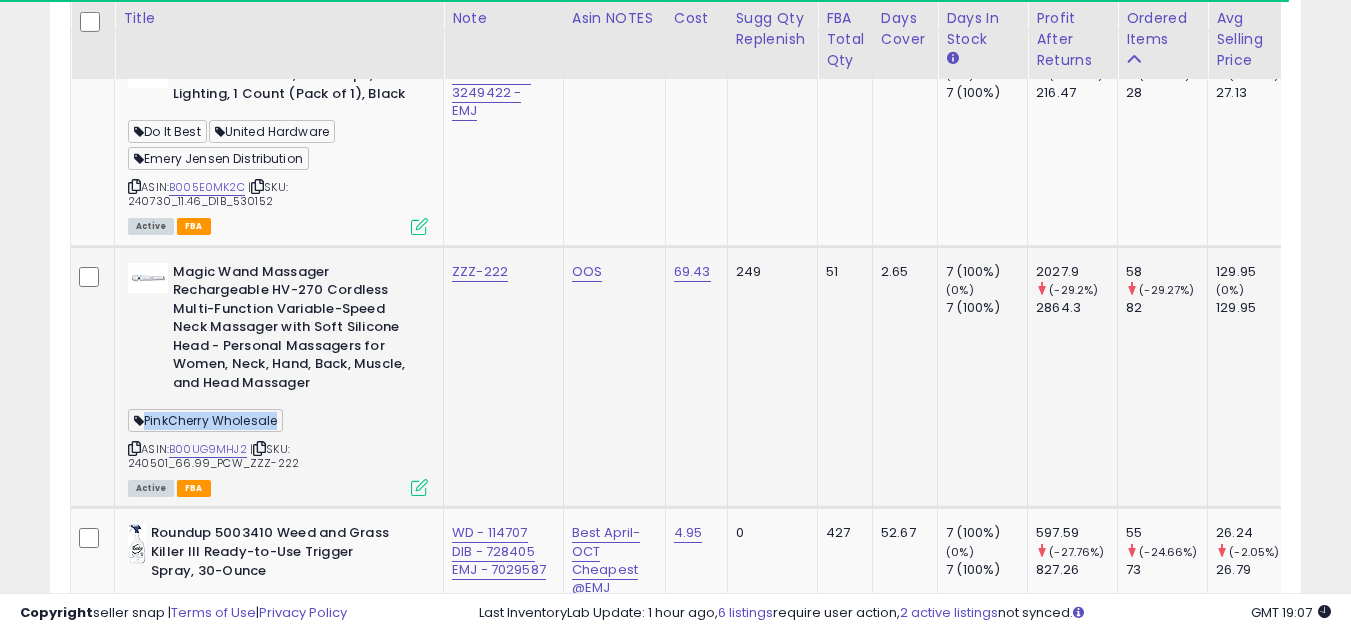 click on "PinkCherry Wholesale" at bounding box center [205, 420] 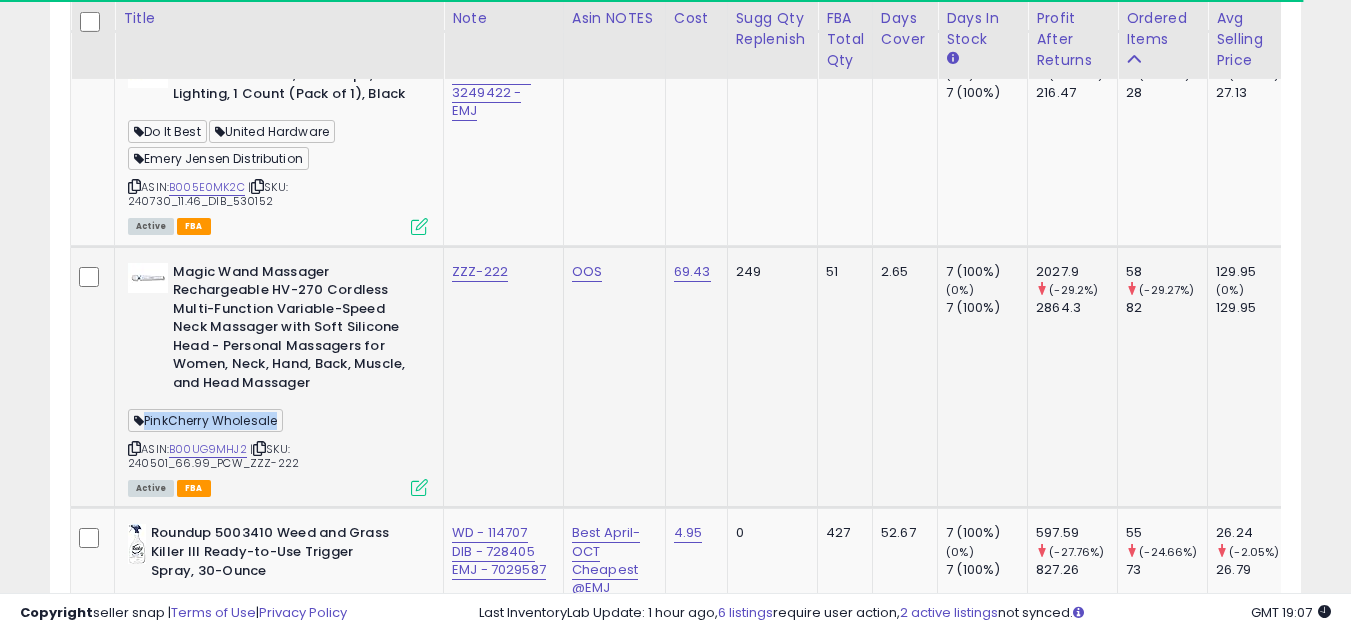 copy on "PinkCherry Wholesale" 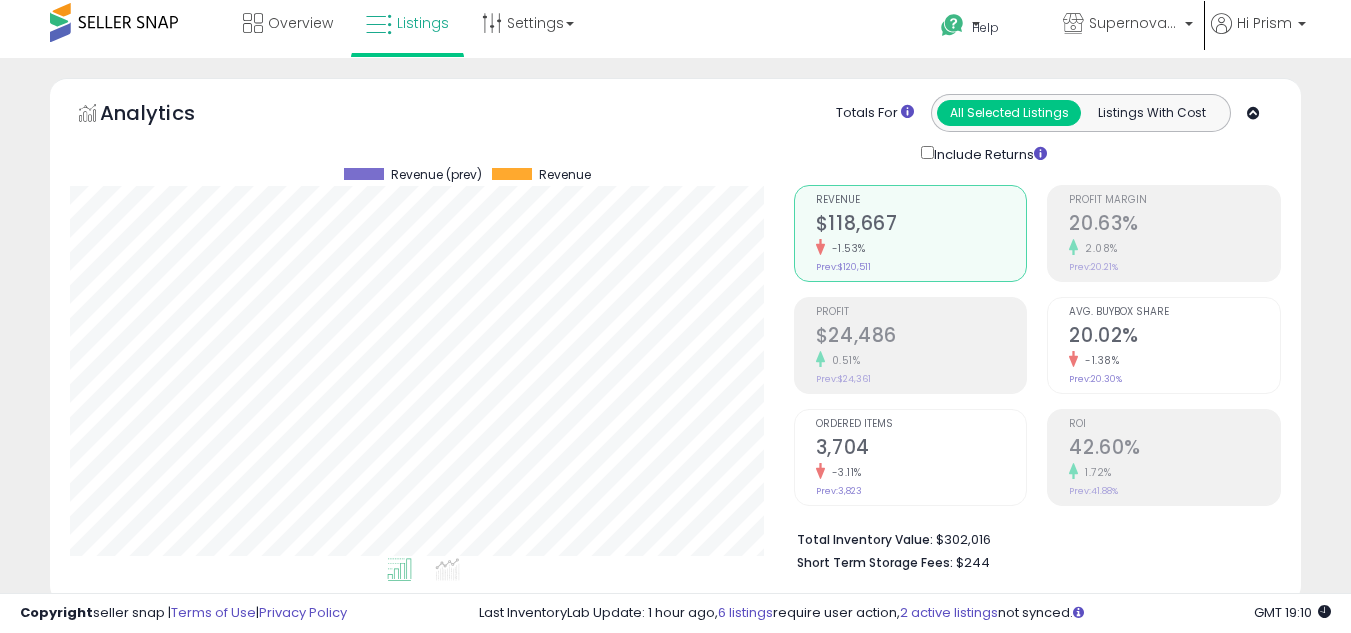 scroll, scrollTop: 500, scrollLeft: 0, axis: vertical 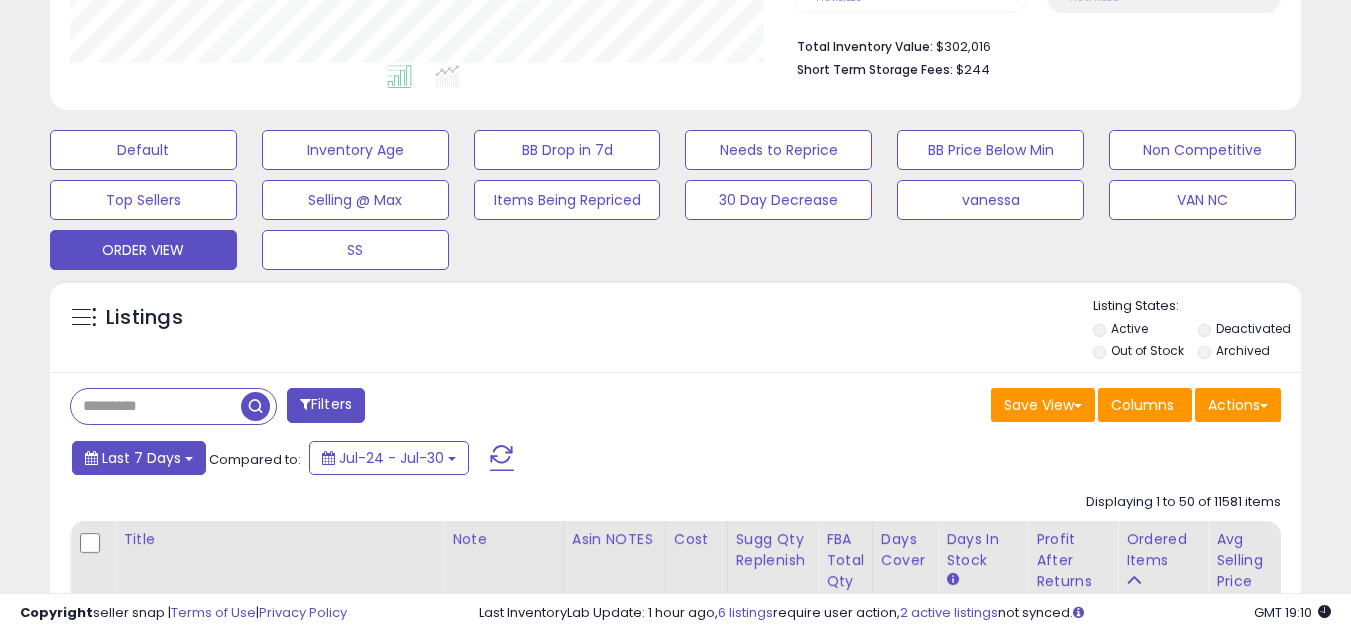 click on "Last 7 Days" at bounding box center (141, 458) 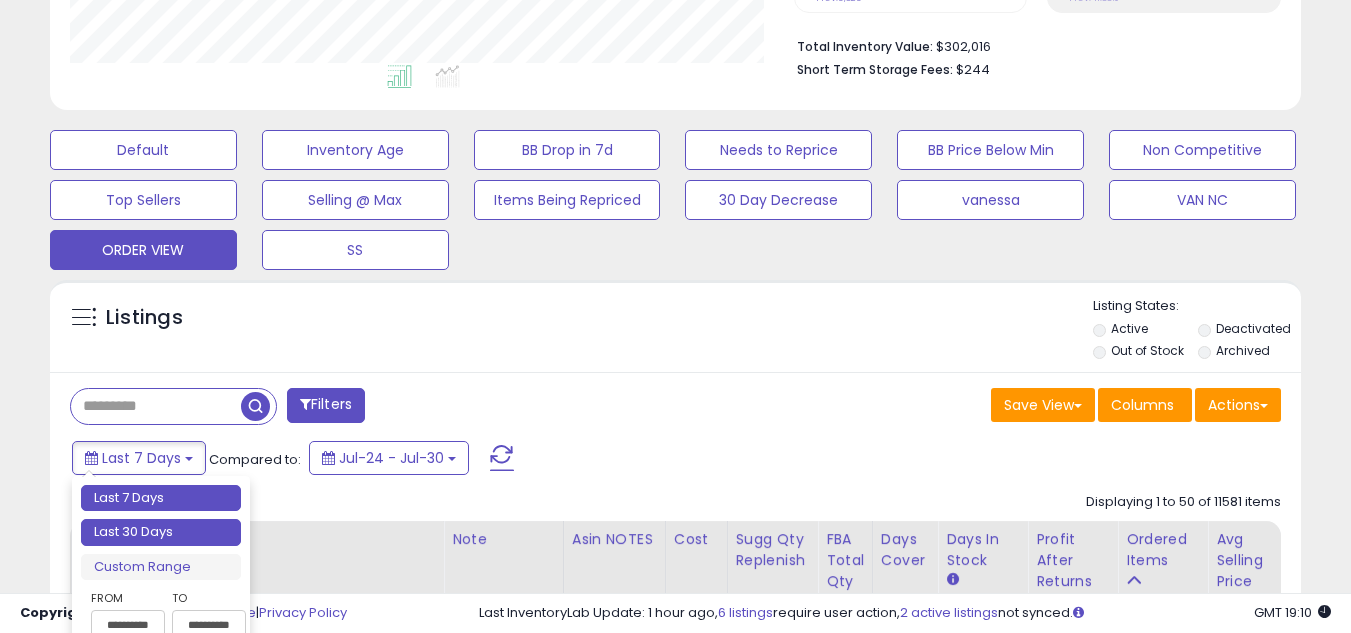 click on "Last 30 Days" at bounding box center (161, 532) 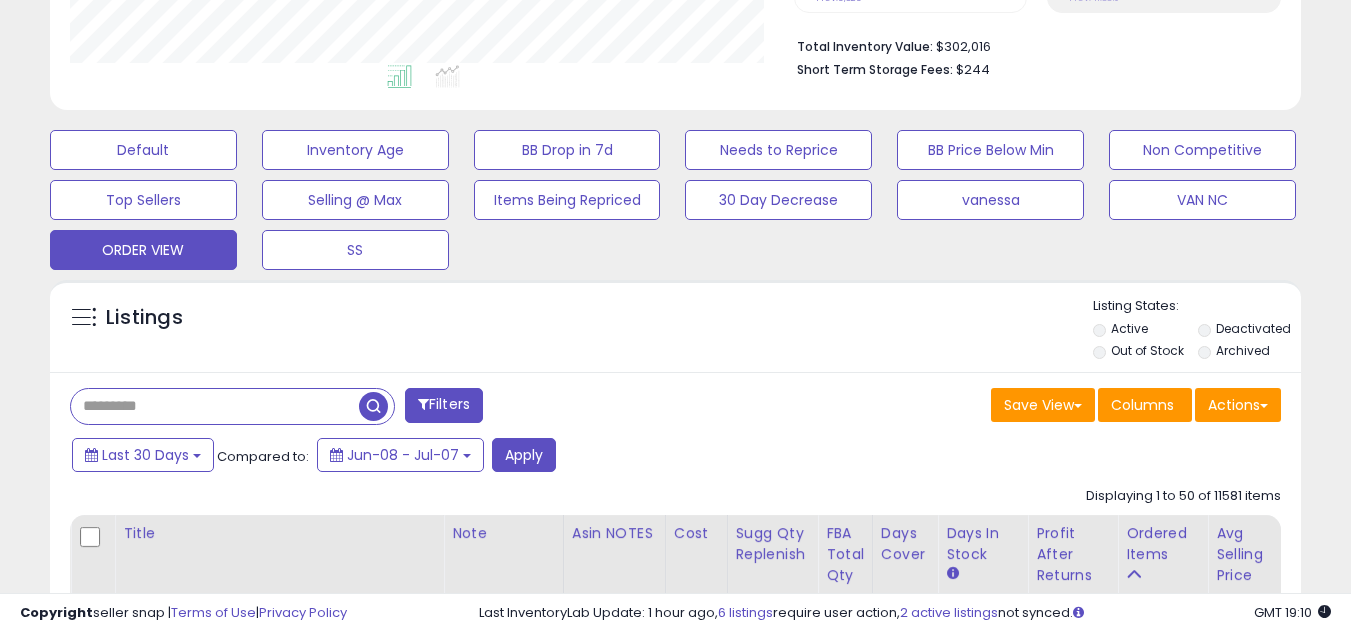 paste on "**********" 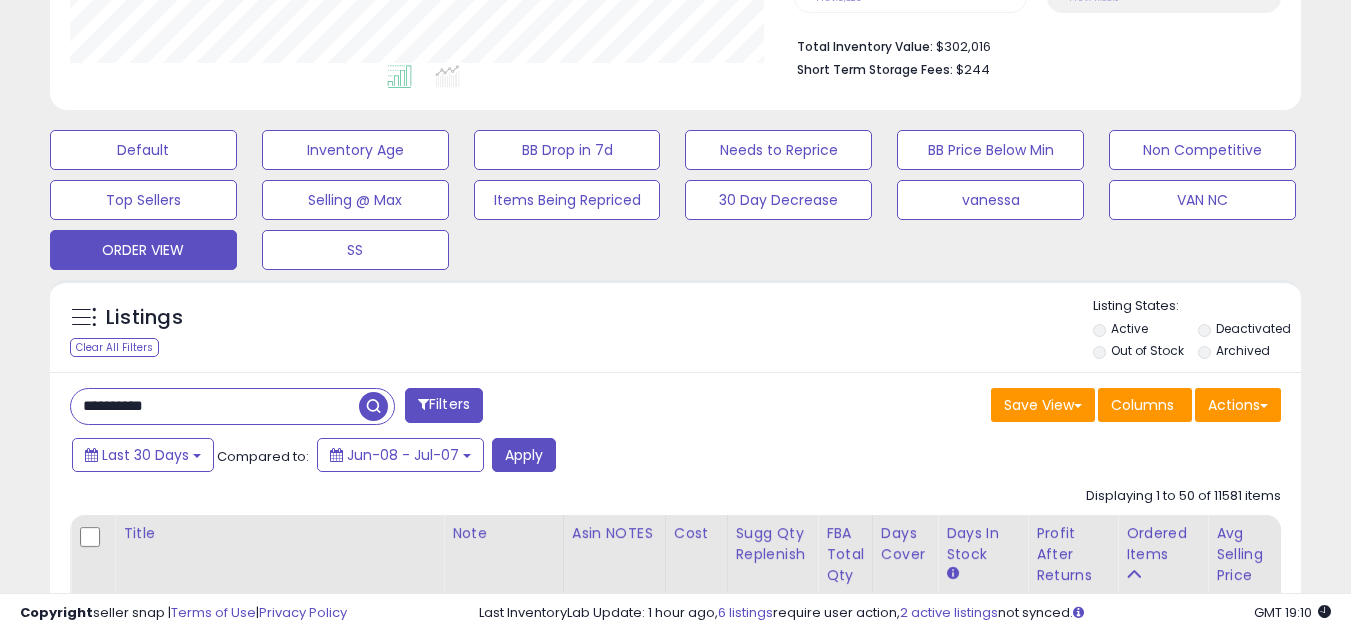 type on "**********" 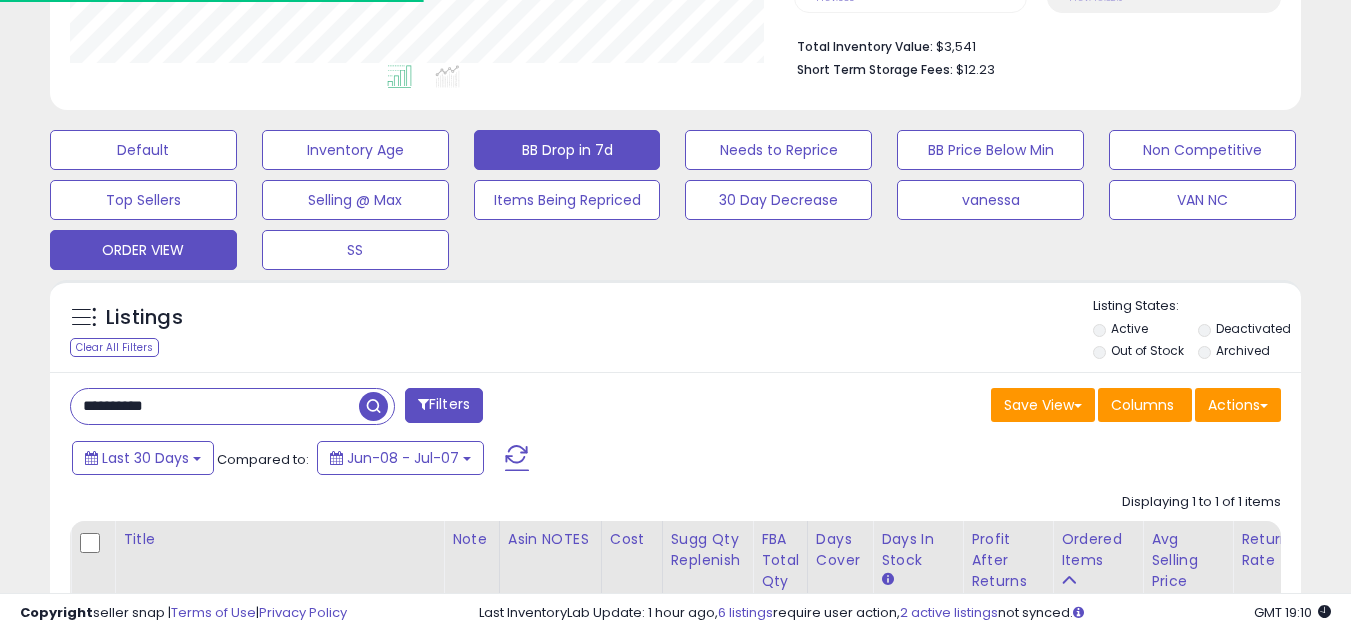 scroll, scrollTop: 514, scrollLeft: 0, axis: vertical 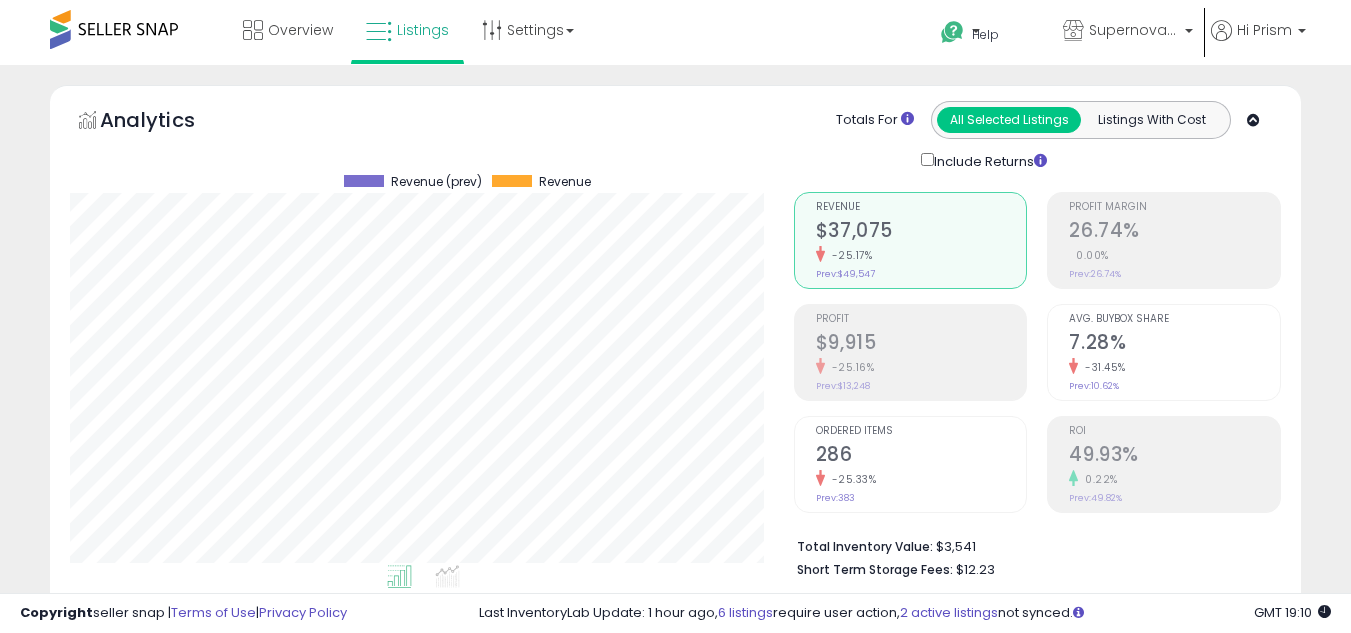 click on "-25.33%" at bounding box center (921, 479) 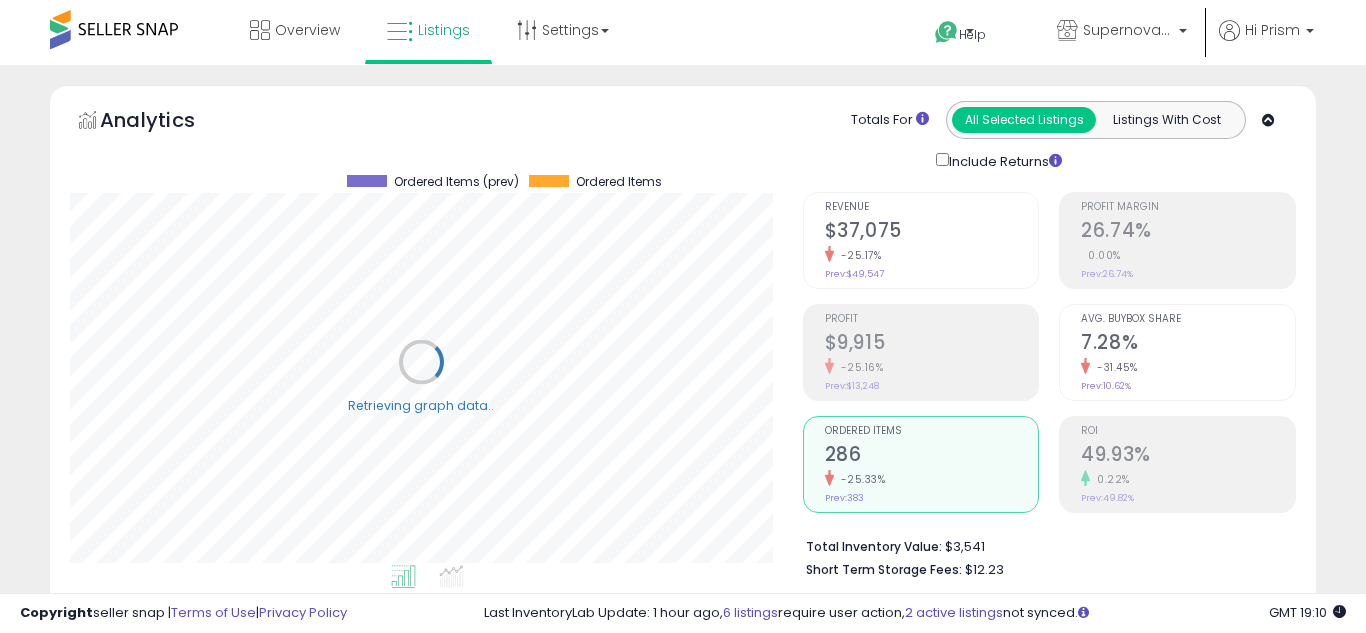 scroll, scrollTop: 999590, scrollLeft: 999267, axis: both 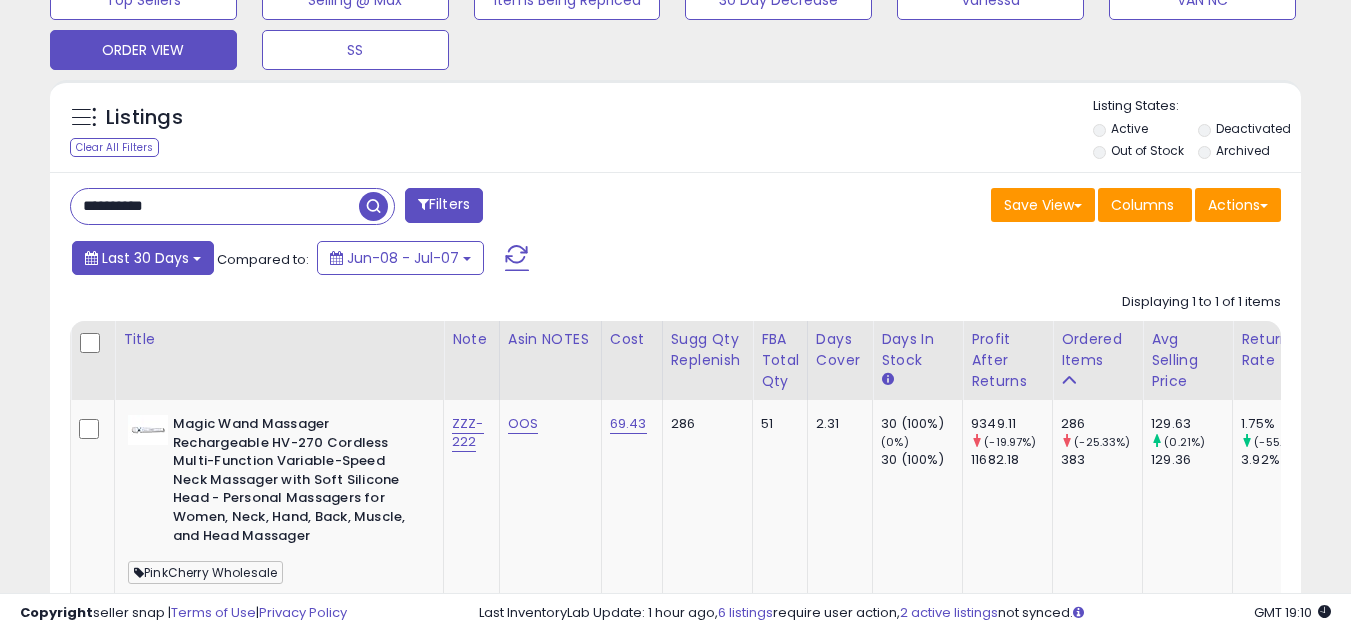 click on "Last 30 Days" at bounding box center [143, 258] 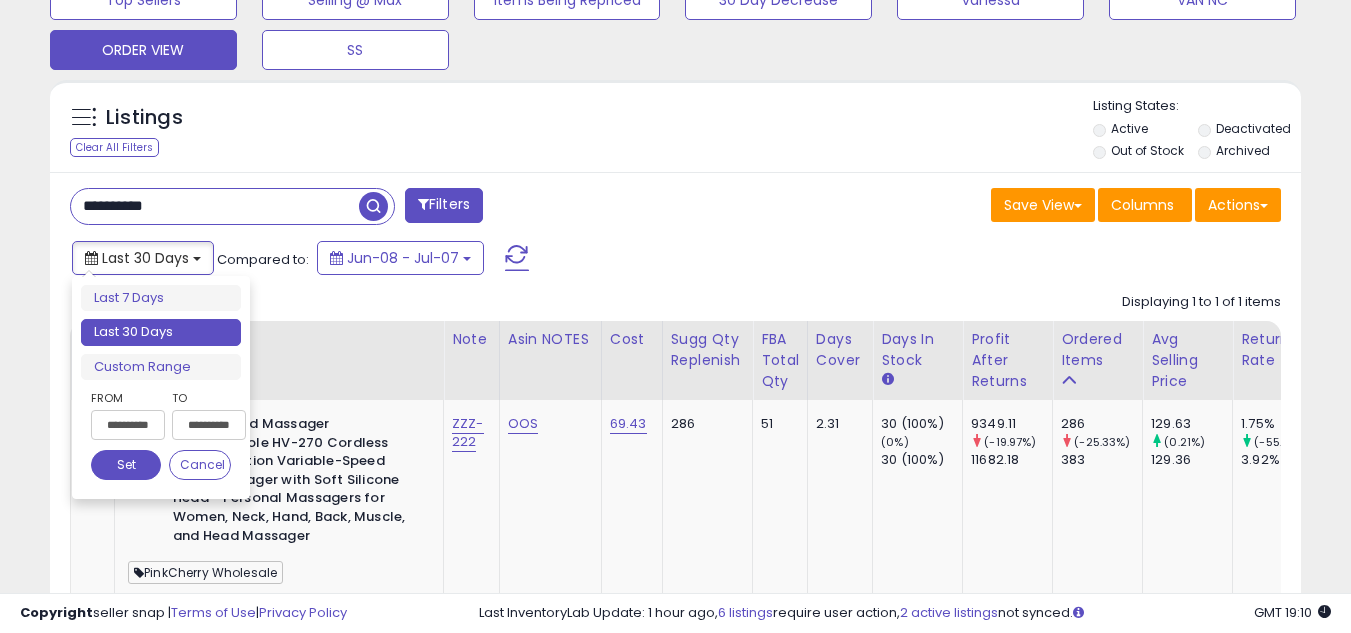 type on "**********" 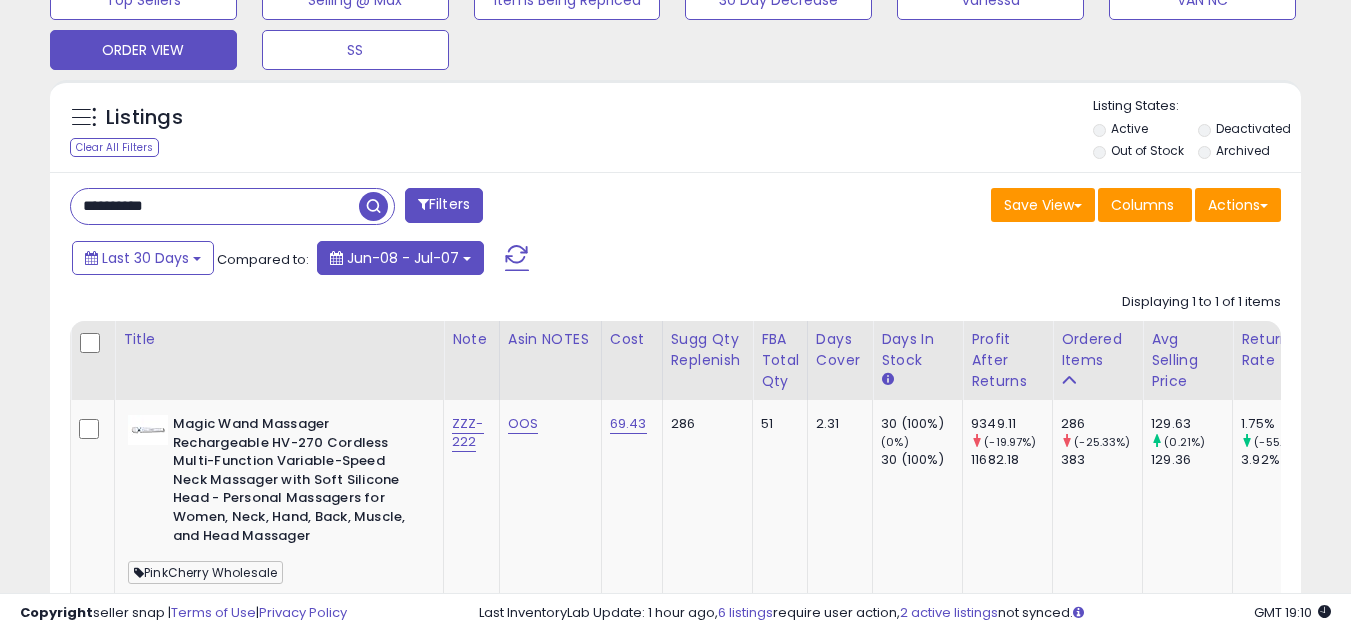 click at bounding box center [336, 258] 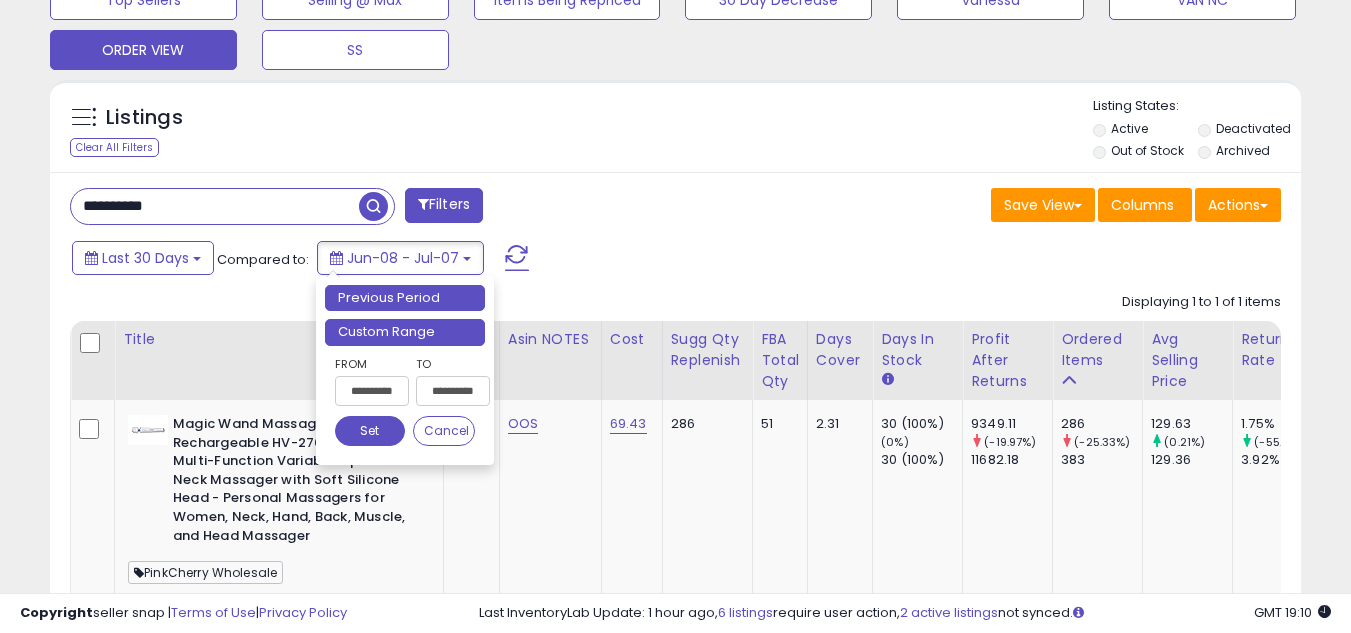 click on "Custom Range" at bounding box center [405, 332] 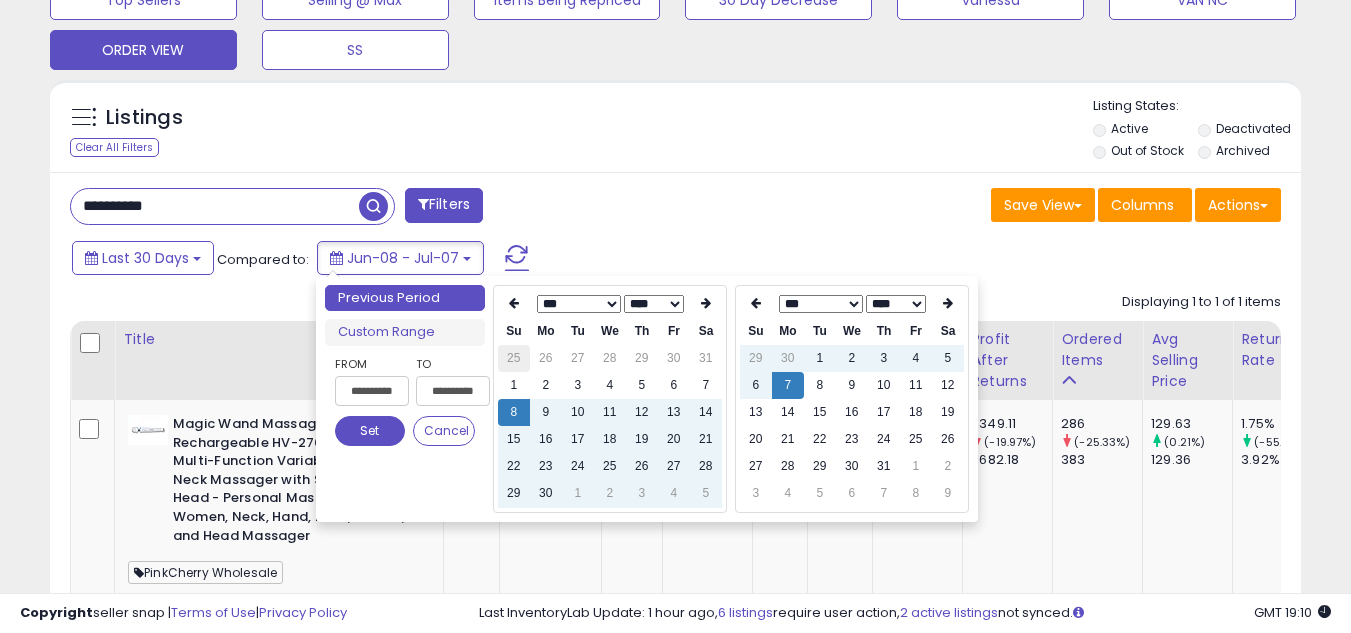 click on "25" at bounding box center (514, 358) 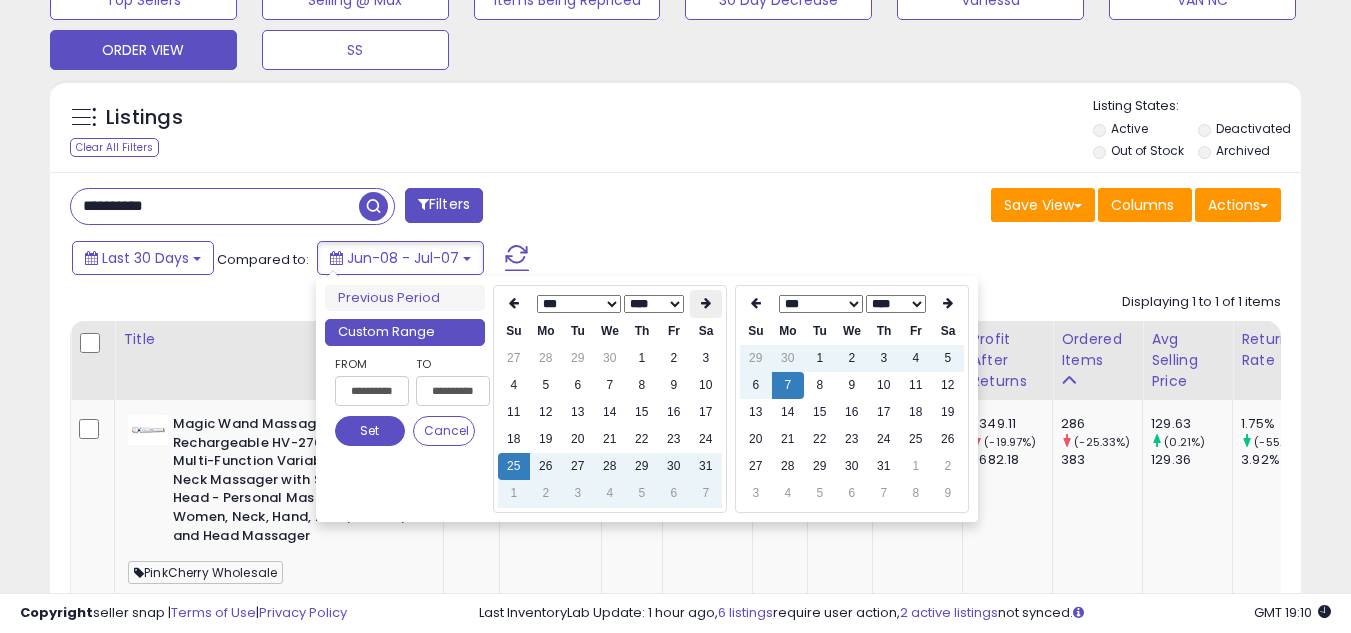 click at bounding box center (706, 304) 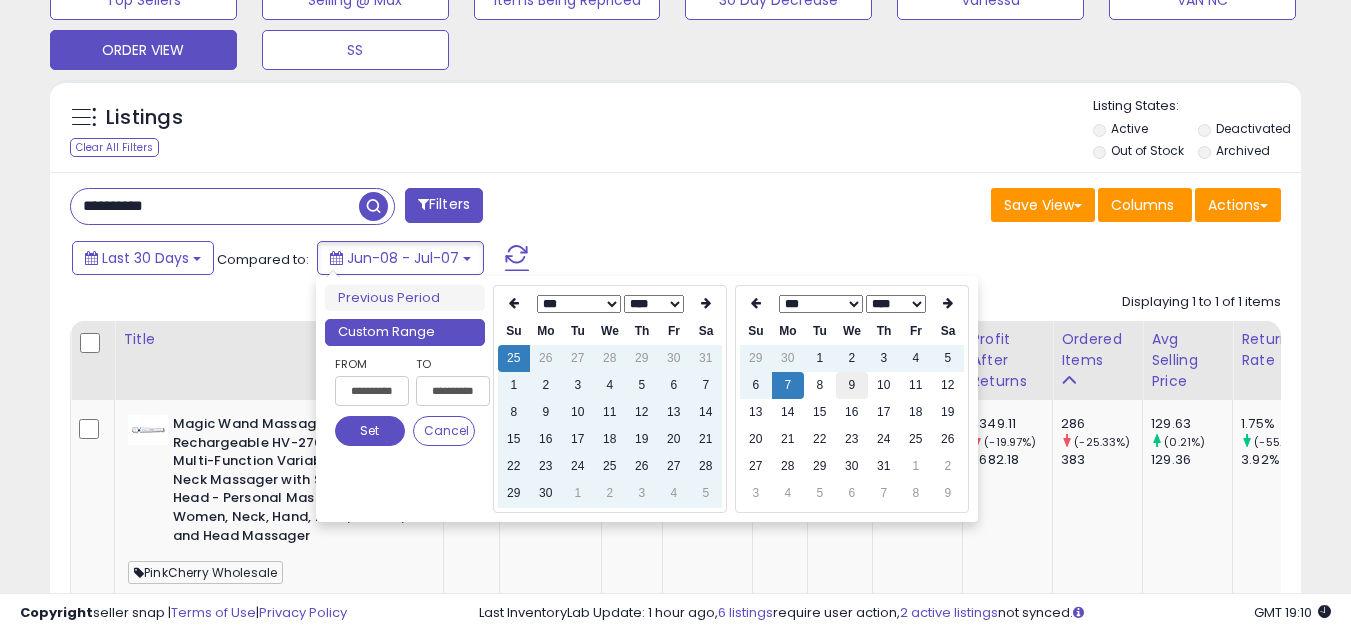 type on "**********" 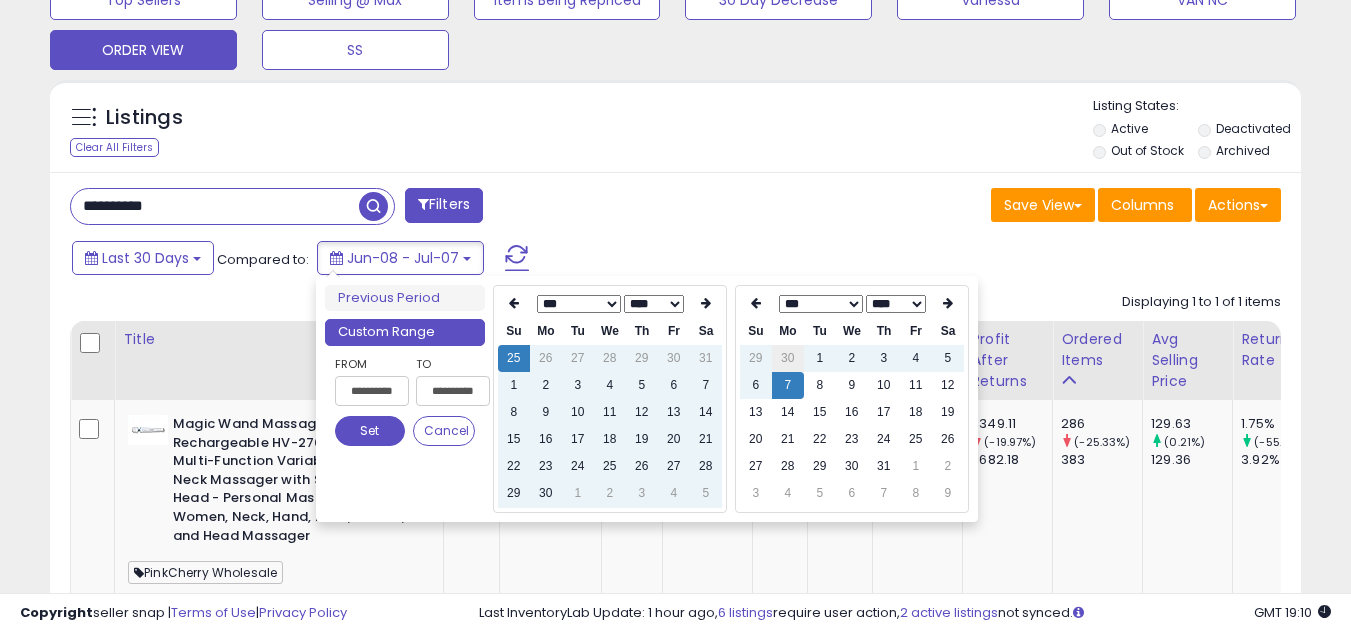 click on "30" at bounding box center (788, 358) 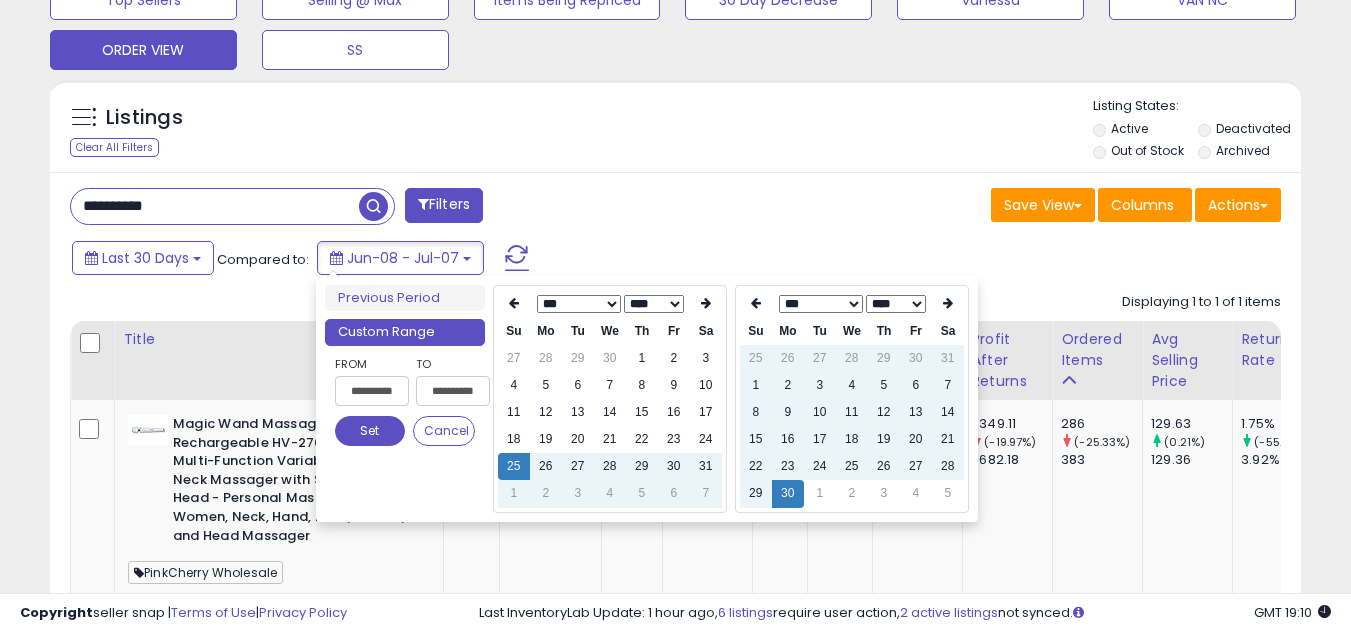 type on "**********" 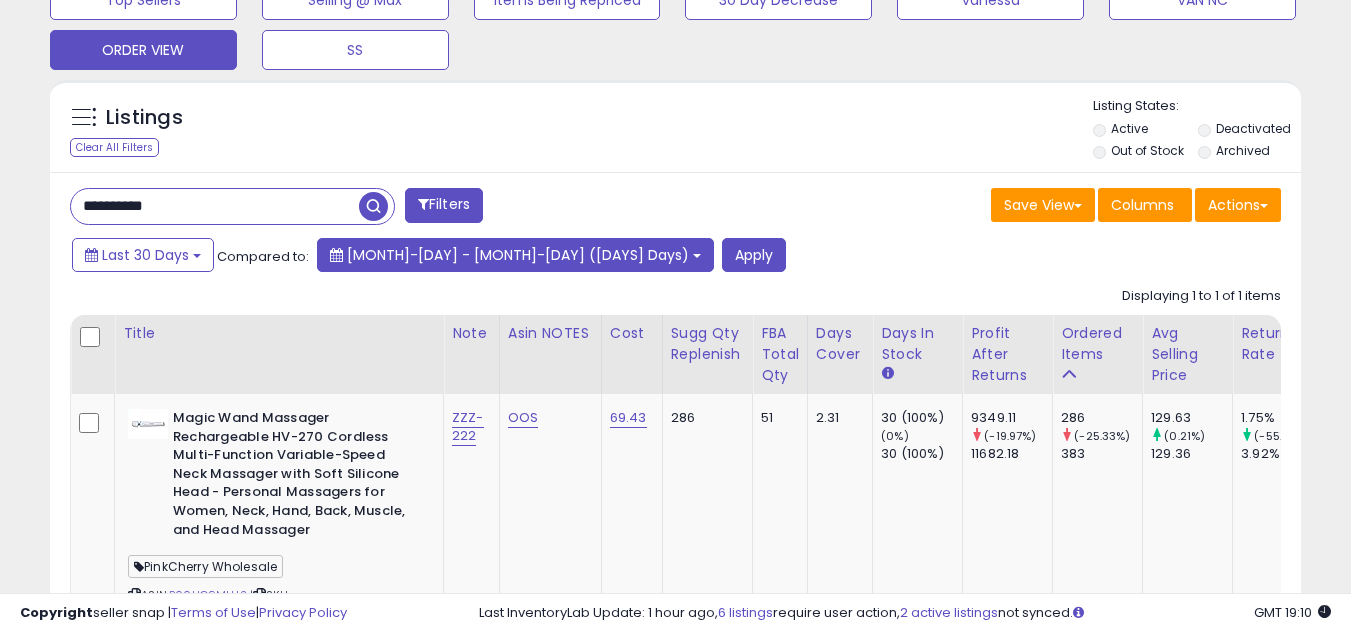 click on "May-25 - Jun-30 (37 Days)" at bounding box center (518, 255) 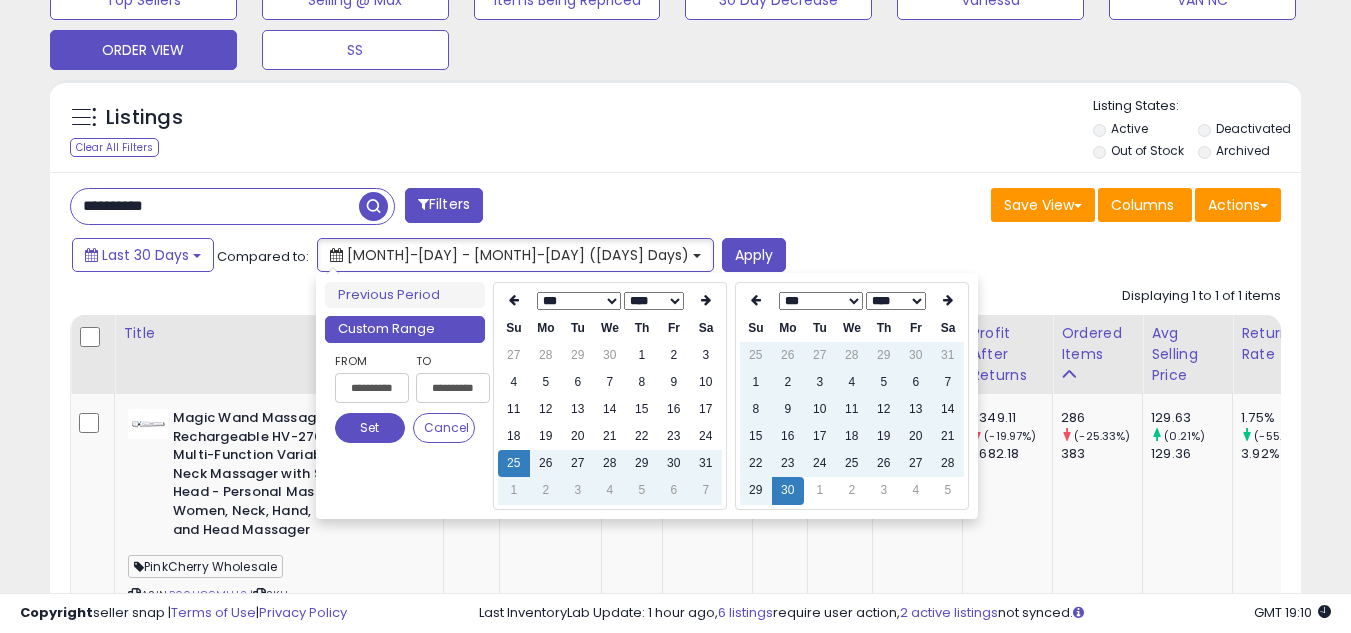 type on "**********" 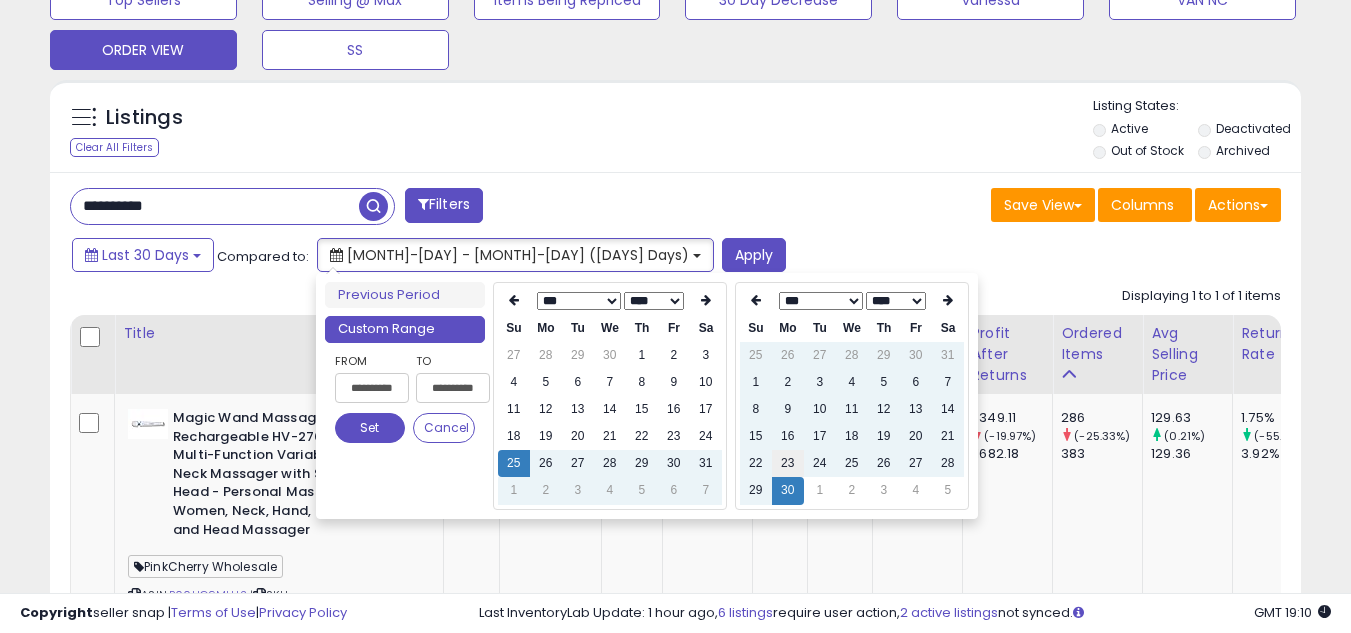 type on "**********" 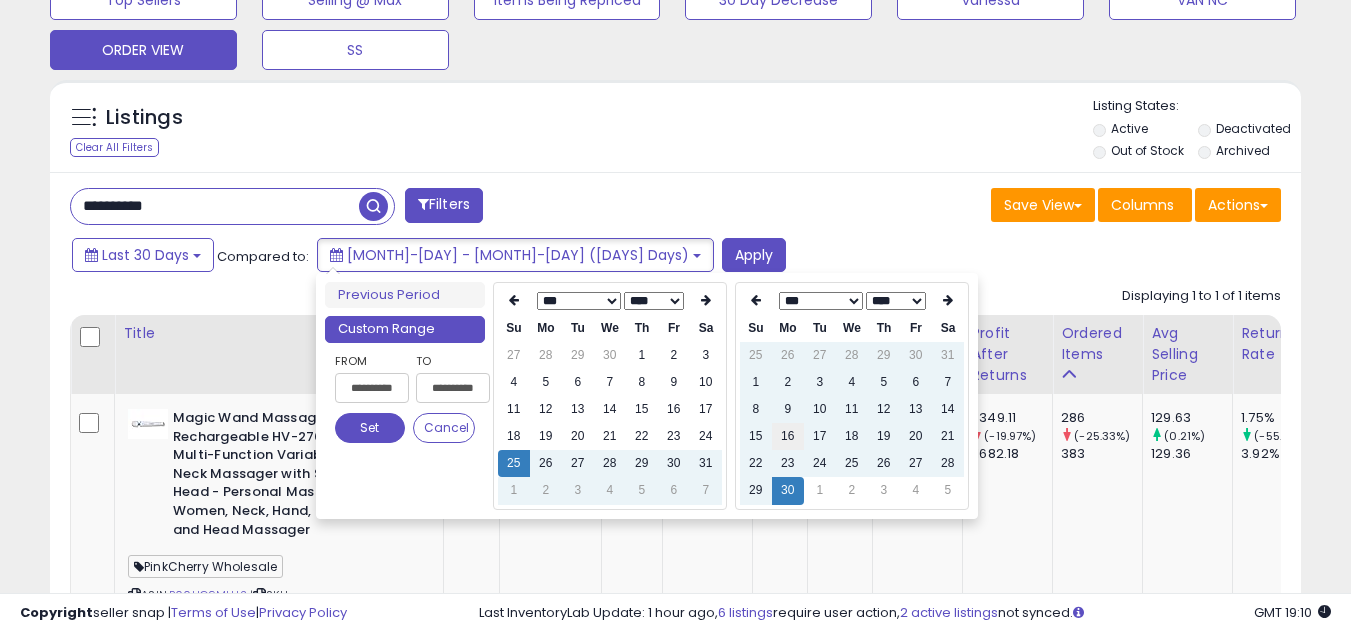 click on "16" at bounding box center (788, 436) 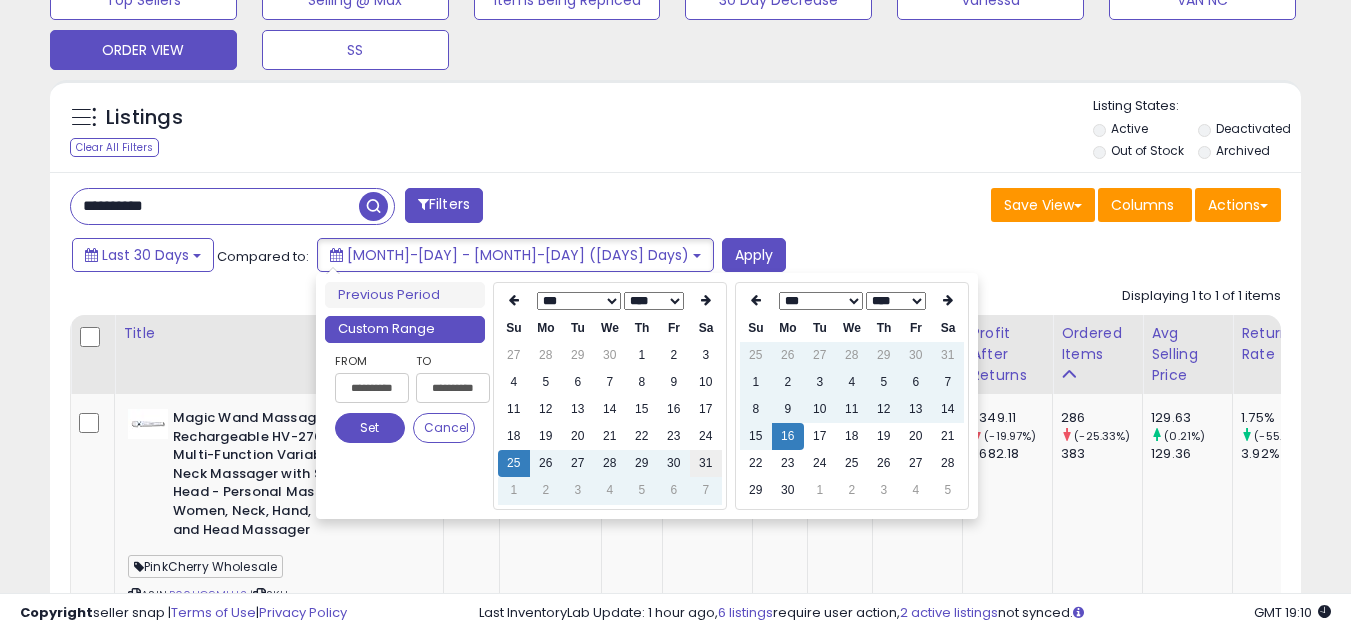 type on "**********" 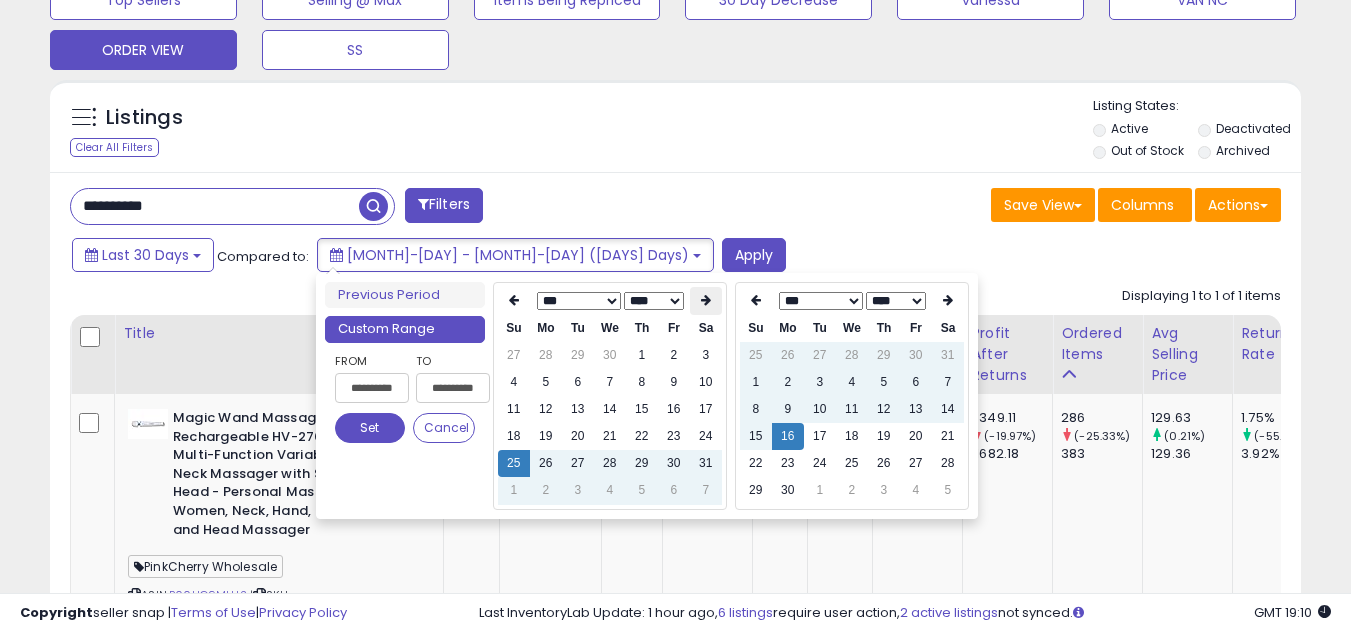click at bounding box center (706, 301) 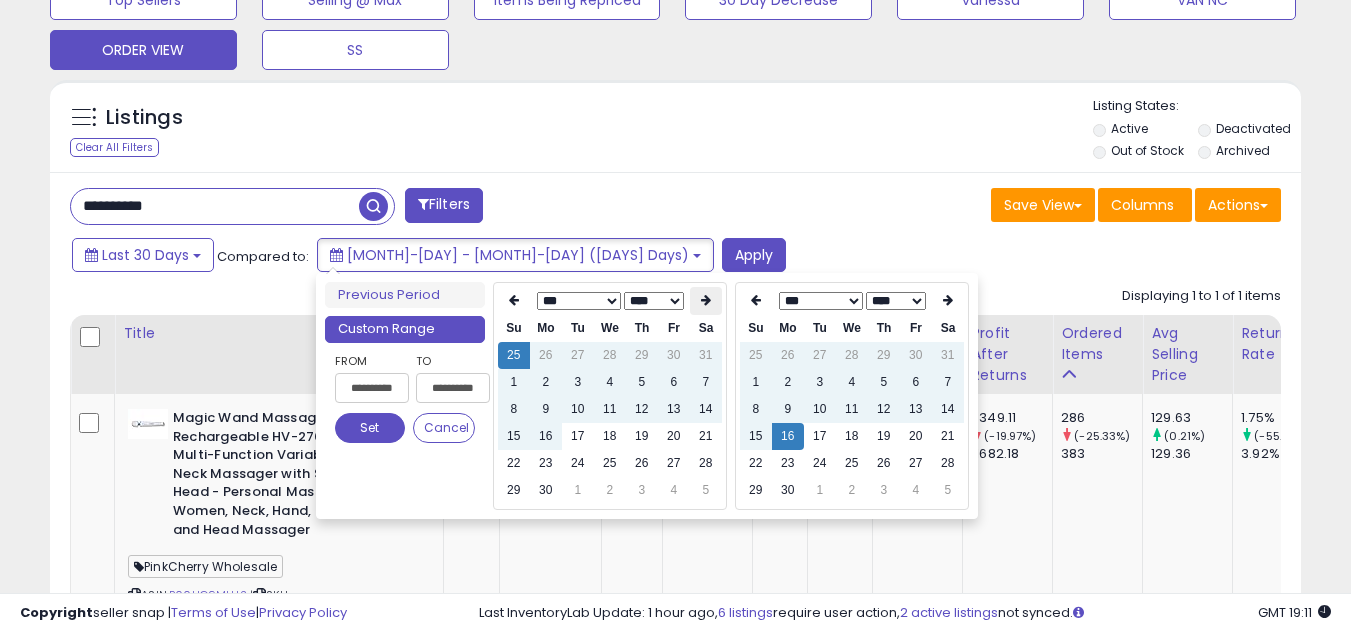 click at bounding box center [706, 300] 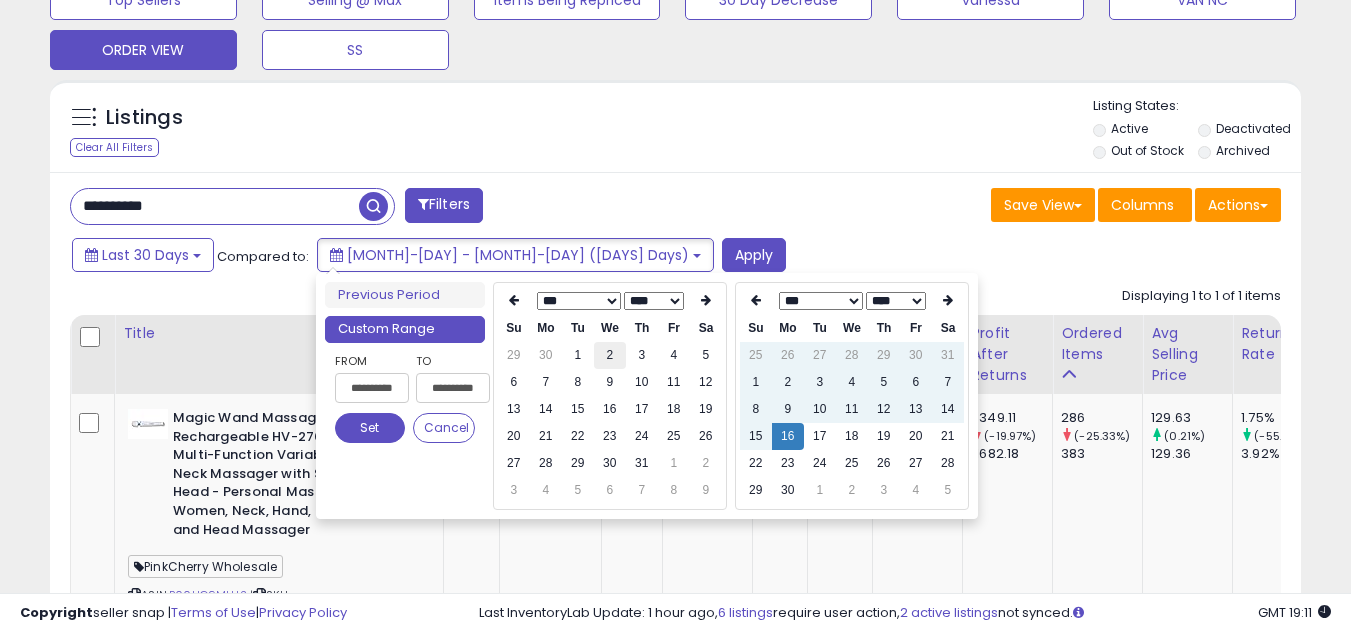 type on "**********" 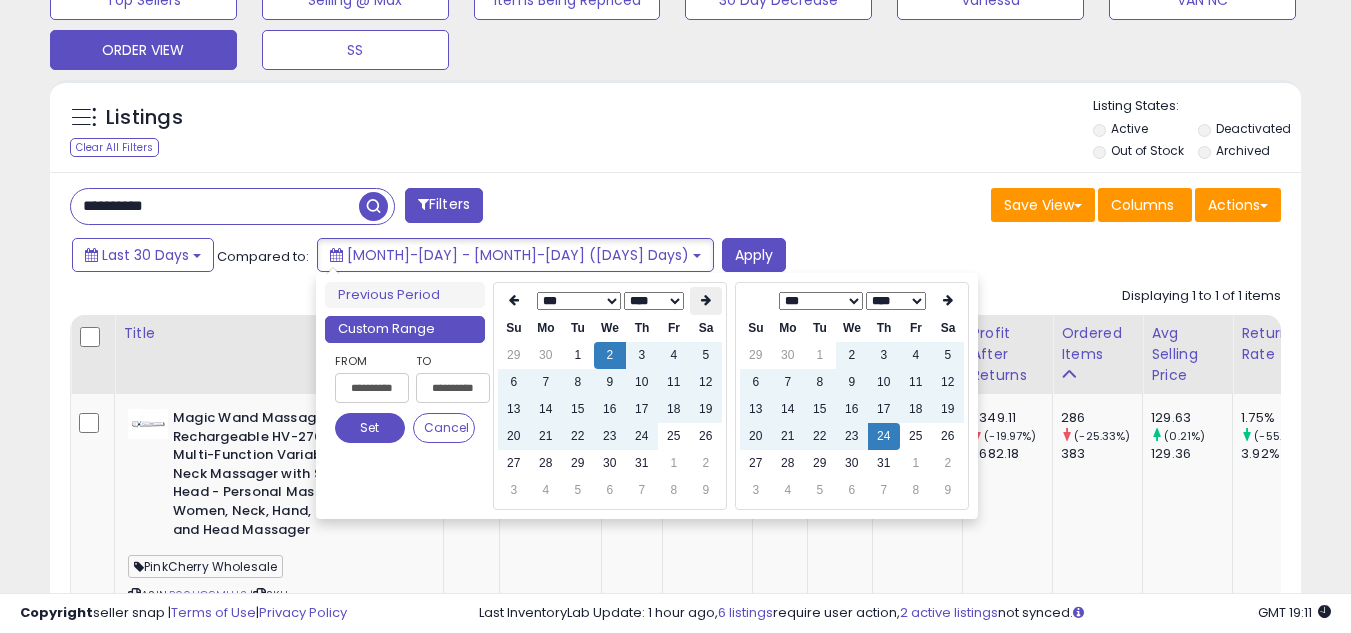 click at bounding box center [706, 300] 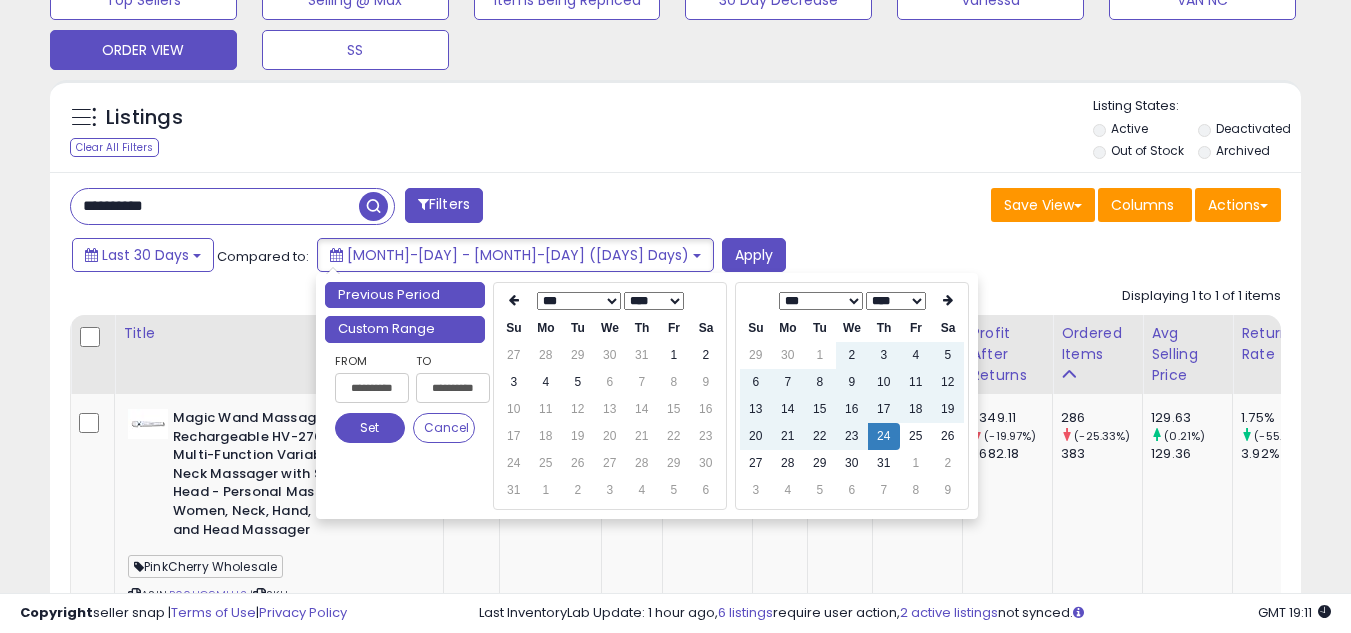 type on "**********" 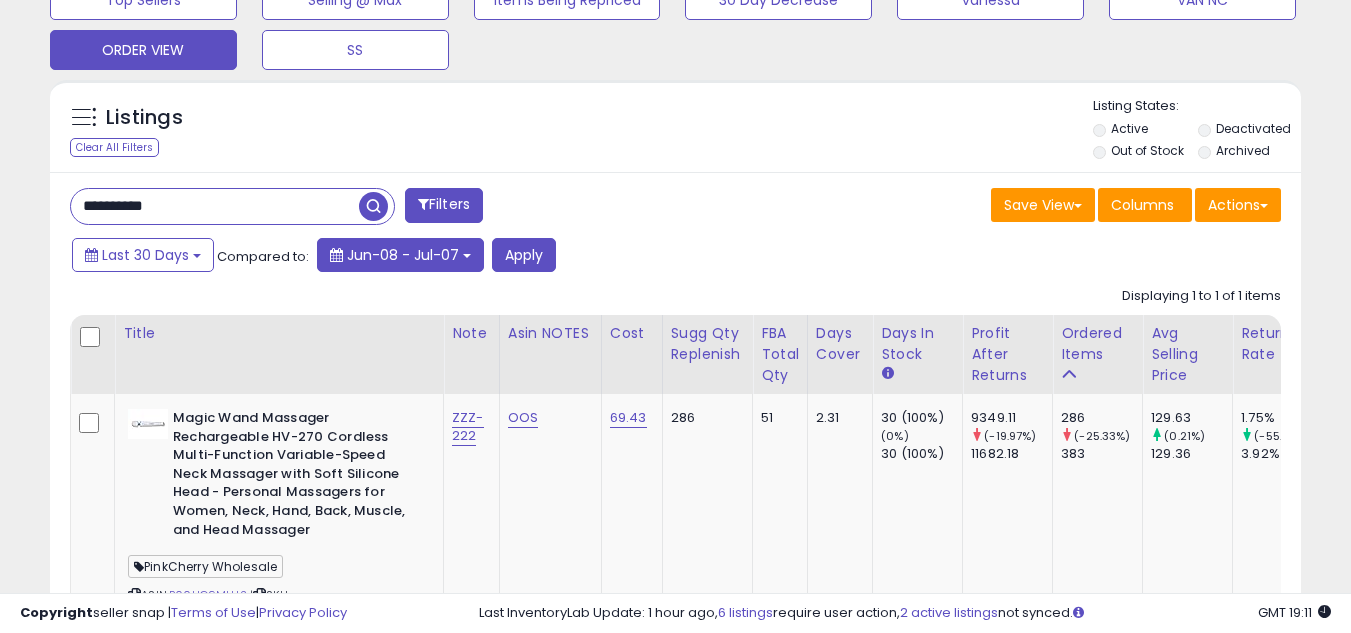 click on "Jun-08 - Jul-07" at bounding box center (403, 255) 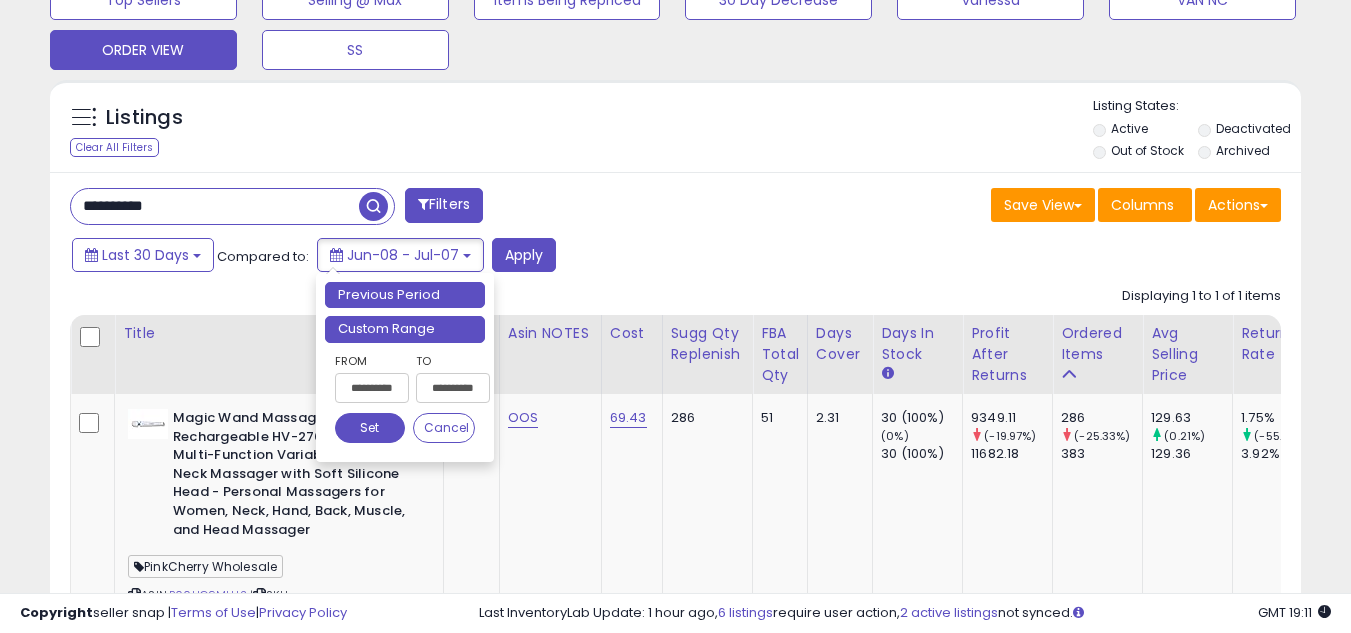click on "Custom Range" at bounding box center [405, 329] 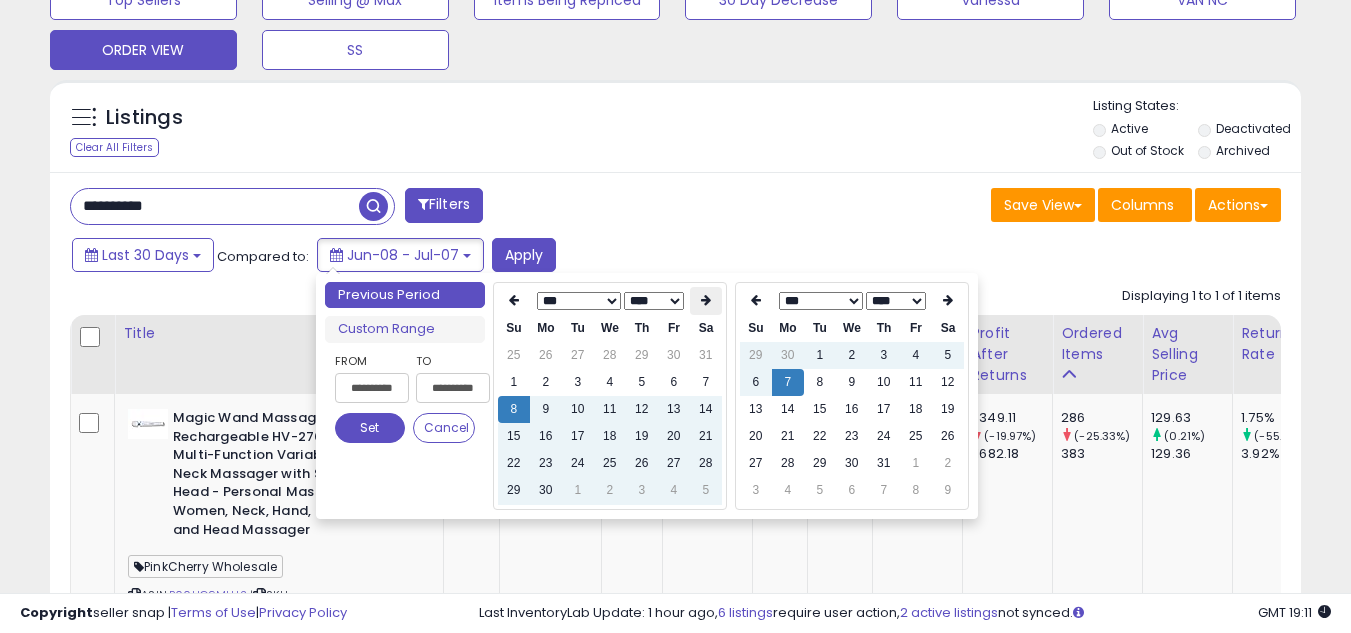 click at bounding box center [706, 301] 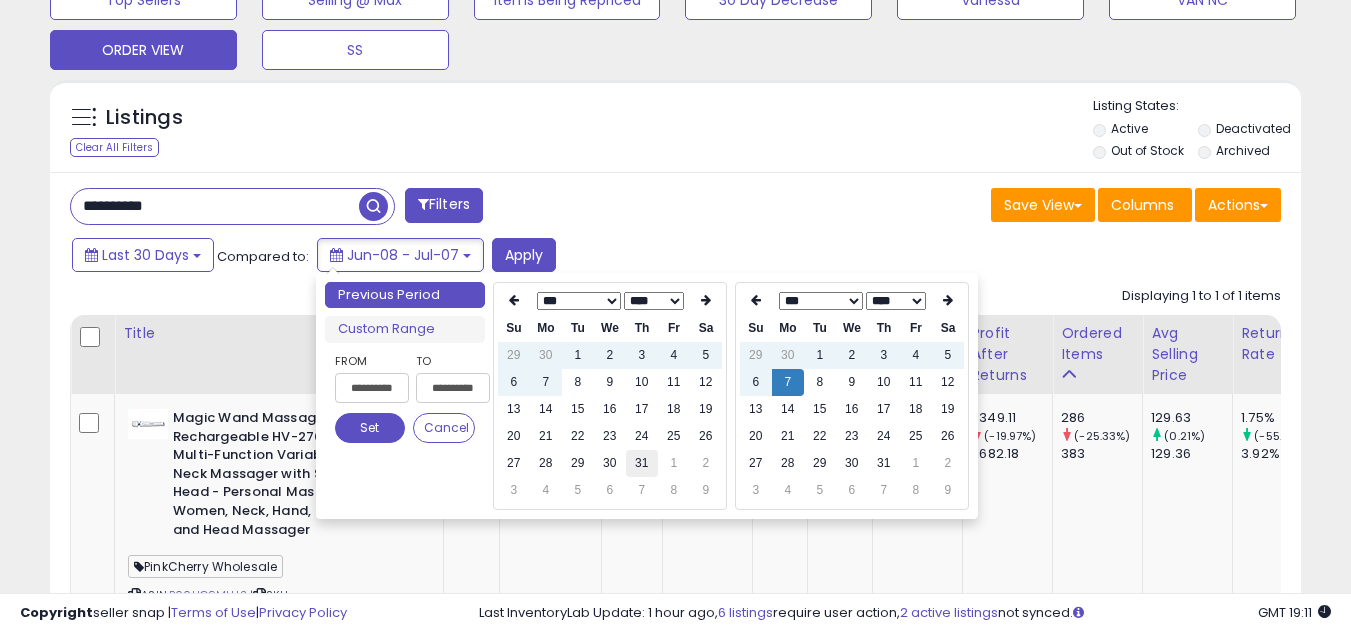 type on "**********" 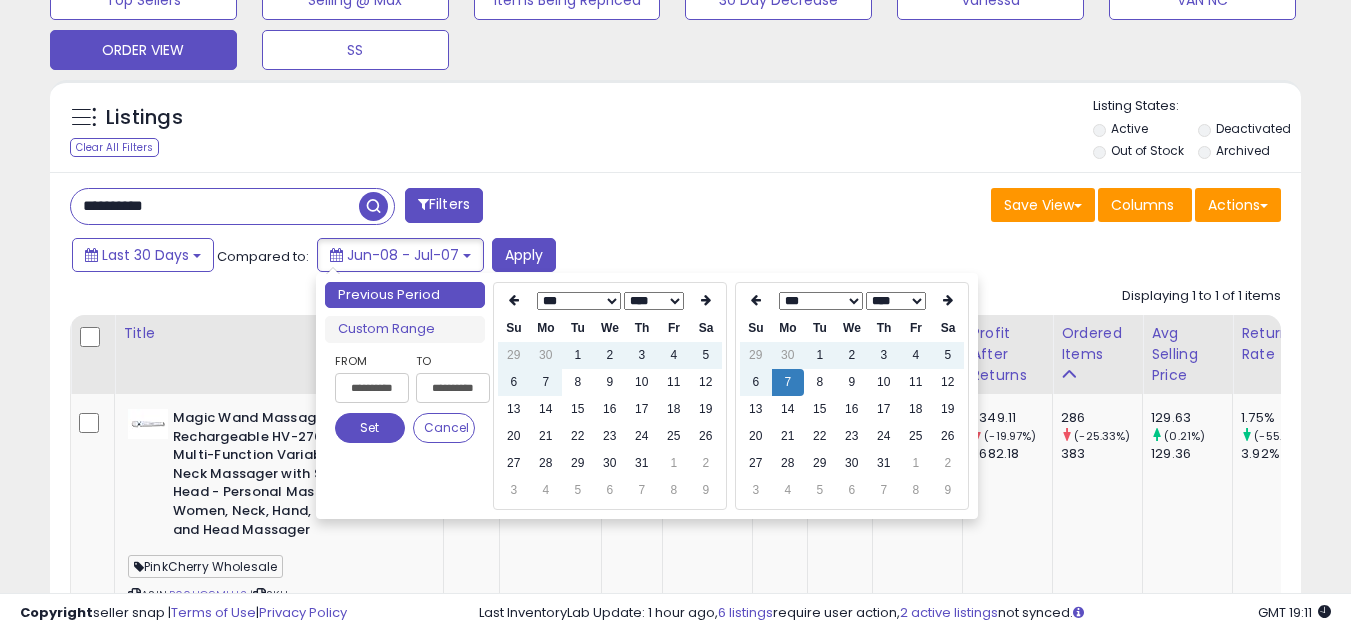 type on "**********" 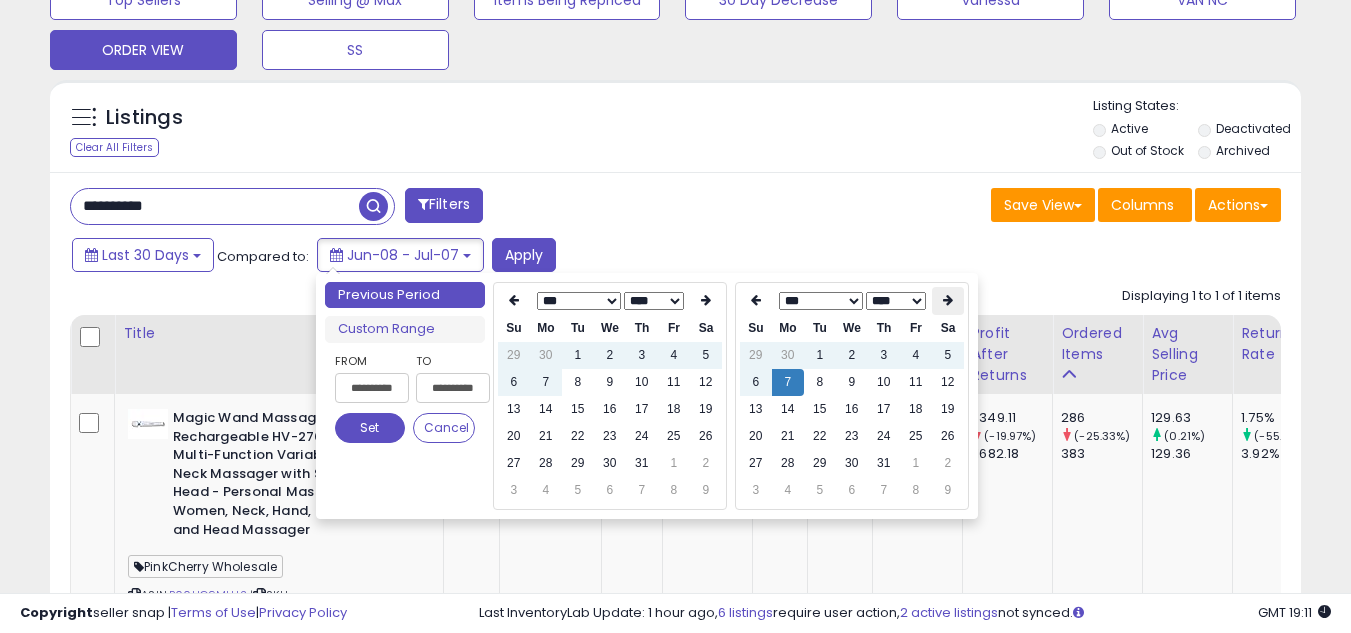click at bounding box center [948, 300] 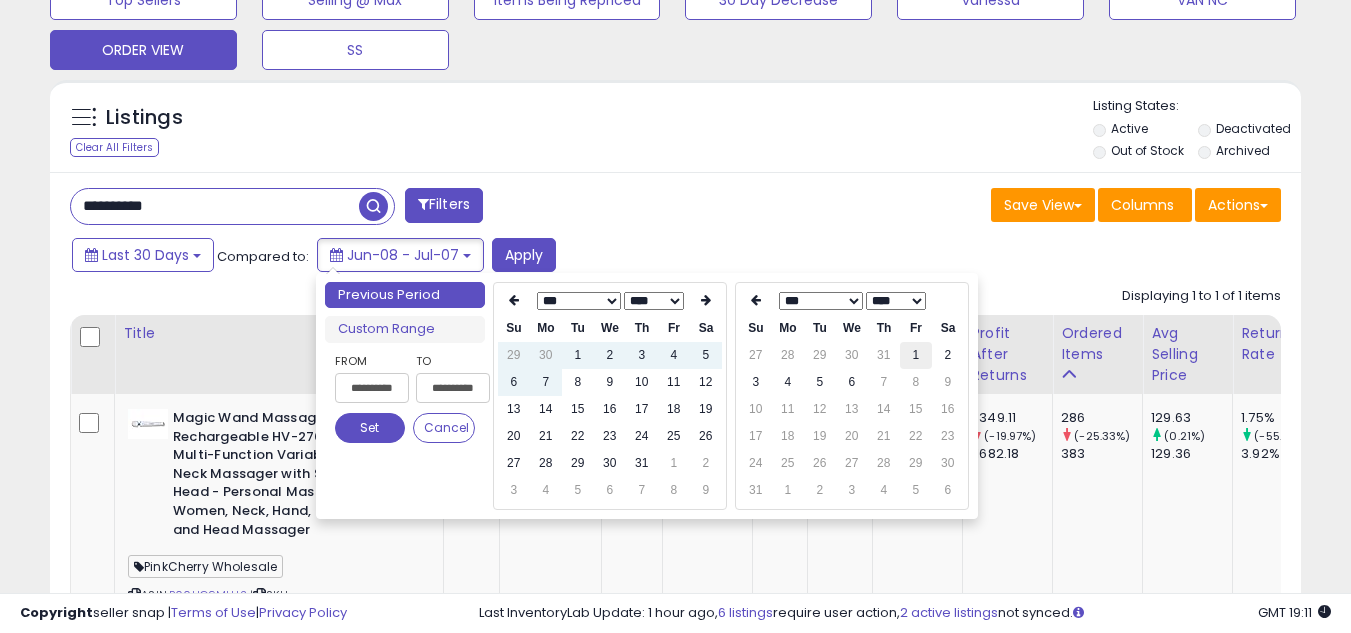 click on "1" at bounding box center [916, 355] 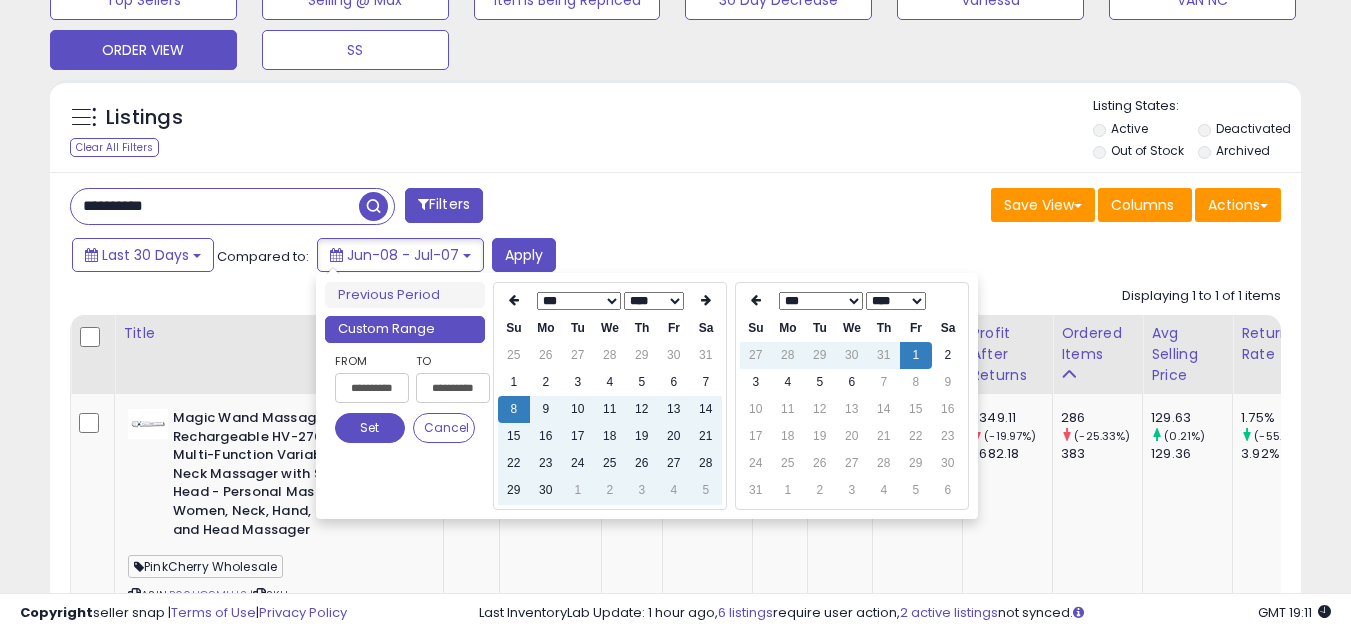 type on "**********" 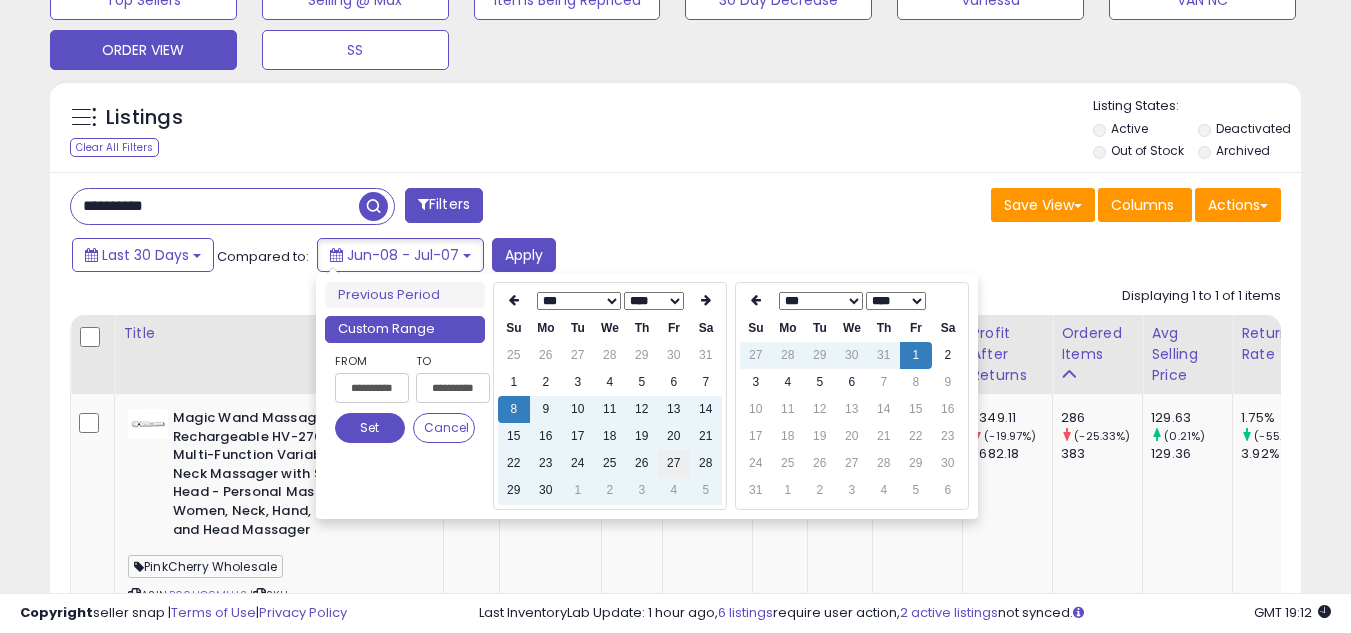 click on "27" at bounding box center (674, 463) 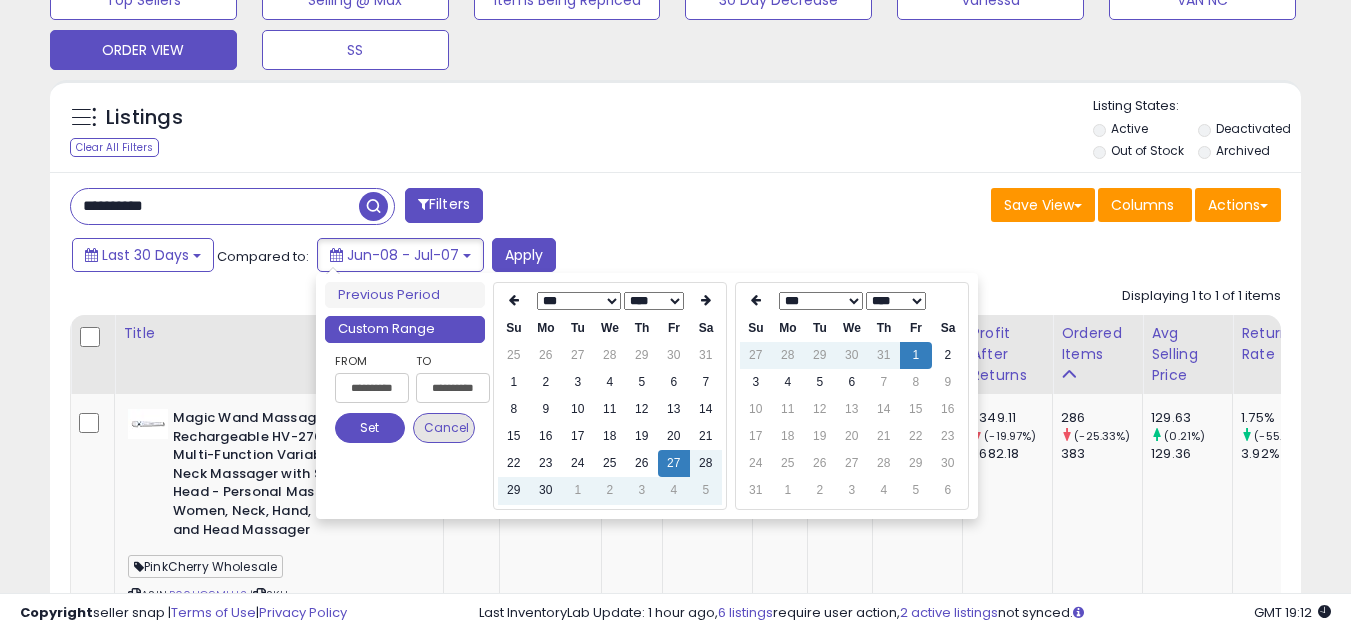 type on "**********" 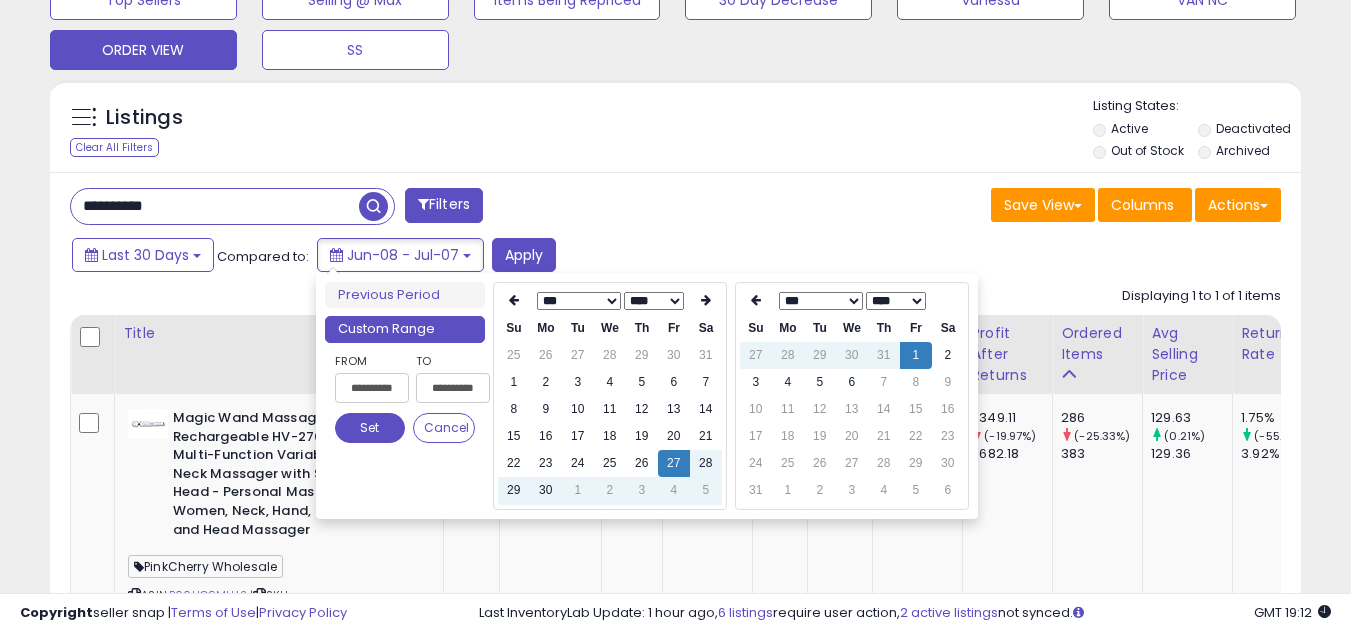 click on "Set" at bounding box center (370, 428) 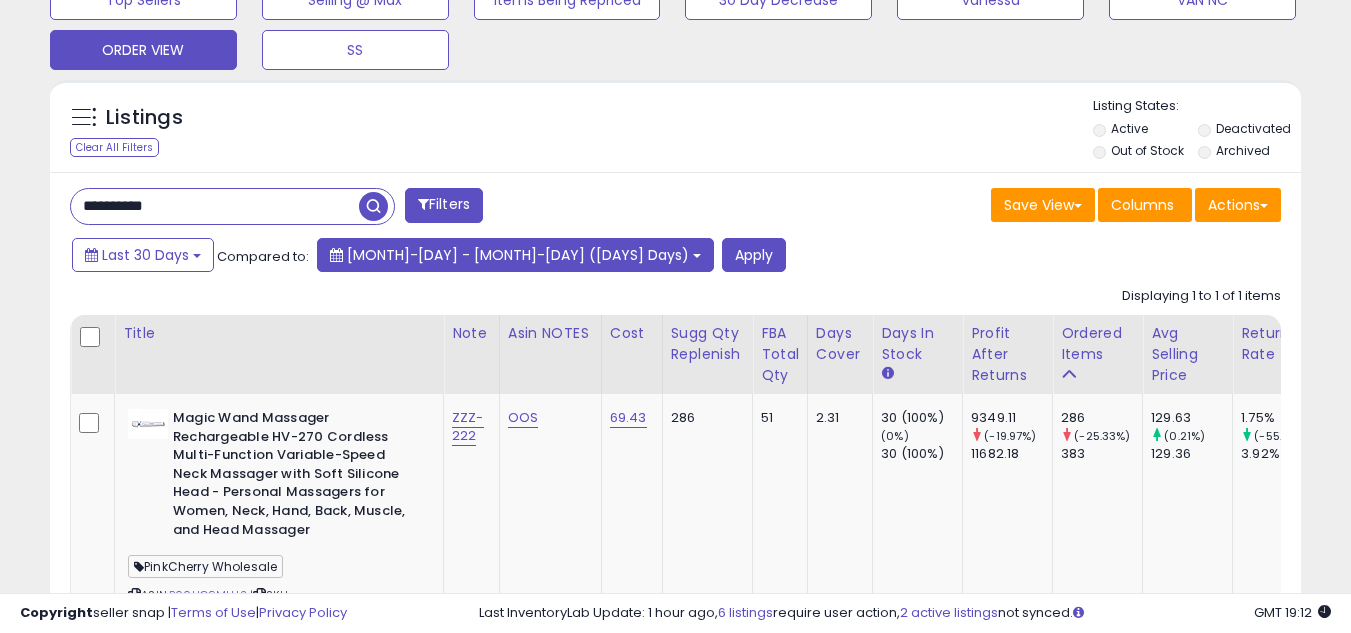 click on "Jun-27 - Aug-01 (36 Days)" at bounding box center [515, 255] 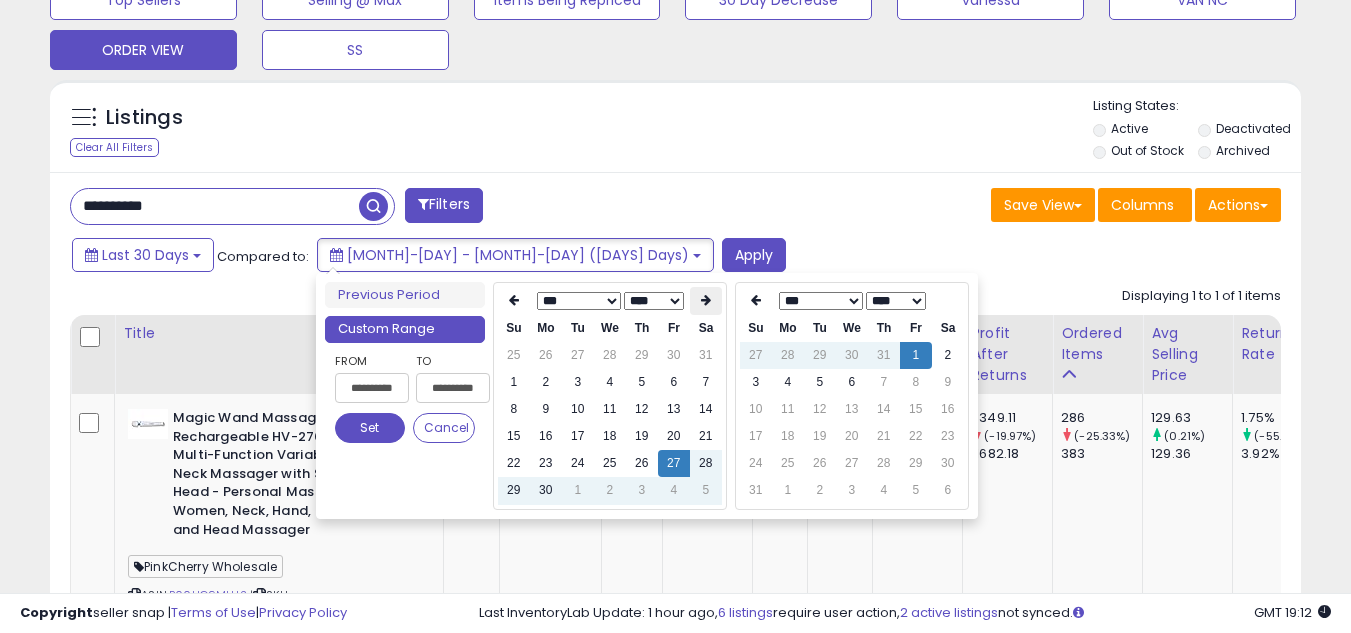 click at bounding box center [706, 300] 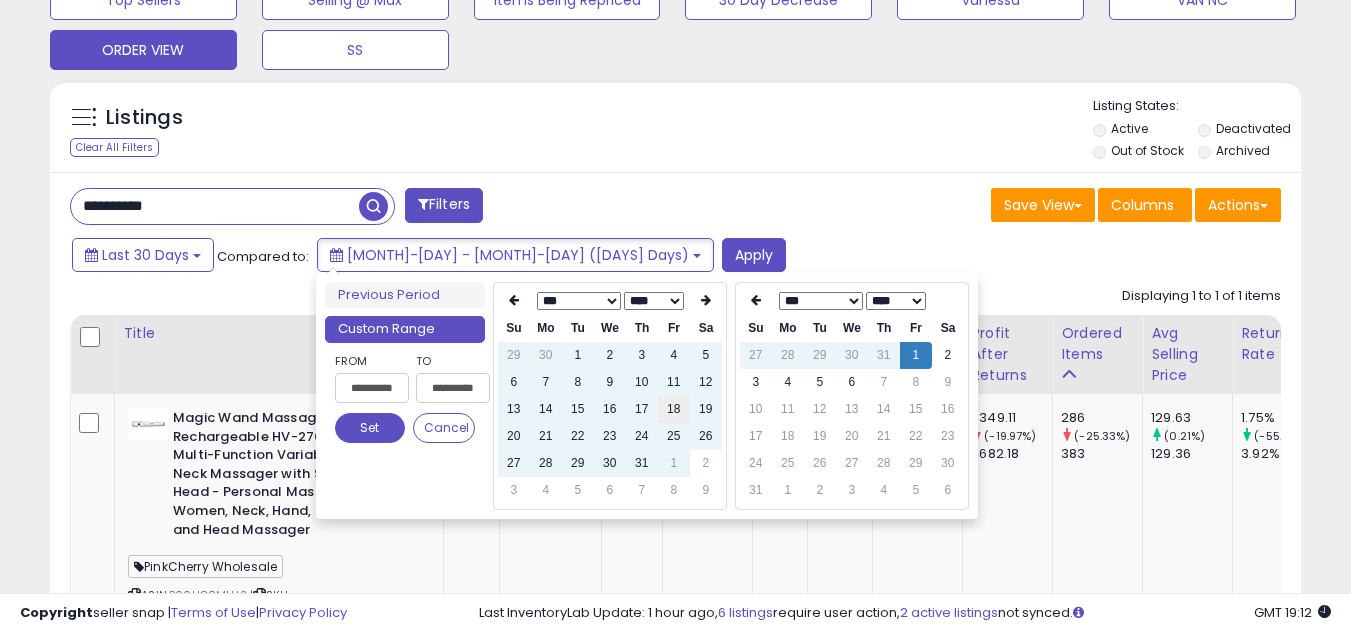 click on "18" at bounding box center [674, 409] 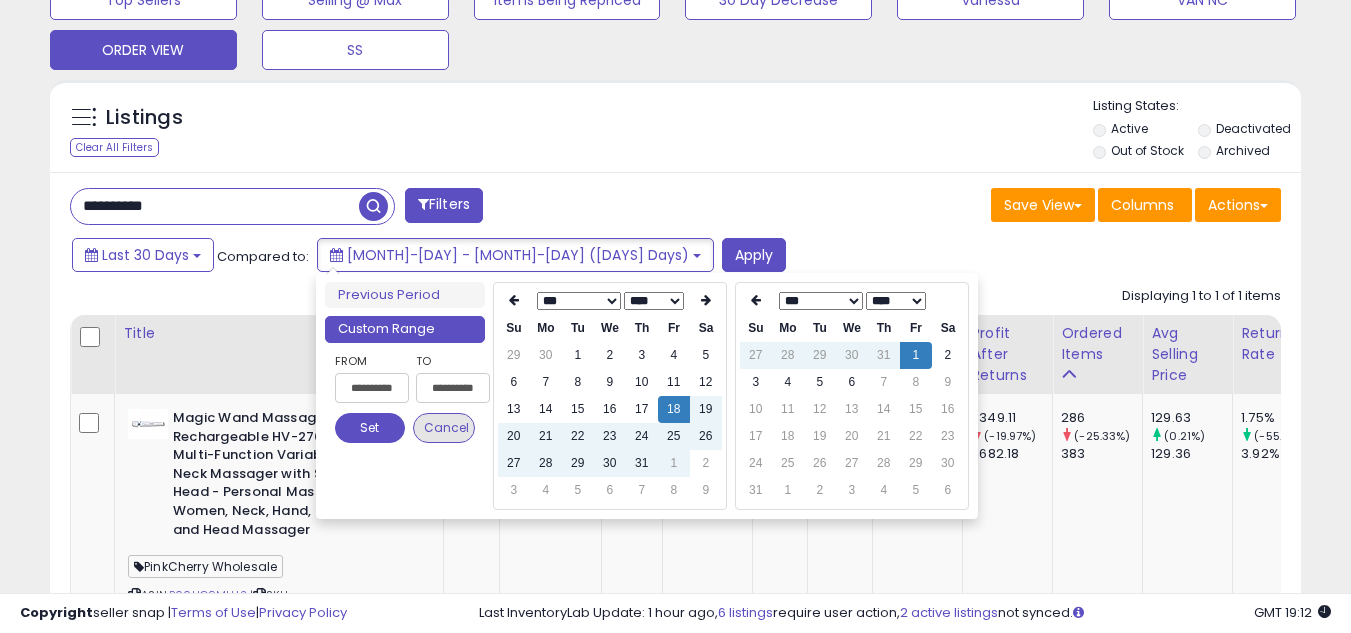 type on "**********" 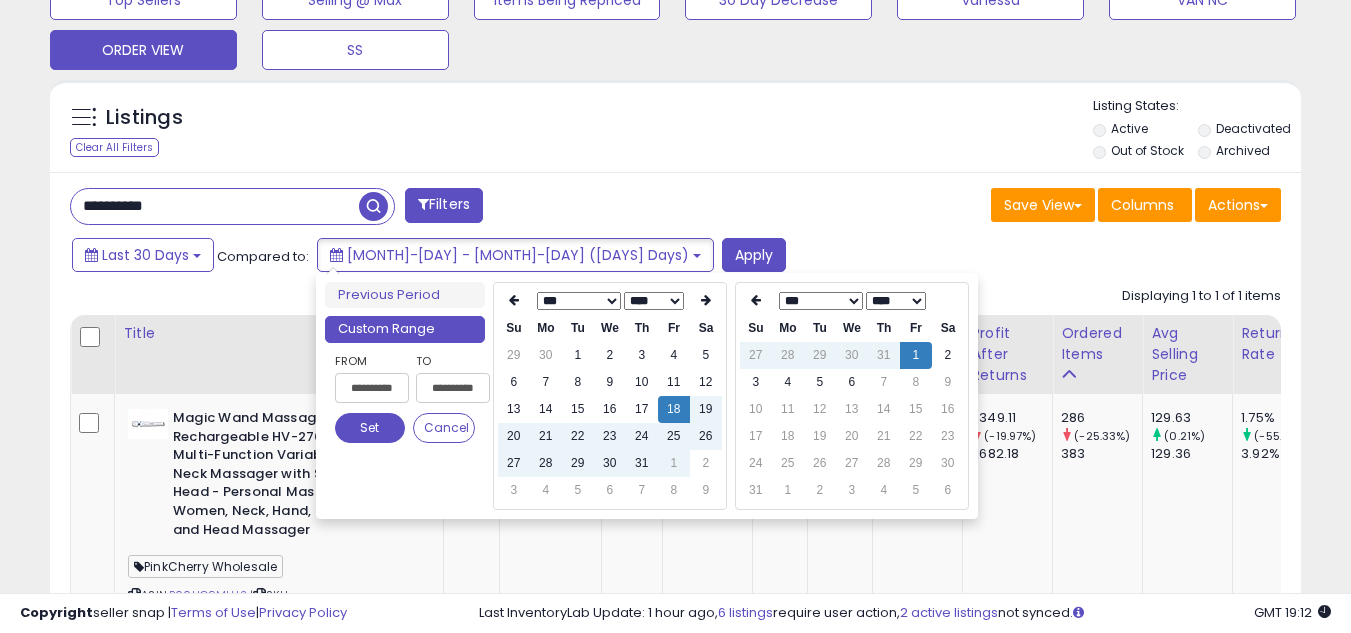 click on "Set" at bounding box center [370, 428] 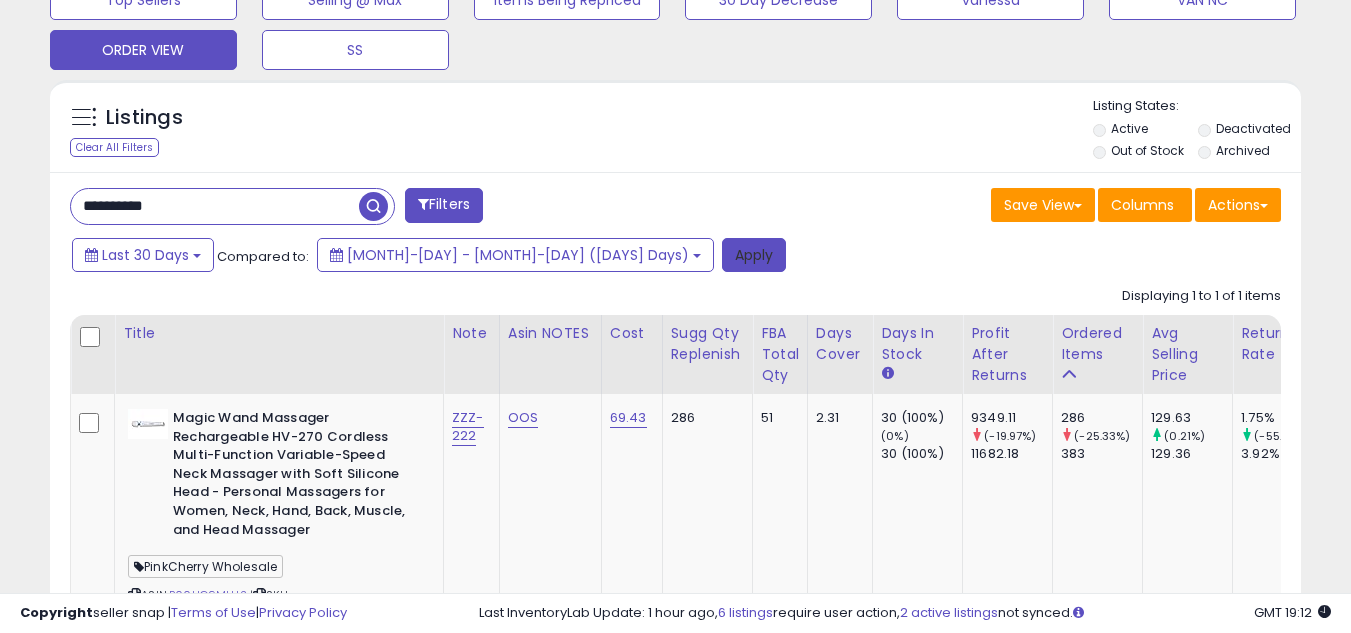 click on "Apply" at bounding box center [754, 255] 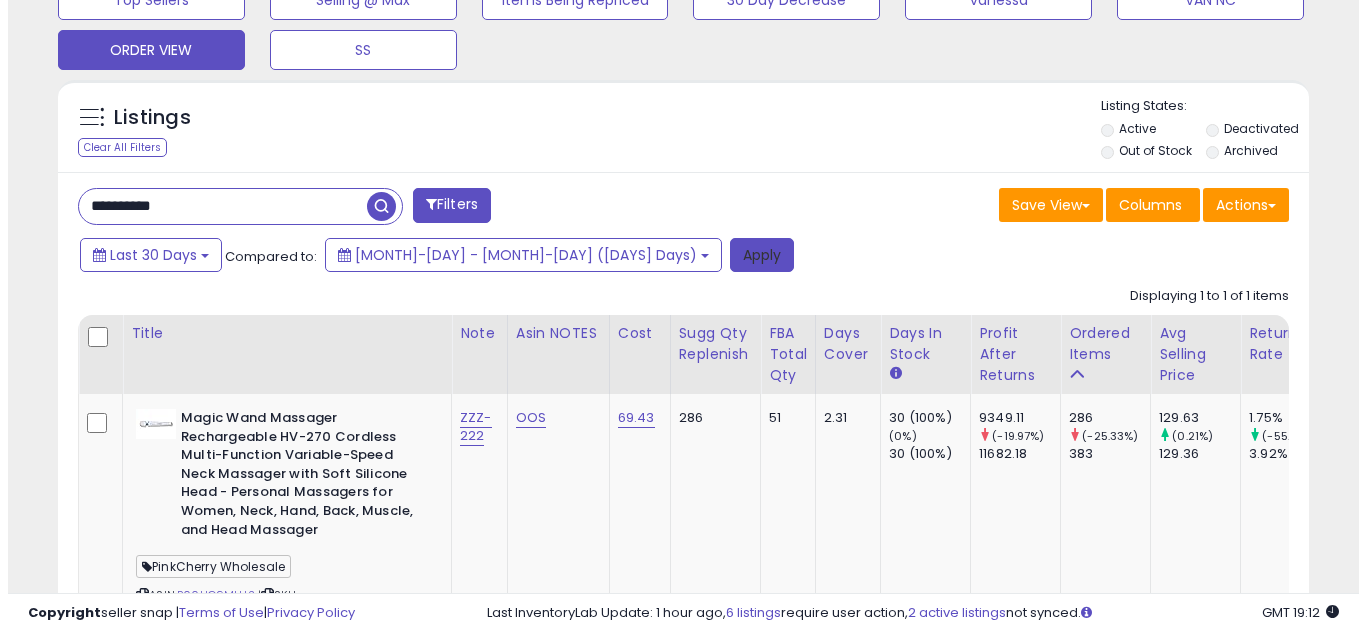 scroll, scrollTop: 637, scrollLeft: 0, axis: vertical 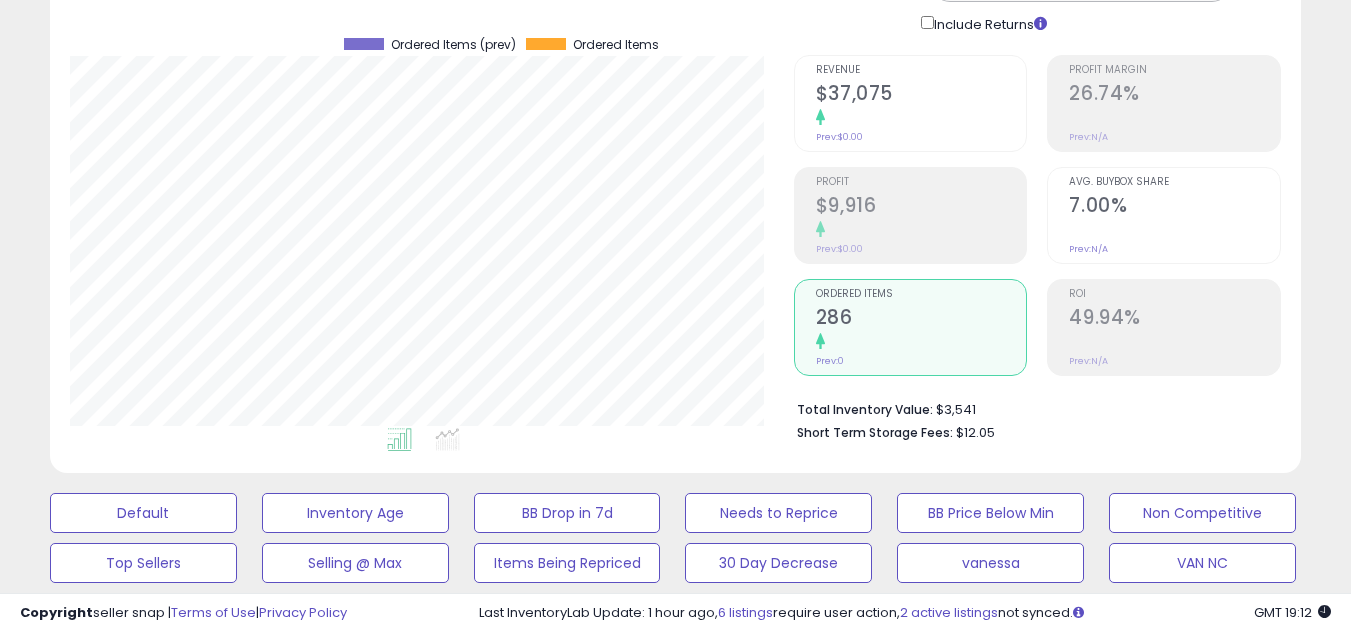 click on "286" at bounding box center (921, 319) 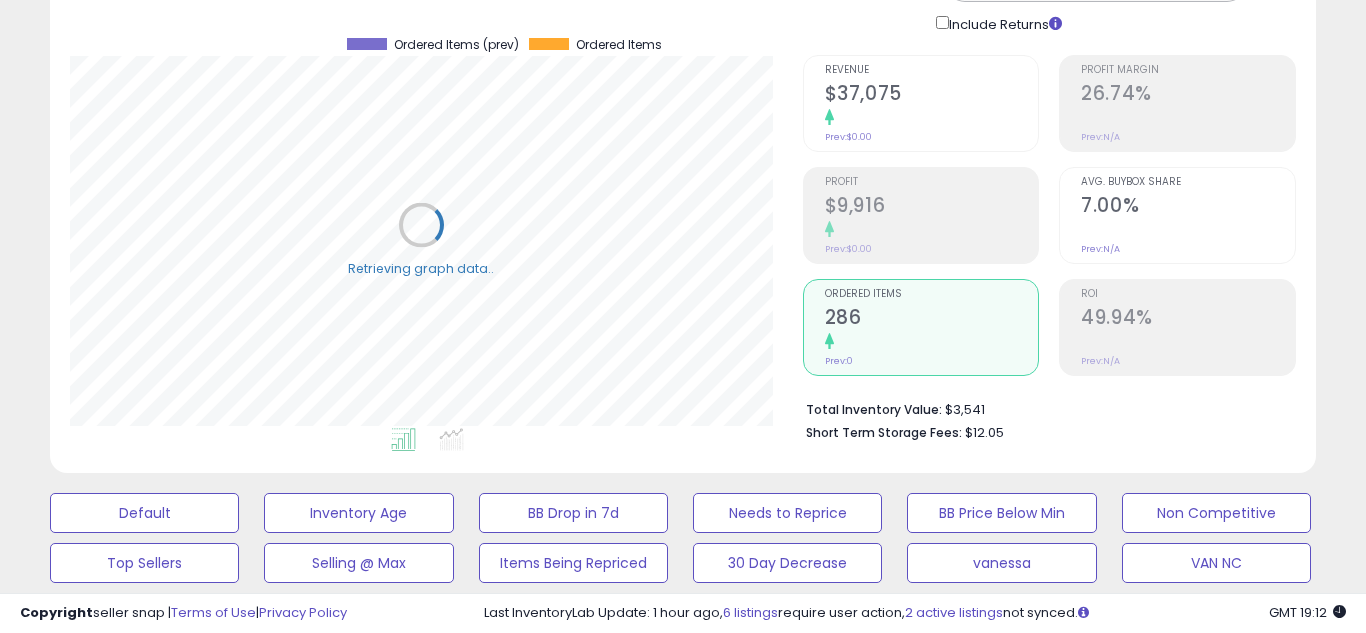 scroll, scrollTop: 999590, scrollLeft: 999267, axis: both 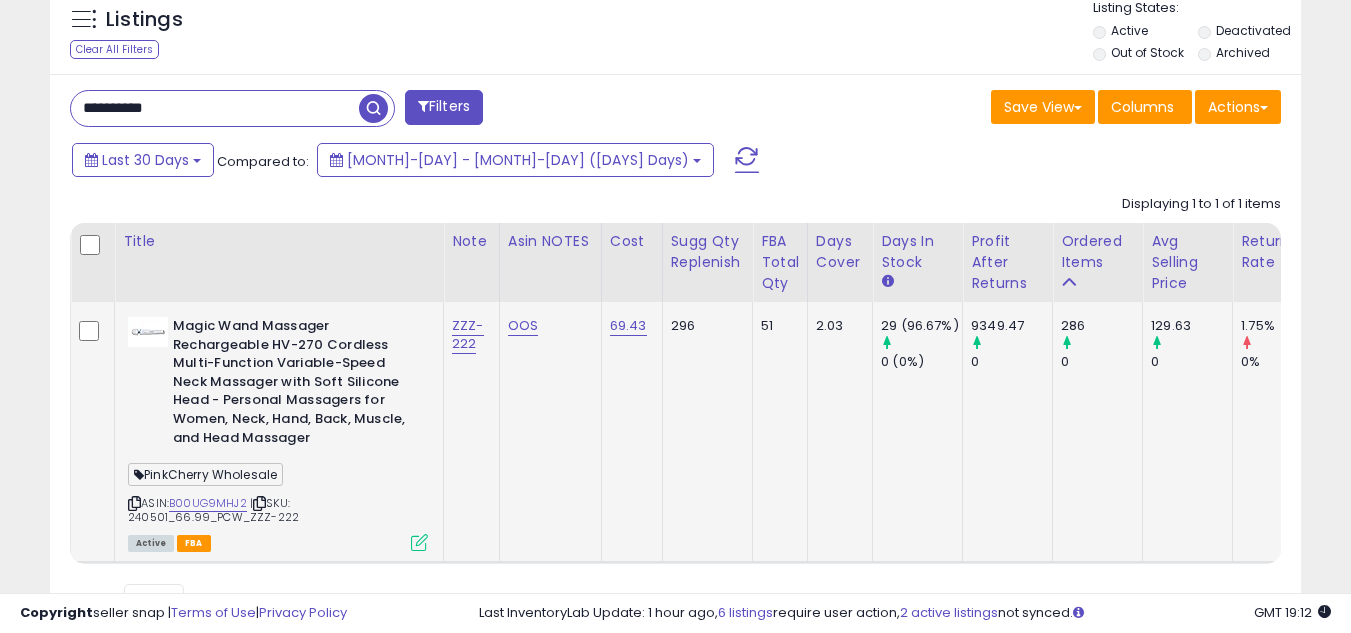 click at bounding box center [134, 503] 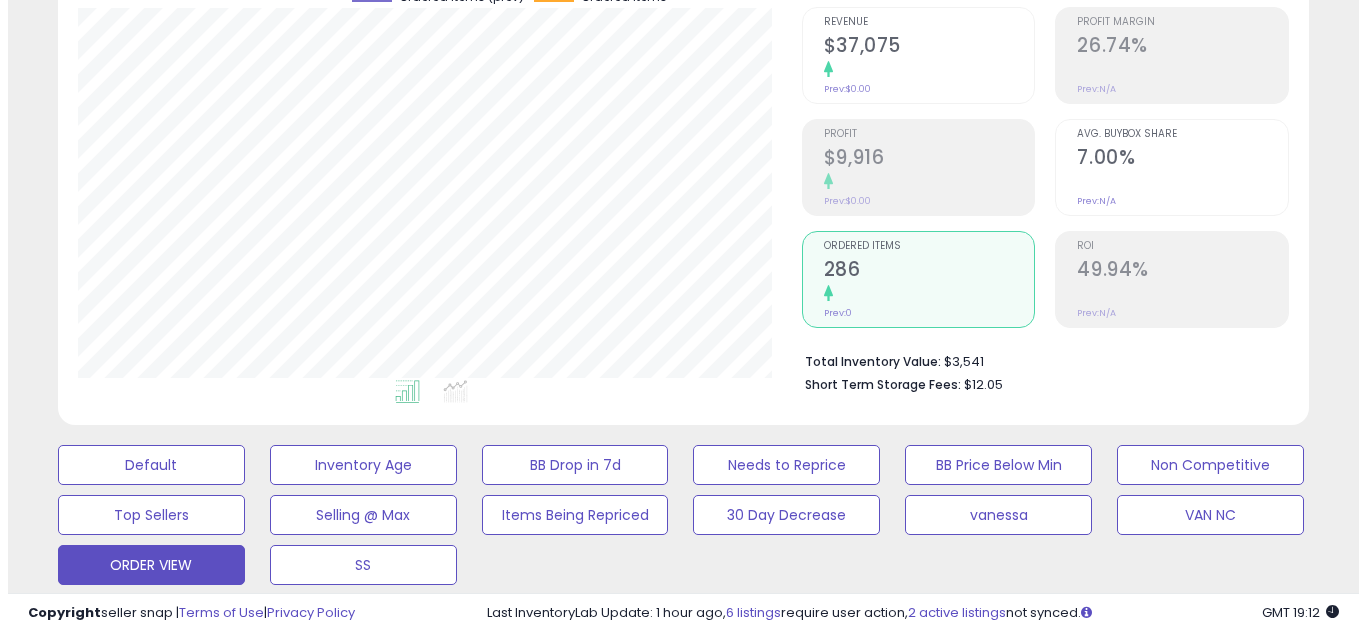 scroll, scrollTop: 500, scrollLeft: 0, axis: vertical 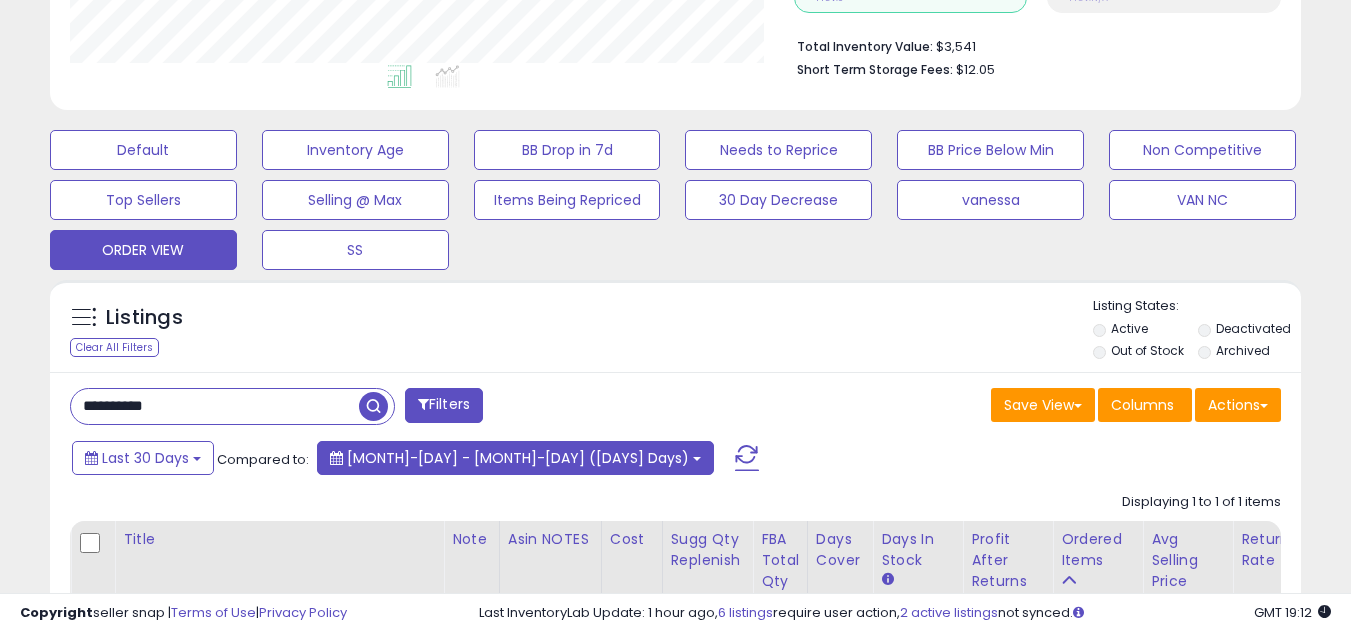 click on "Jul-18 - Aug-01 (15 Days)" at bounding box center (518, 458) 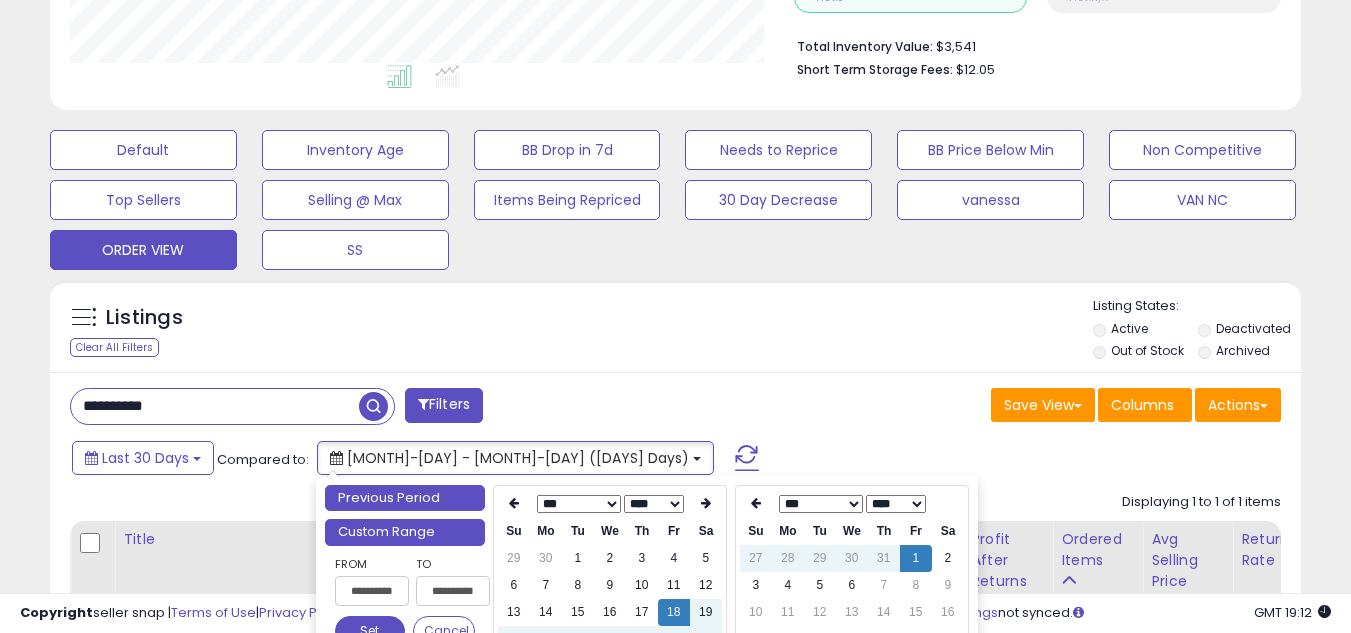 type on "**********" 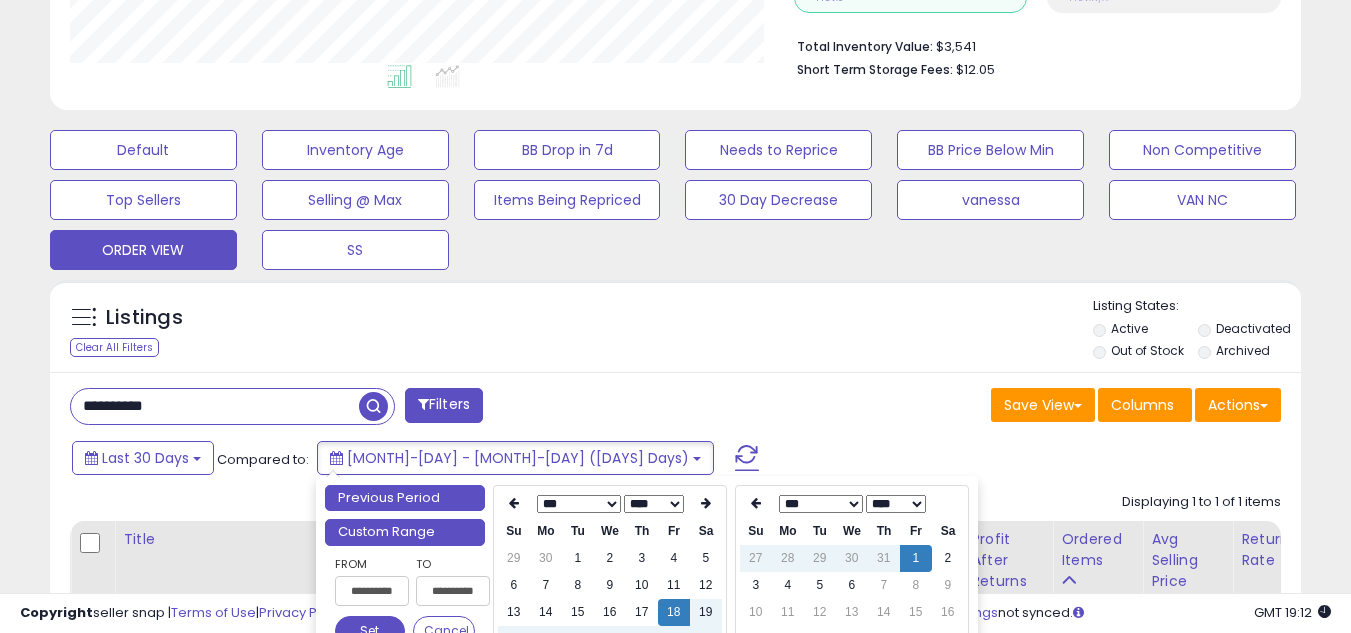 click on "Previous Period" at bounding box center [405, 498] 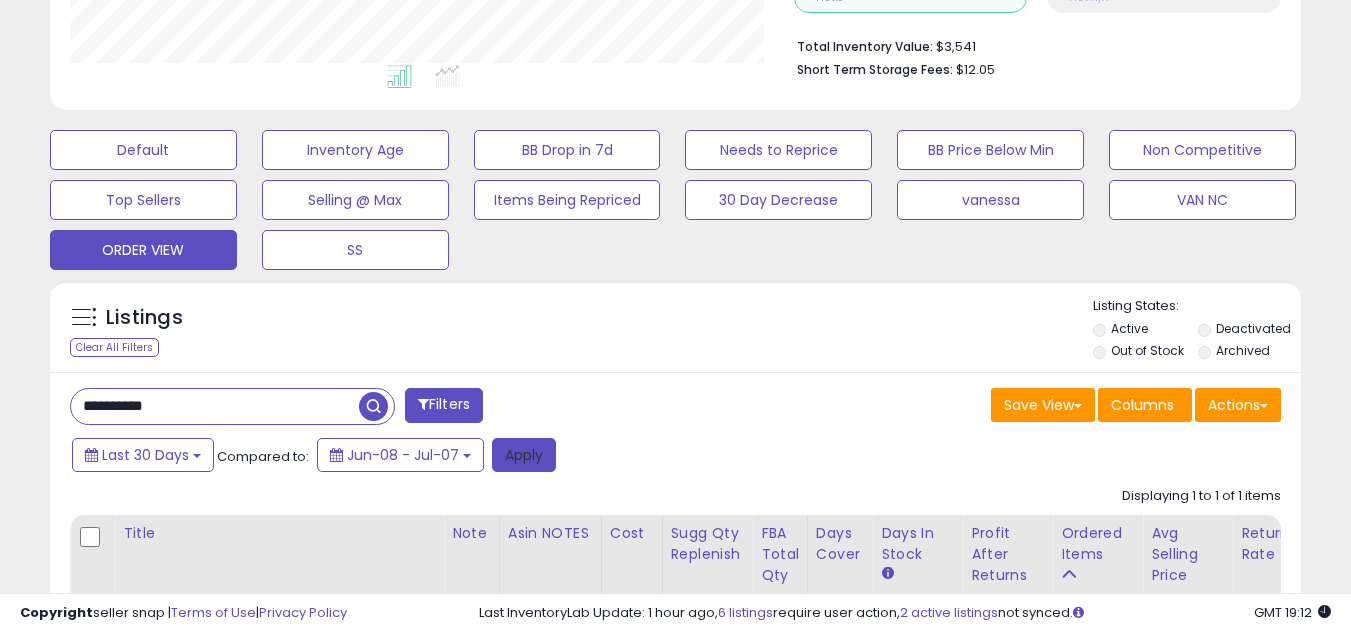 click on "Apply" at bounding box center (524, 455) 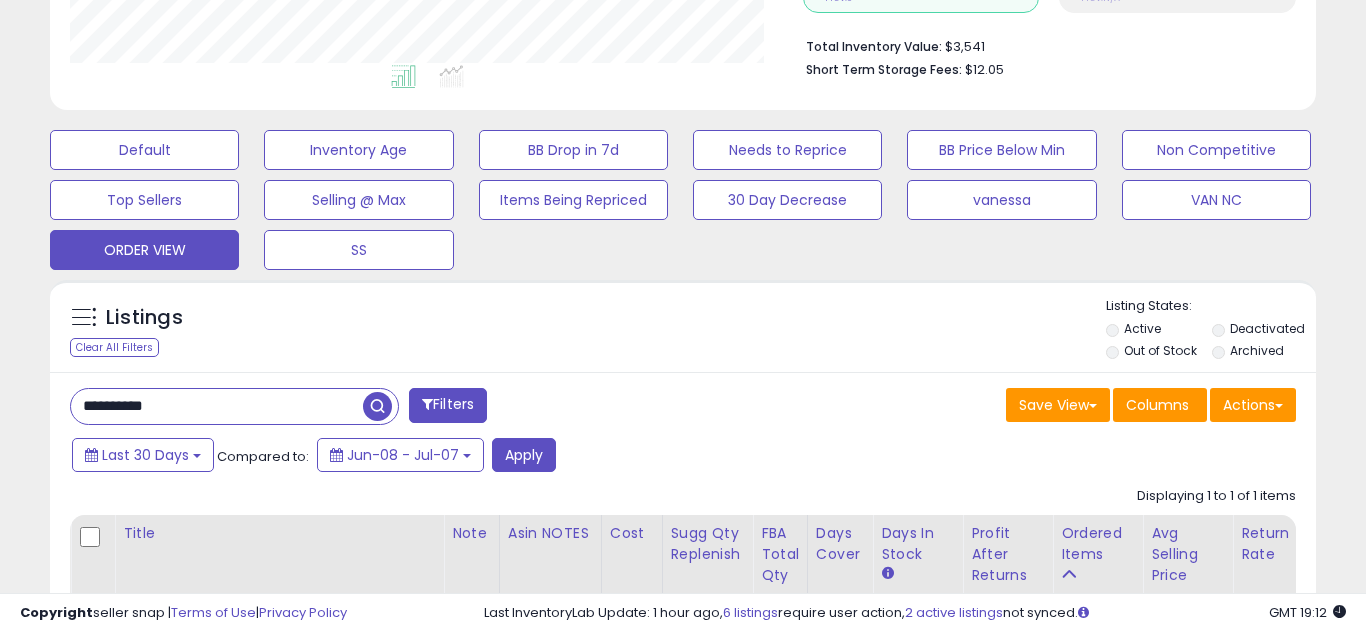scroll, scrollTop: 999590, scrollLeft: 999267, axis: both 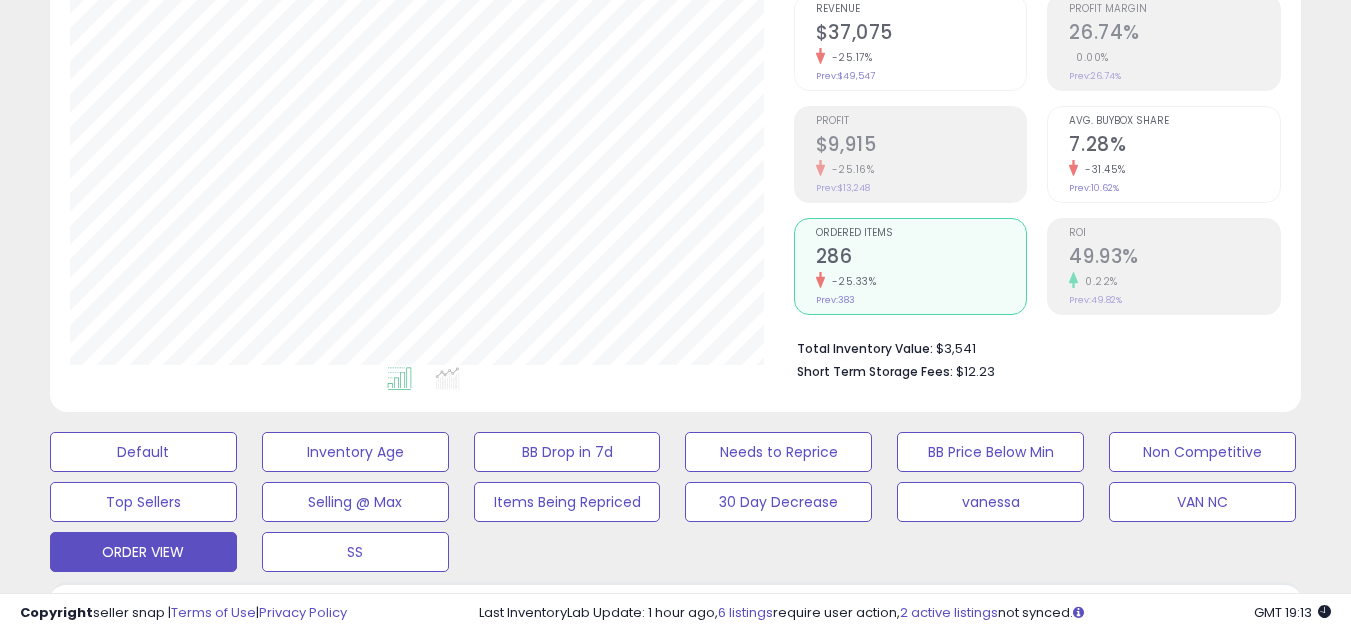 click on "Ordered Items
286
-25.33%
Prev:  383" at bounding box center (911, 266) 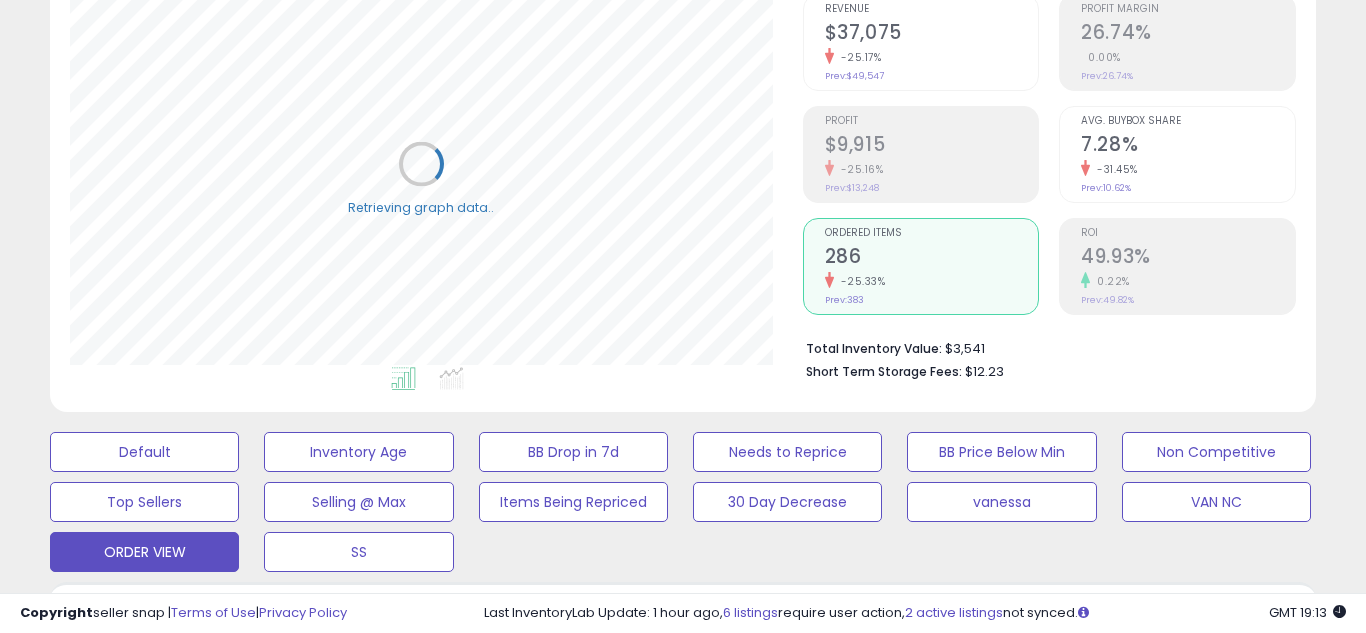 scroll, scrollTop: 999590, scrollLeft: 999276, axis: both 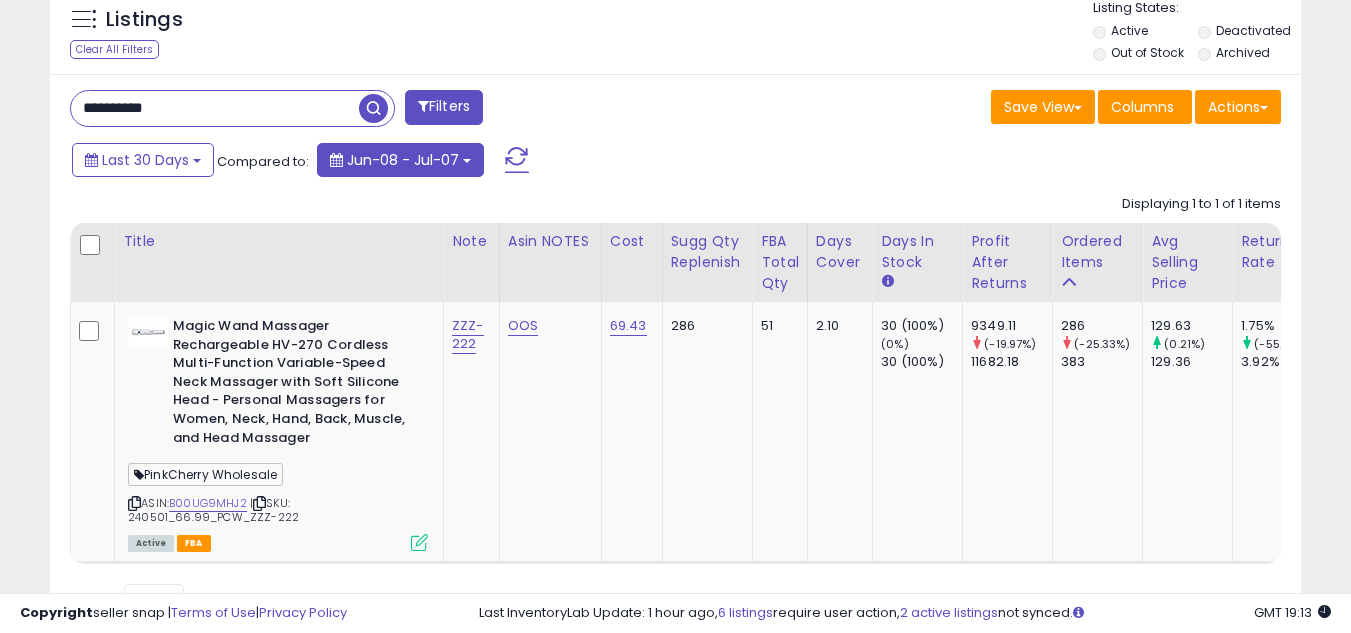 click on "Jun-08 - Jul-07" at bounding box center (403, 160) 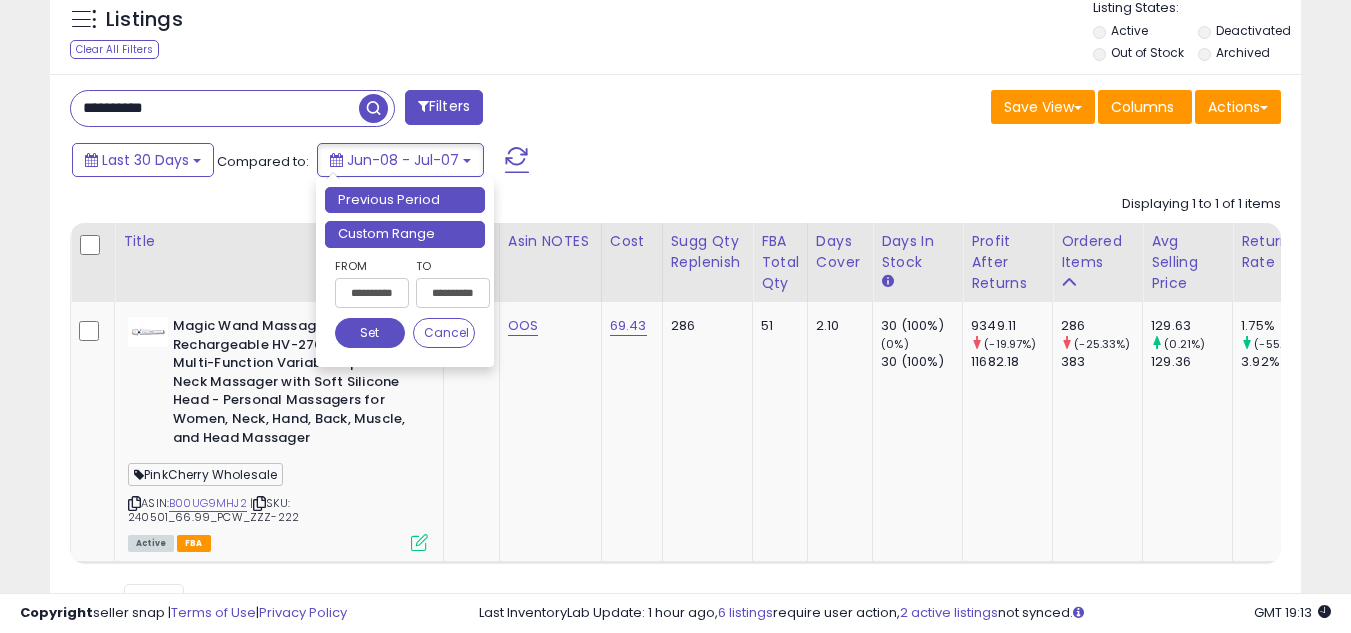 click on "Custom Range" at bounding box center [405, 234] 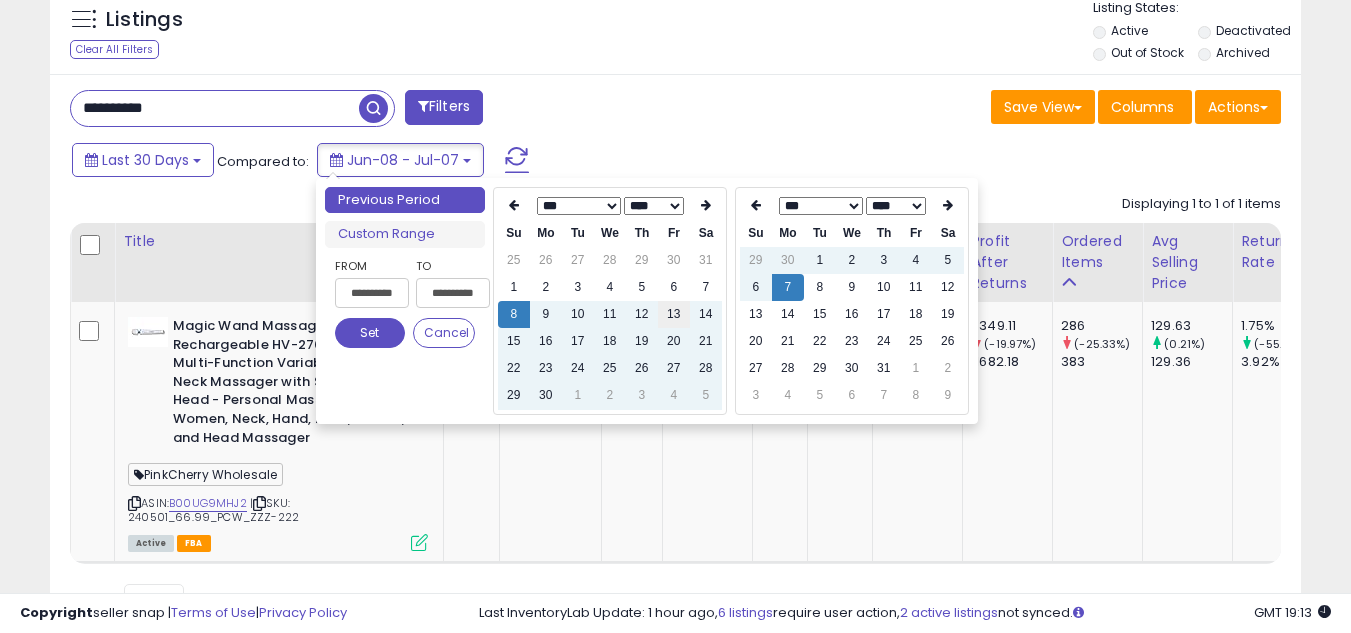 click on "13" at bounding box center [674, 314] 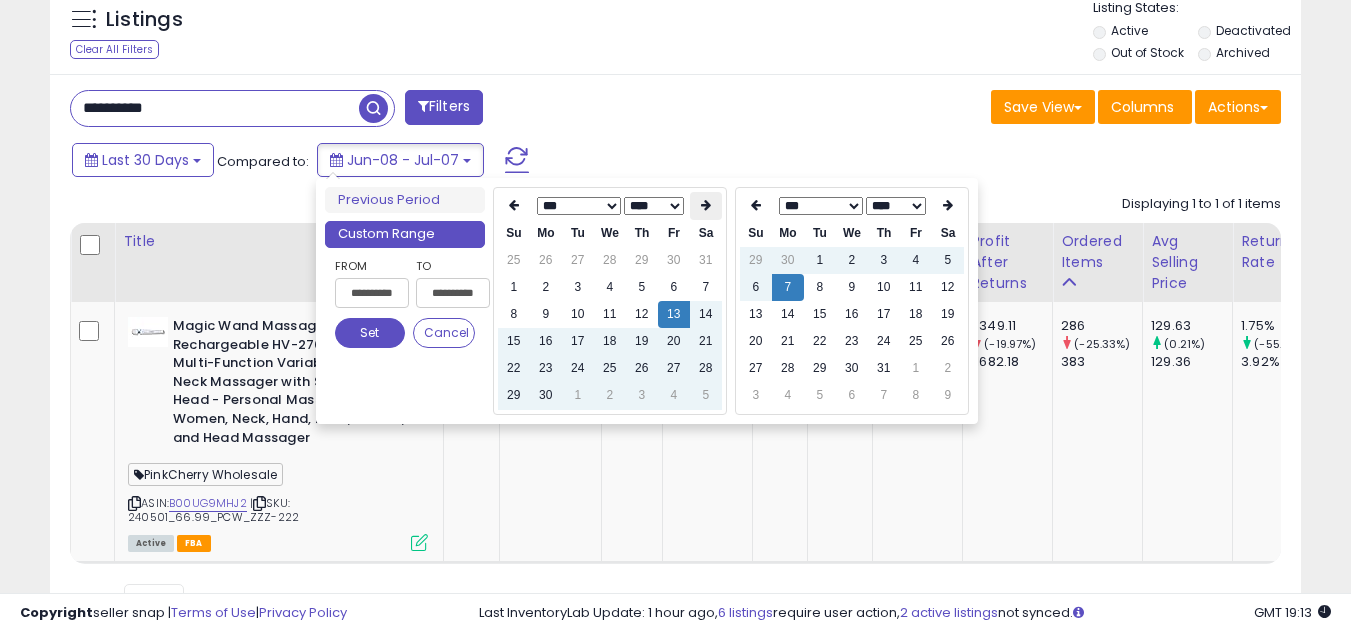 click at bounding box center [706, 206] 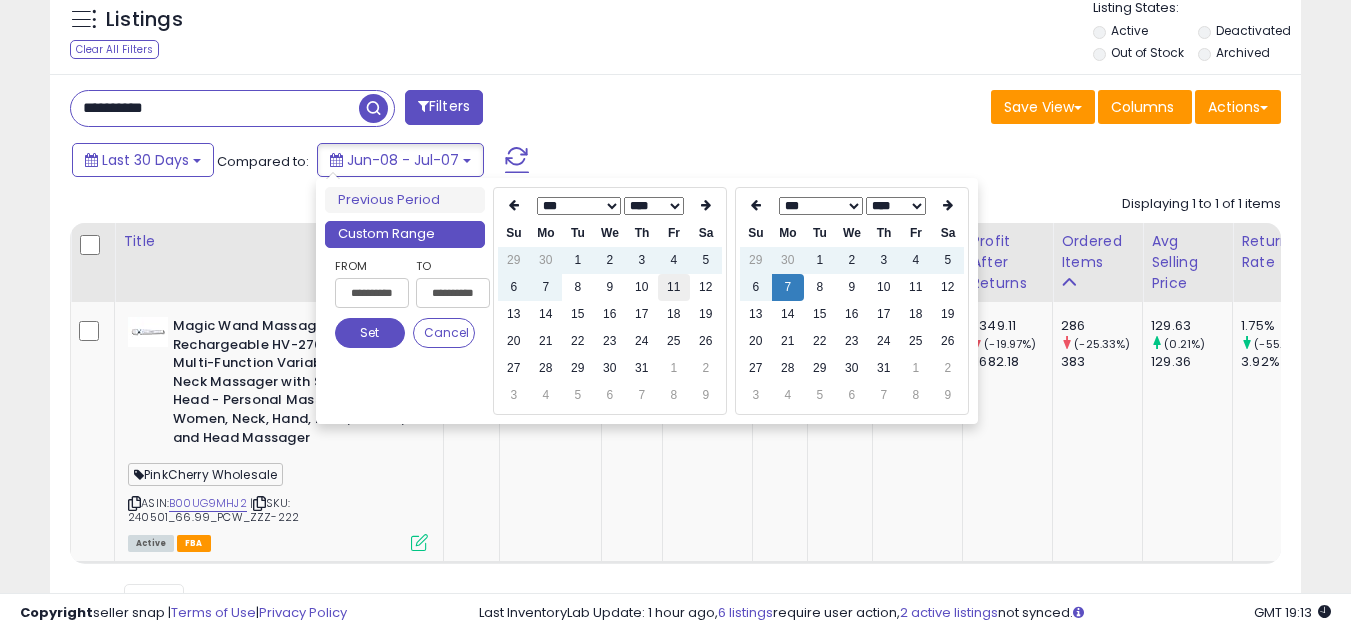 type on "**********" 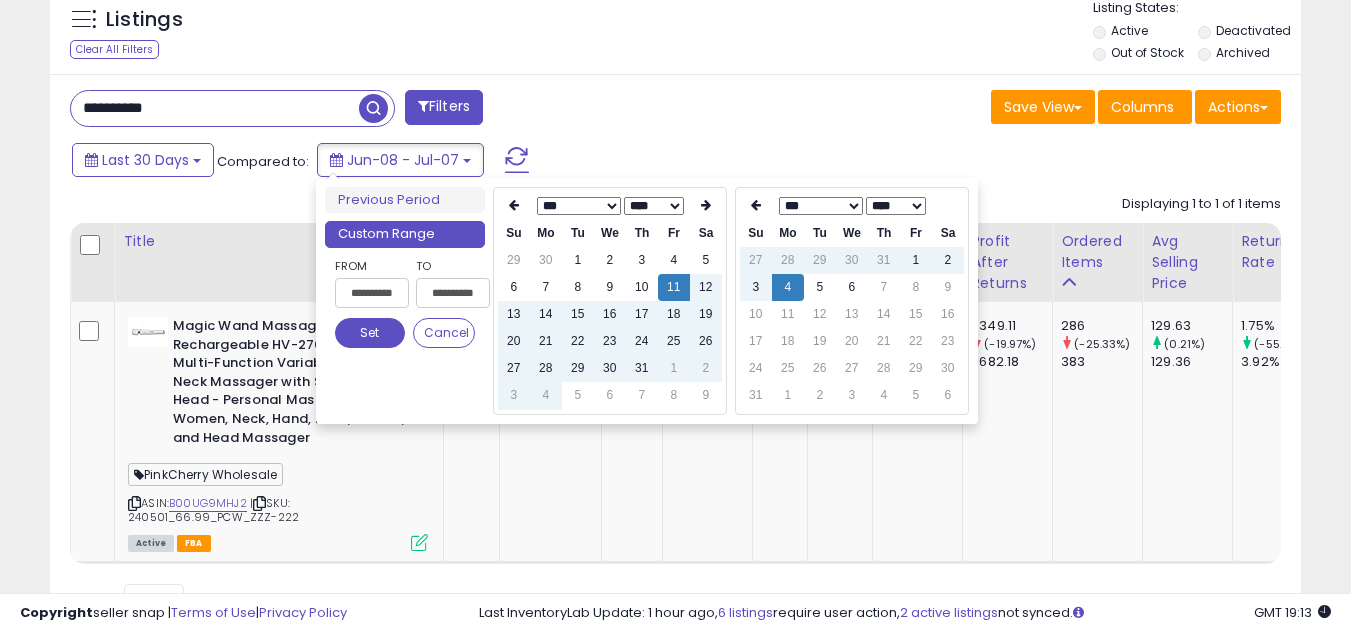 type on "**********" 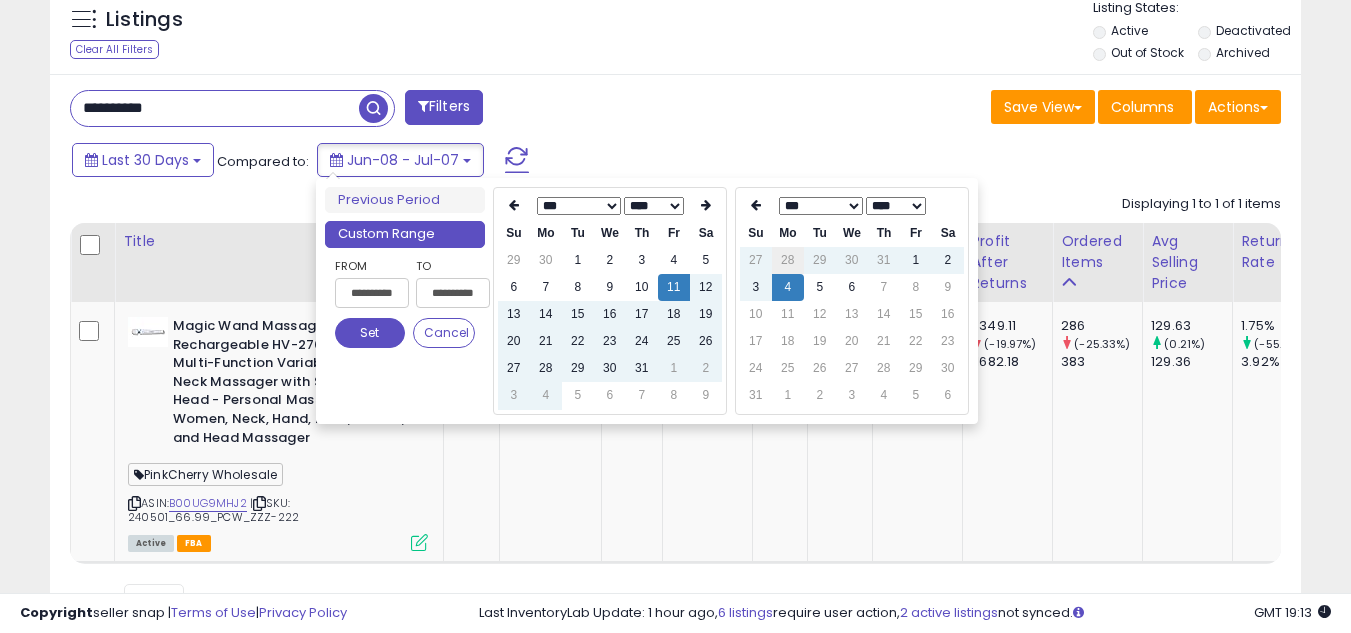 type on "**********" 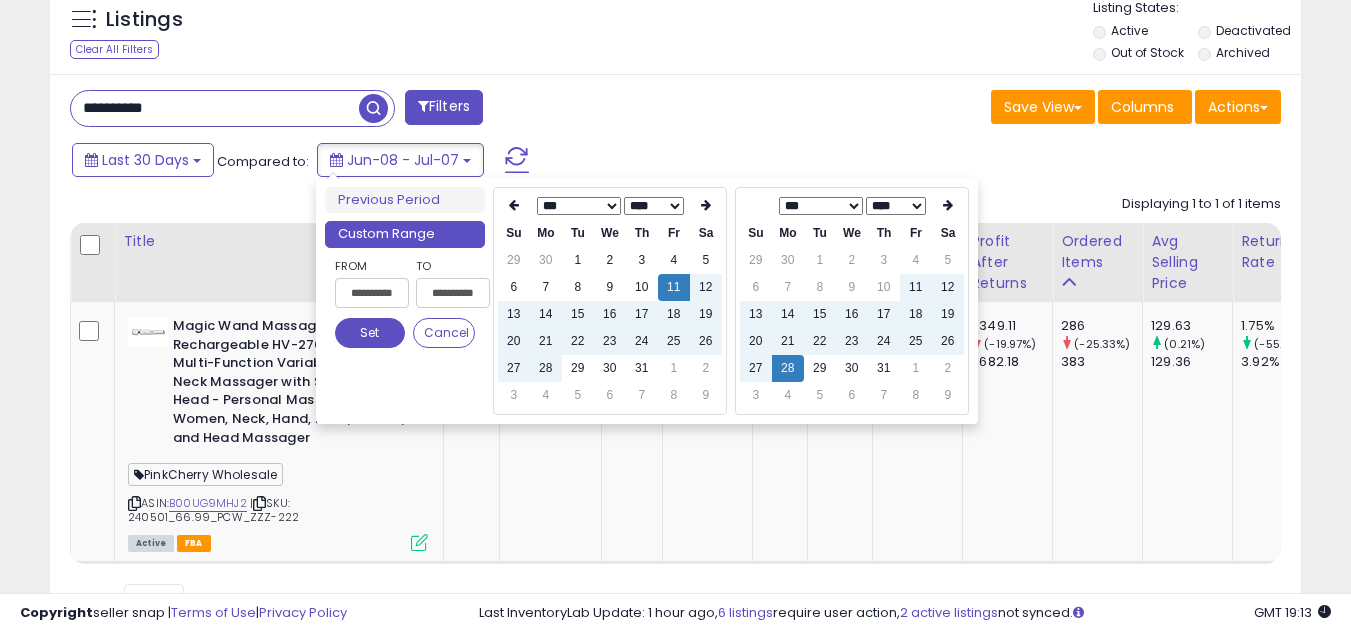 type on "**********" 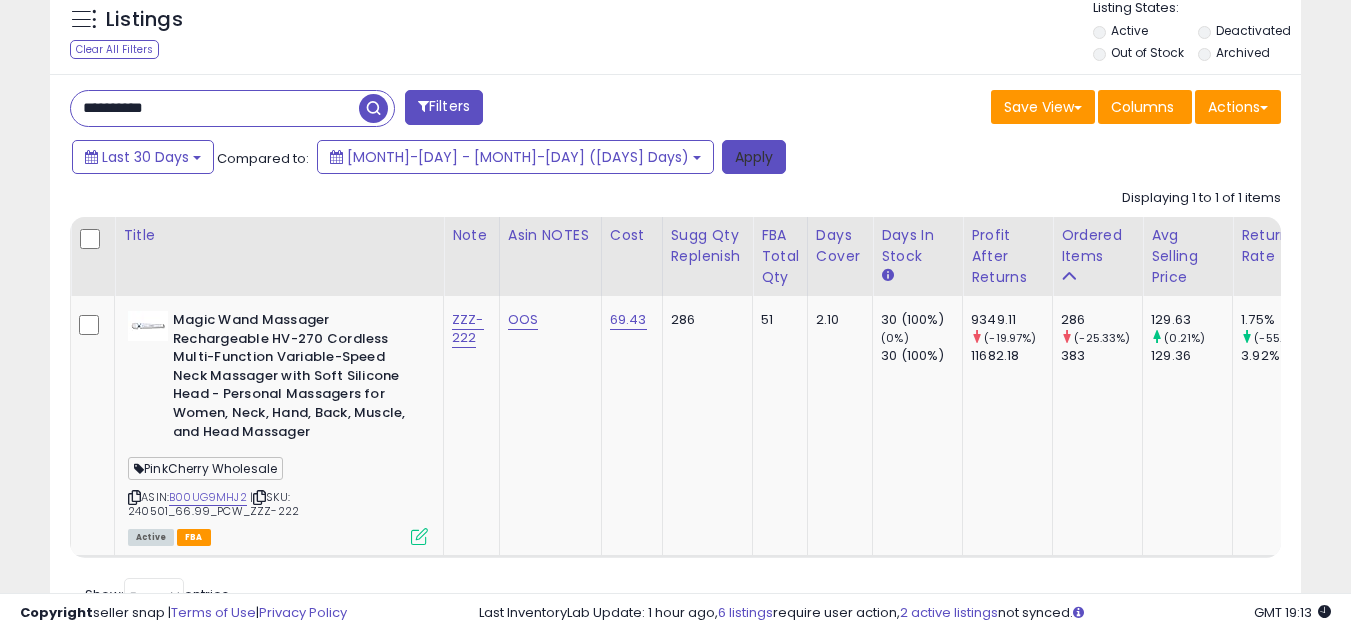 click on "Apply" at bounding box center (754, 157) 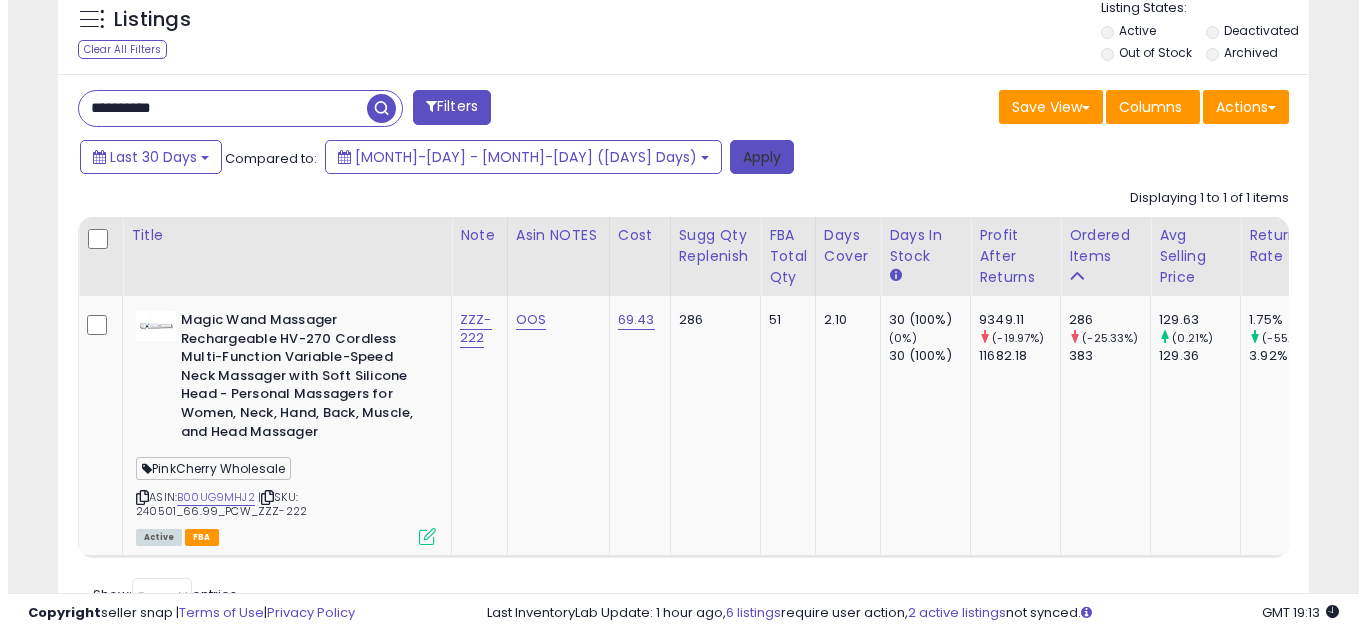scroll, scrollTop: 637, scrollLeft: 0, axis: vertical 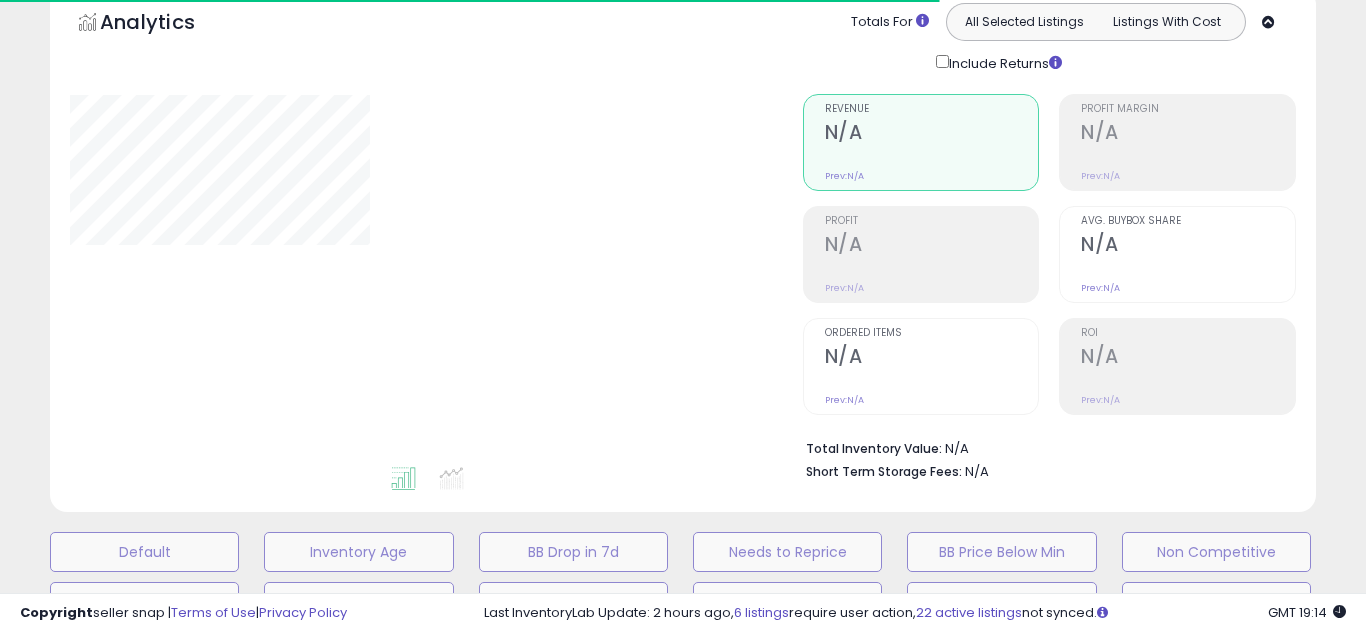 type on "**********" 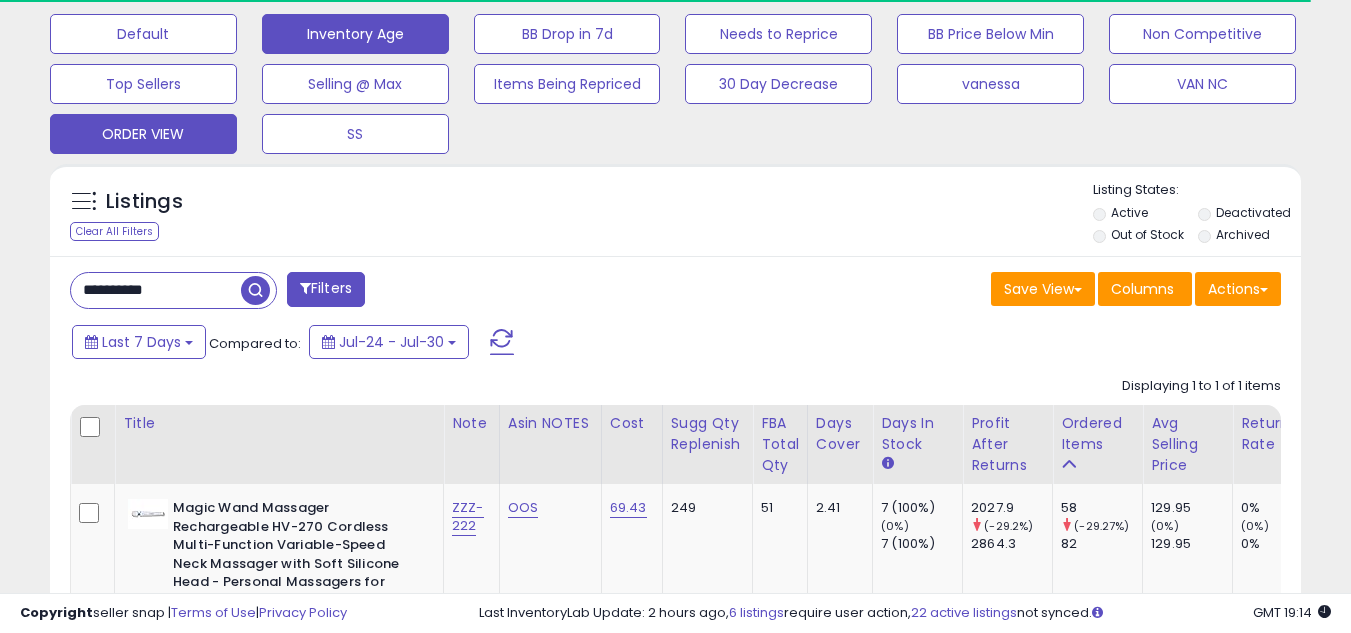 scroll, scrollTop: 698, scrollLeft: 0, axis: vertical 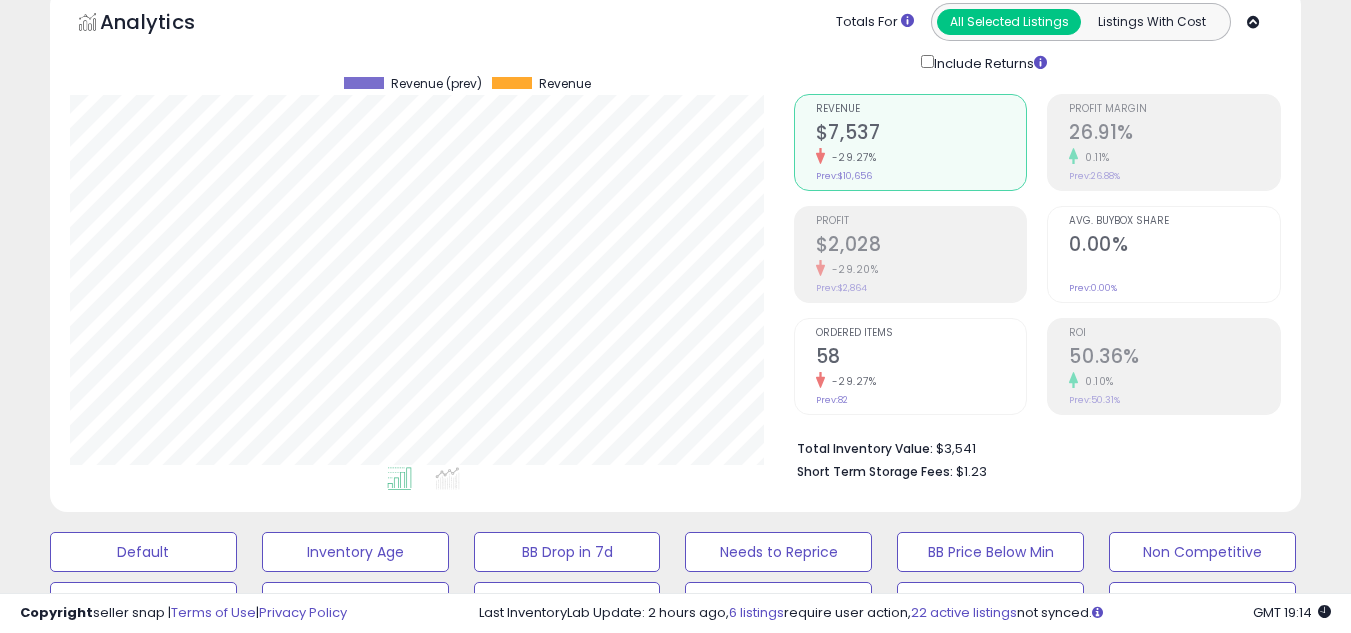 click on "Ordered Items" at bounding box center [921, 333] 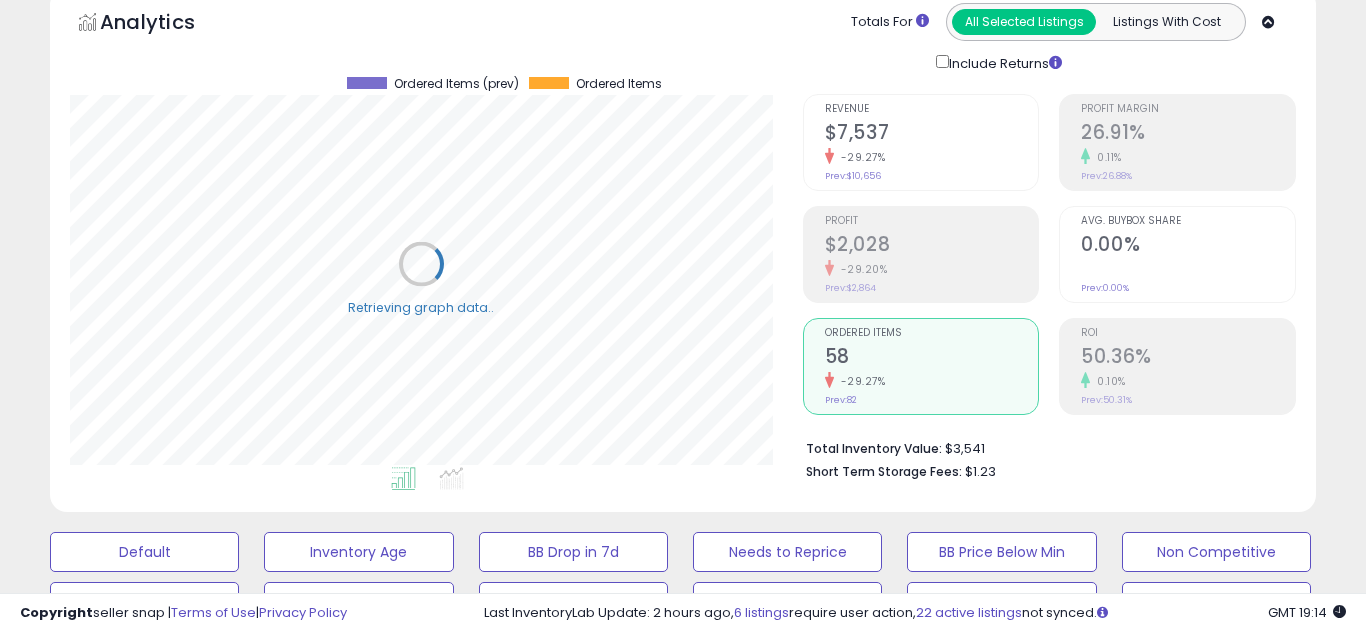 scroll, scrollTop: 999590, scrollLeft: 999267, axis: both 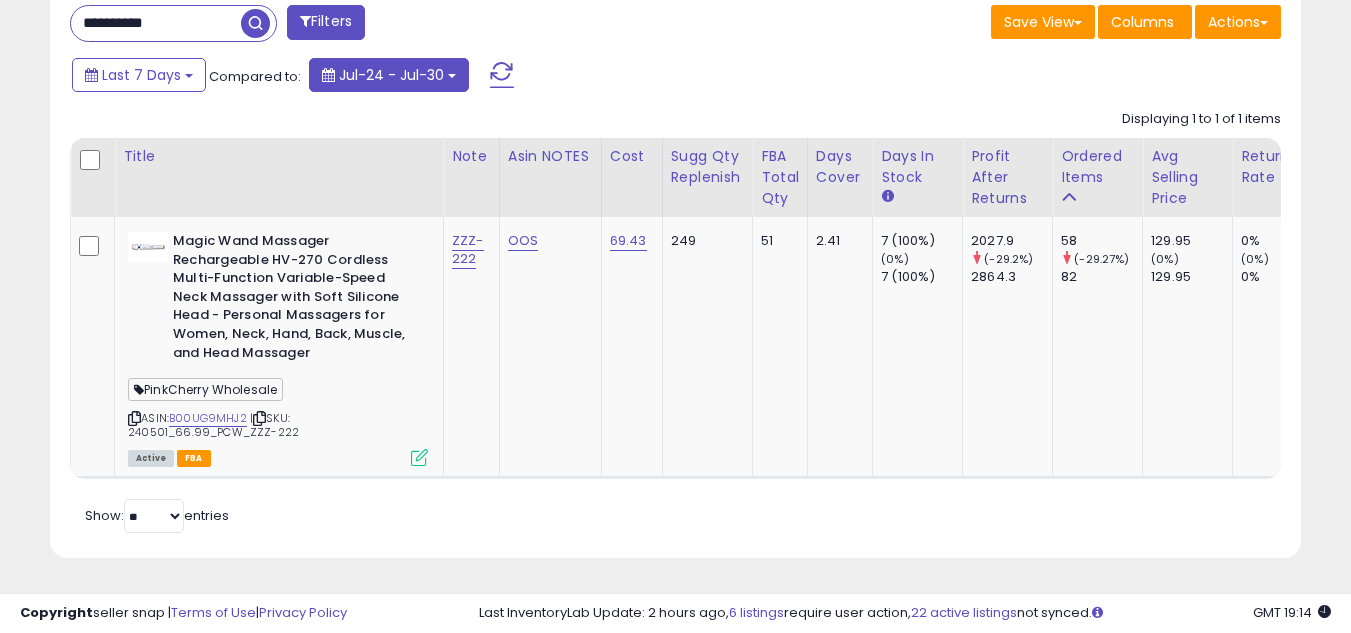 click on "Jul-24 - Jul-30" at bounding box center [389, 75] 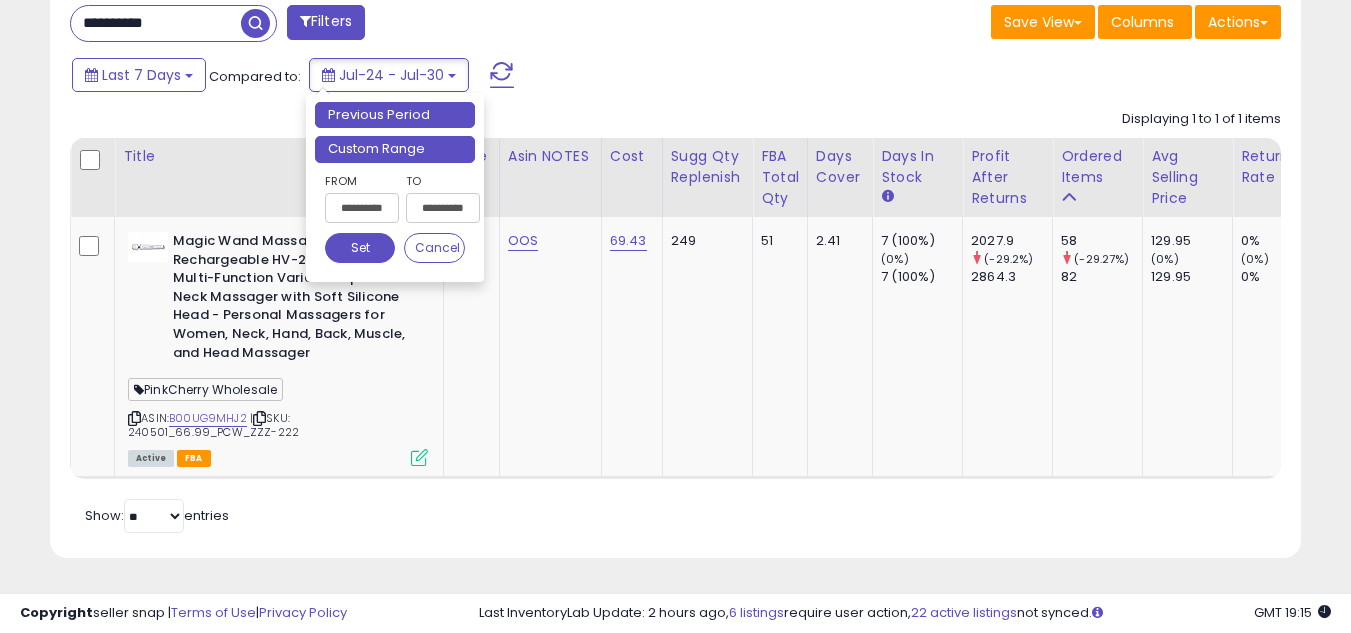 click on "Custom Range" at bounding box center [395, 149] 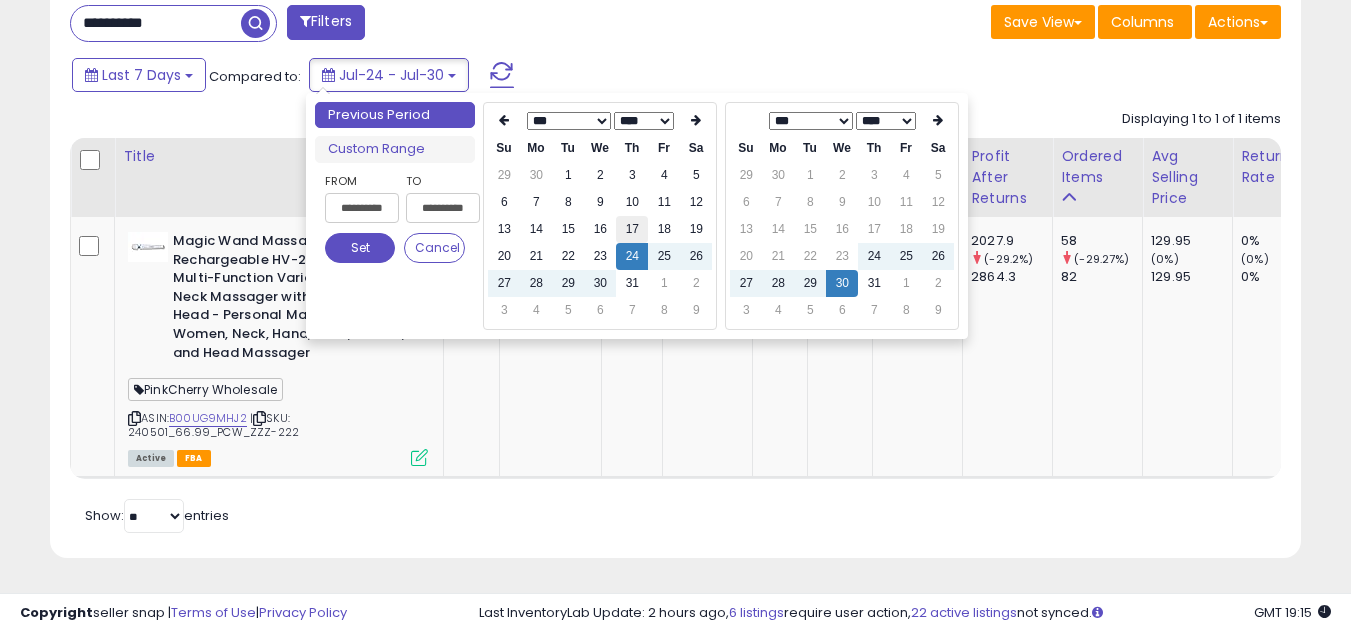 click on "17" at bounding box center (632, 229) 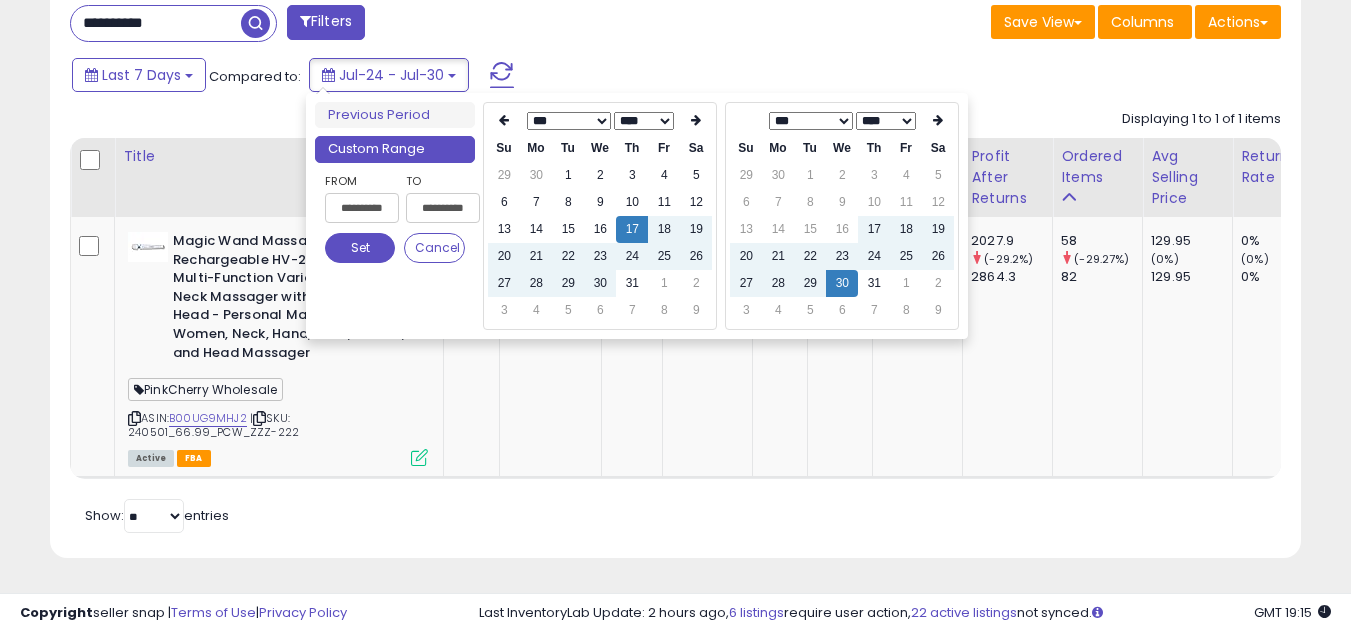 type on "**********" 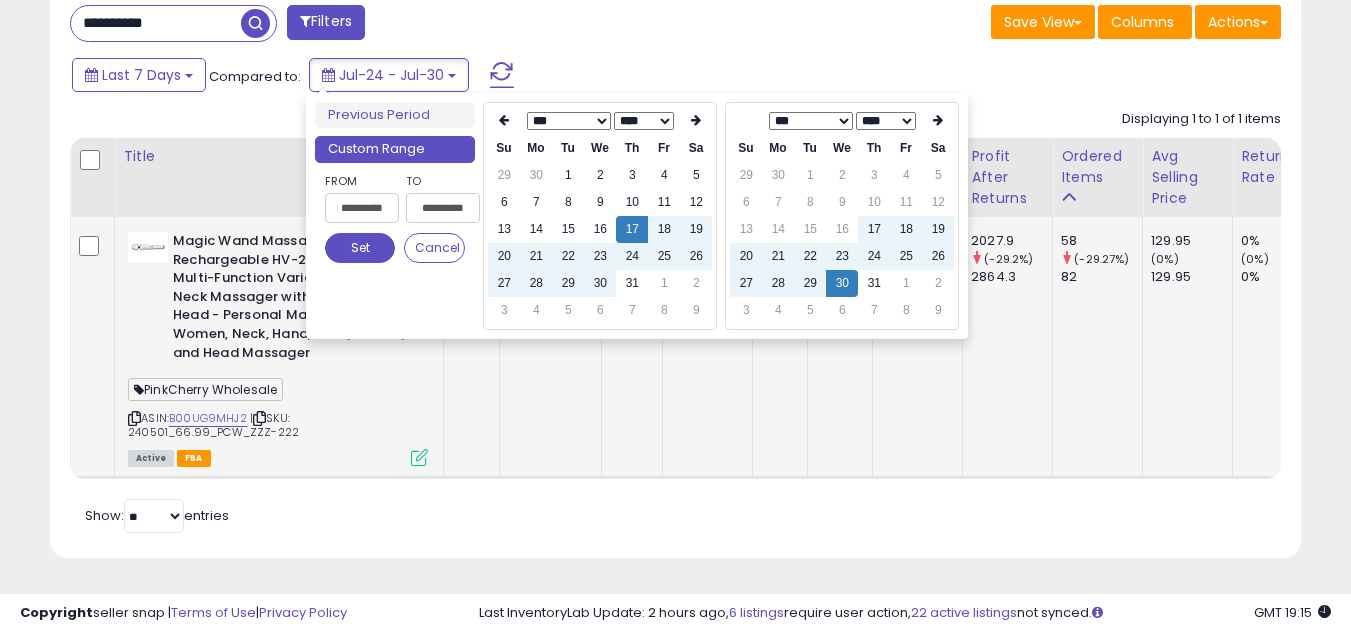 click on "Set" at bounding box center (360, 248) 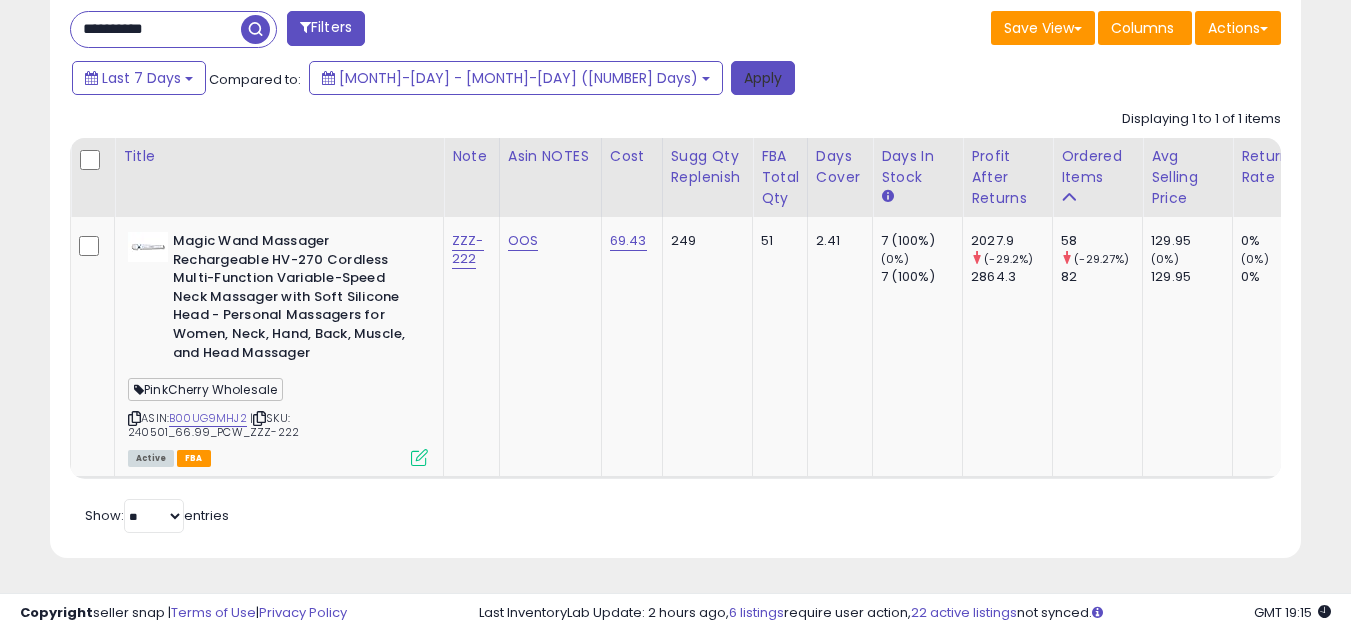 click on "Apply" at bounding box center [763, 78] 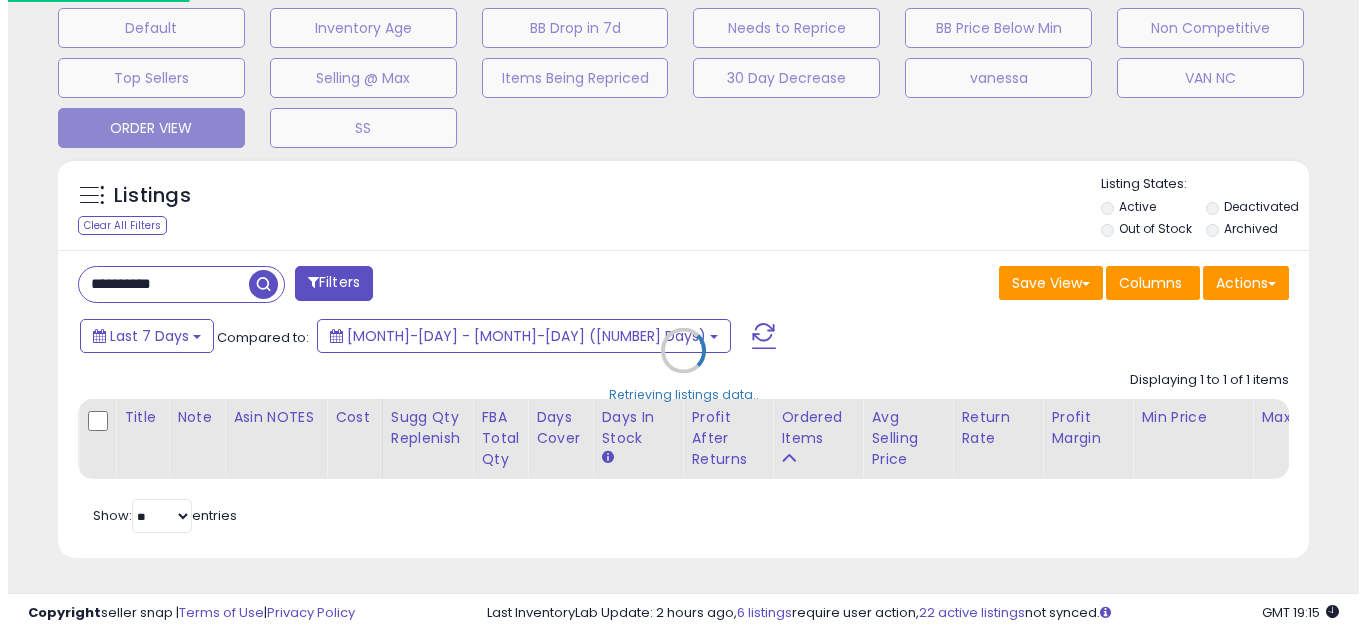 scroll, scrollTop: 637, scrollLeft: 0, axis: vertical 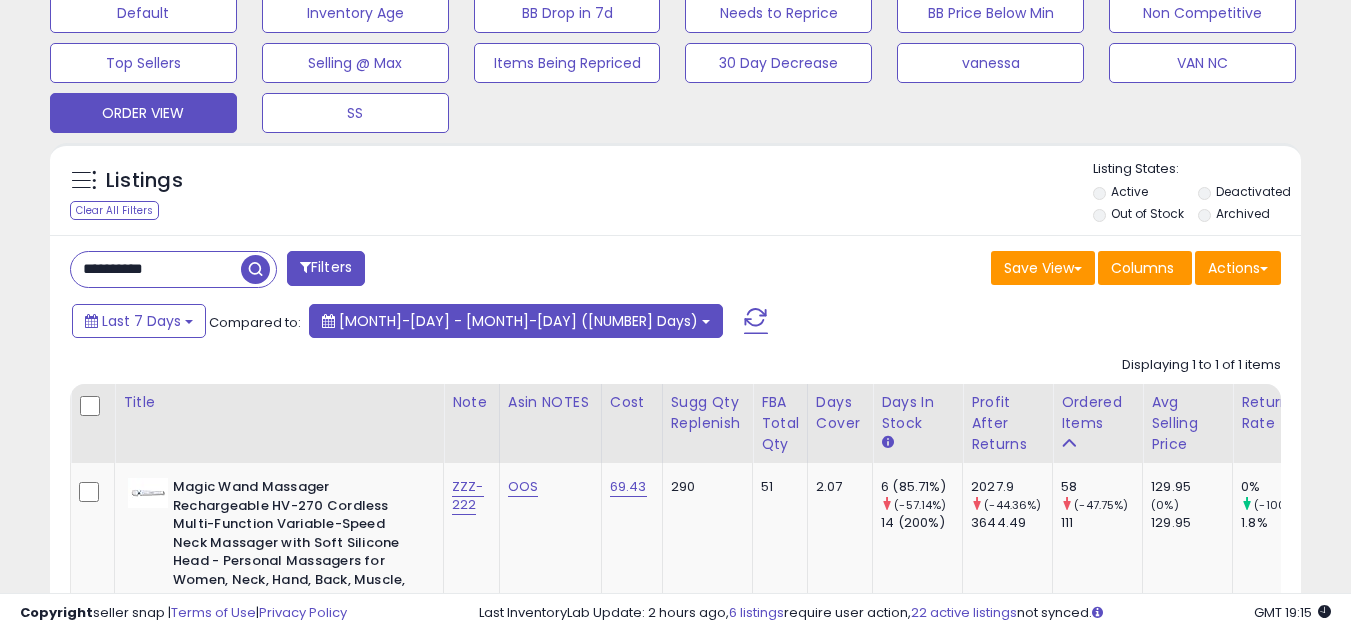 click on "Jul-17 - Jul-30 (14 Days)" at bounding box center (518, 321) 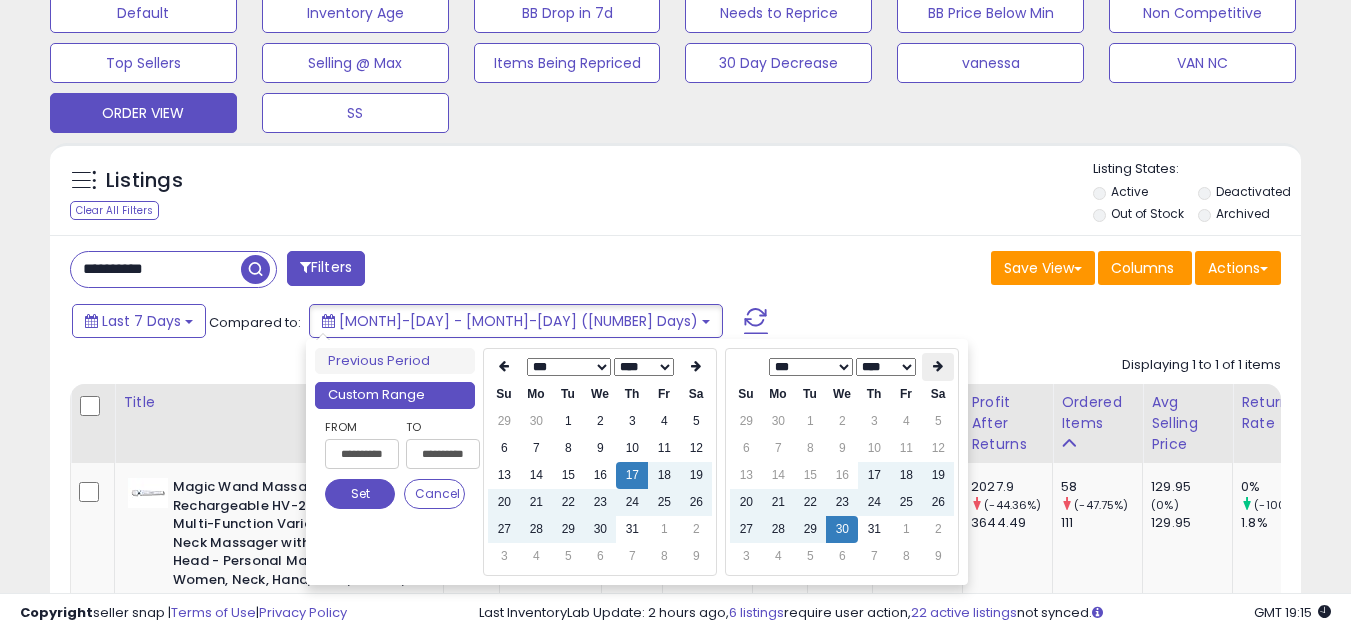 click at bounding box center (938, 366) 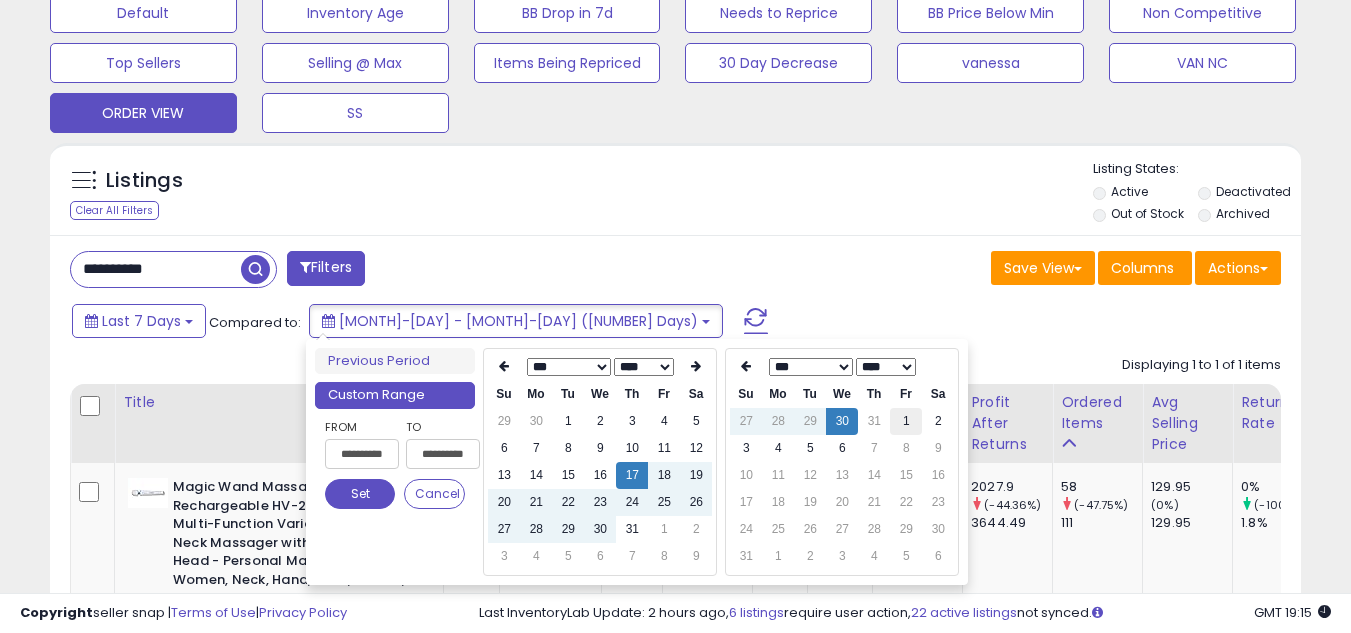 click on "1" at bounding box center (906, 421) 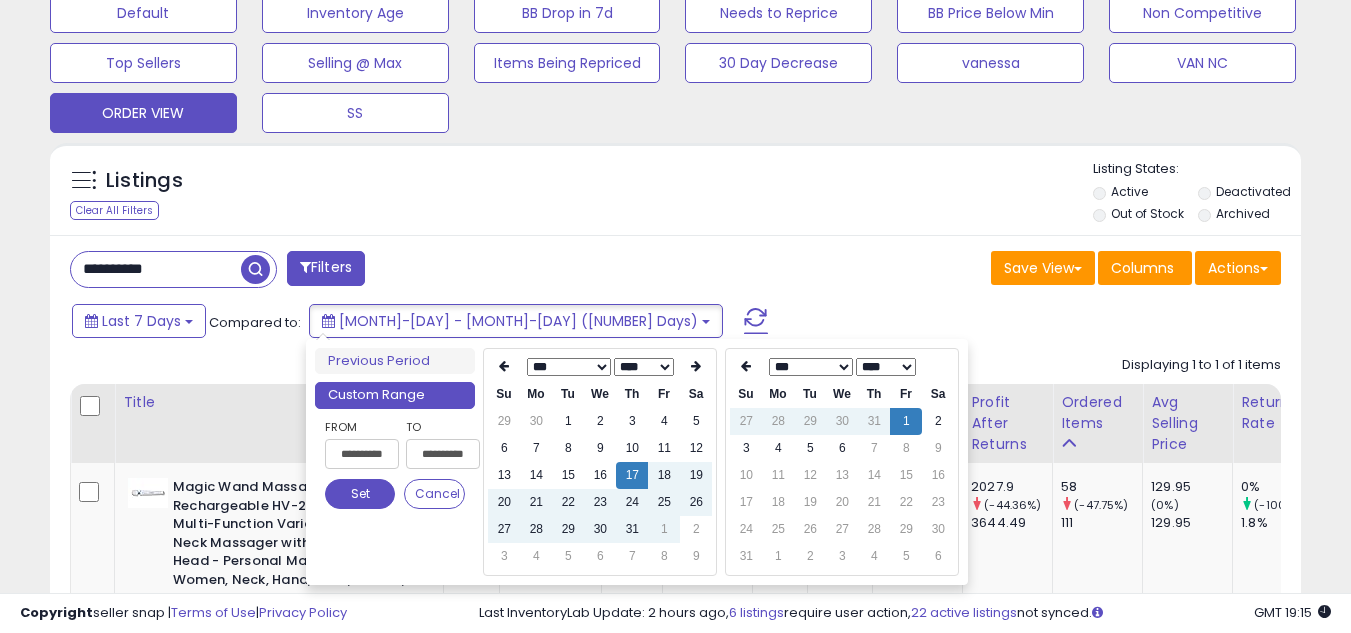 type on "**********" 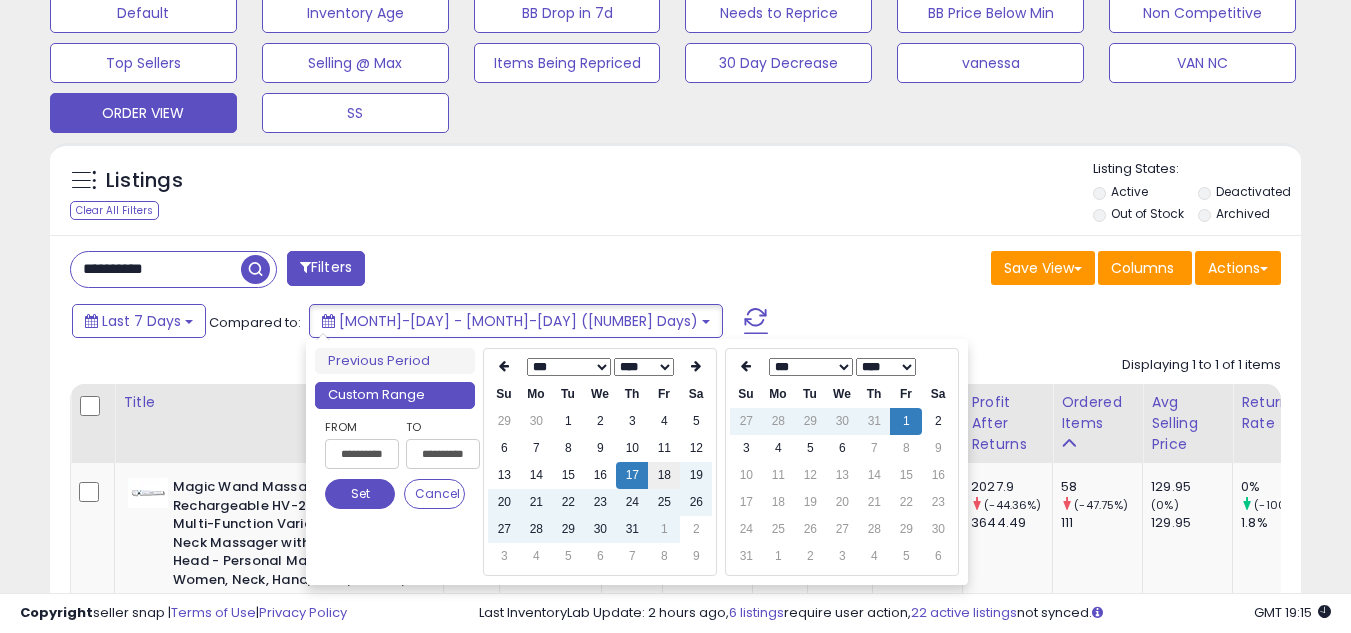 click on "18" at bounding box center [664, 475] 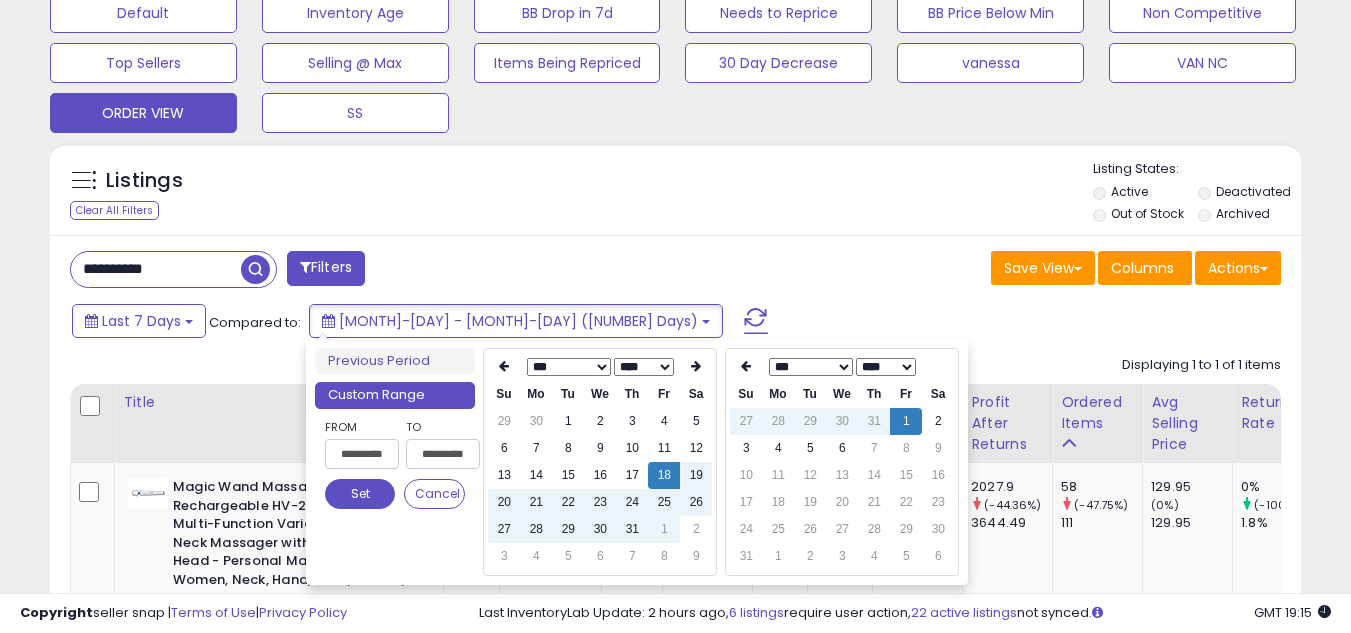 type on "**********" 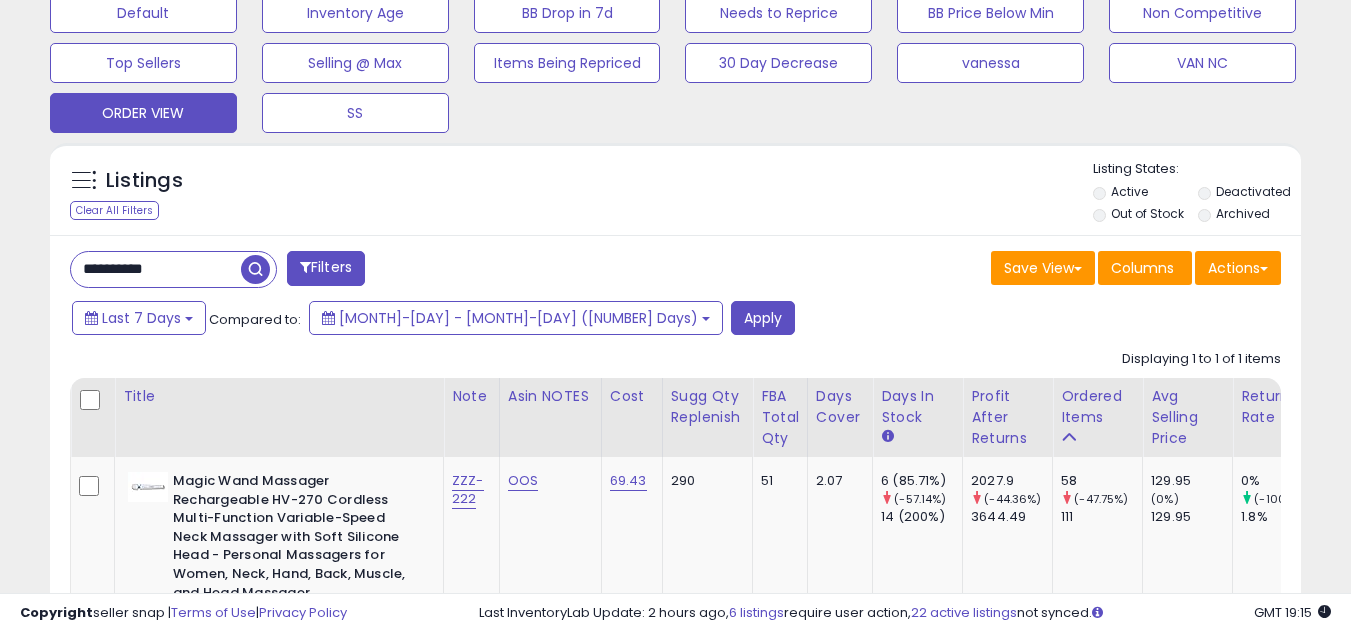 click on "Last 7 Days
Compared to:
Jul-18 - Aug-01 (15 Days)
Apply" at bounding box center [521, 320] 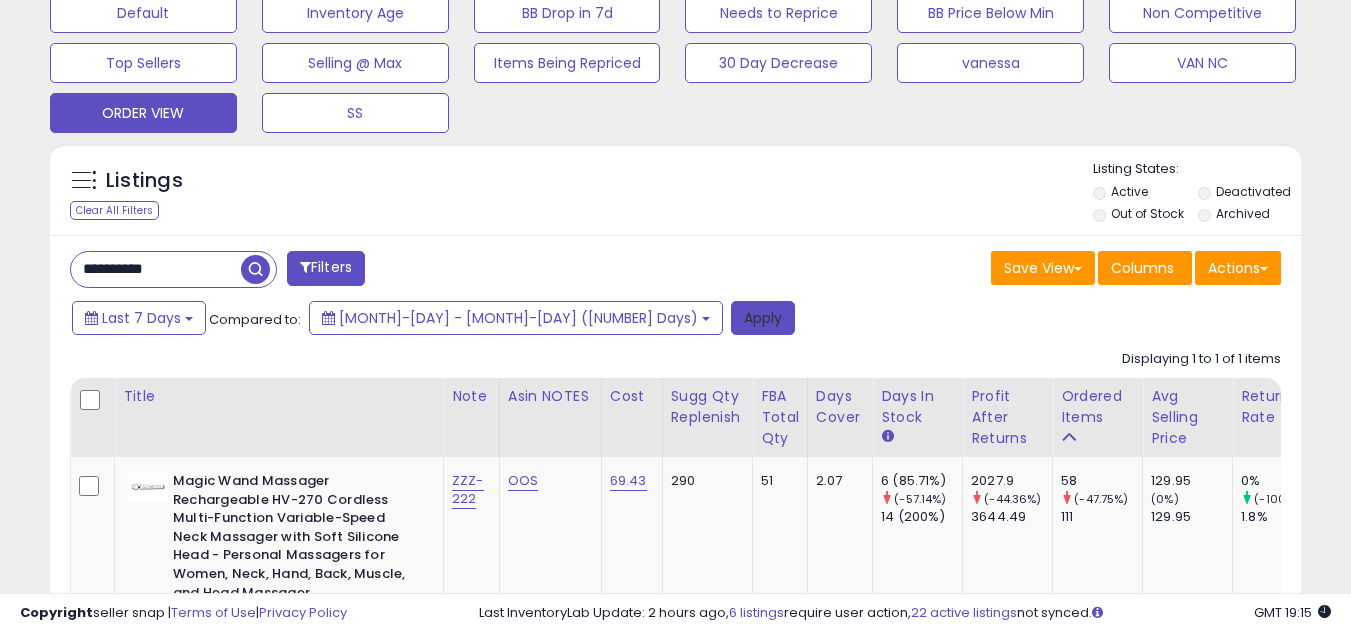 click on "Apply" at bounding box center (763, 318) 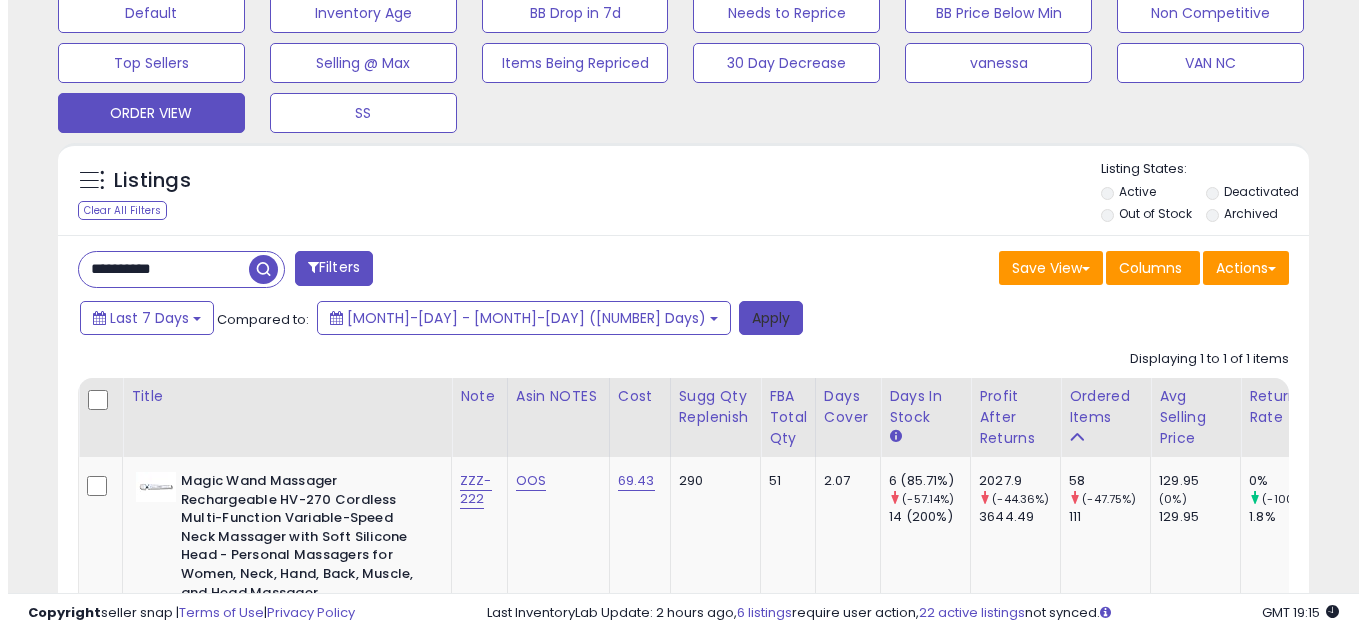 scroll, scrollTop: 999590, scrollLeft: 999267, axis: both 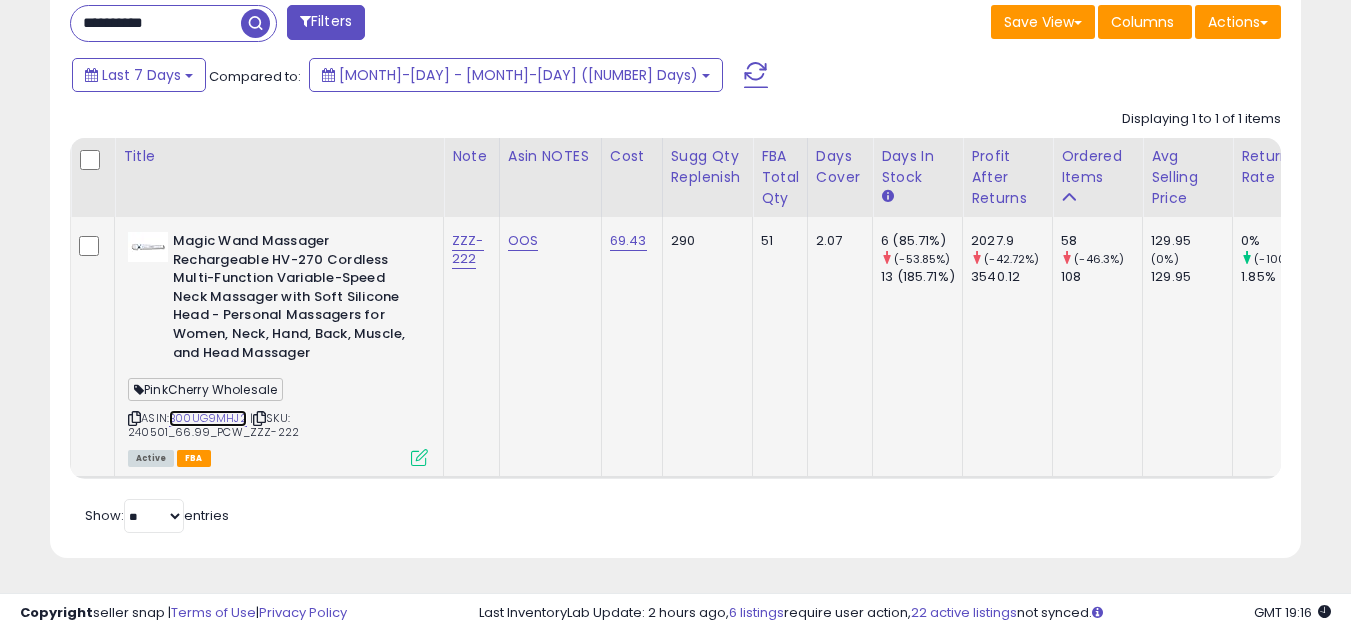 click on "B00UG9MHJ2" at bounding box center [208, 418] 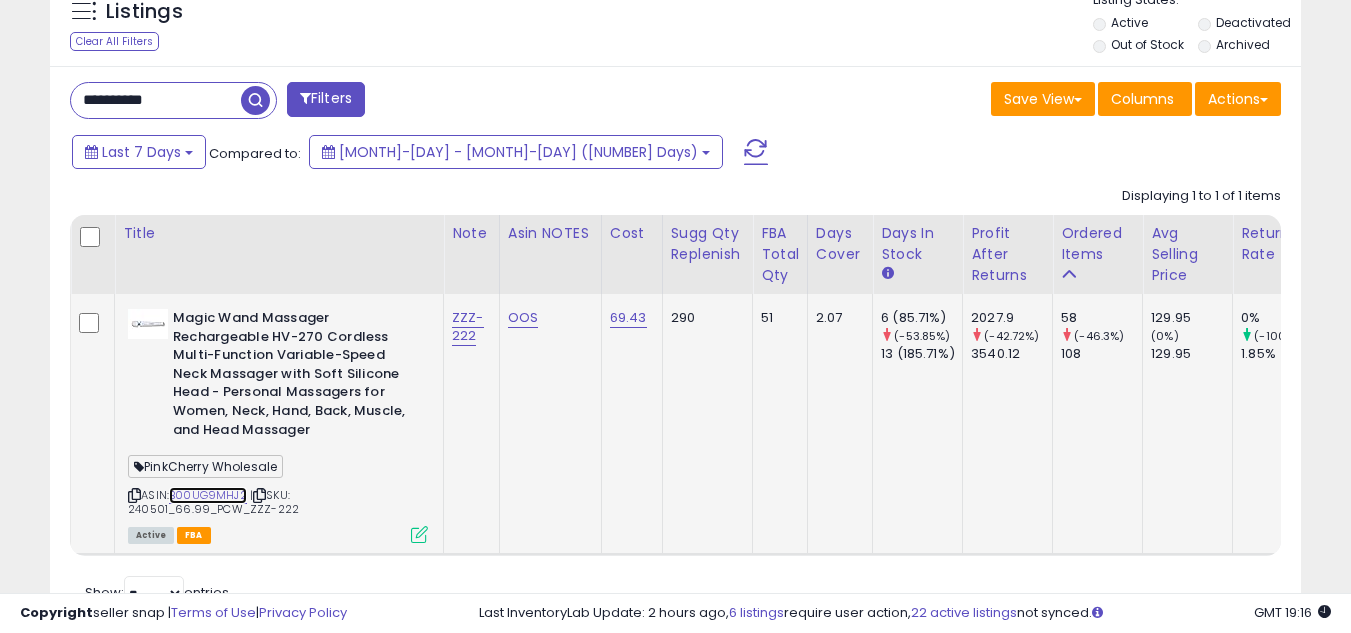 scroll, scrollTop: 698, scrollLeft: 0, axis: vertical 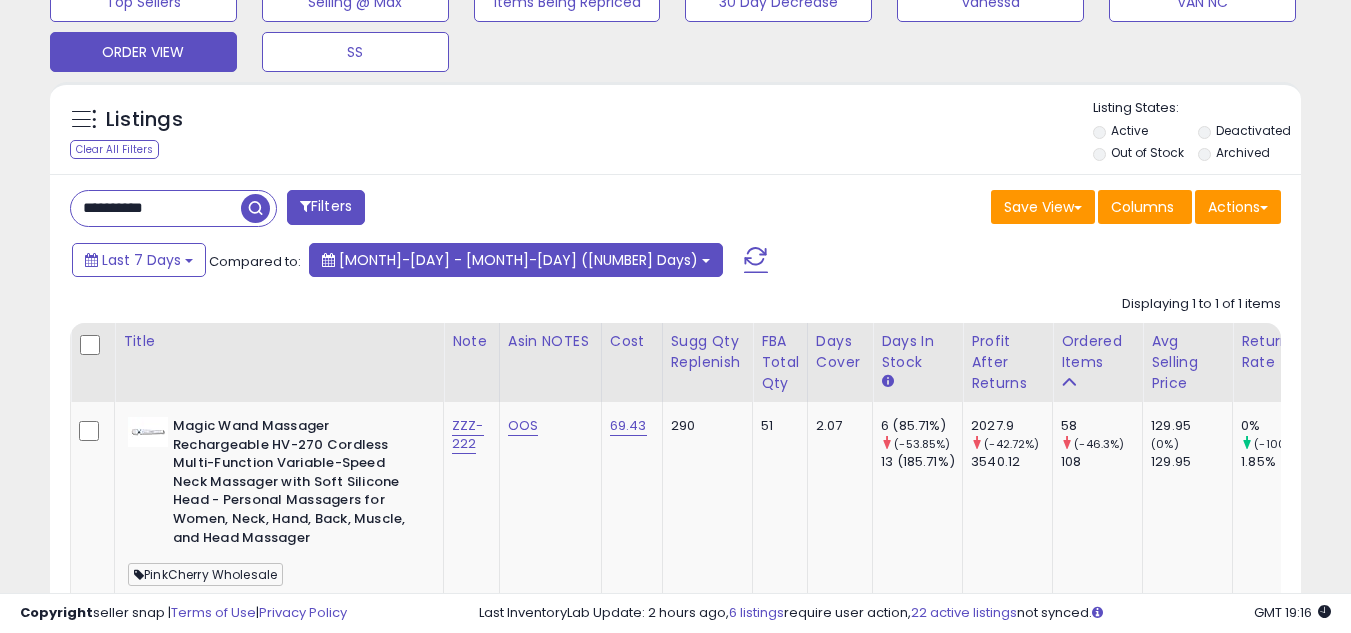 click on "Jul-18 - Aug-01 (15 Days)" at bounding box center [518, 260] 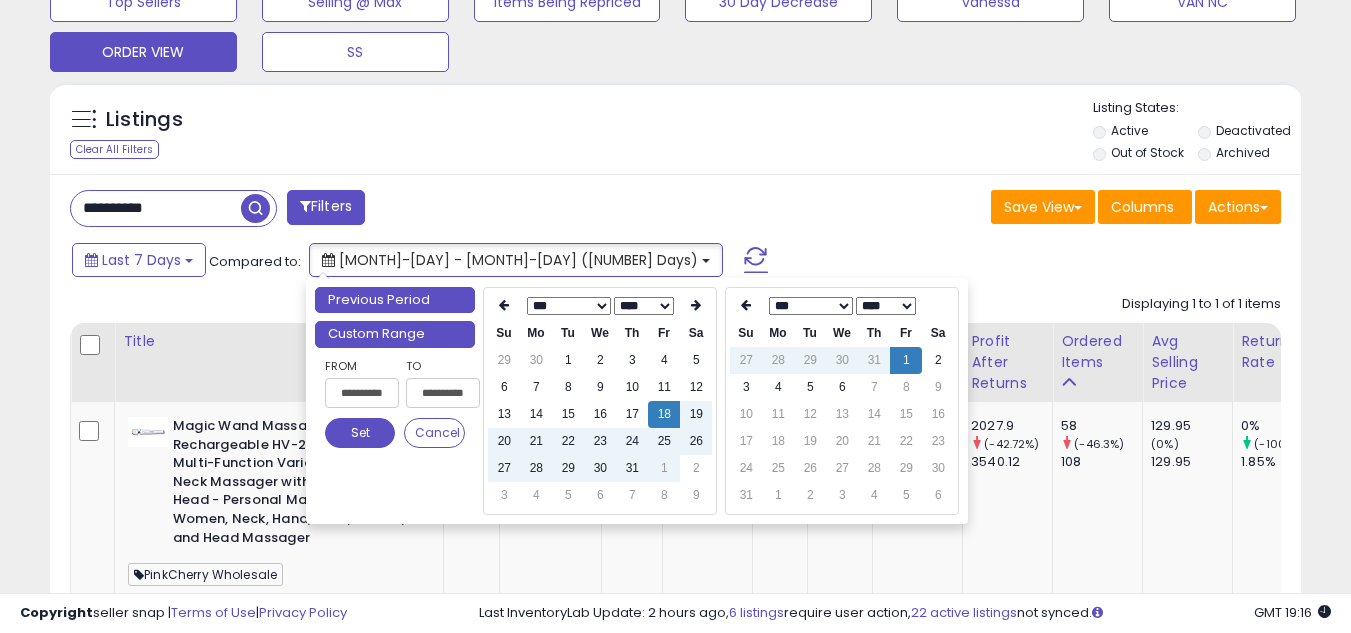 type on "**********" 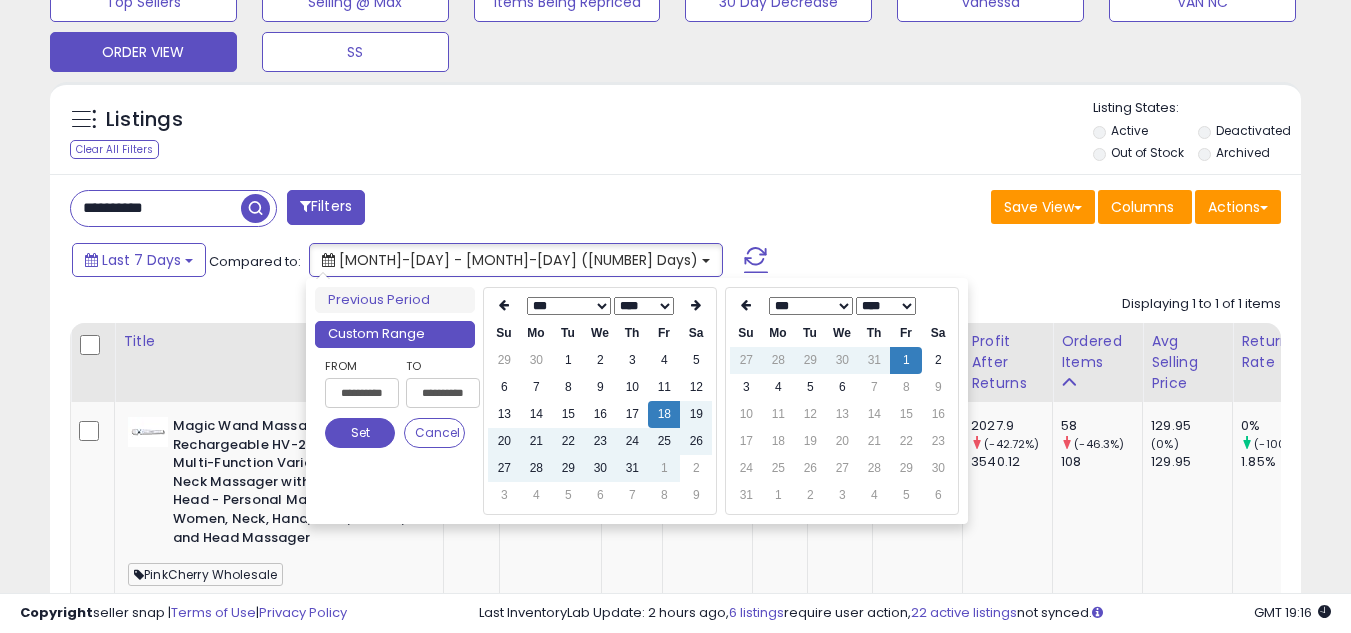 type on "**********" 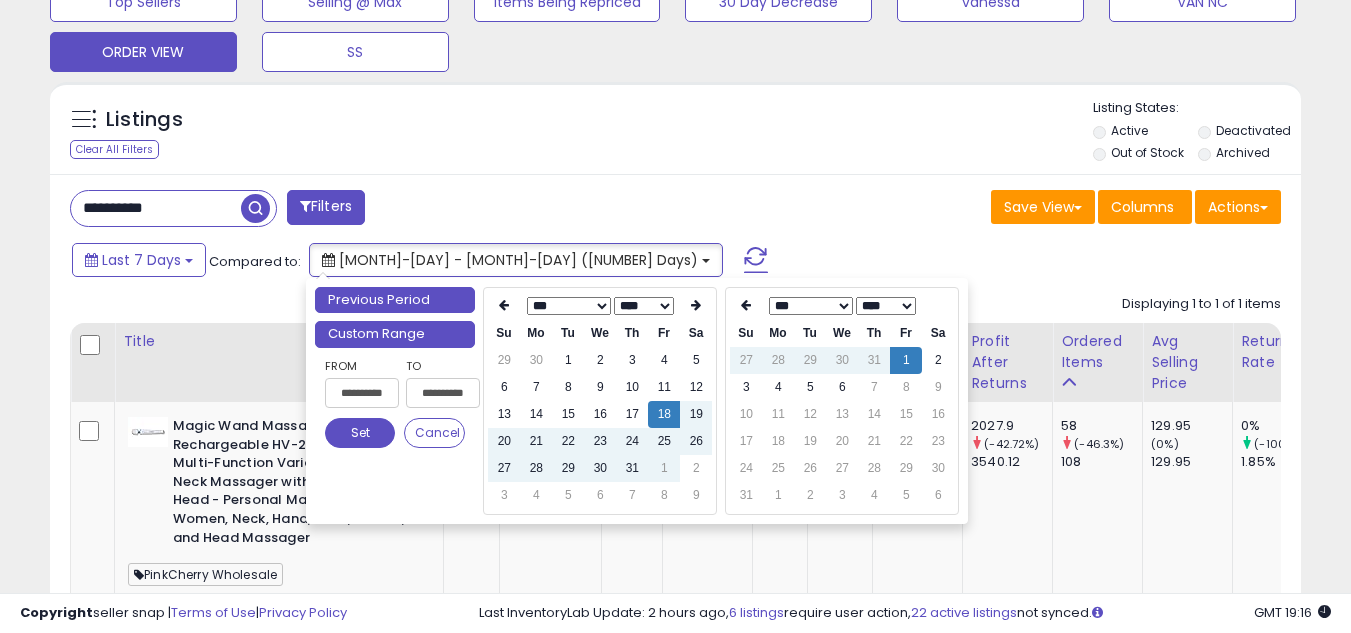 type on "**********" 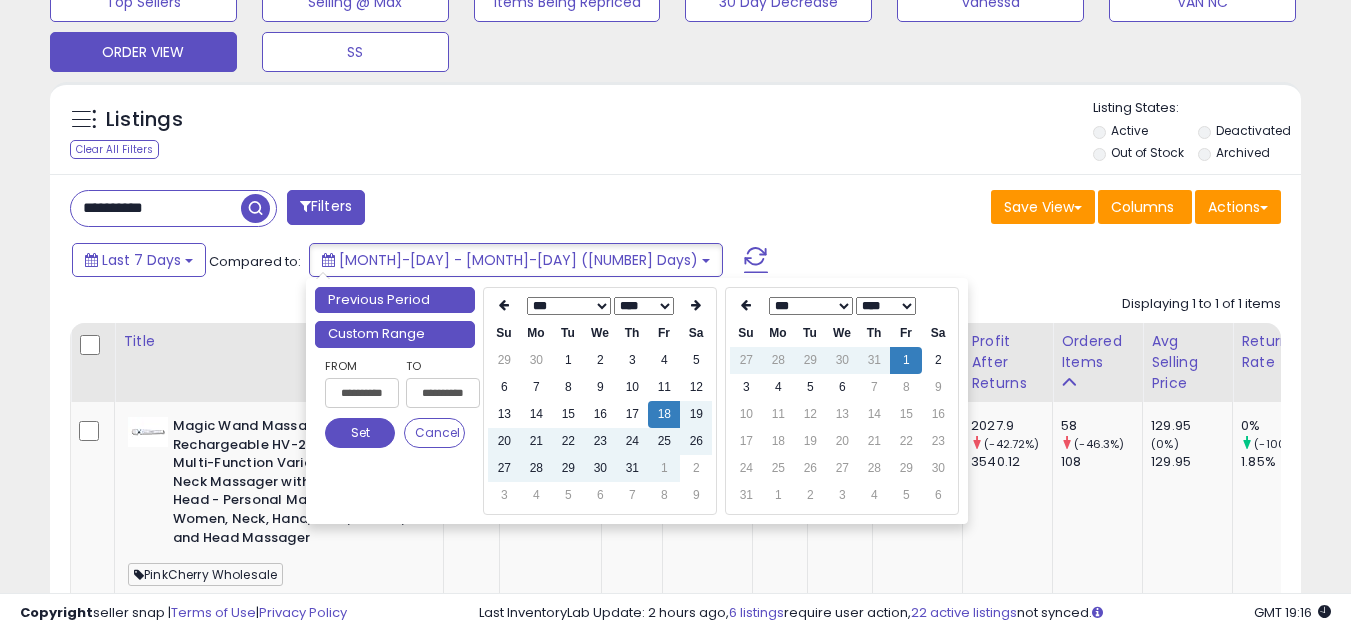 click on "Previous Period" at bounding box center (395, 300) 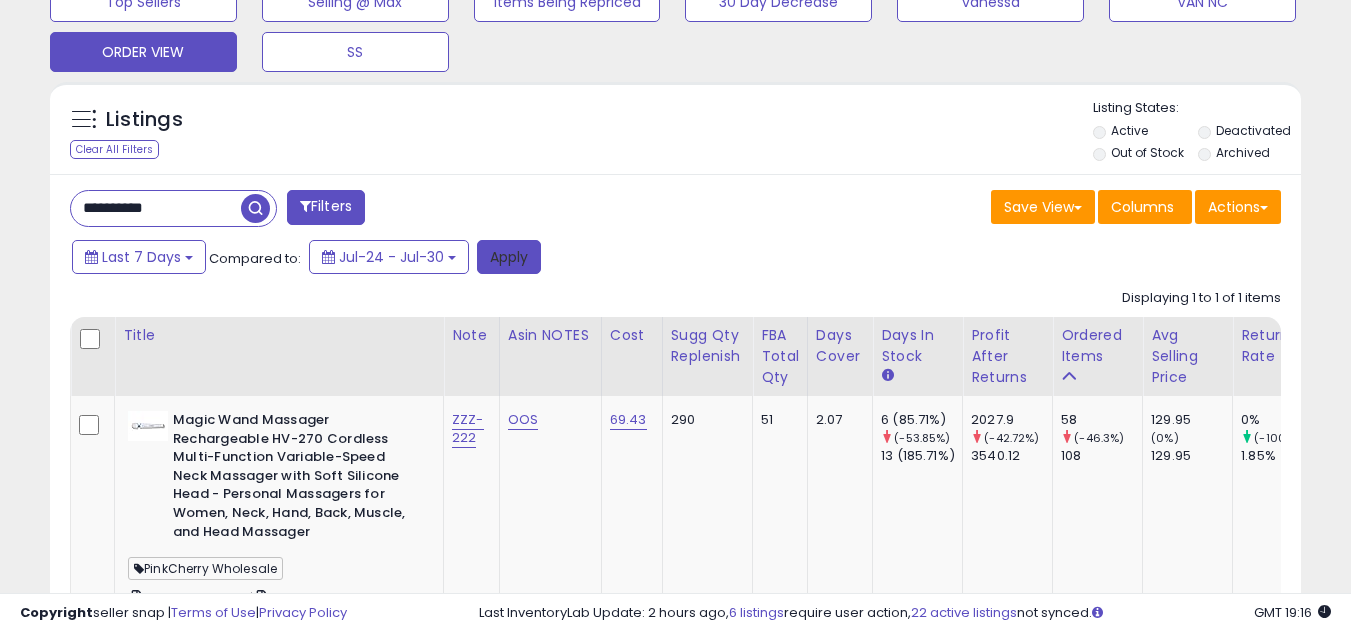 click on "Apply" at bounding box center (509, 257) 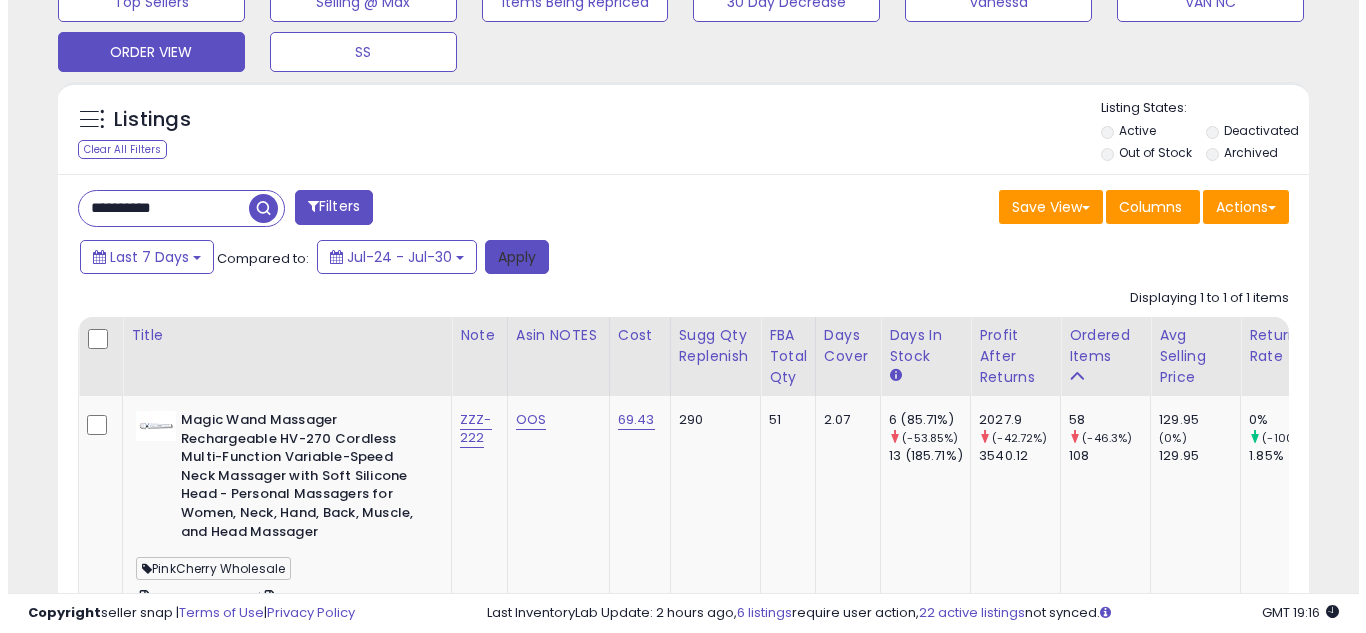 scroll, scrollTop: 637, scrollLeft: 0, axis: vertical 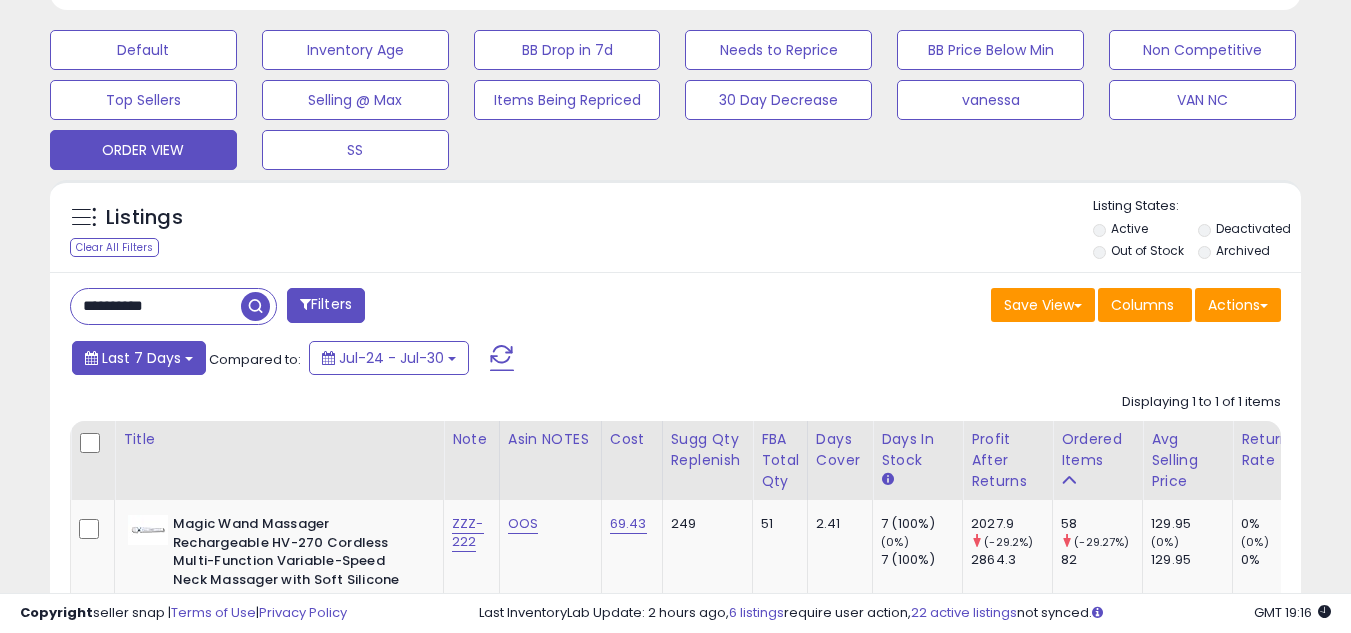 click on "Last 7 Days" at bounding box center [141, 358] 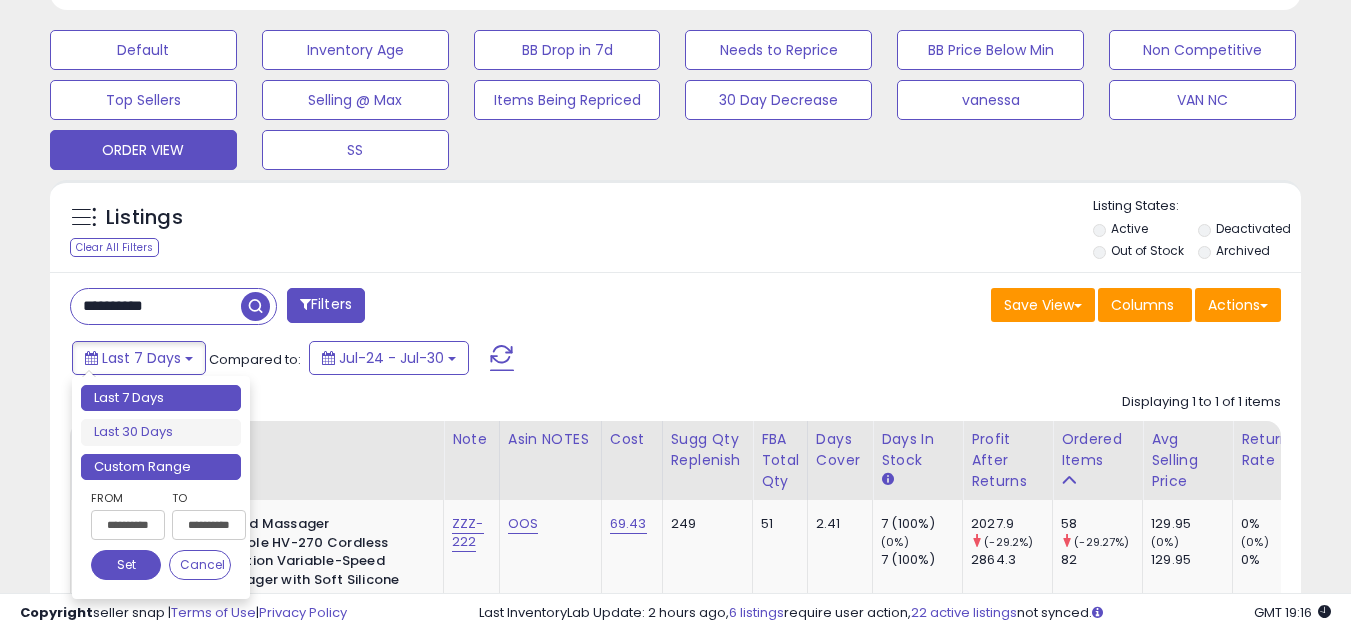 click on "Custom Range" at bounding box center (161, 467) 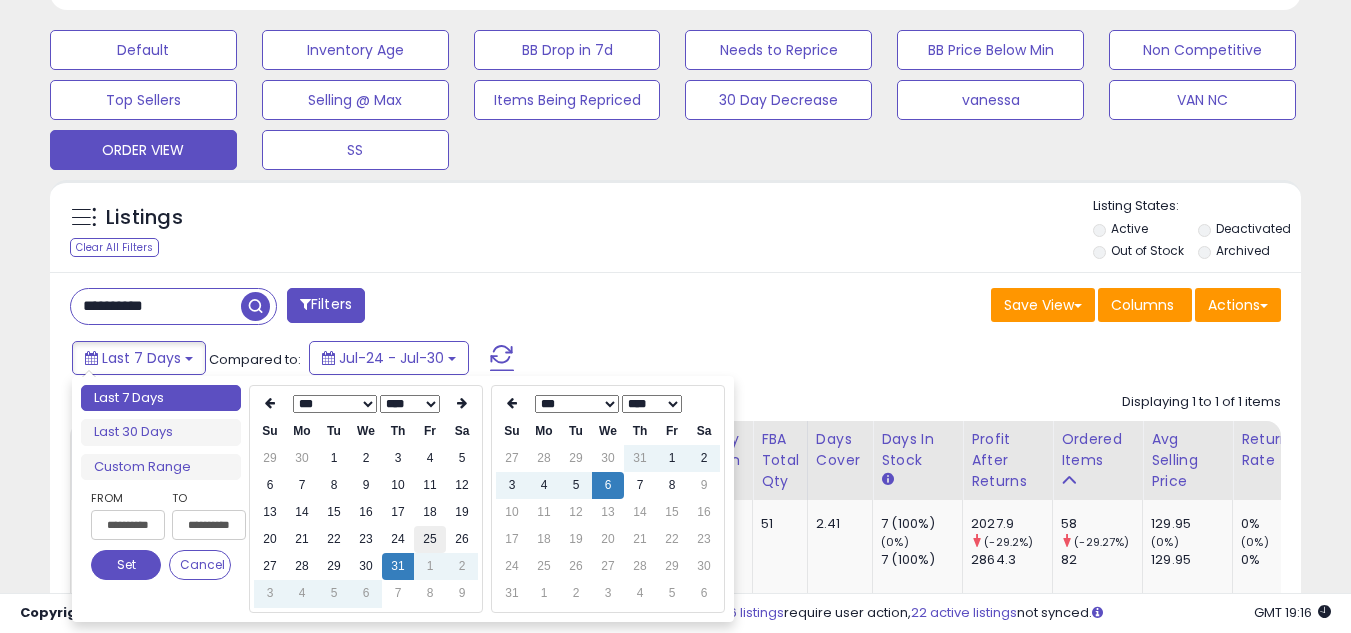 scroll, scrollTop: 700, scrollLeft: 0, axis: vertical 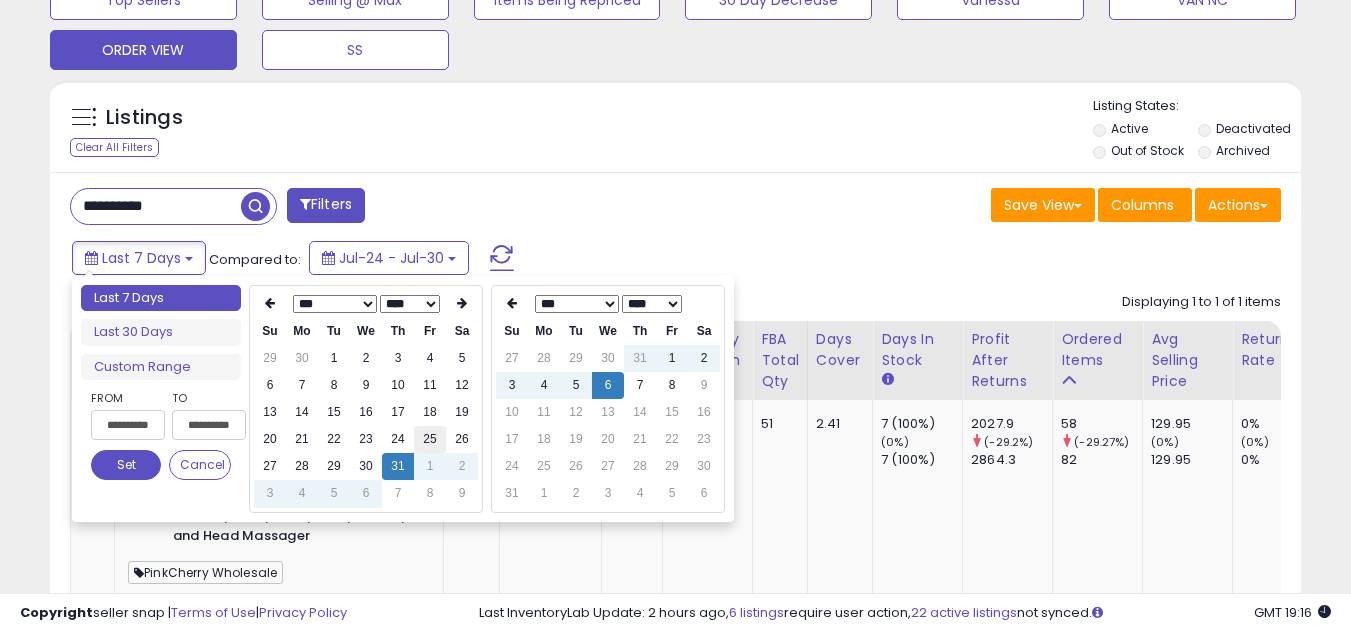 type on "**********" 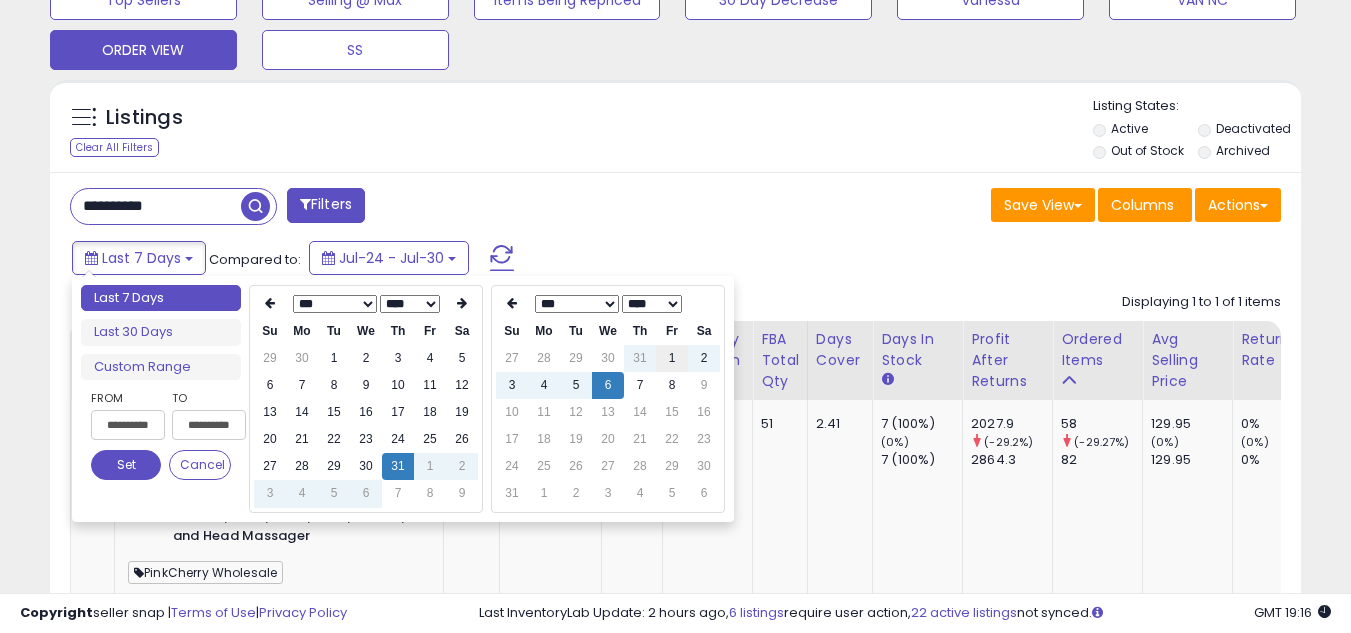 click on "1" at bounding box center (672, 358) 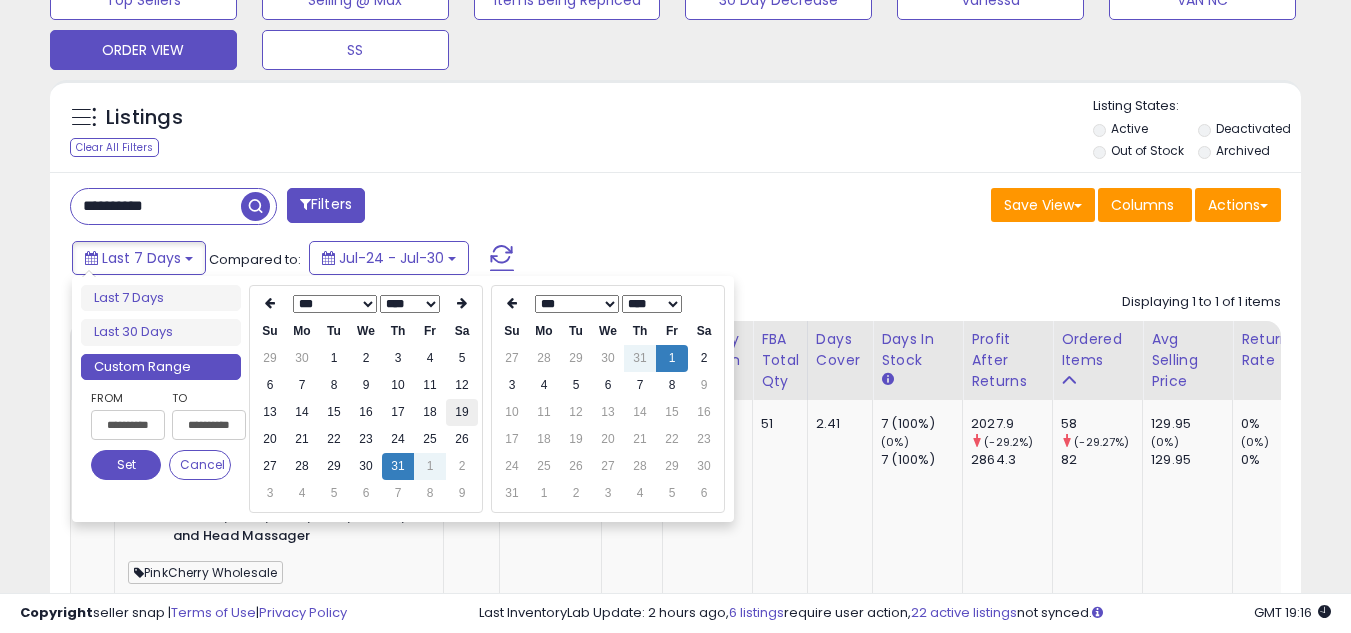 type on "**********" 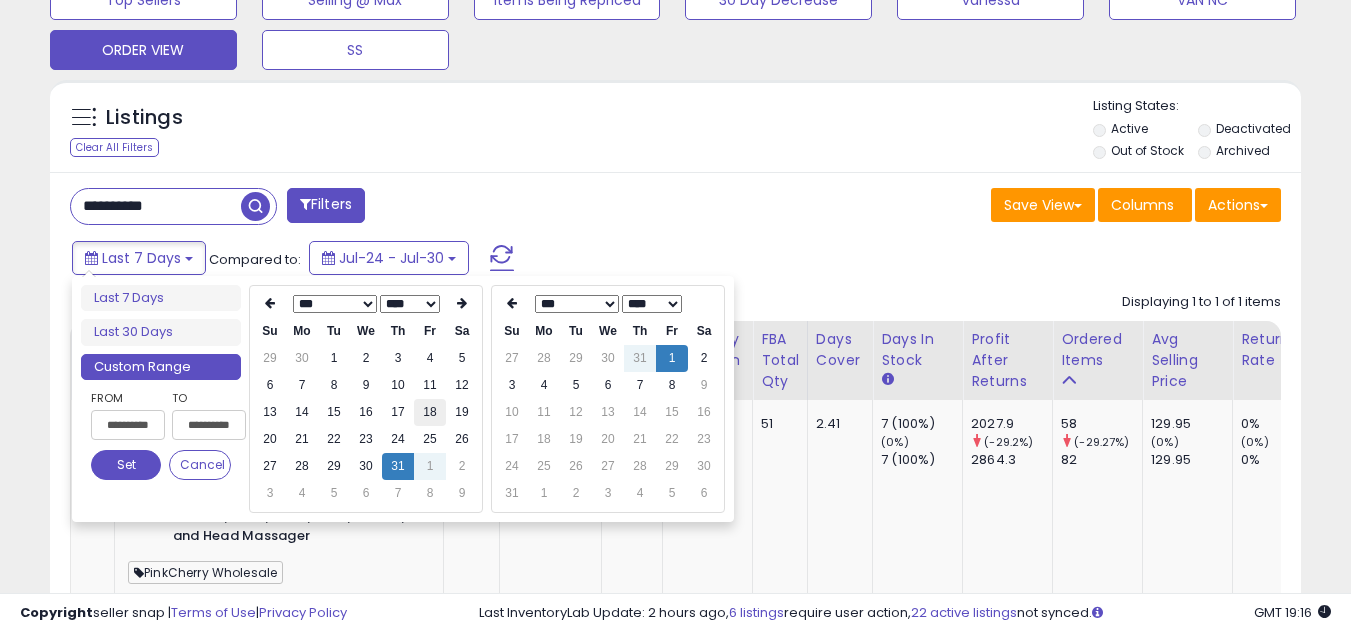 click on "18" at bounding box center [430, 412] 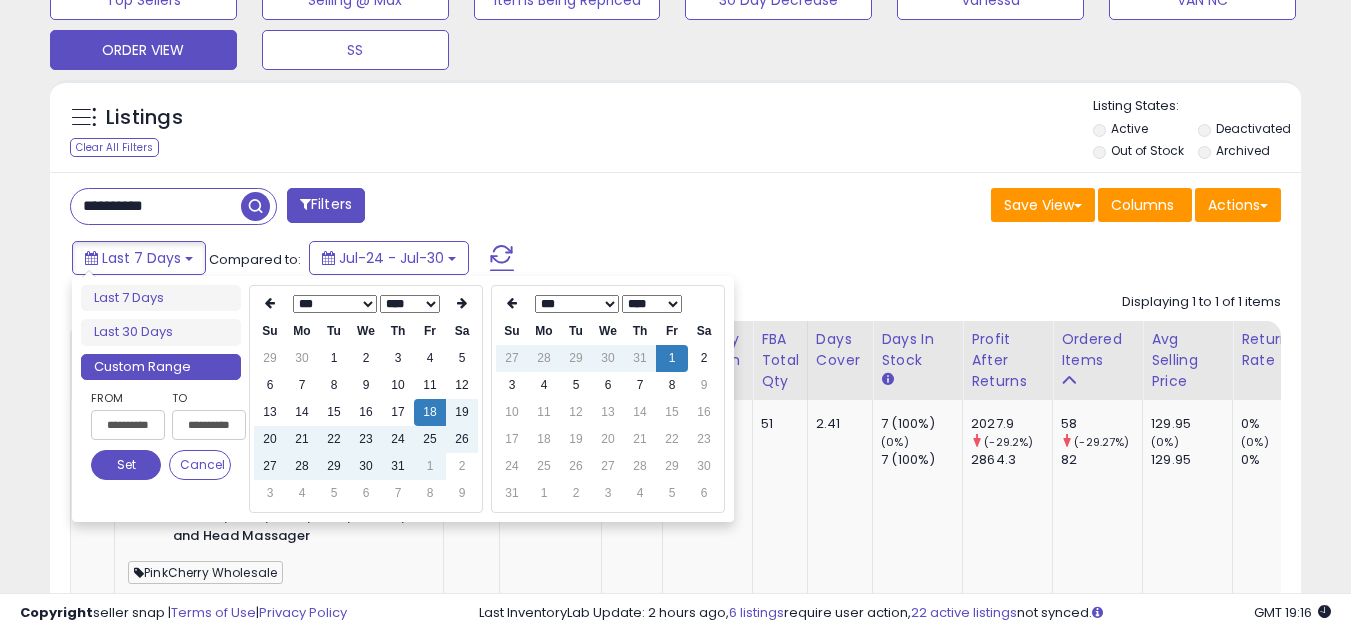 type on "**********" 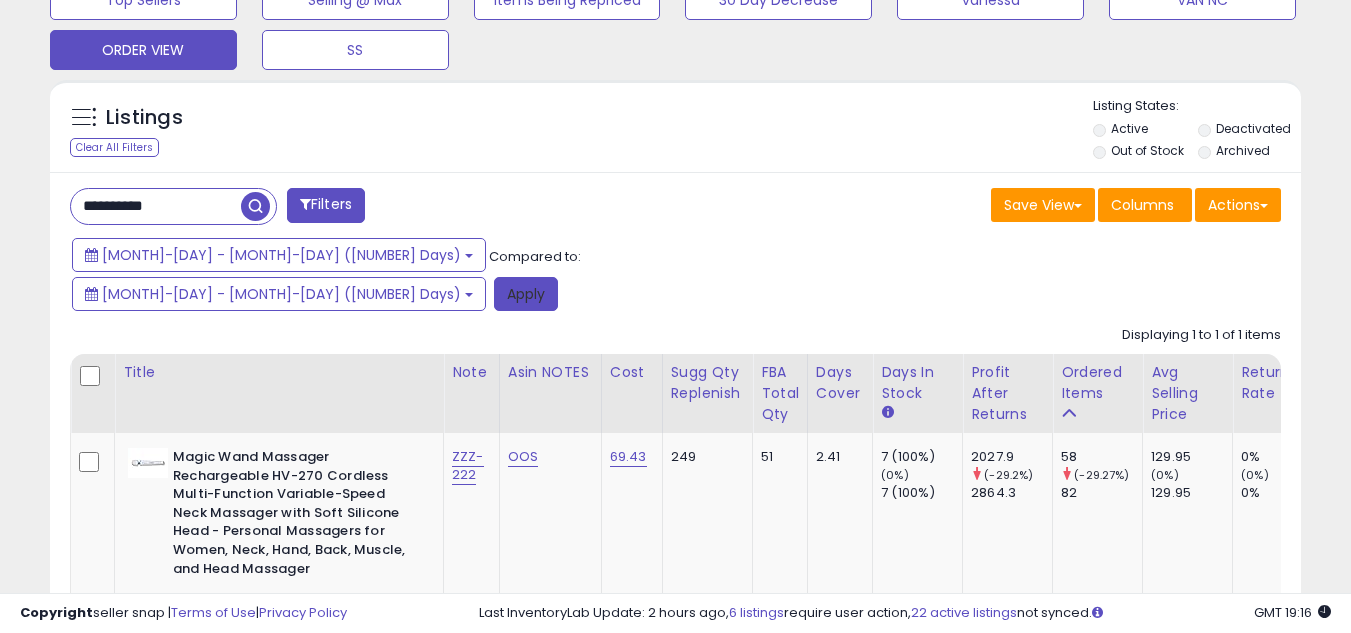 click on "Apply" at bounding box center [526, 294] 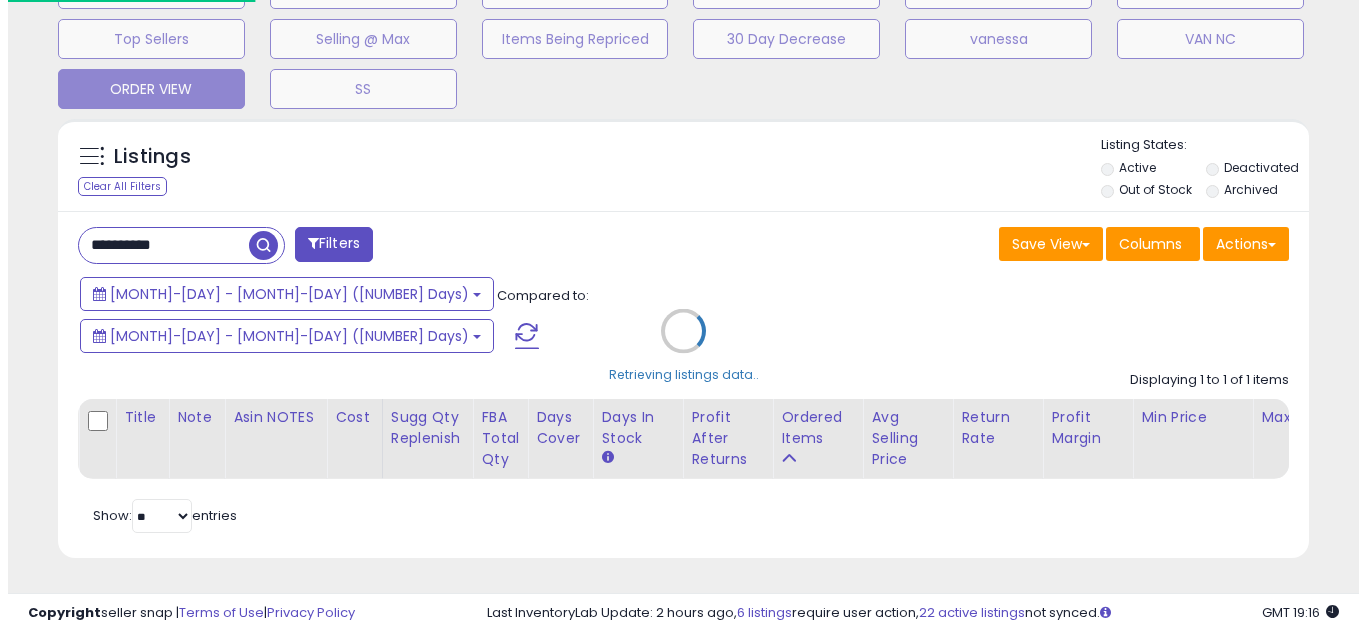 scroll, scrollTop: 637, scrollLeft: 0, axis: vertical 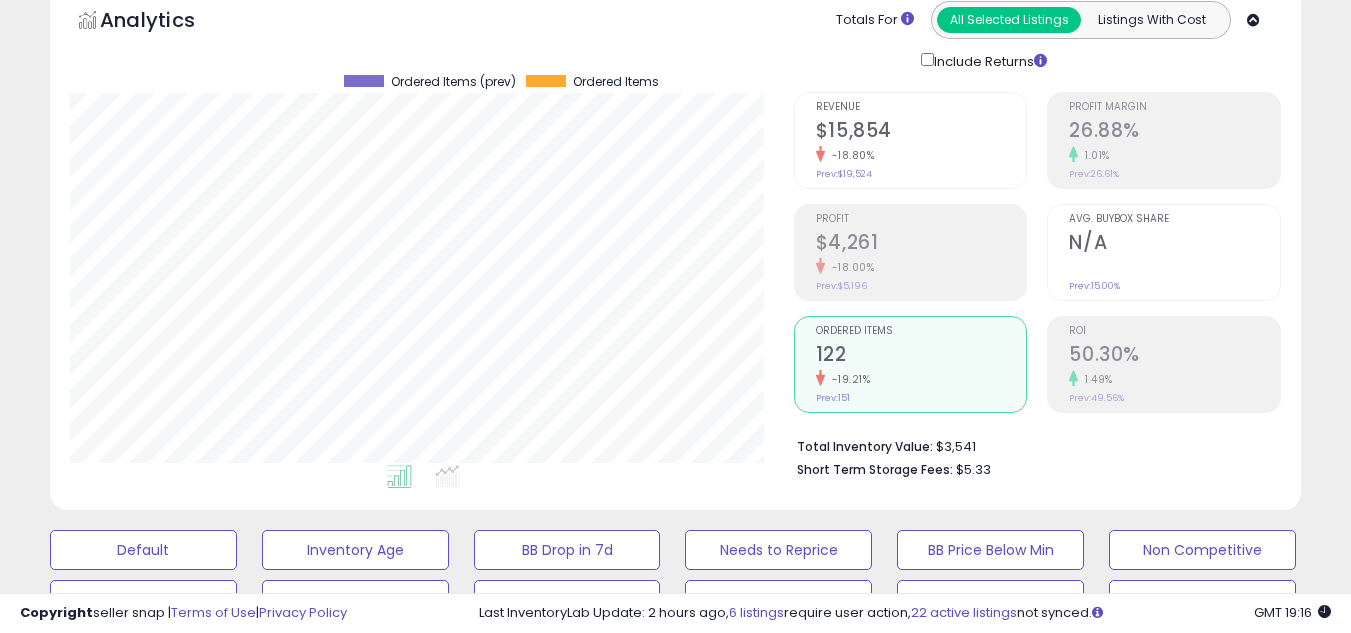 click on "-19.21%" 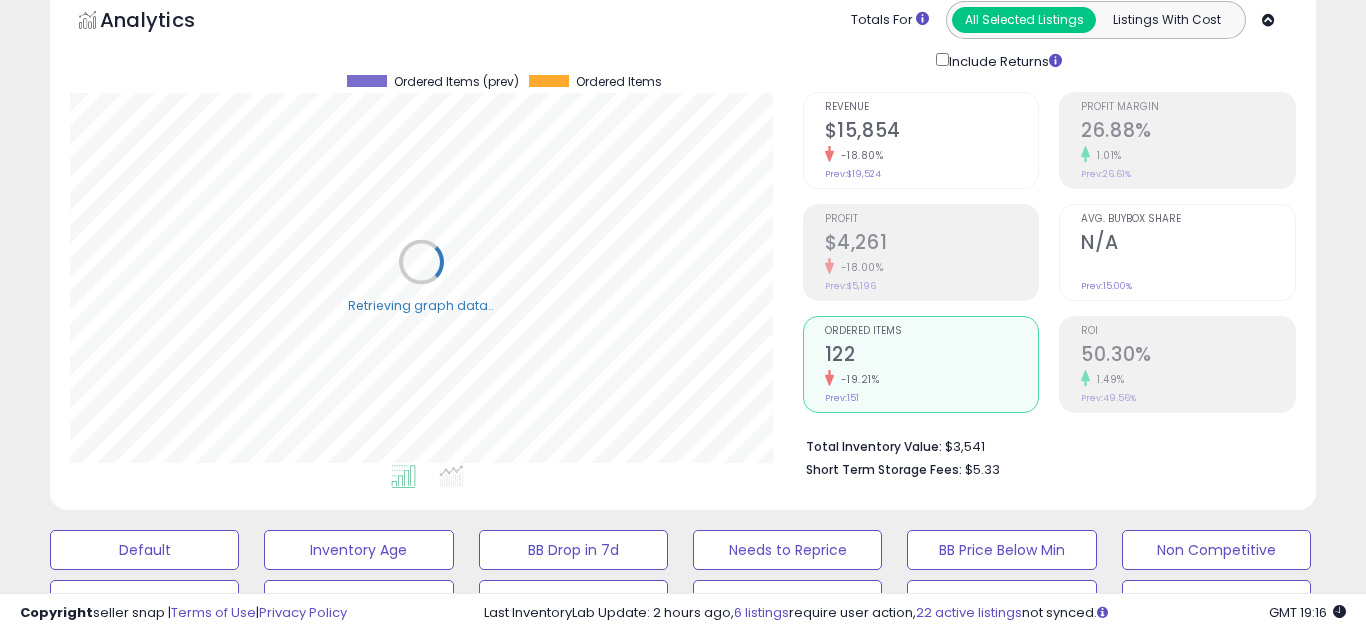 scroll, scrollTop: 999590, scrollLeft: 999267, axis: both 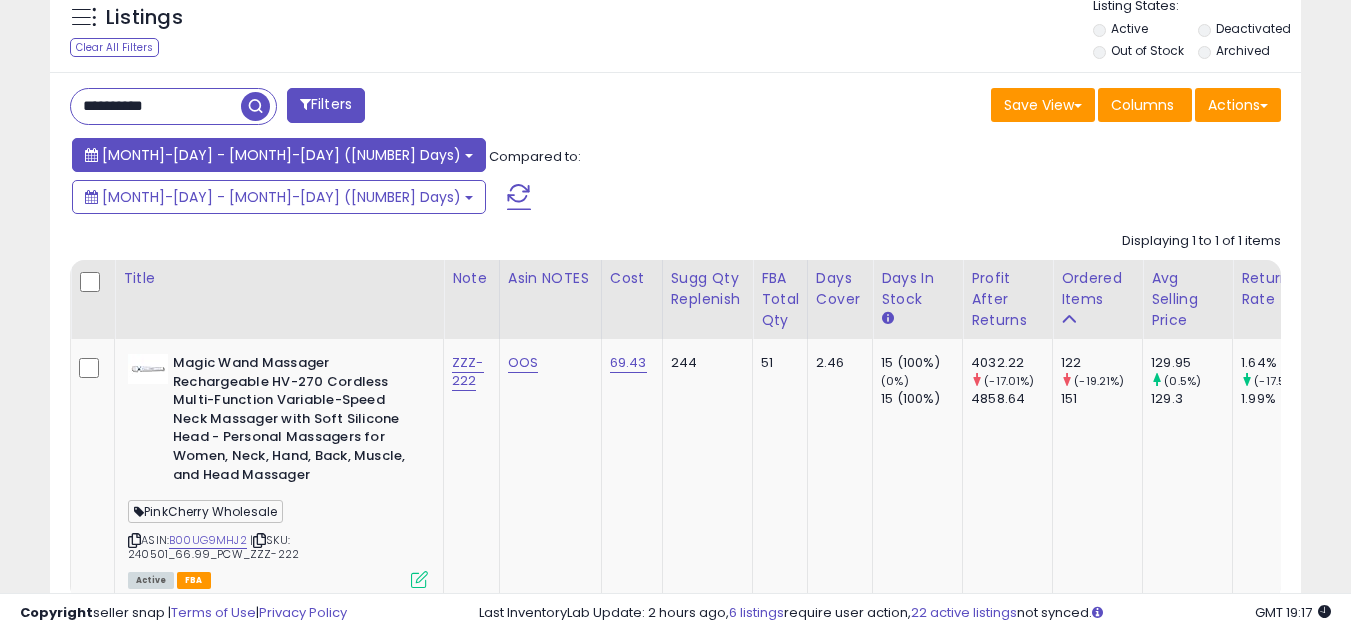click on "Jul-18 - Aug-01 (15 Days)" at bounding box center (281, 155) 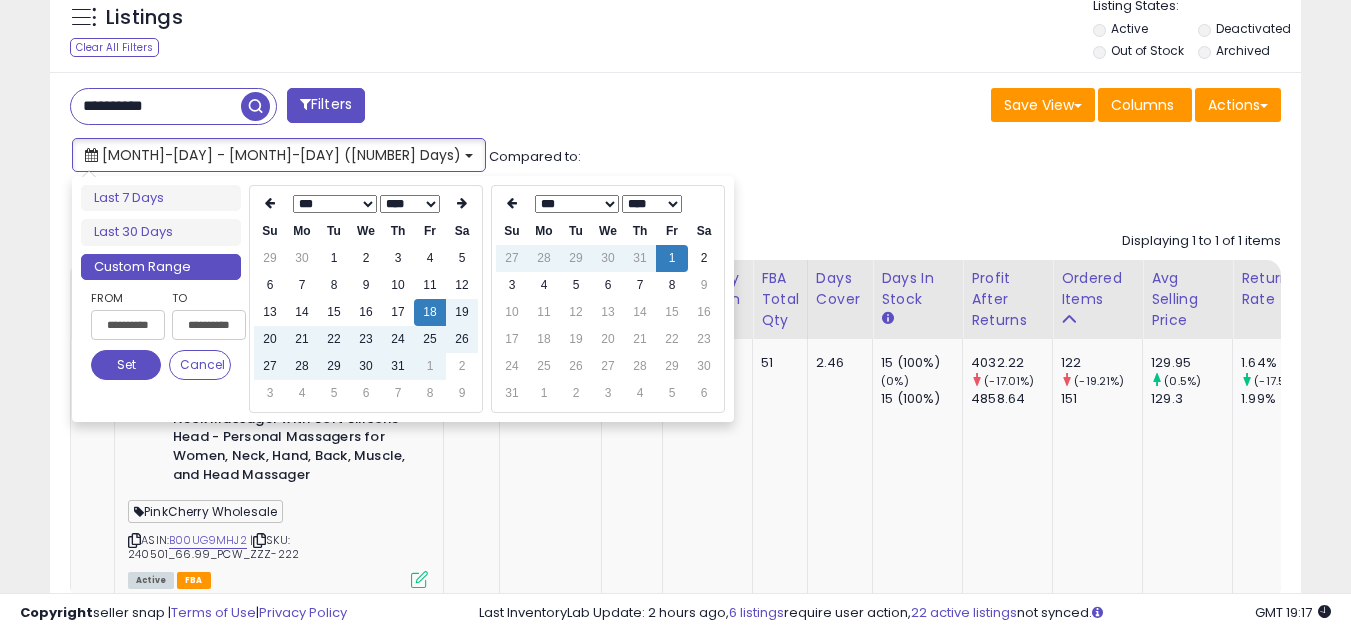 type on "**********" 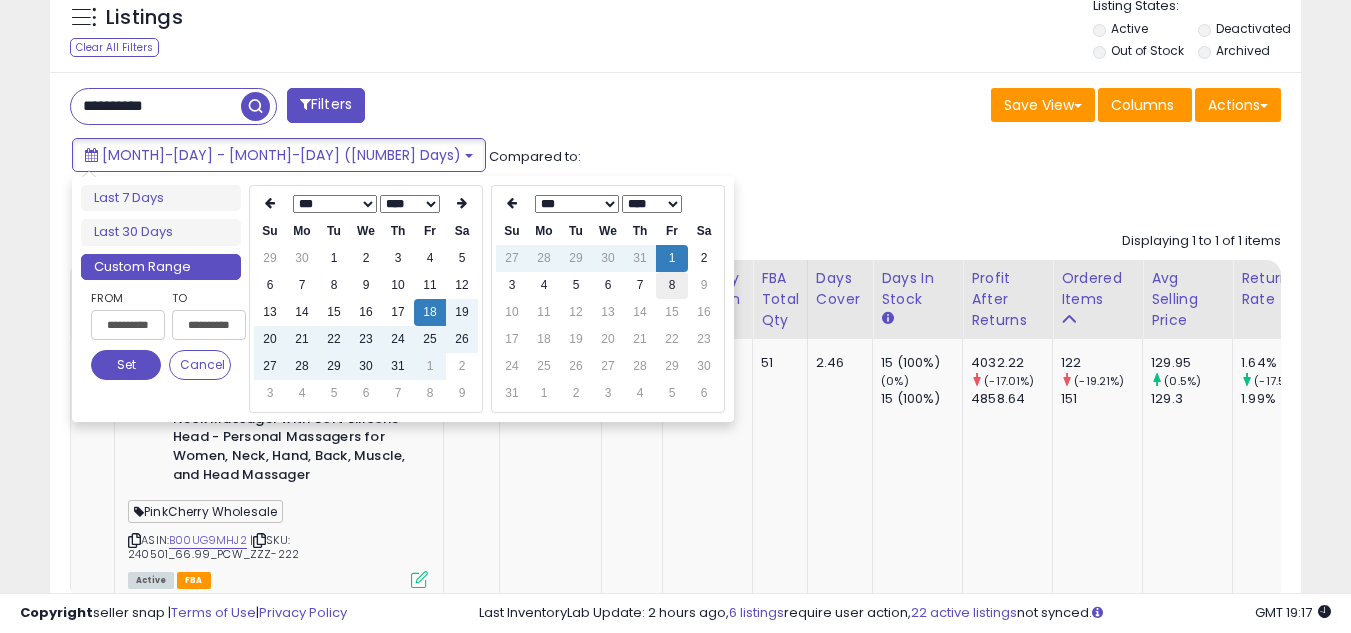 click on "8" at bounding box center [672, 285] 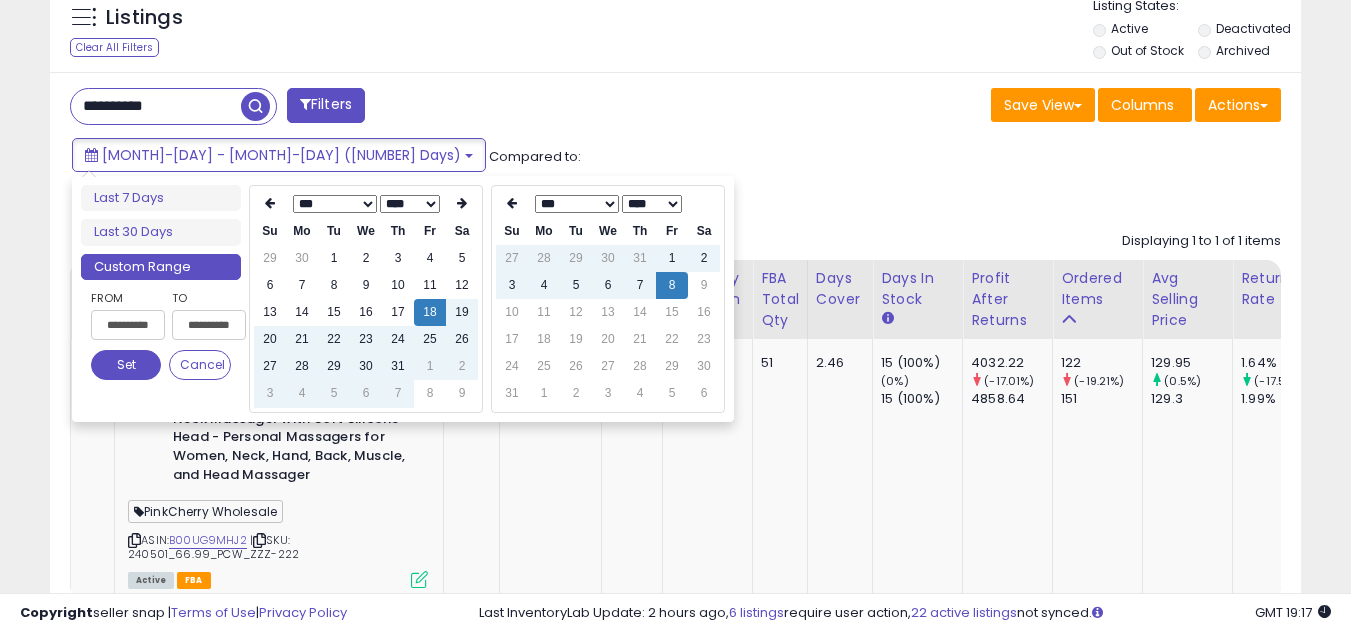 type on "**********" 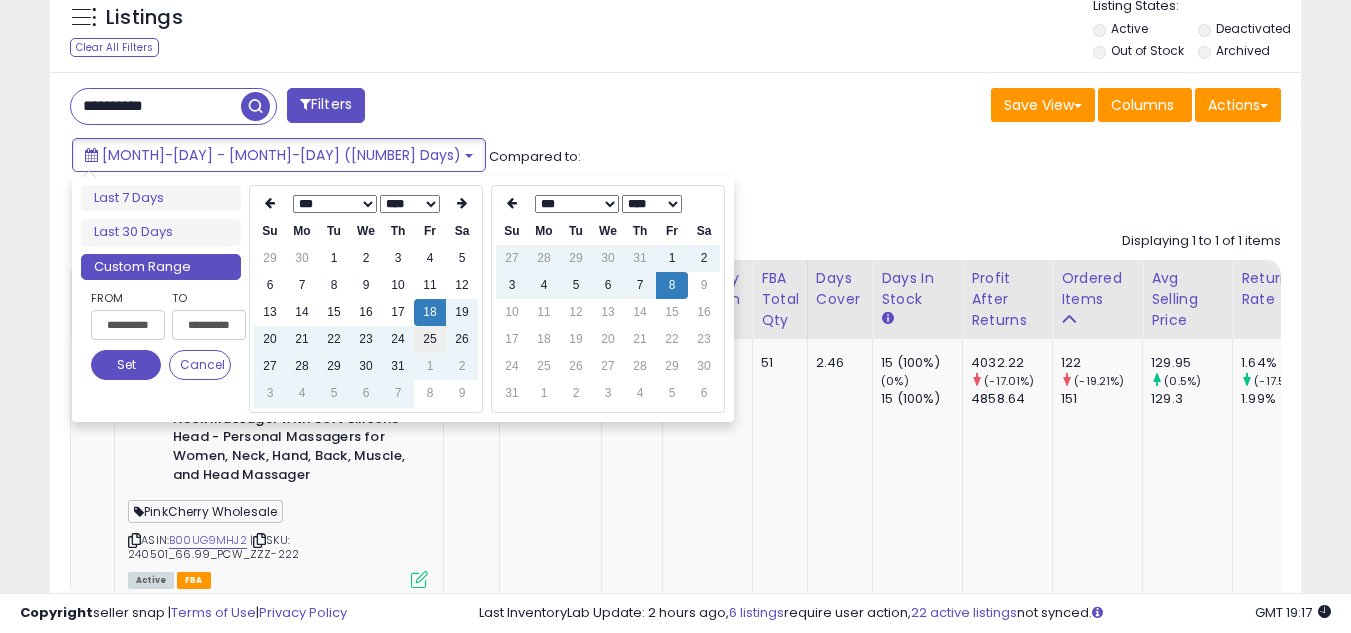 click on "25" at bounding box center [430, 339] 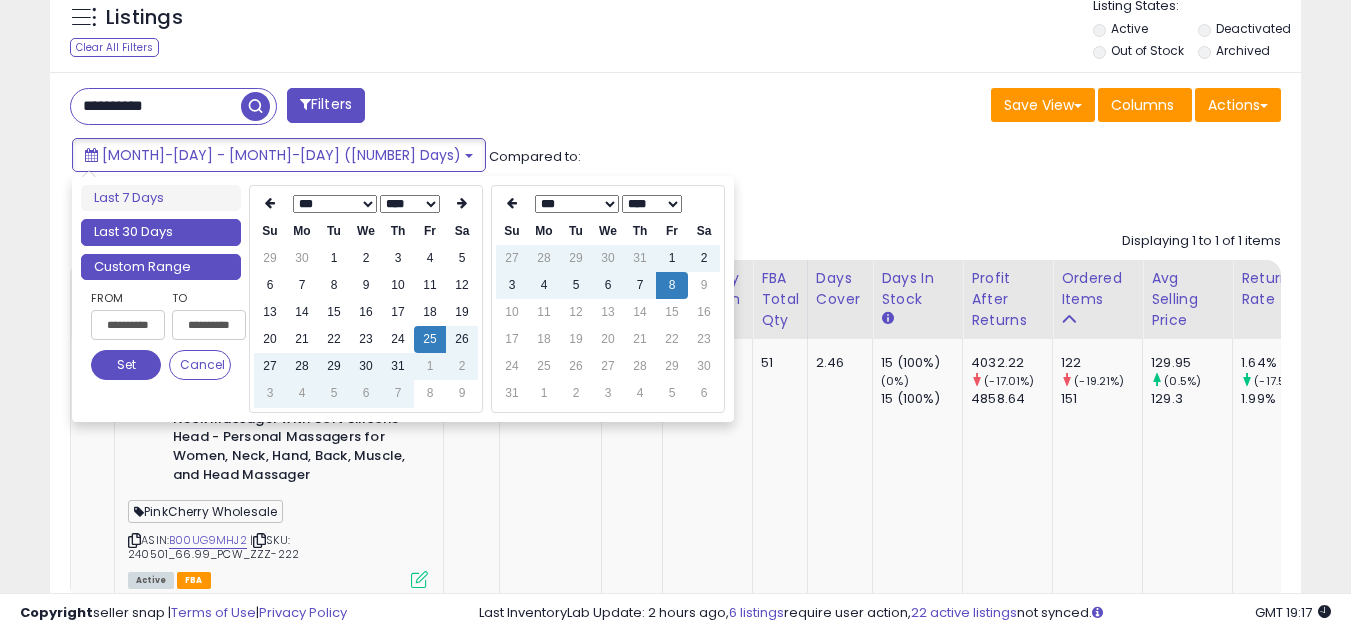 type on "**********" 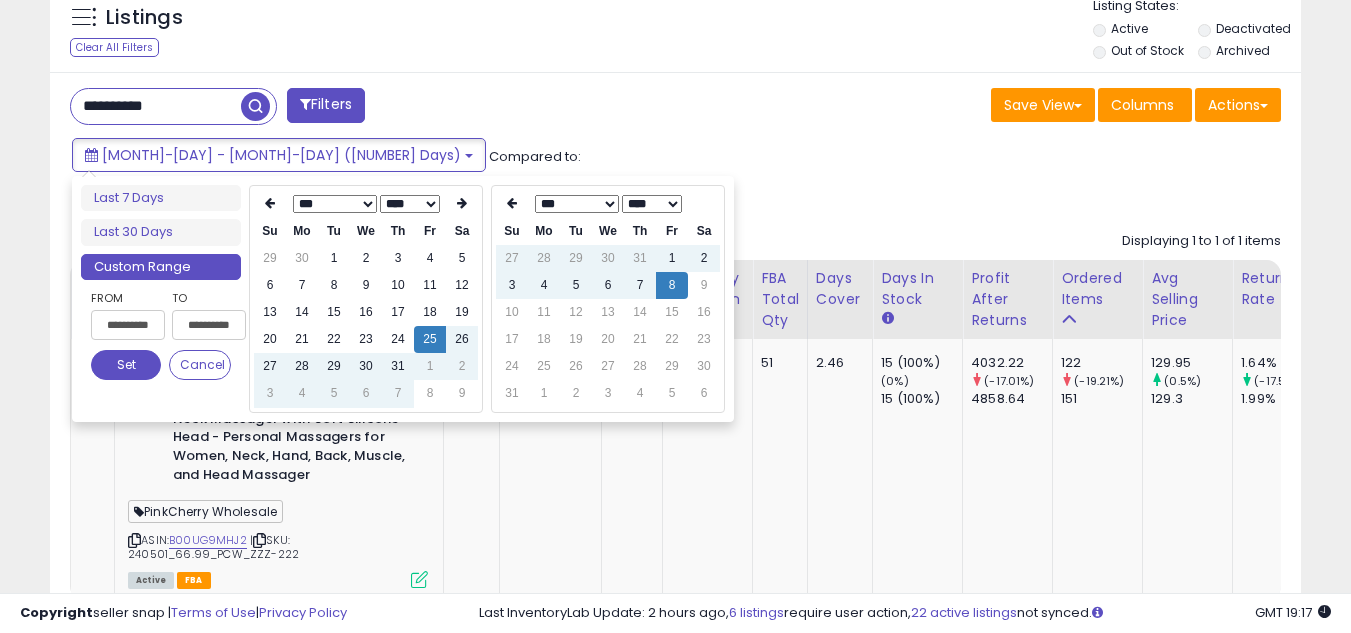 type on "**********" 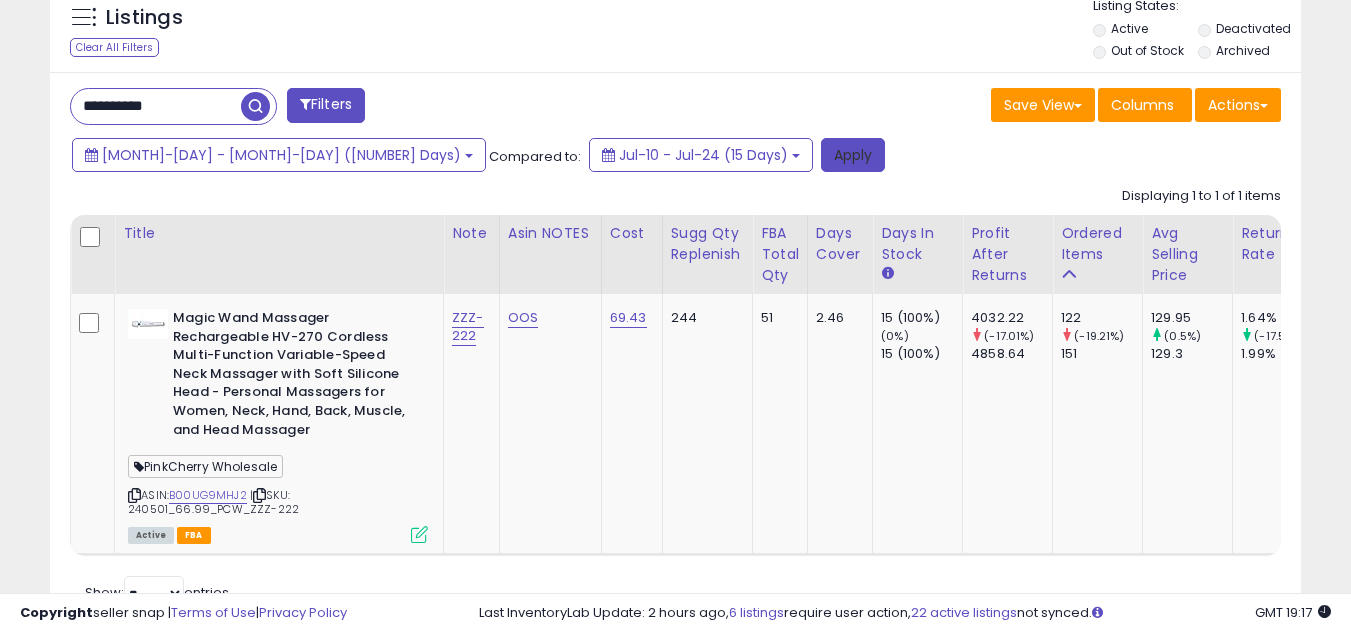 click on "Apply" at bounding box center [853, 155] 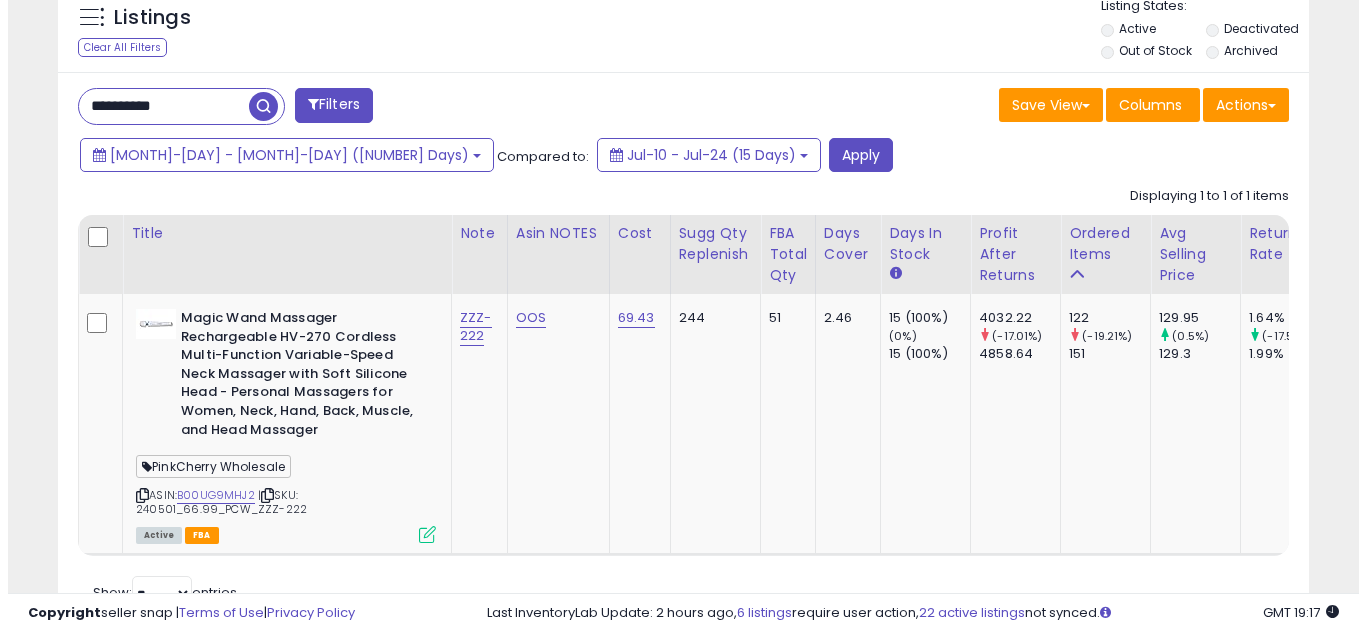 scroll, scrollTop: 637, scrollLeft: 0, axis: vertical 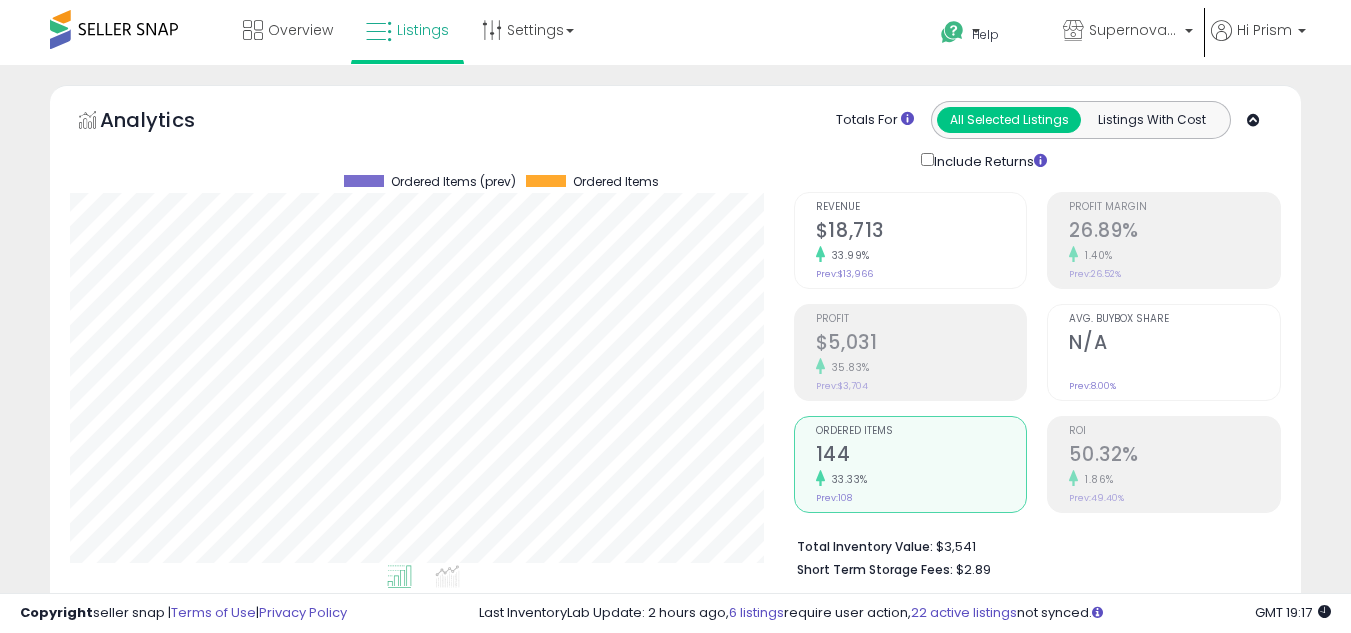 click on "Ordered Items
144
33.33%
Prev:  108" at bounding box center [921, 462] 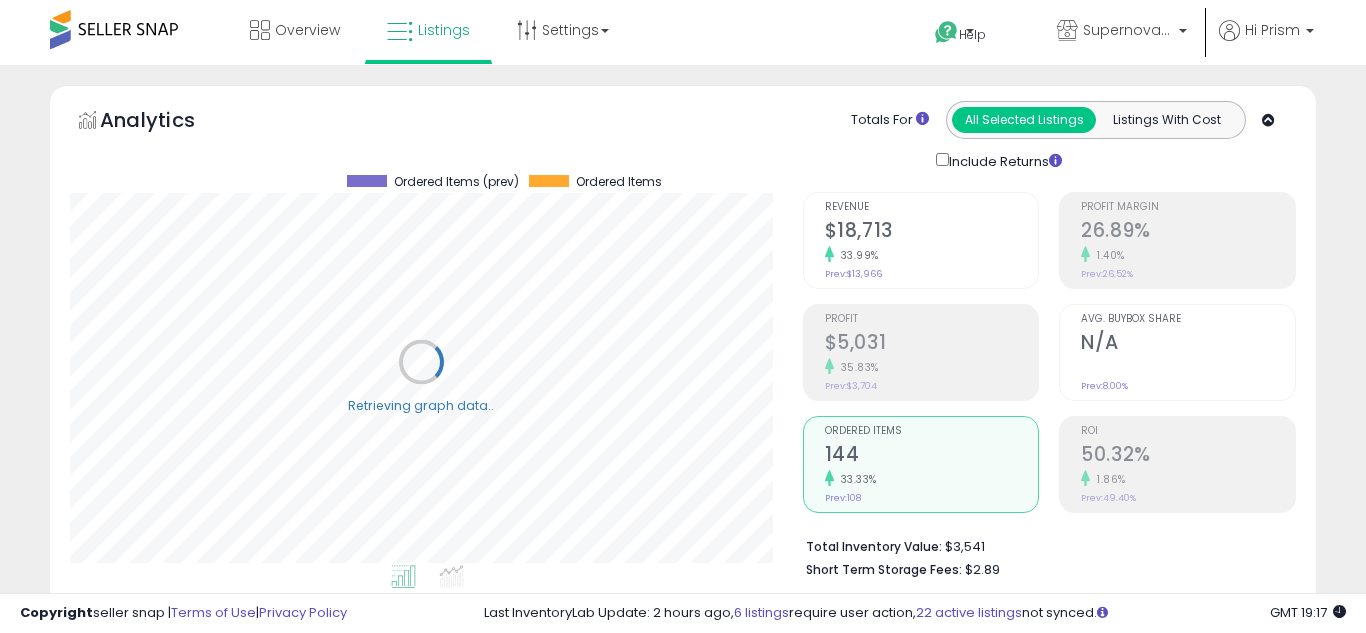 scroll, scrollTop: 999590, scrollLeft: 999267, axis: both 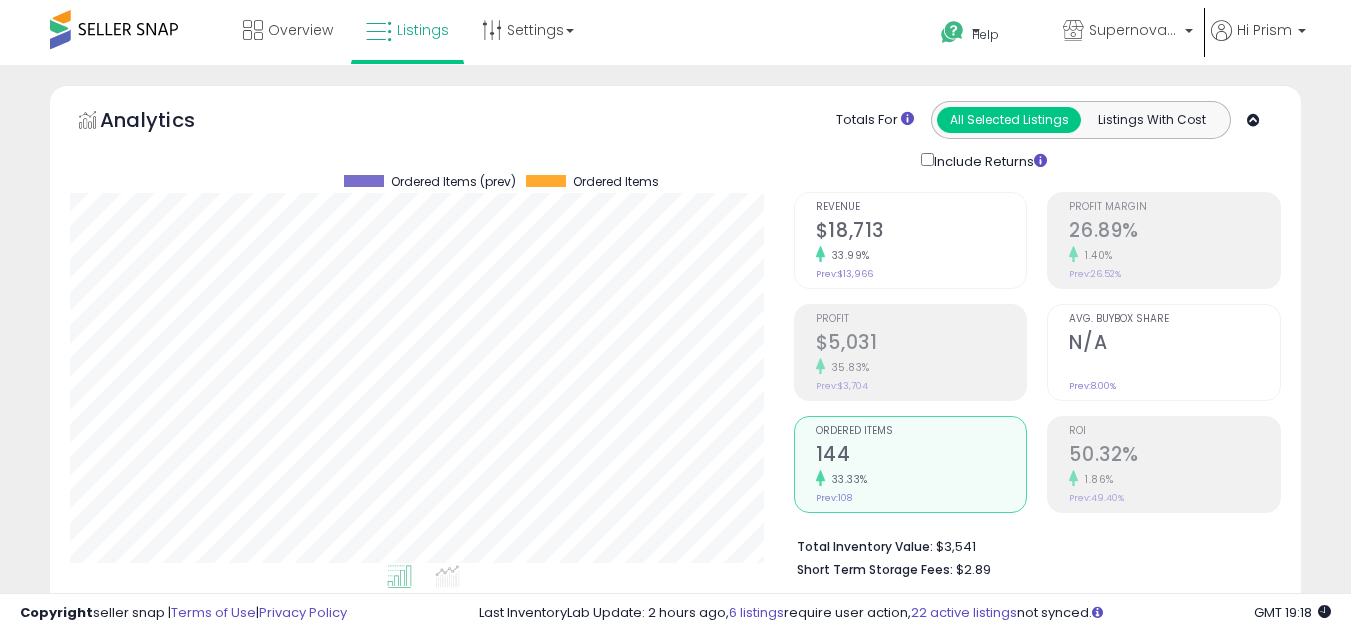 click on "Ordered Items" at bounding box center [921, 431] 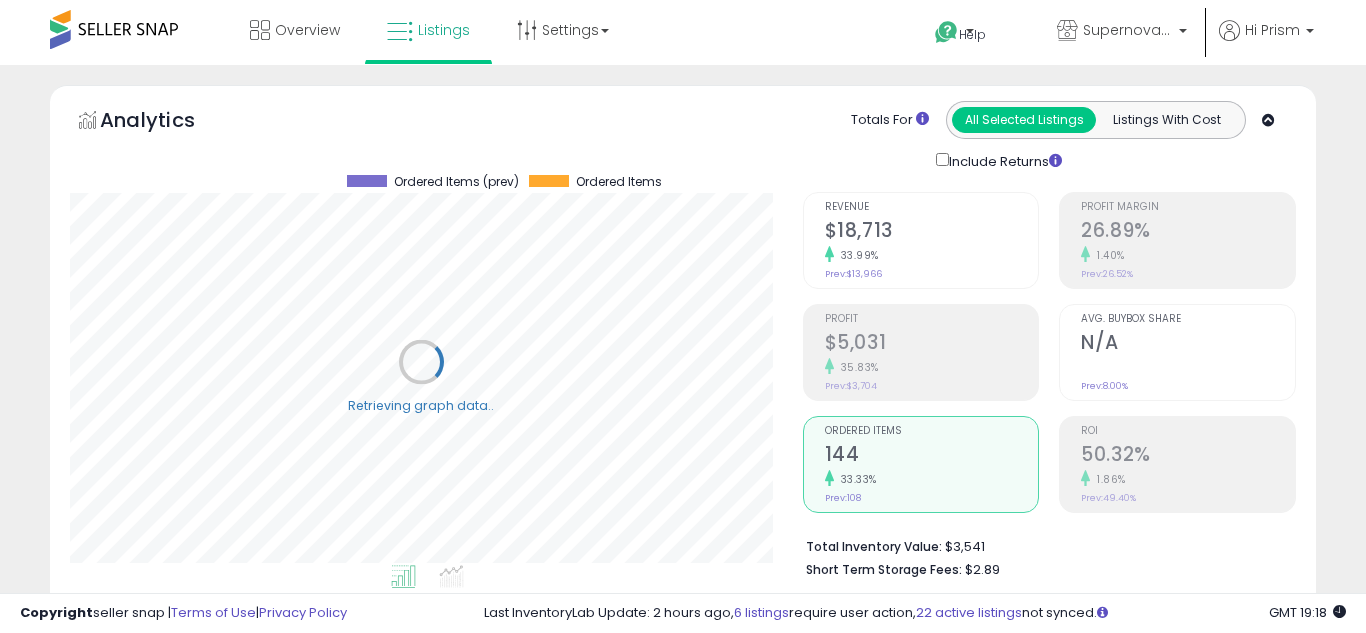 scroll, scrollTop: 999590, scrollLeft: 999267, axis: both 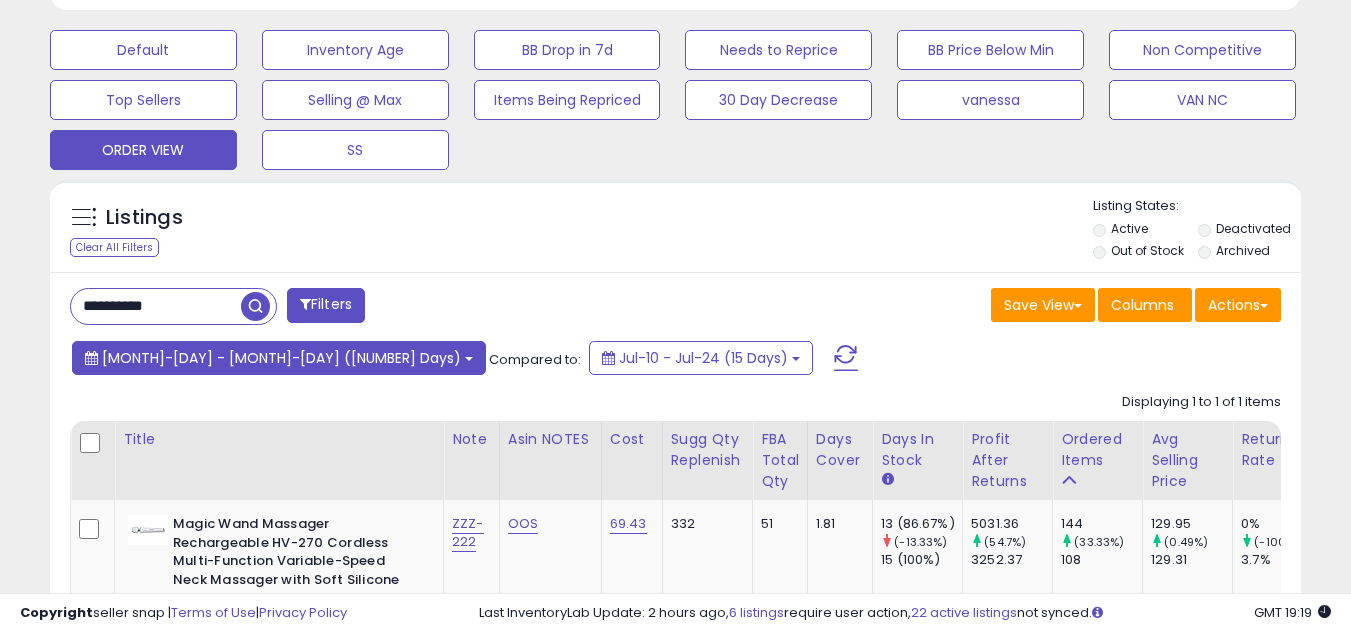 click on "Jul-25 - Aug-08 (15 Days)" at bounding box center (281, 358) 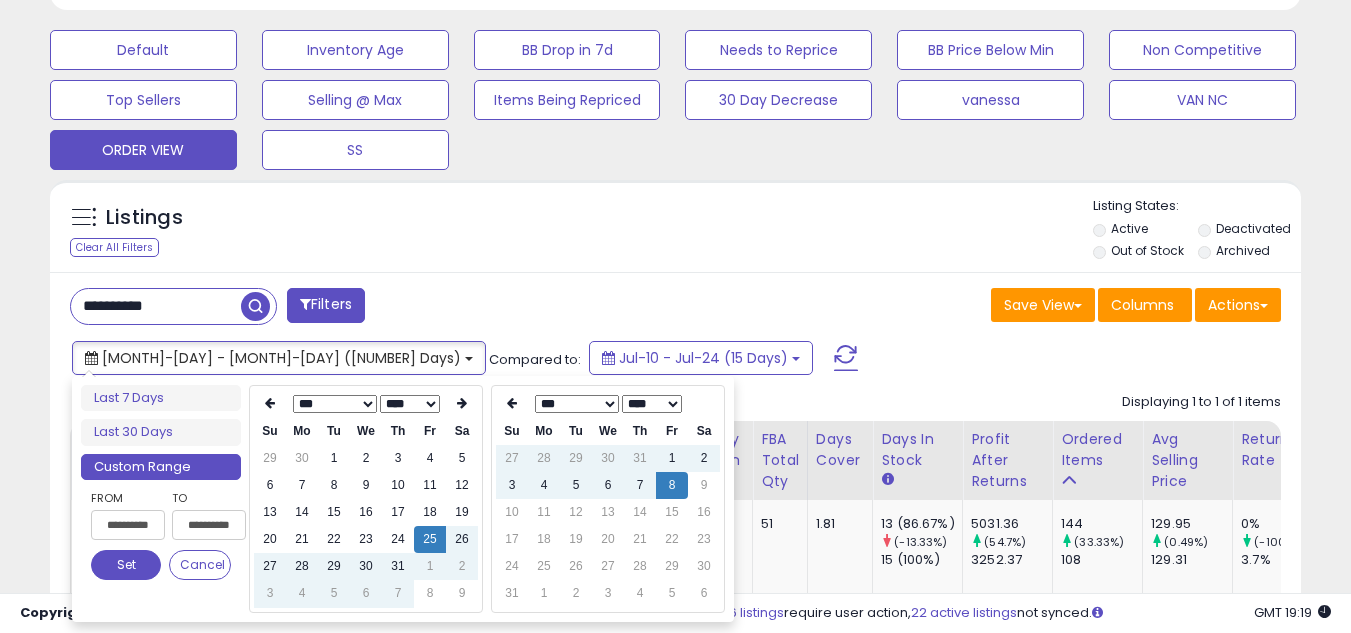 type on "**********" 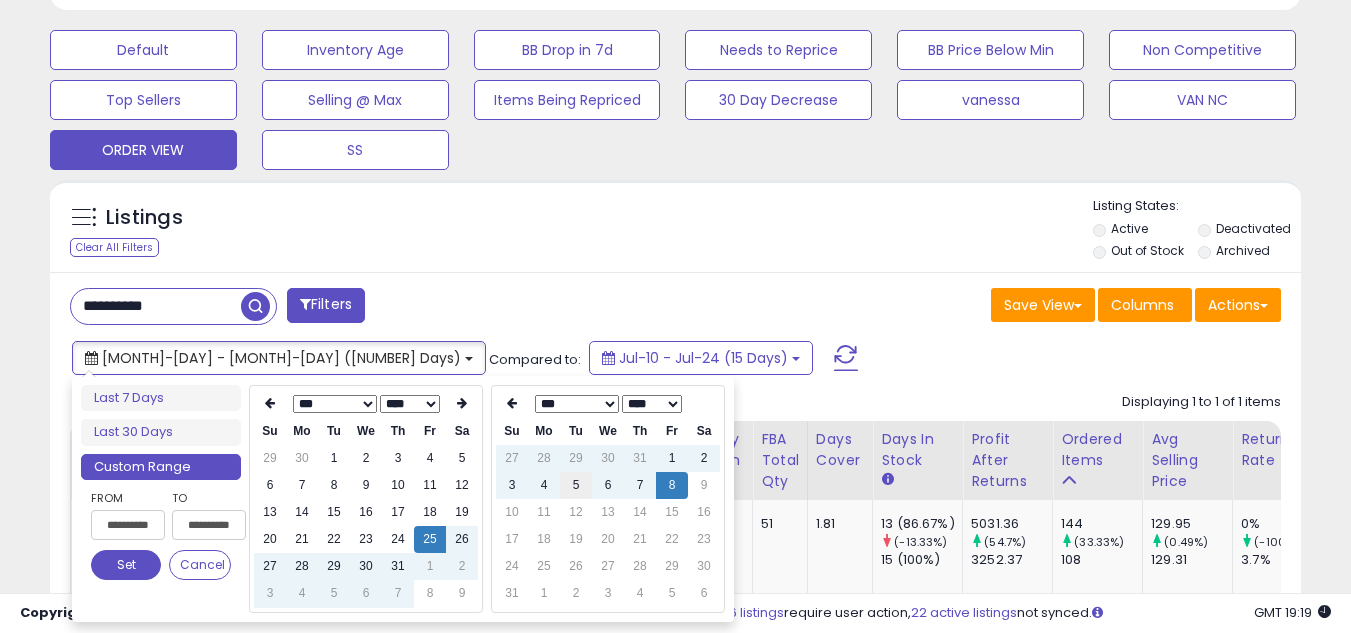 type on "**********" 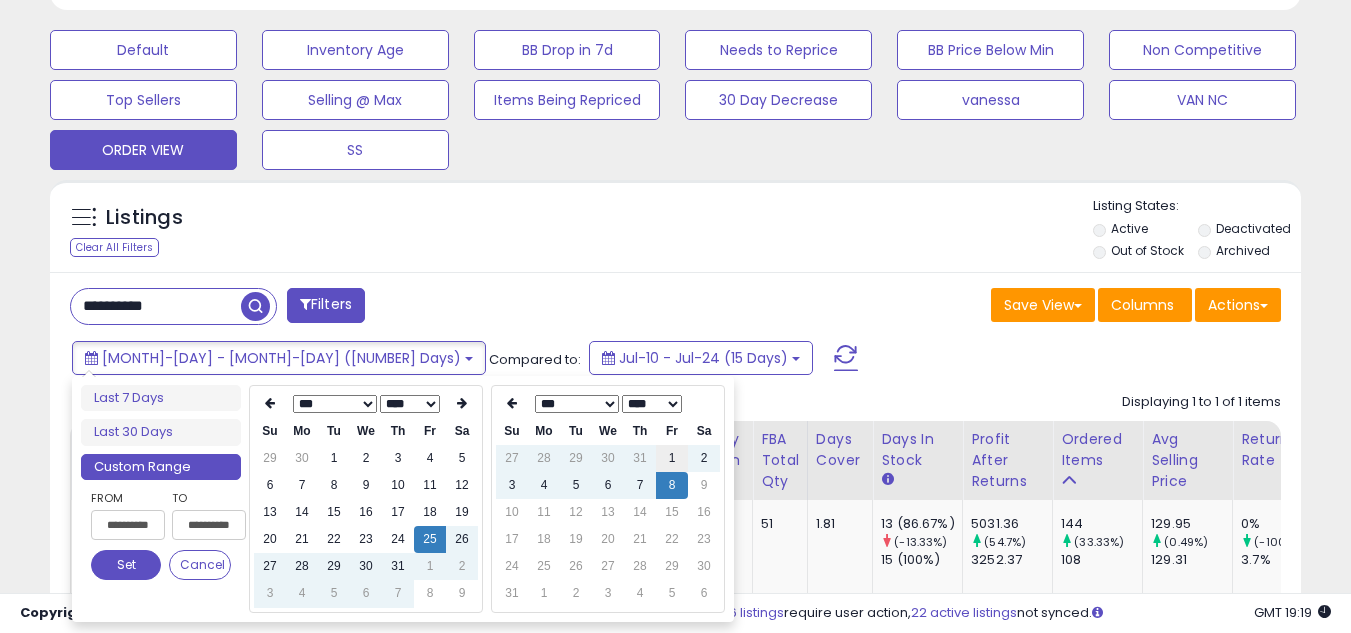 click on "1" at bounding box center (672, 458) 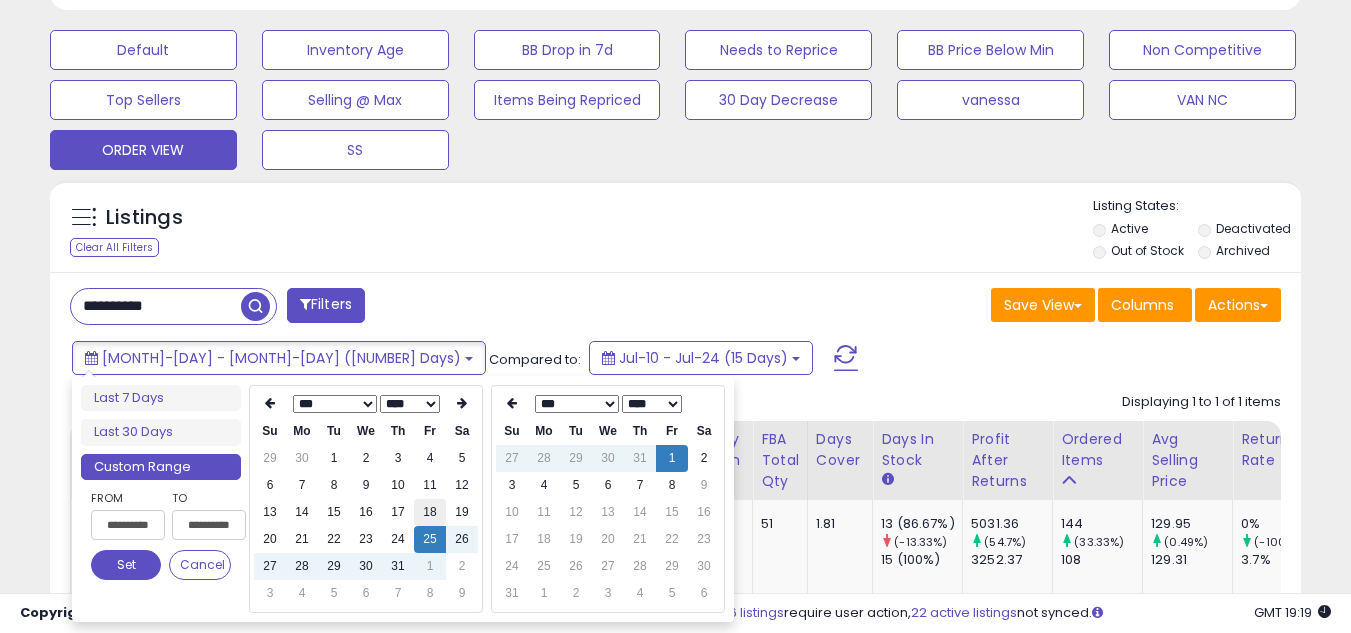 type on "**********" 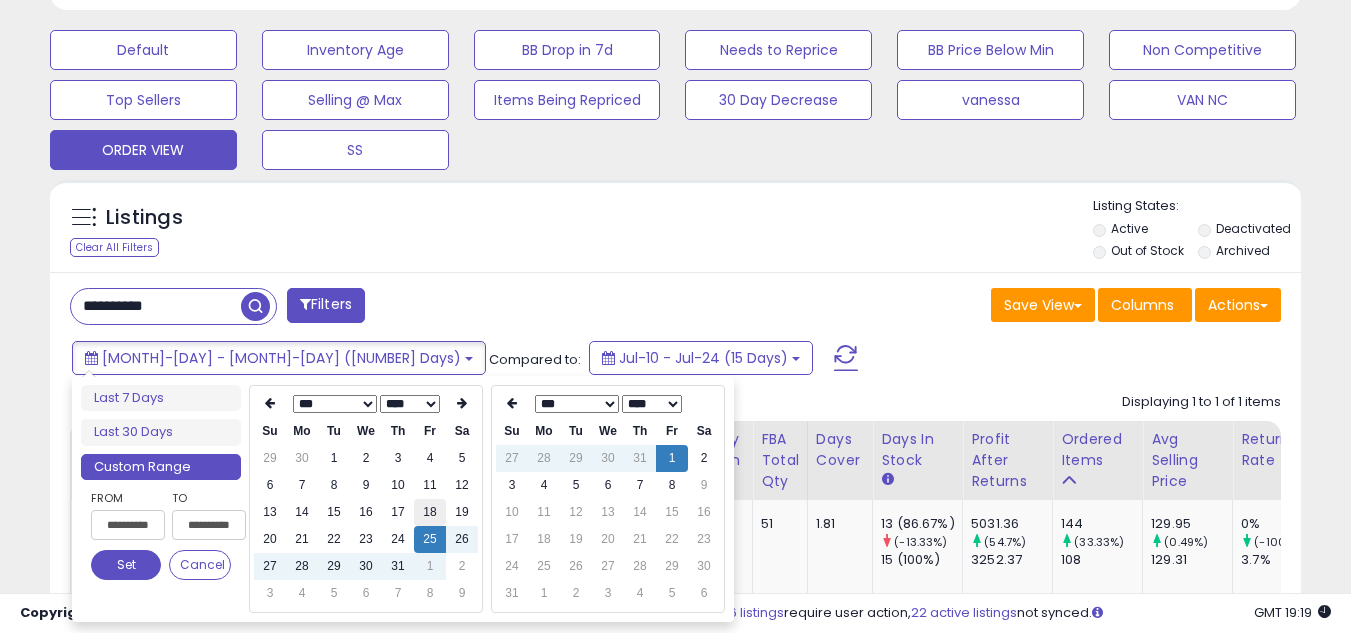 click on "18" at bounding box center (430, 512) 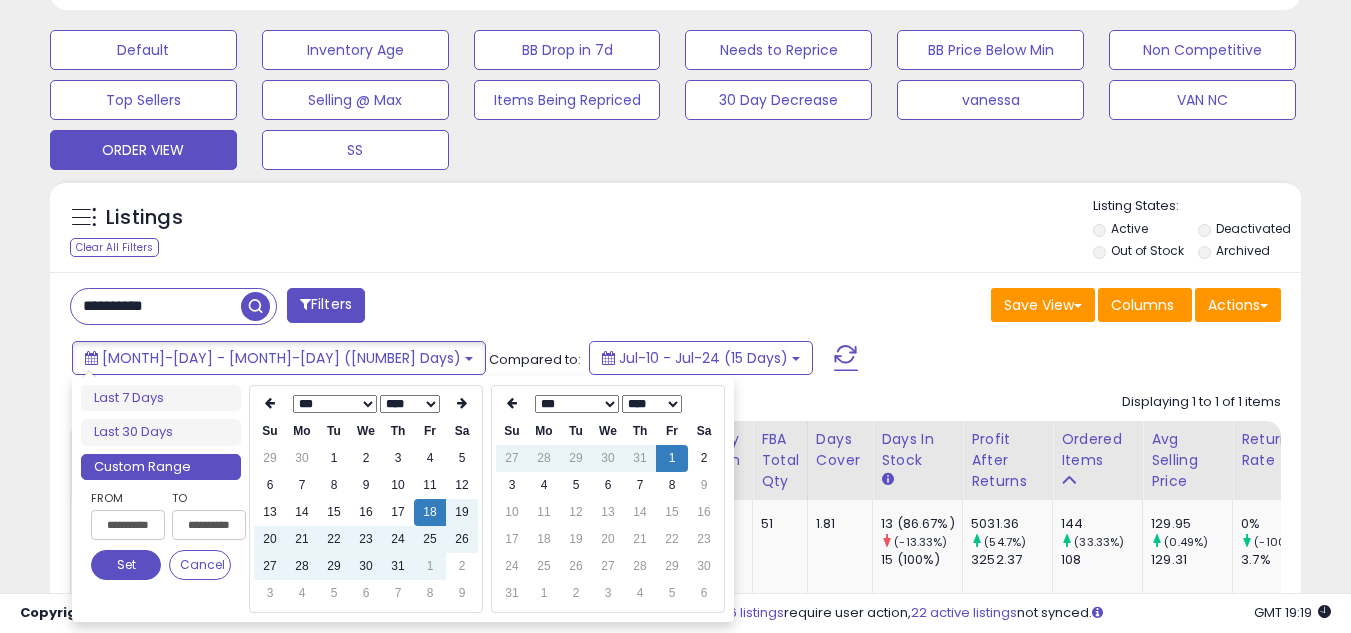 type on "**********" 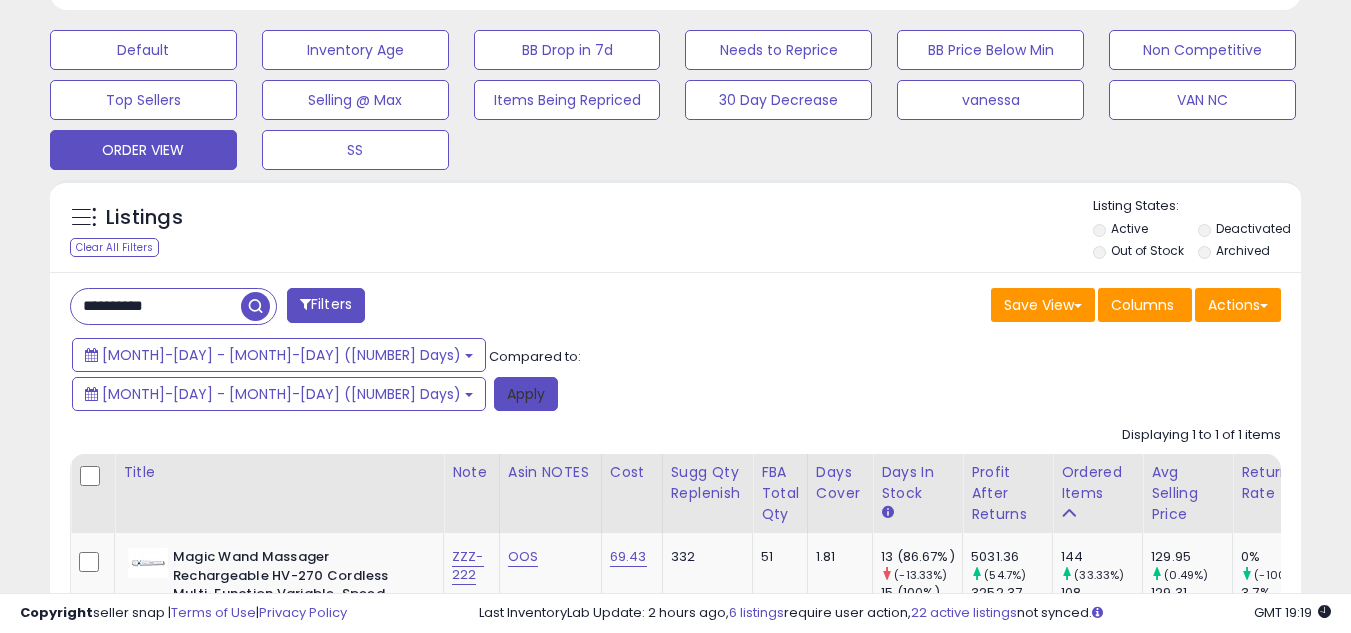 click on "Apply" at bounding box center (526, 394) 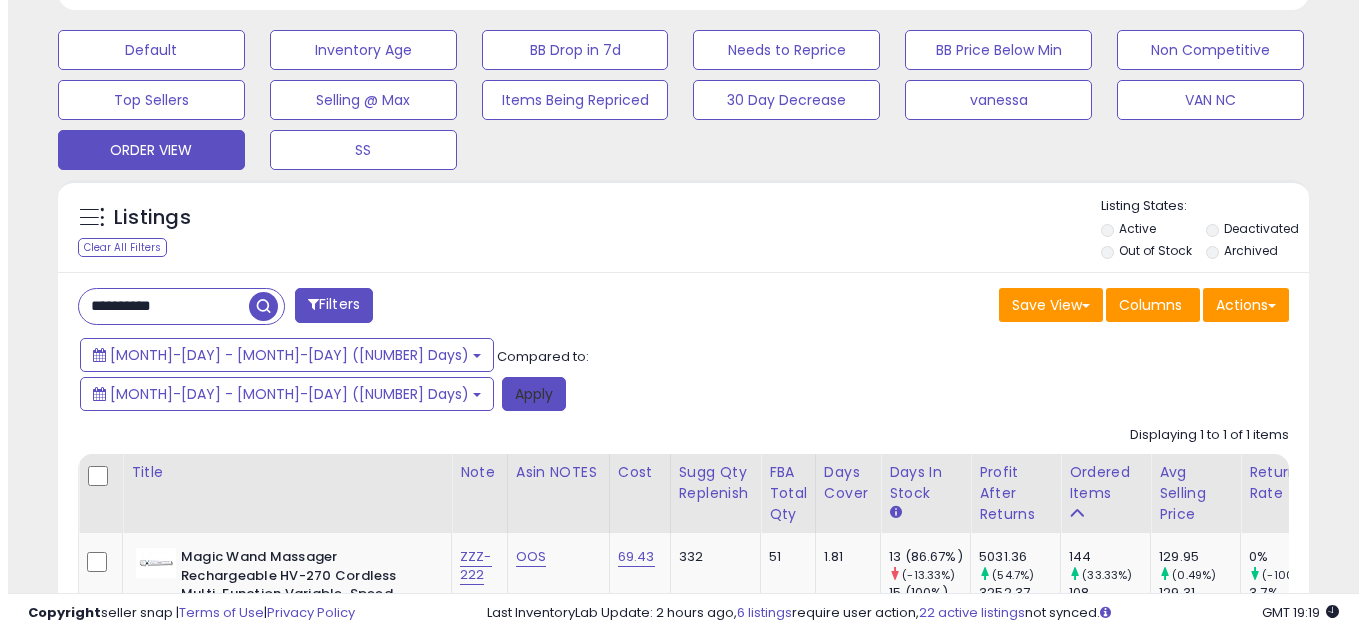 scroll, scrollTop: 999590, scrollLeft: 999267, axis: both 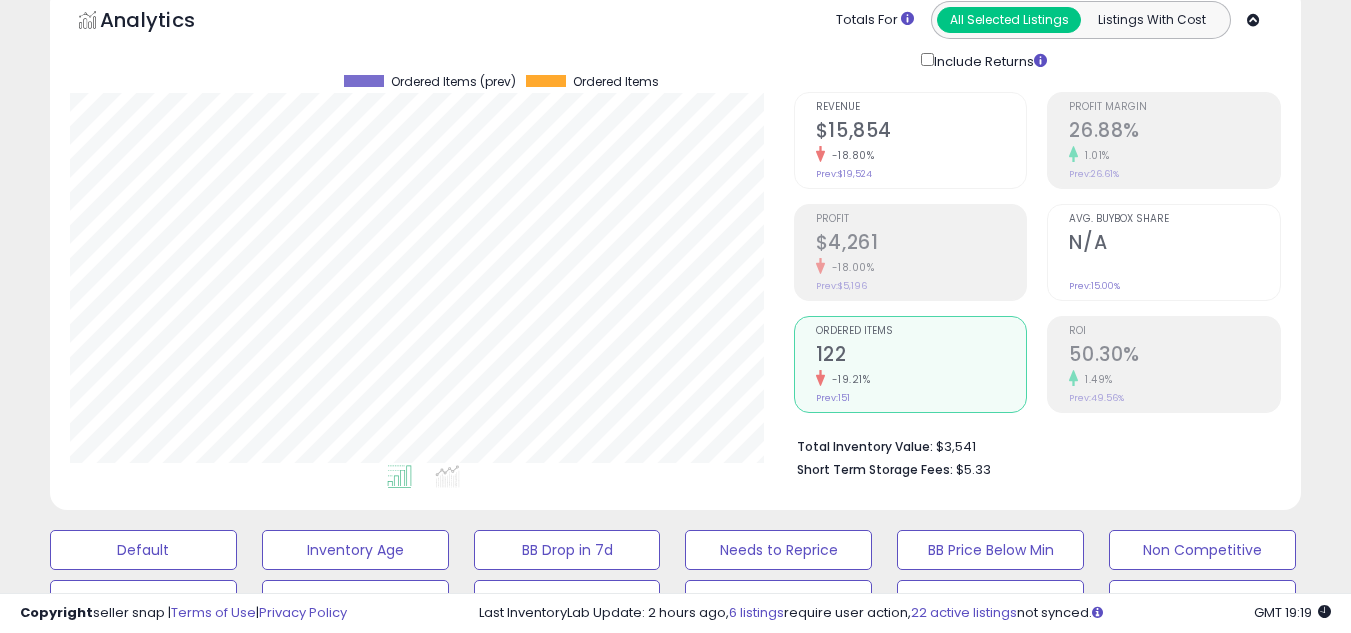 click on "122" at bounding box center (921, 356) 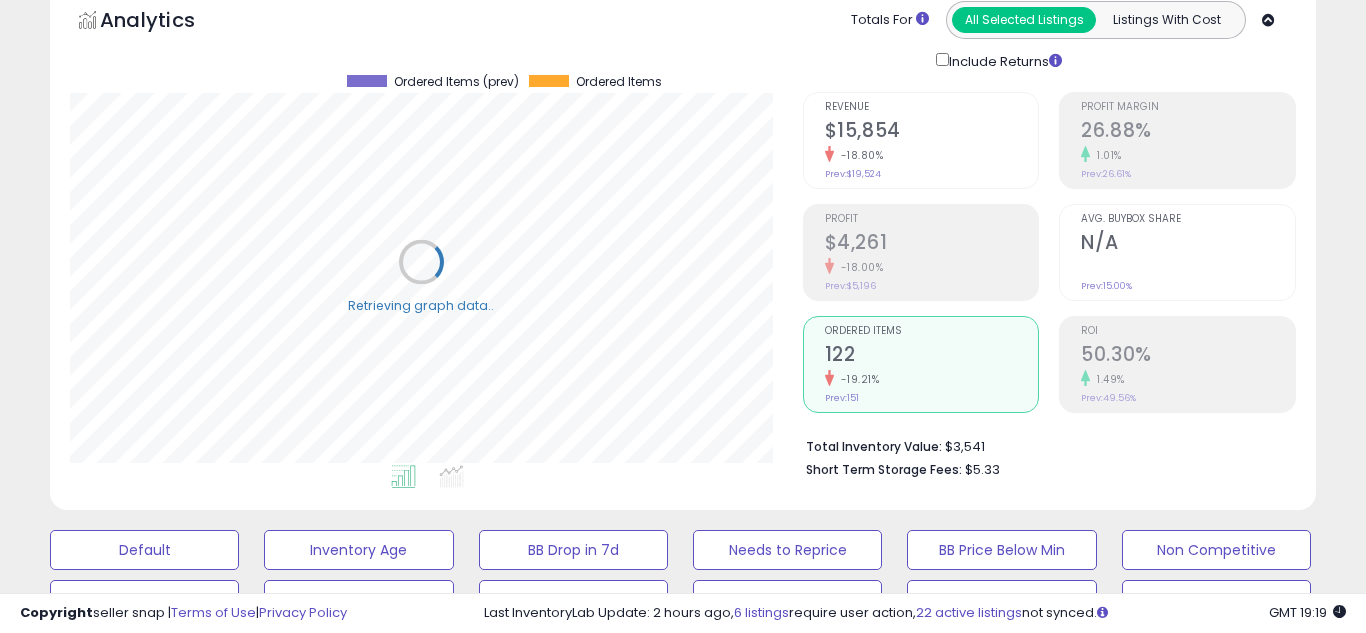 scroll, scrollTop: 999590, scrollLeft: 999267, axis: both 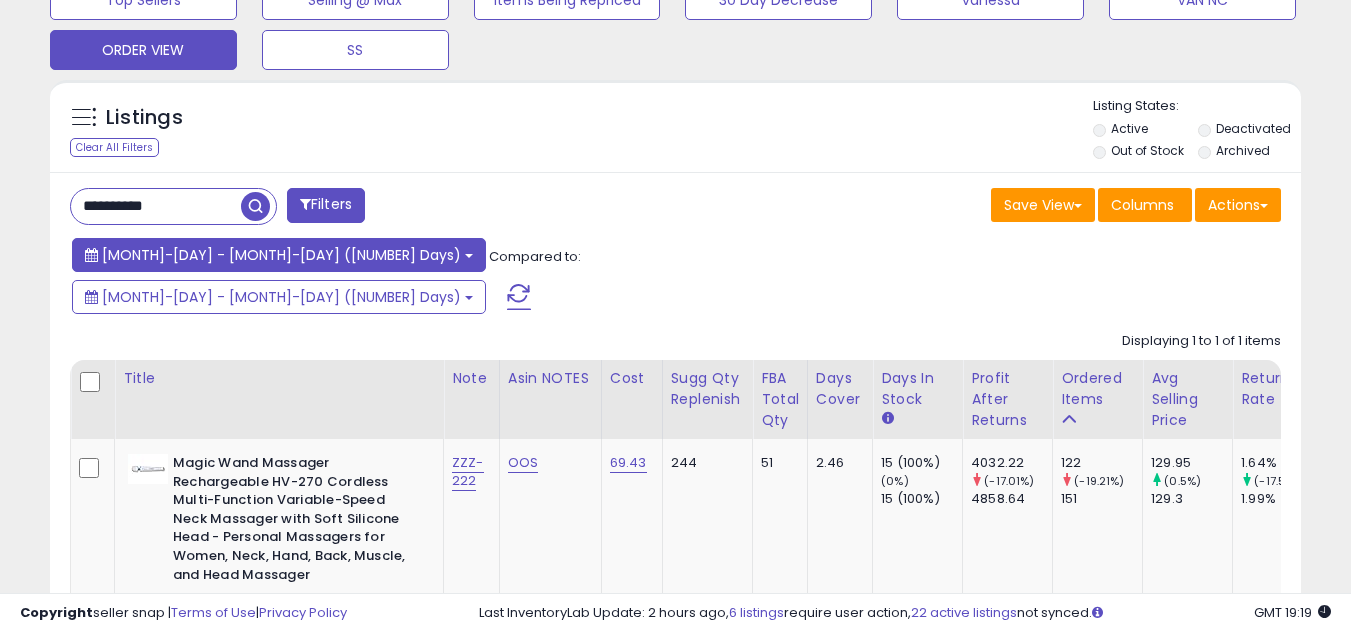 click on "Jul-18 - Aug-01 (15 Days)" at bounding box center (281, 255) 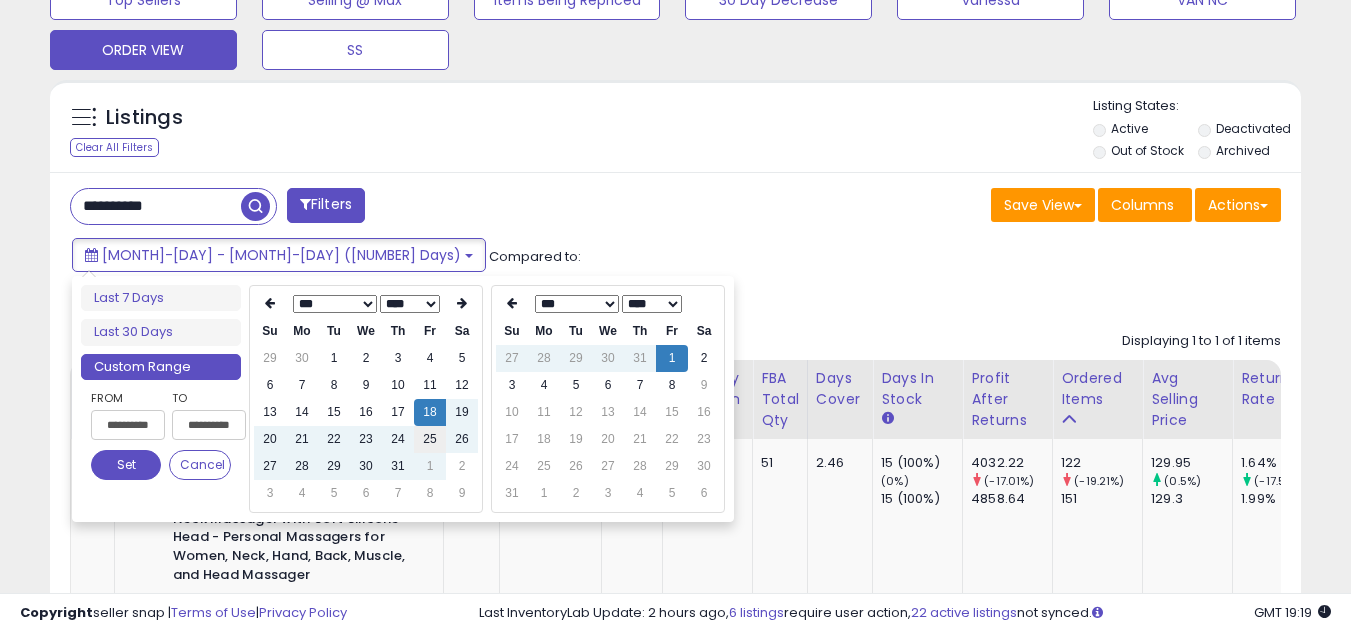 click on "25" at bounding box center (430, 439) 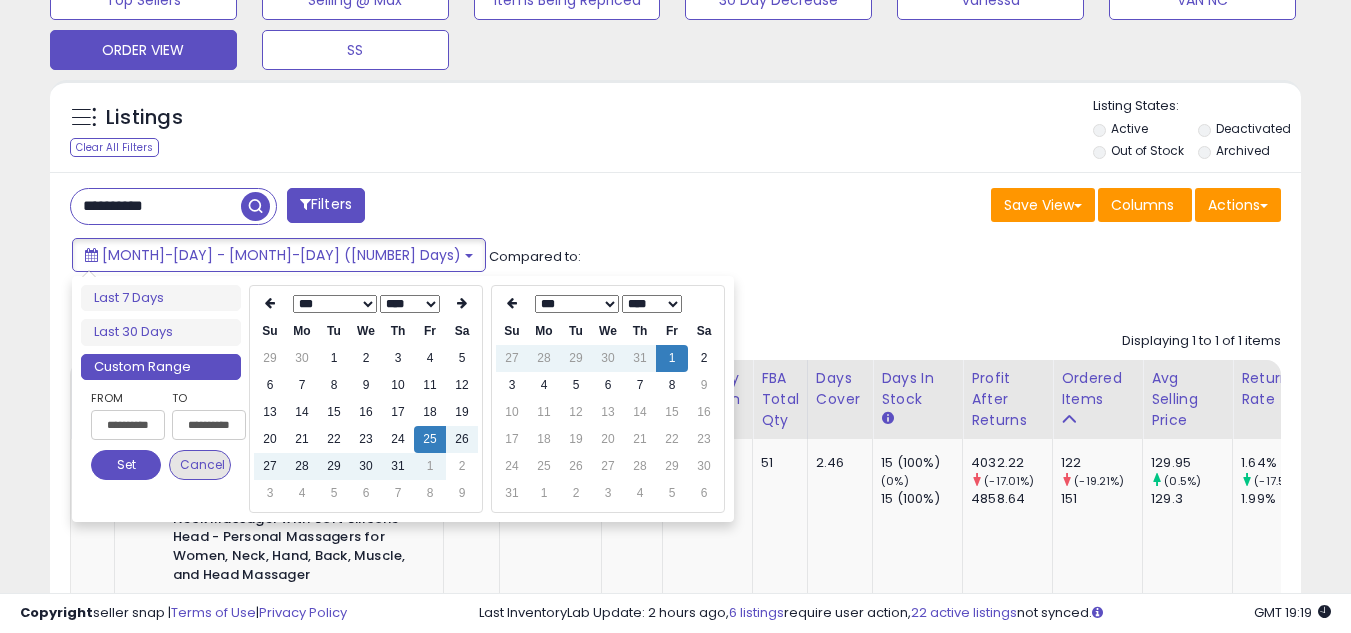 type on "**********" 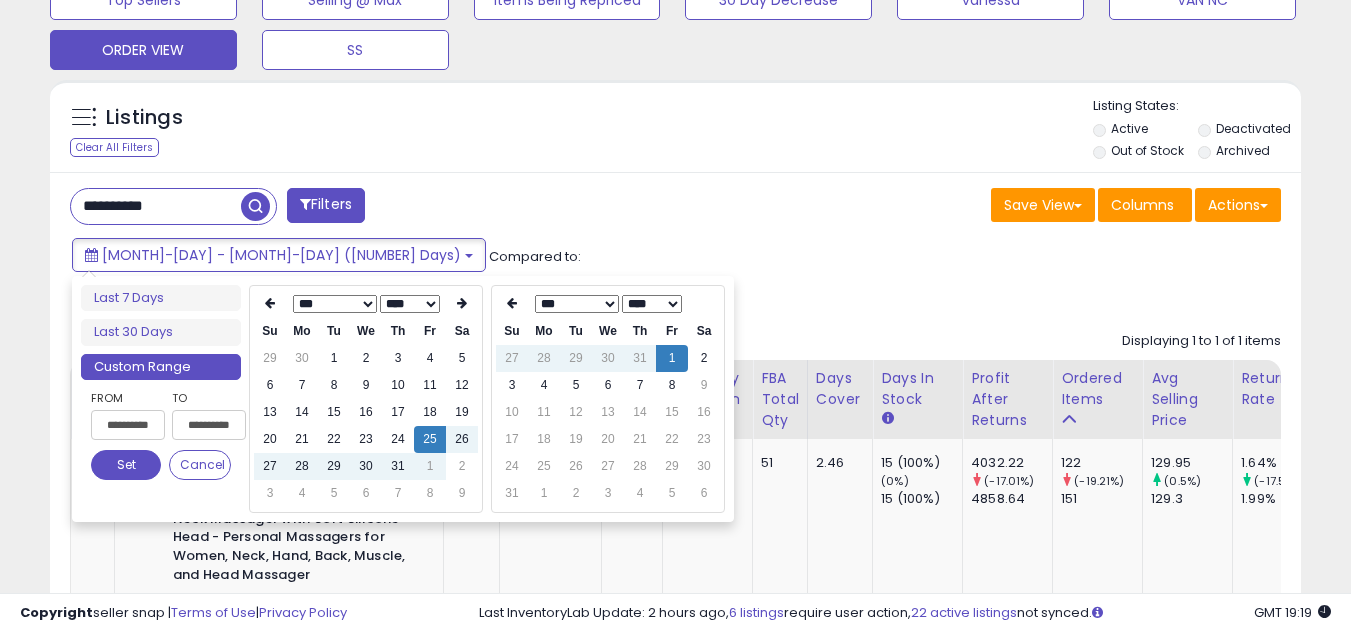 click on "Set" at bounding box center [126, 465] 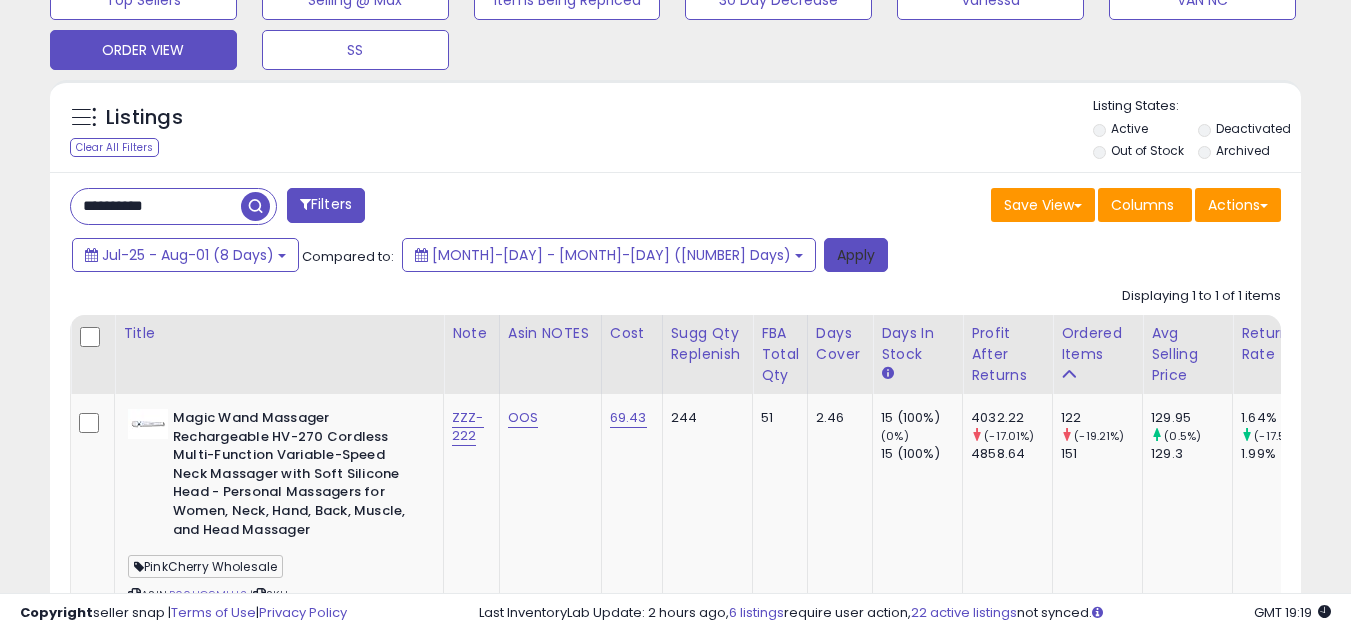 click on "Apply" at bounding box center (856, 255) 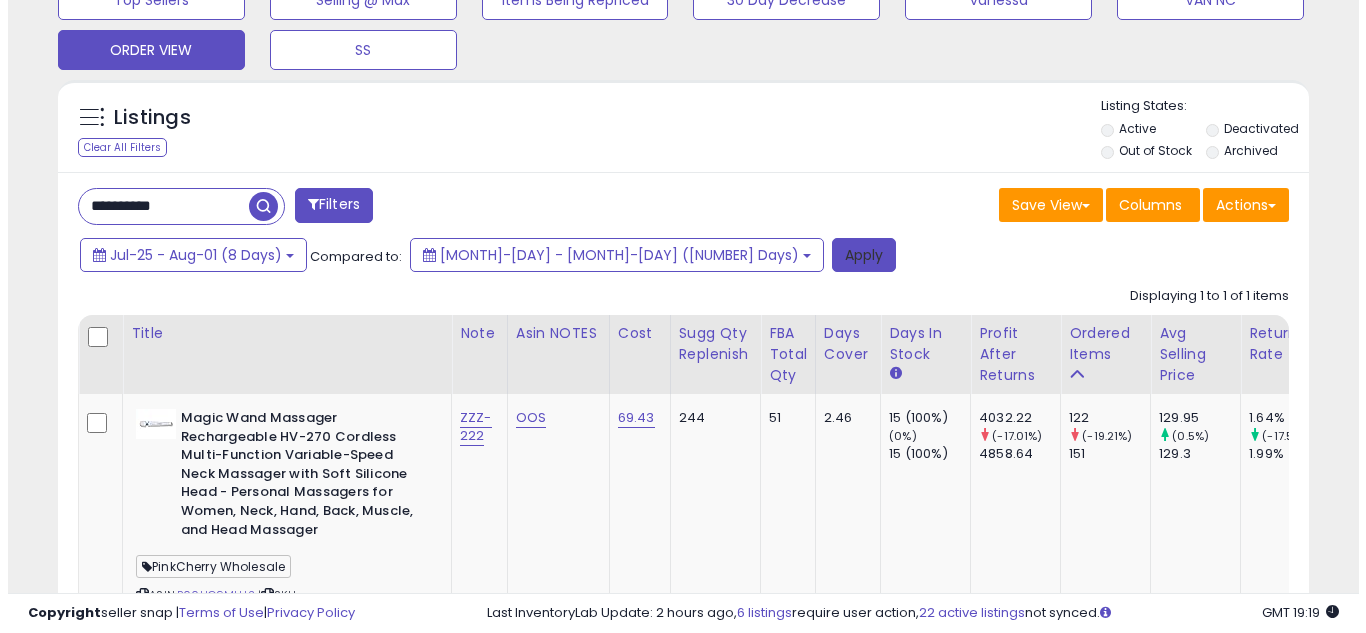 scroll, scrollTop: 637, scrollLeft: 0, axis: vertical 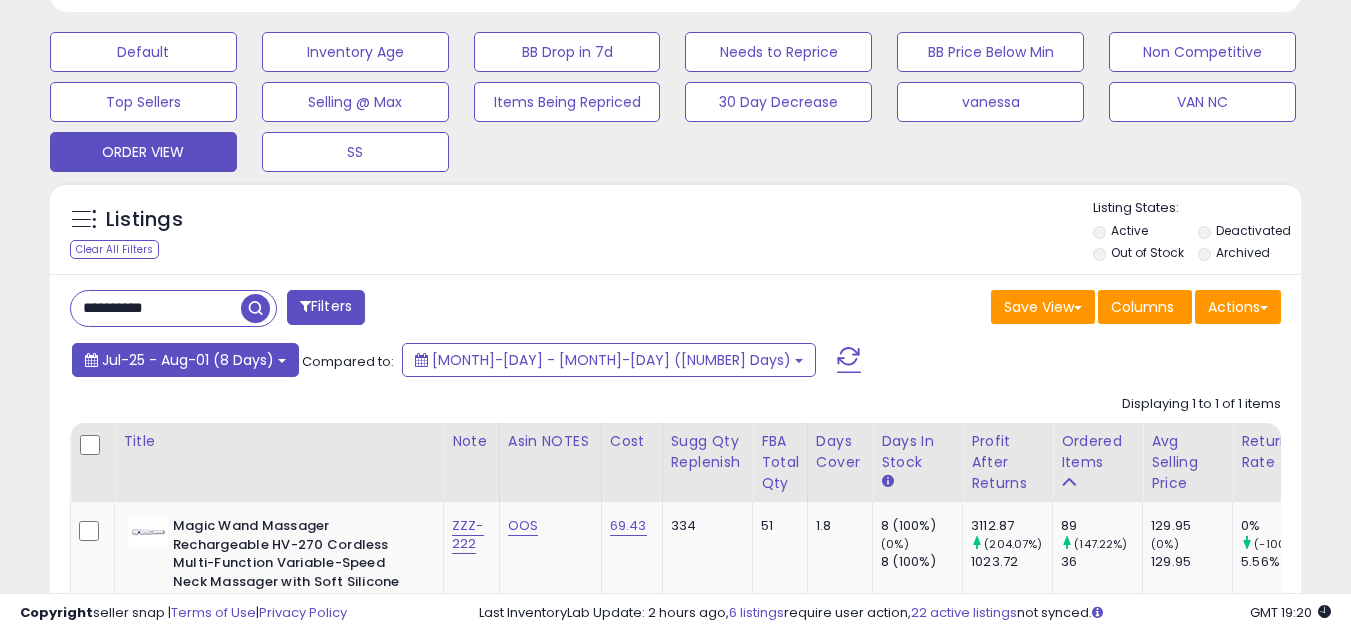 click on "Jul-25 - Aug-01 (8 Days)" at bounding box center [188, 360] 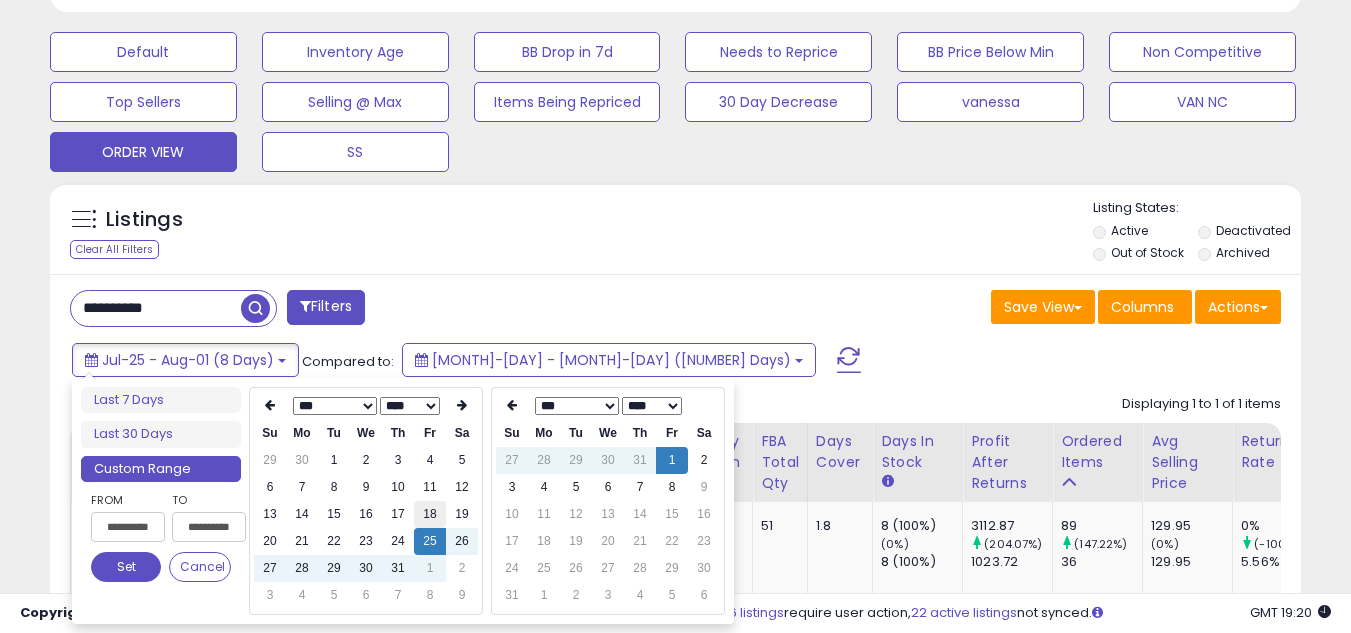 click on "18" at bounding box center [430, 514] 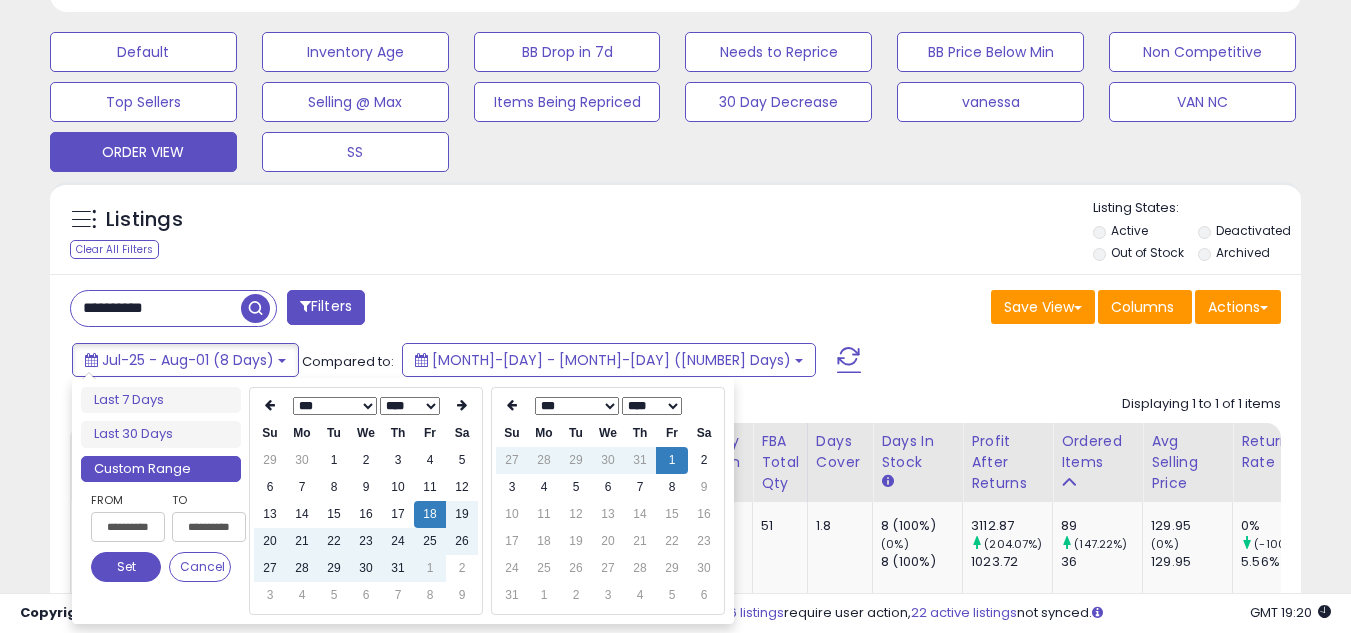 type on "**********" 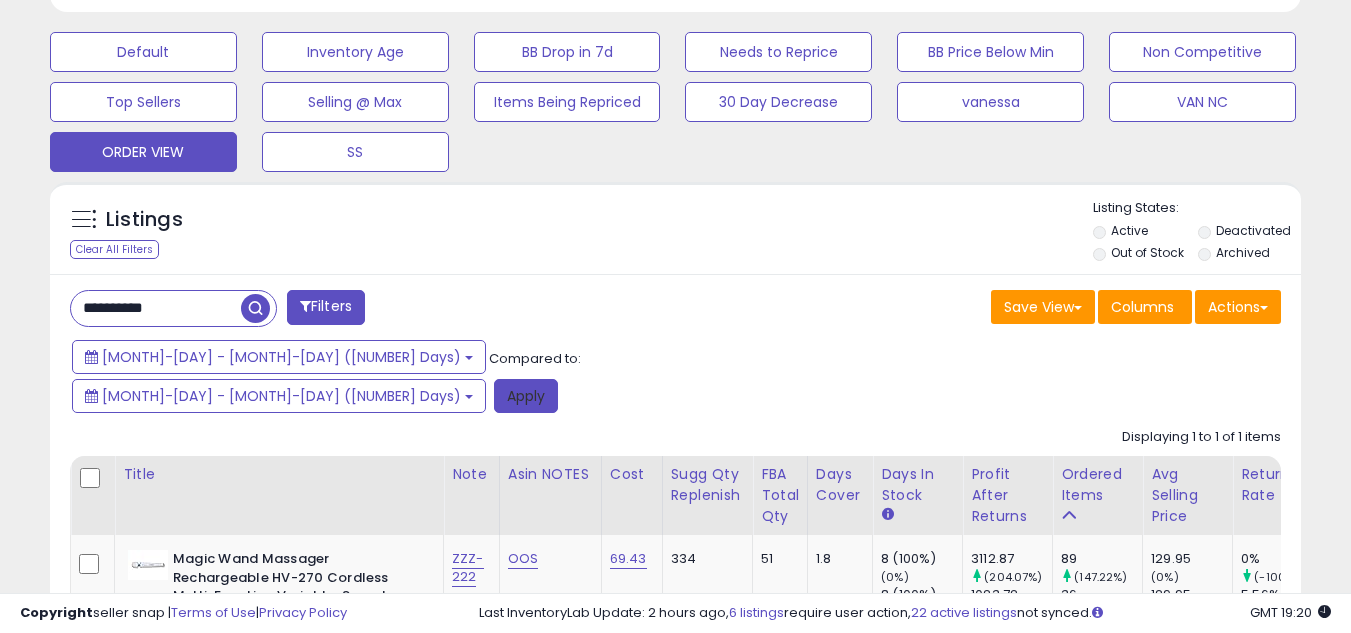 click on "Apply" at bounding box center (526, 396) 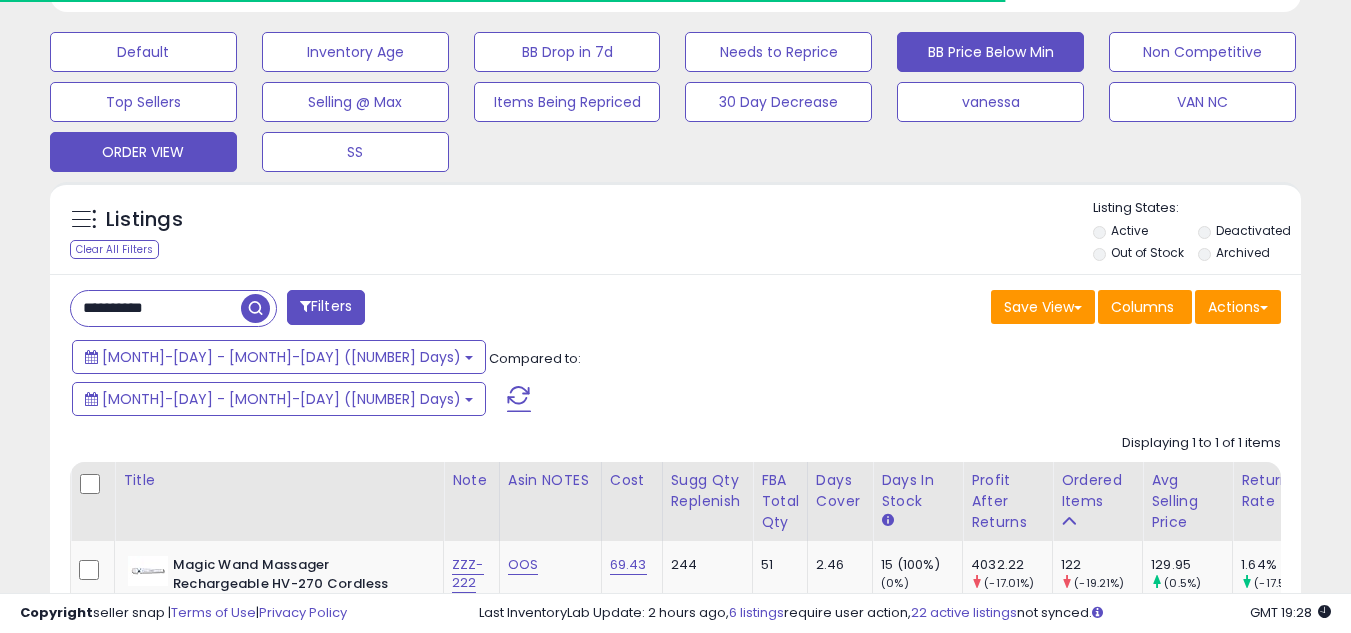 scroll, scrollTop: 999590, scrollLeft: 999276, axis: both 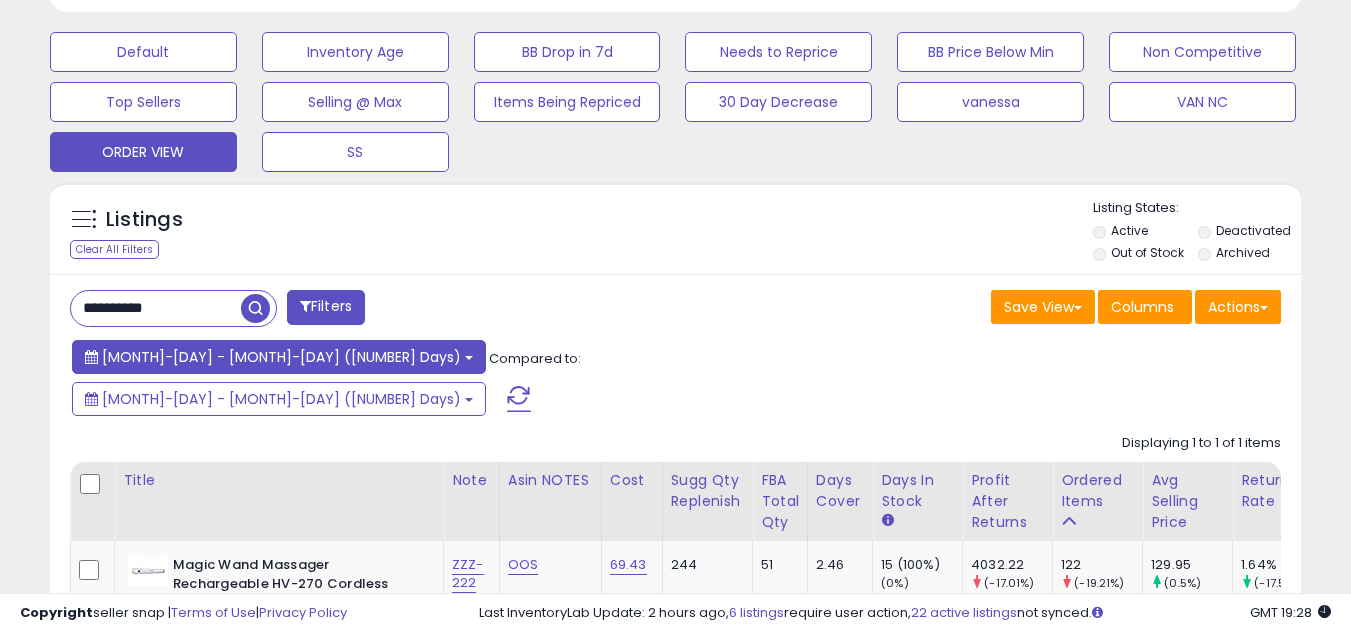 click on "Jul-18 - Aug-01 (15 Days)" at bounding box center (281, 357) 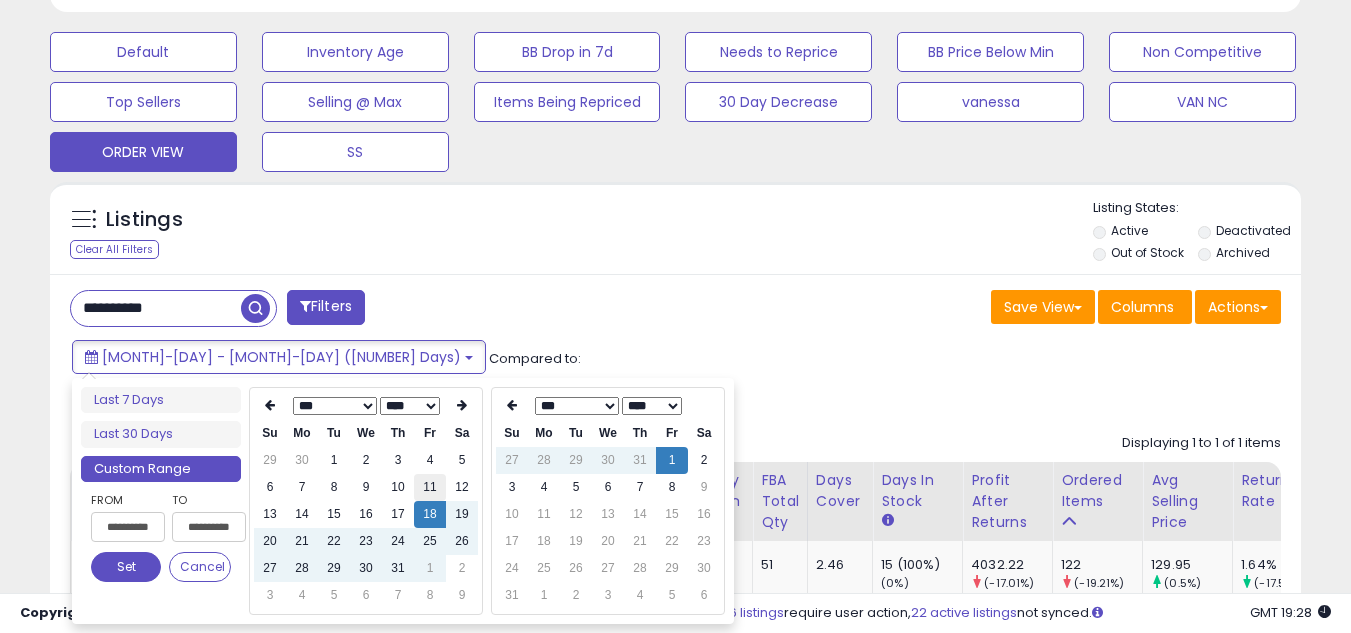 click on "11" at bounding box center [430, 487] 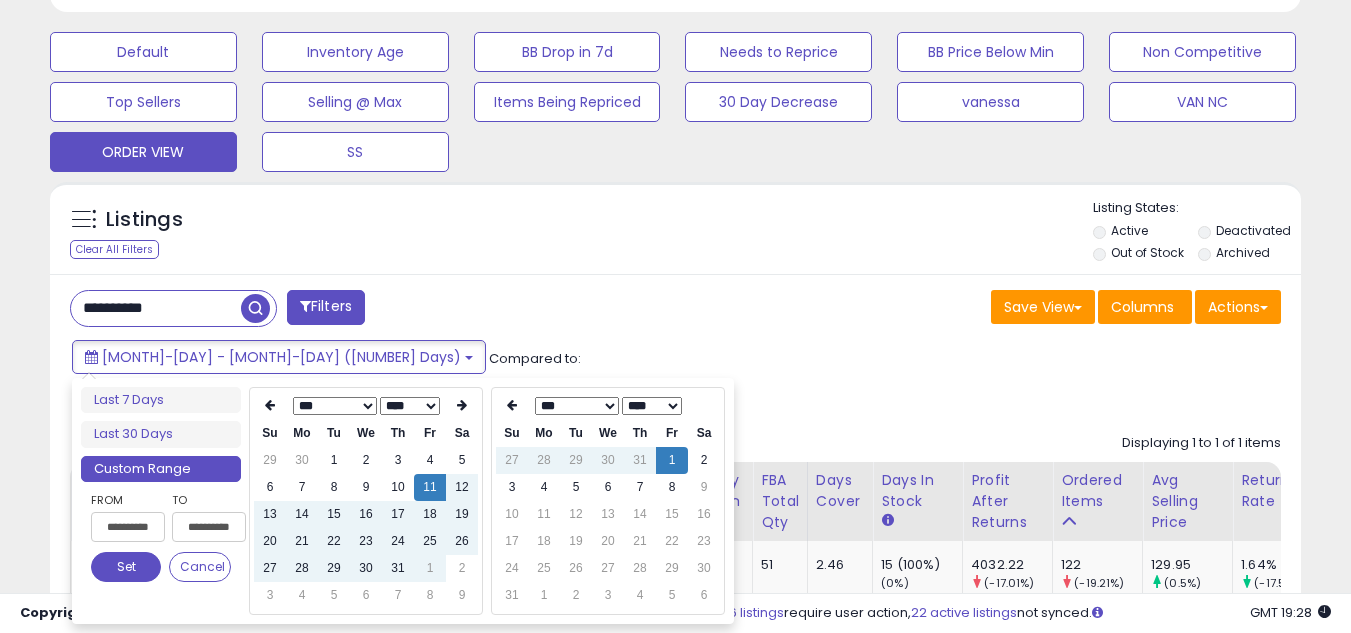 type on "**********" 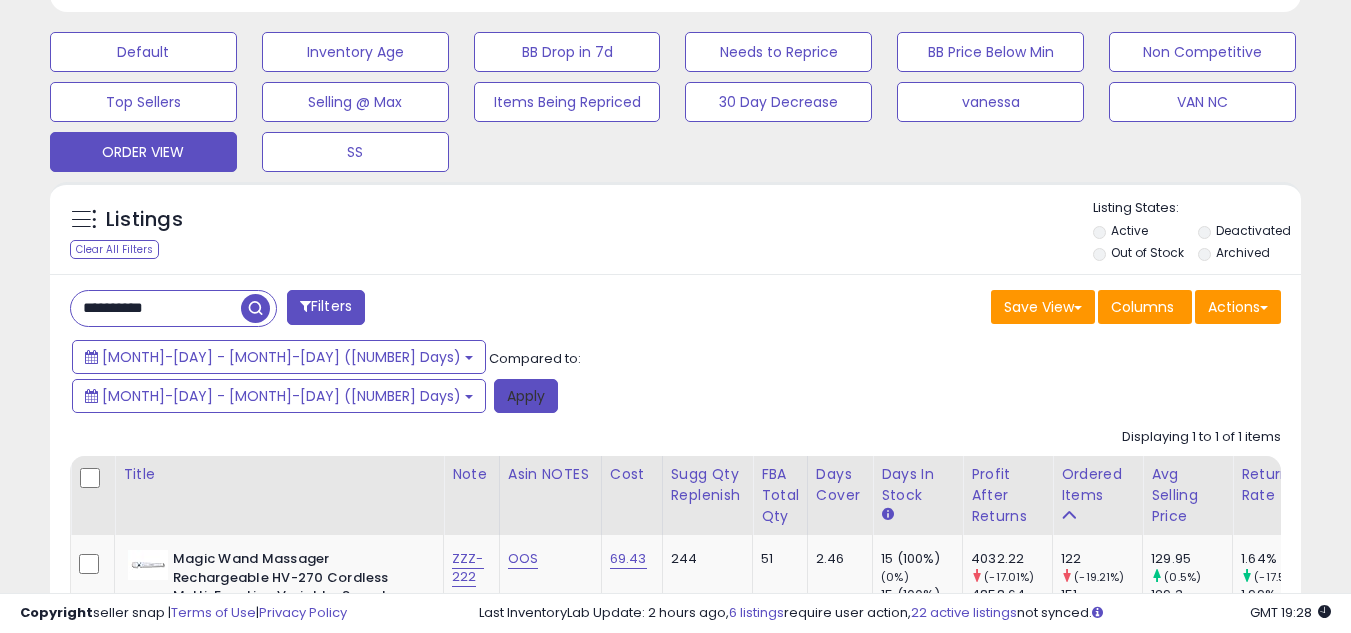 click on "Apply" at bounding box center (526, 396) 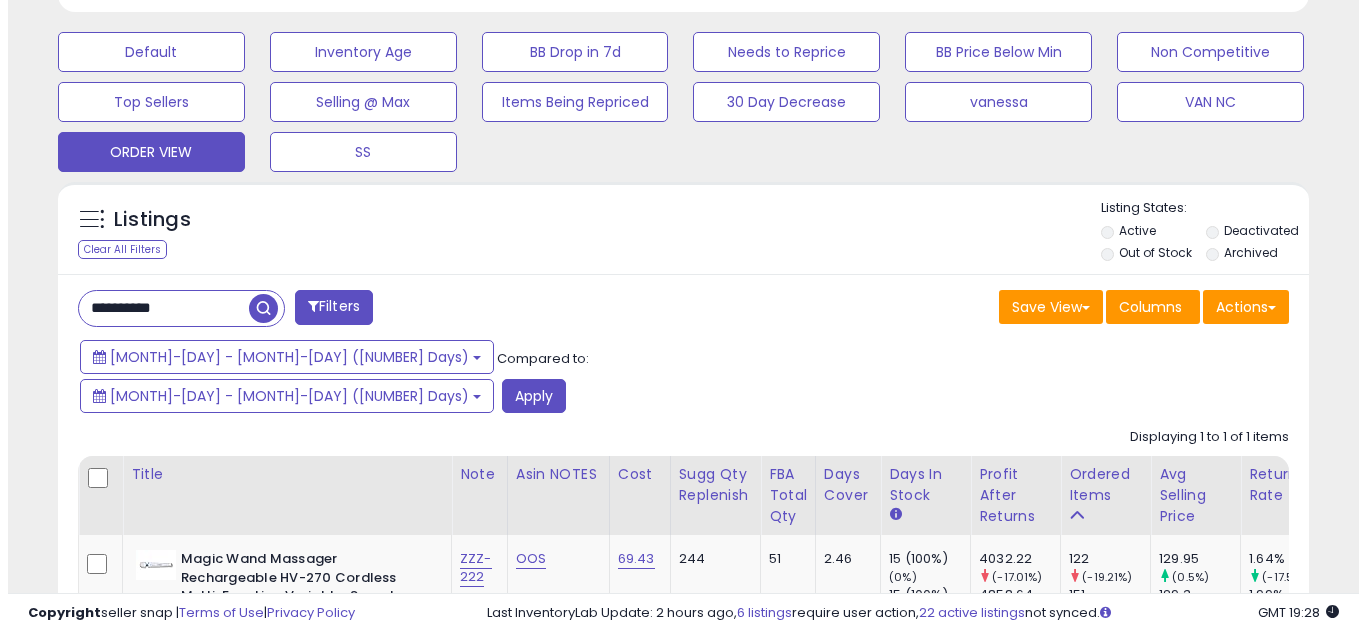 scroll, scrollTop: 999590, scrollLeft: 999267, axis: both 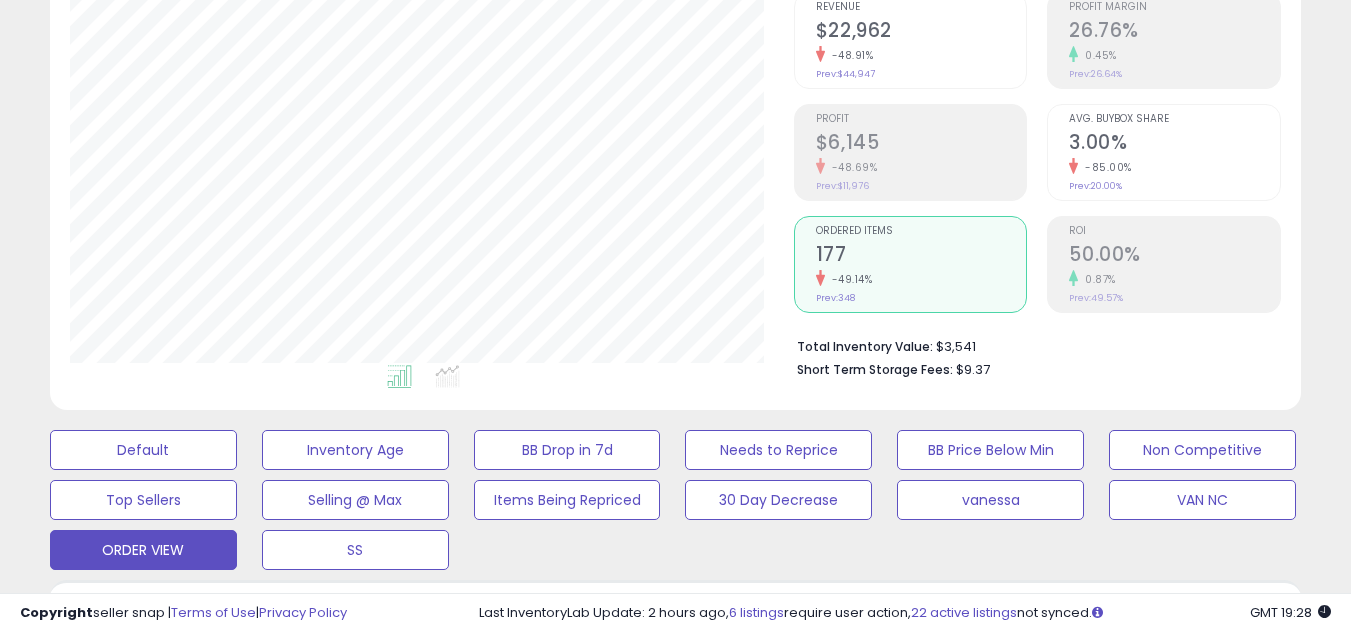 click on "177" at bounding box center (921, 256) 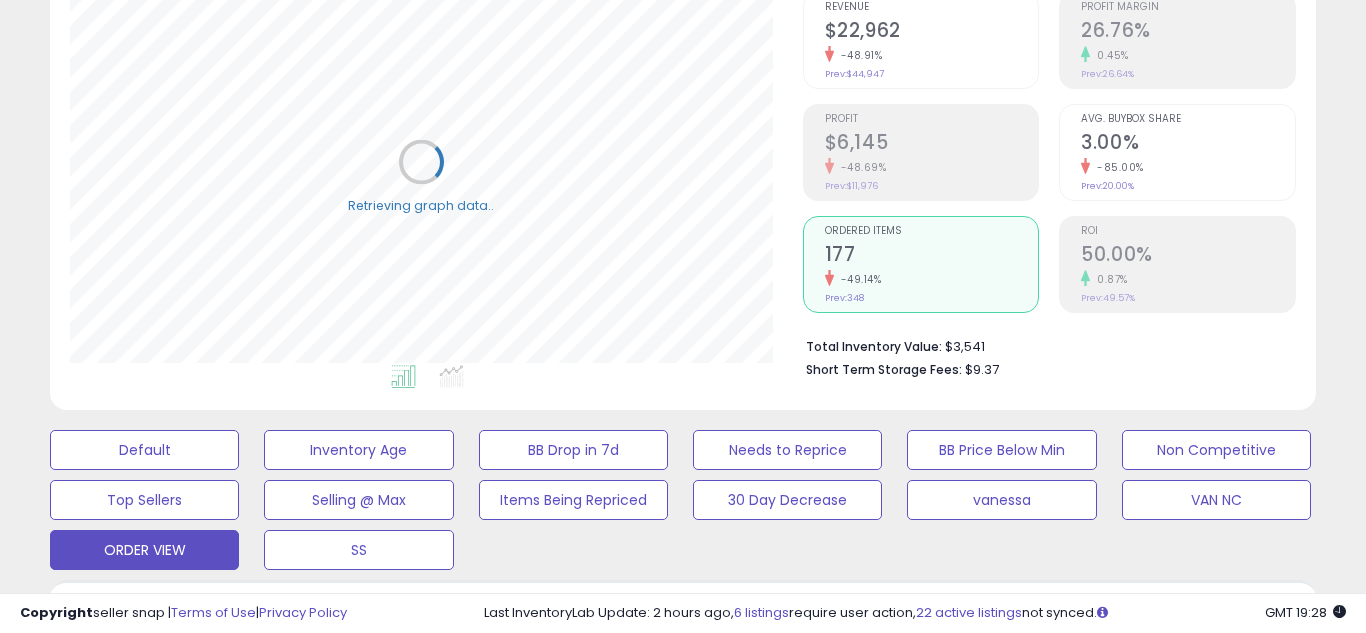 scroll, scrollTop: 999590, scrollLeft: 999267, axis: both 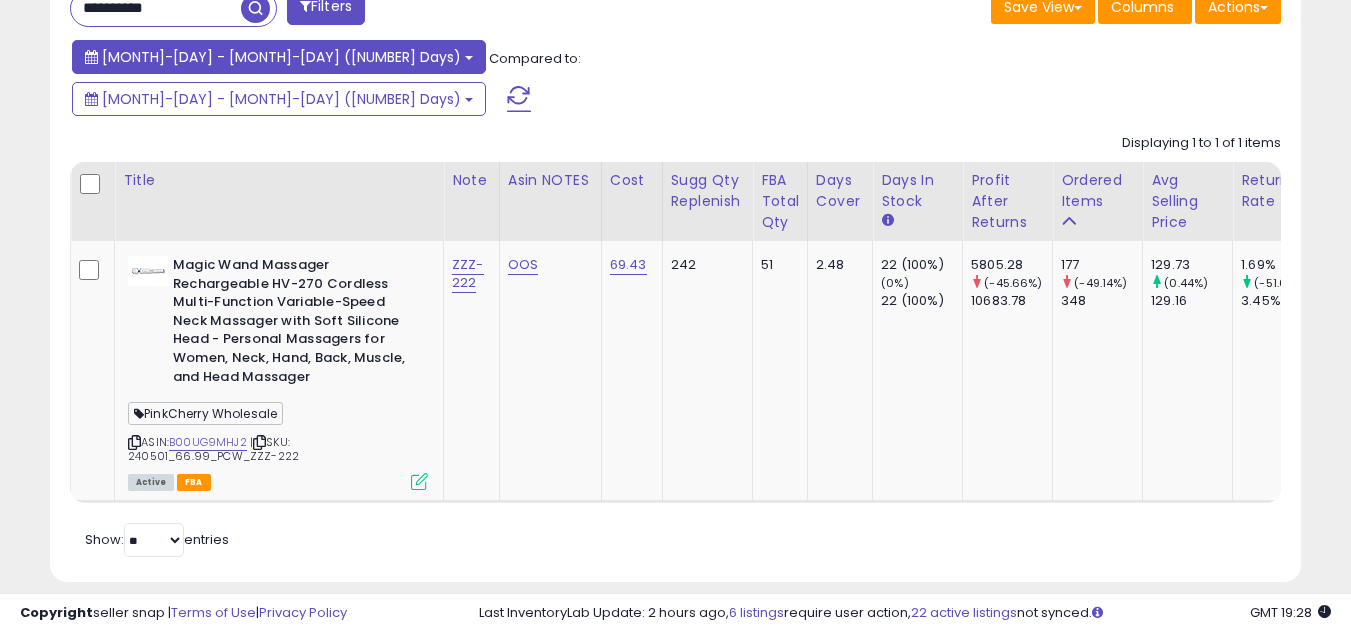click on "Jul-11 - Aug-01 (22 Days)" at bounding box center (281, 57) 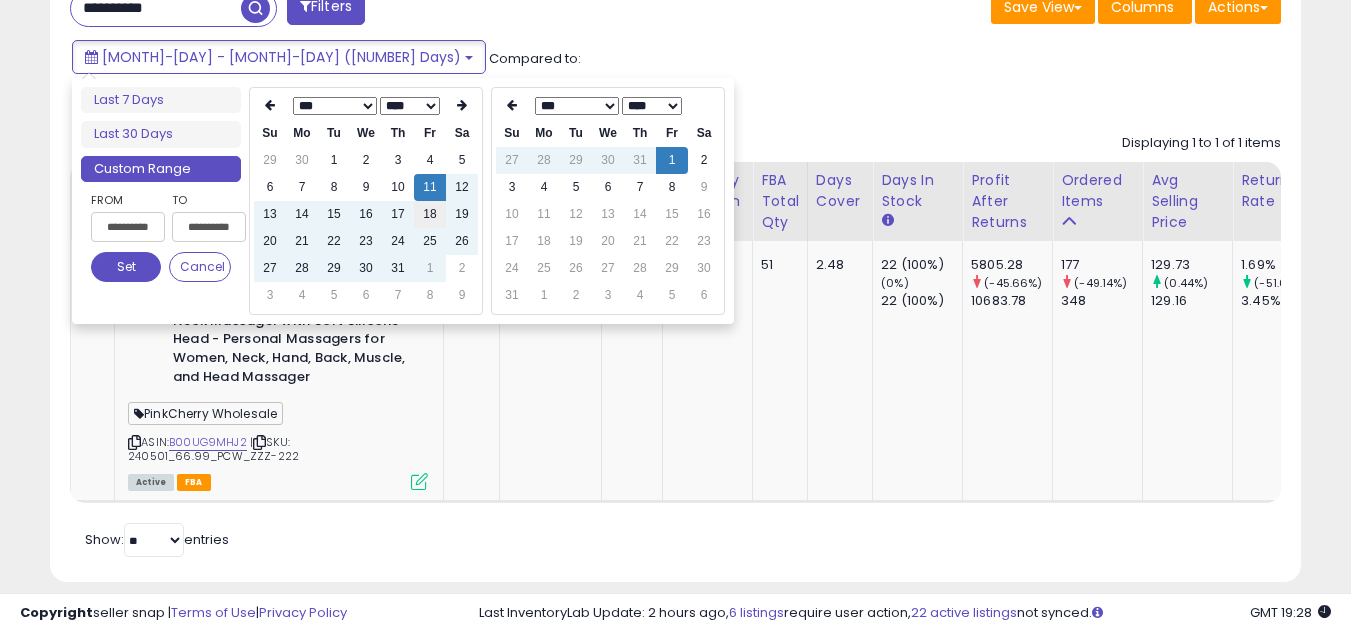 click on "18" at bounding box center [430, 214] 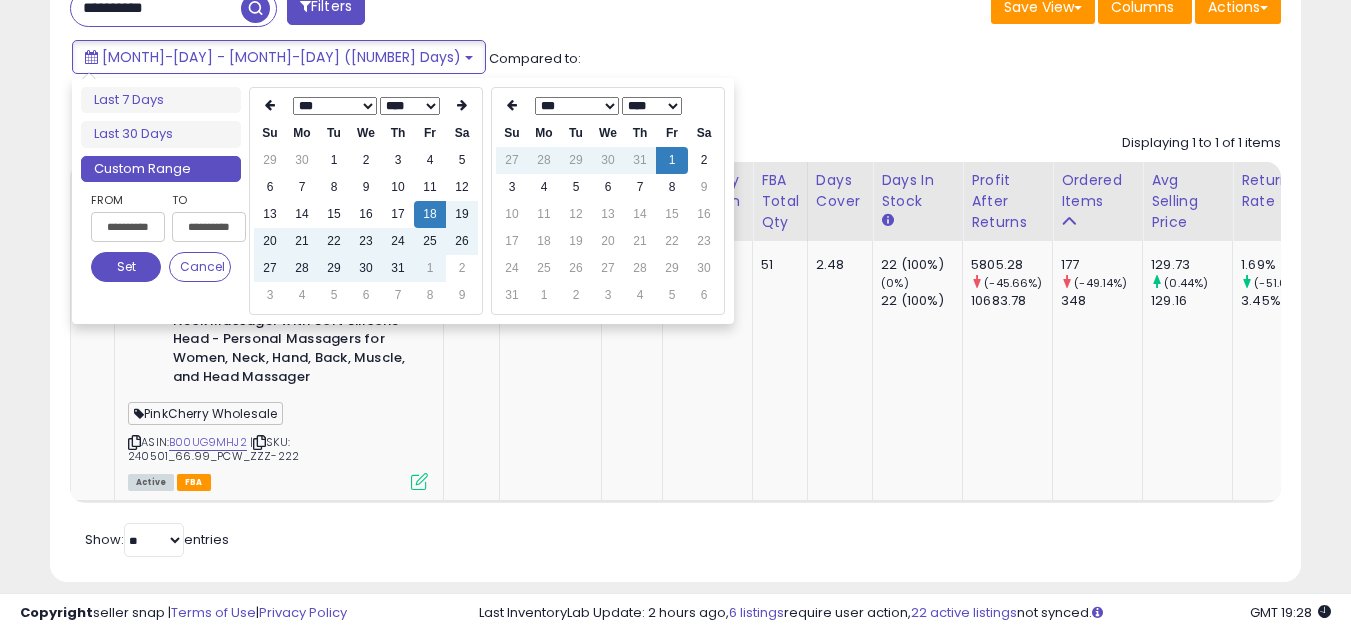 type on "**********" 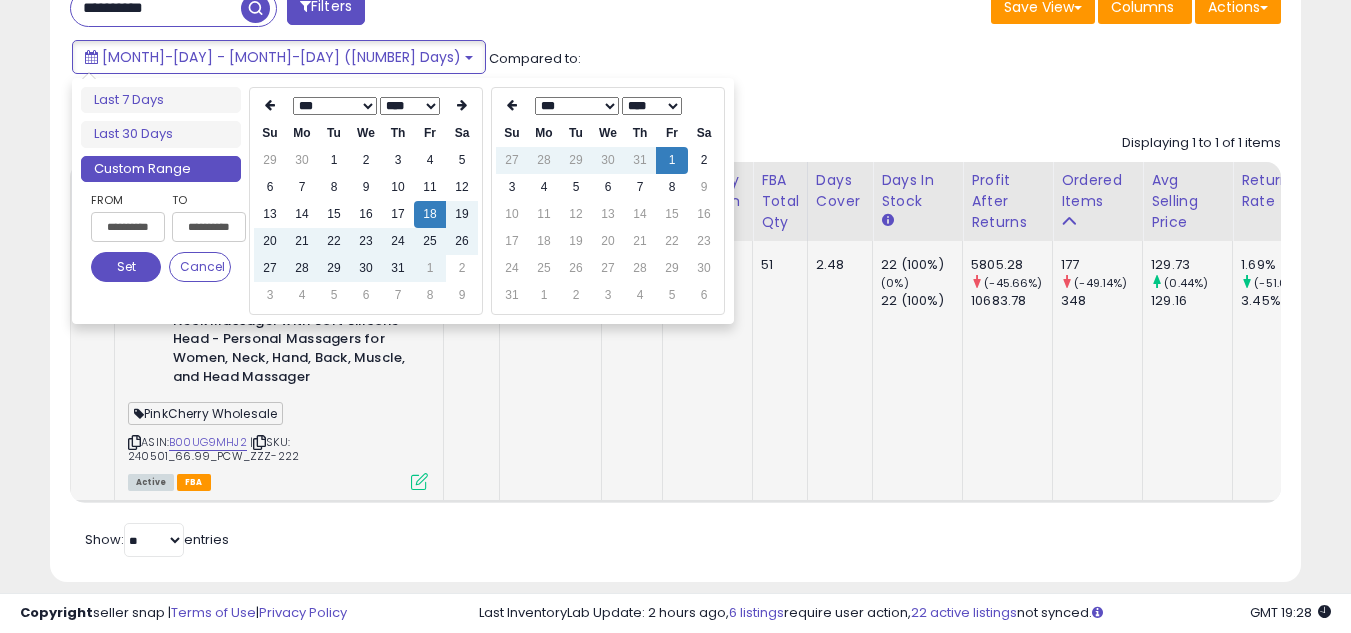click on "Set" at bounding box center [126, 267] 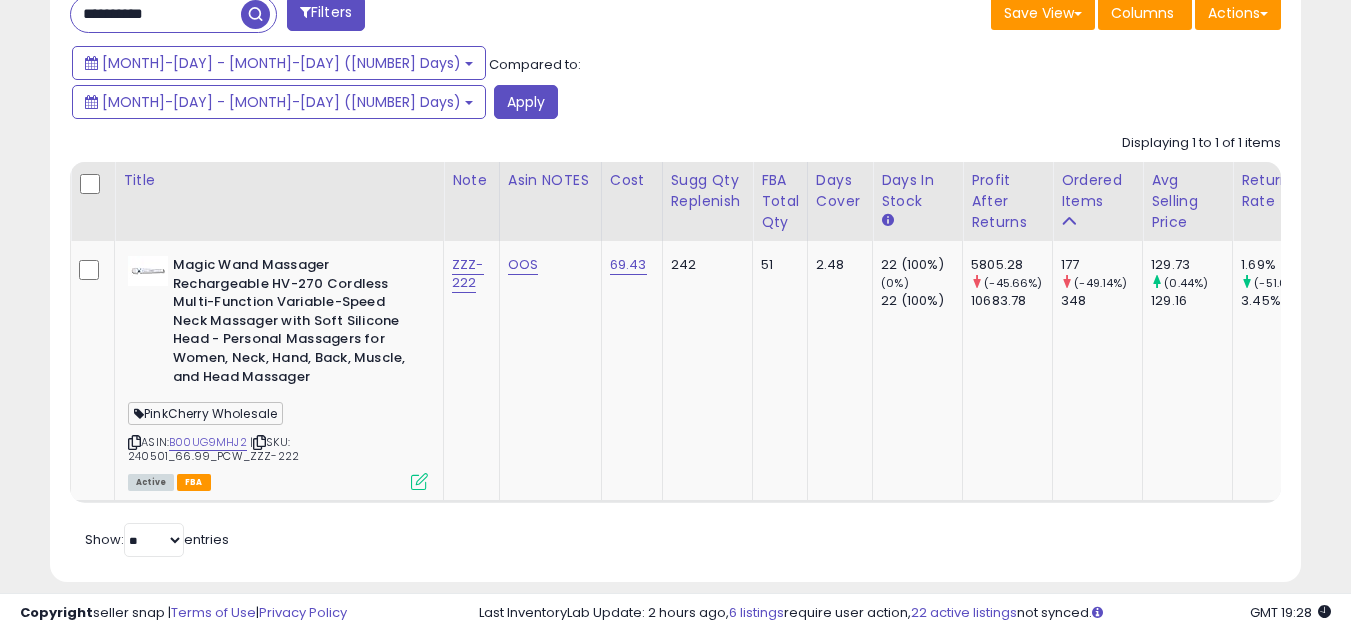 click on "Apply" 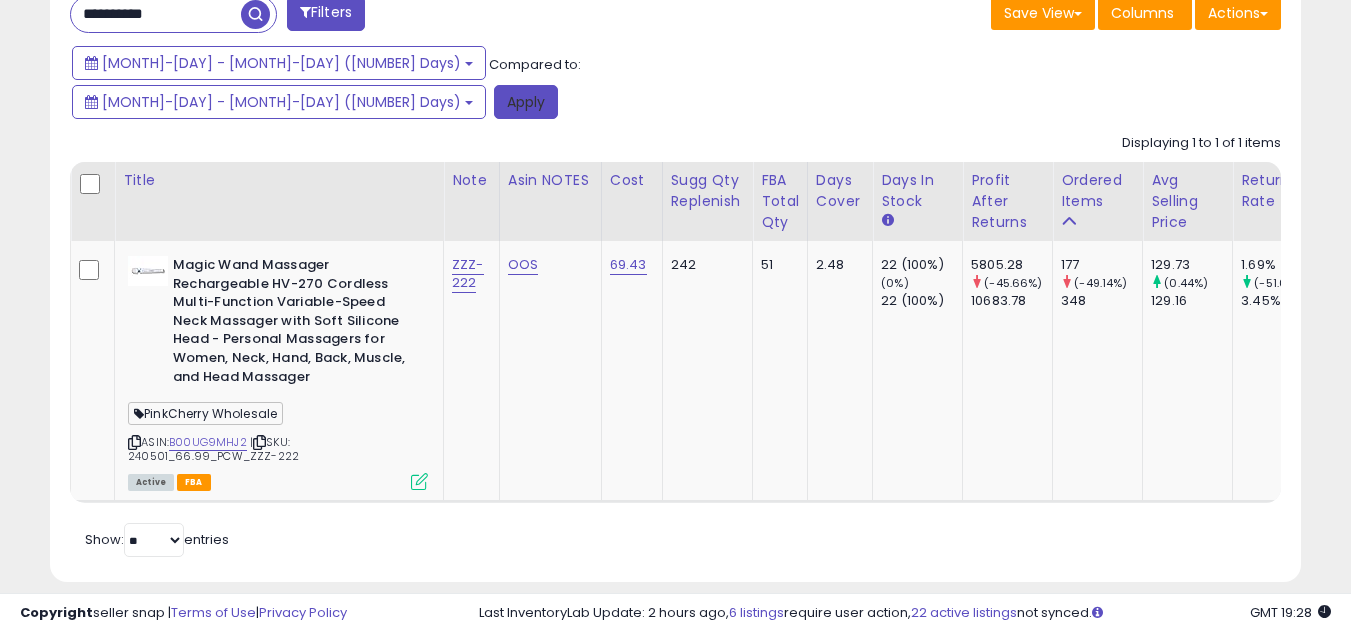 click on "Apply" at bounding box center (526, 102) 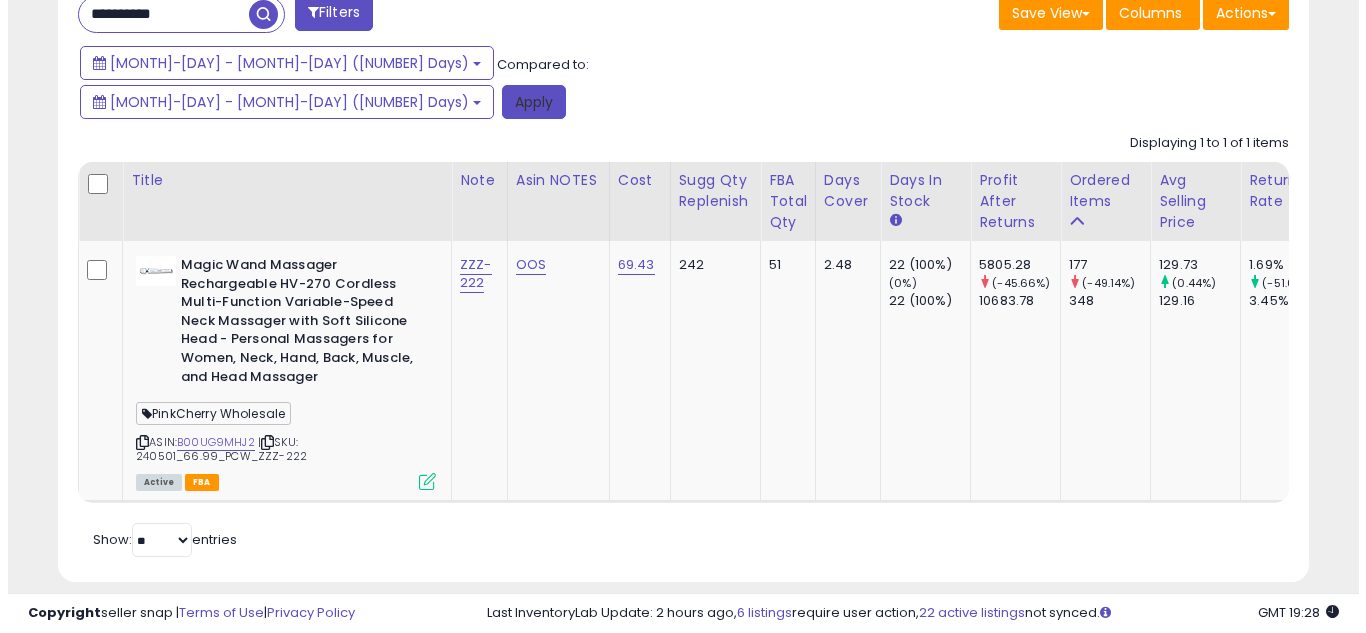 scroll, scrollTop: 637, scrollLeft: 0, axis: vertical 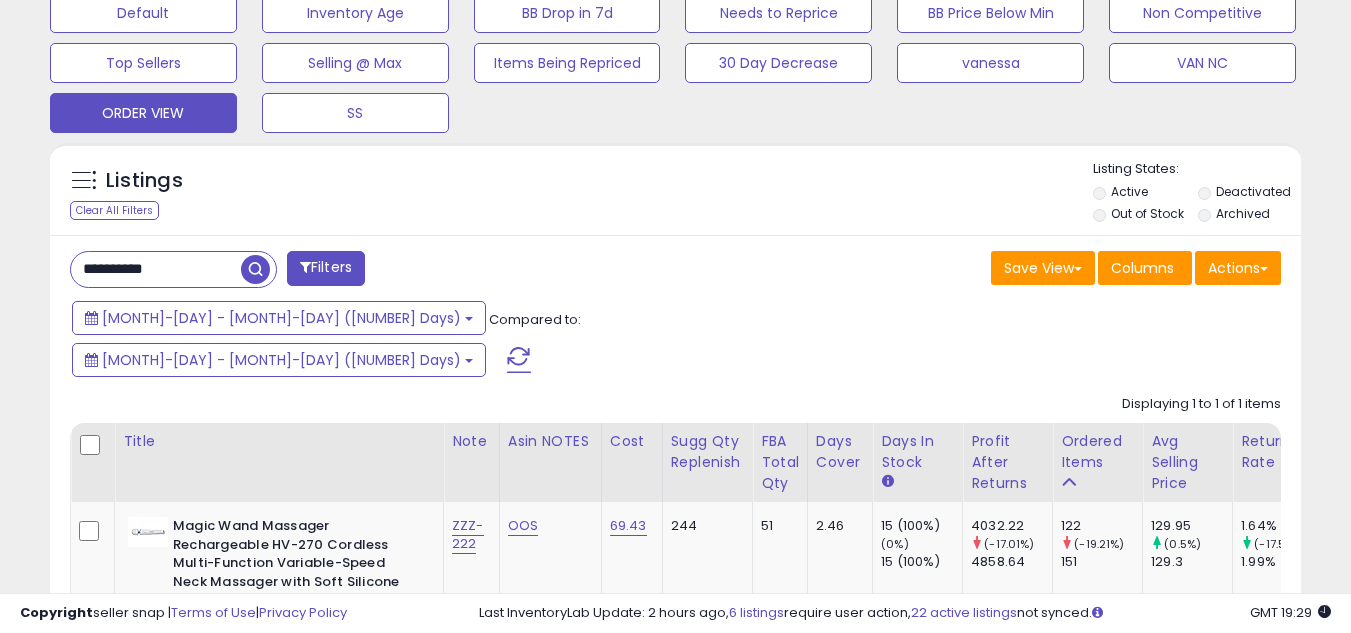 click on "**********" at bounding box center (675, 539) 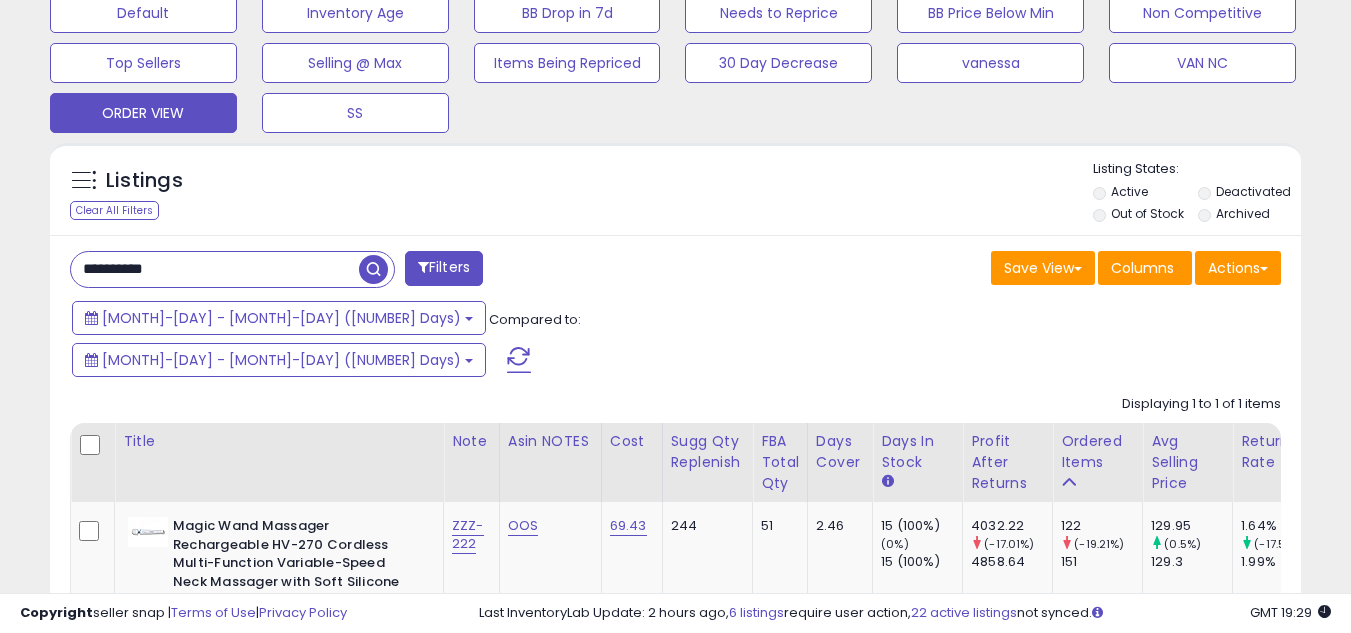 click on "**********" at bounding box center (215, 269) 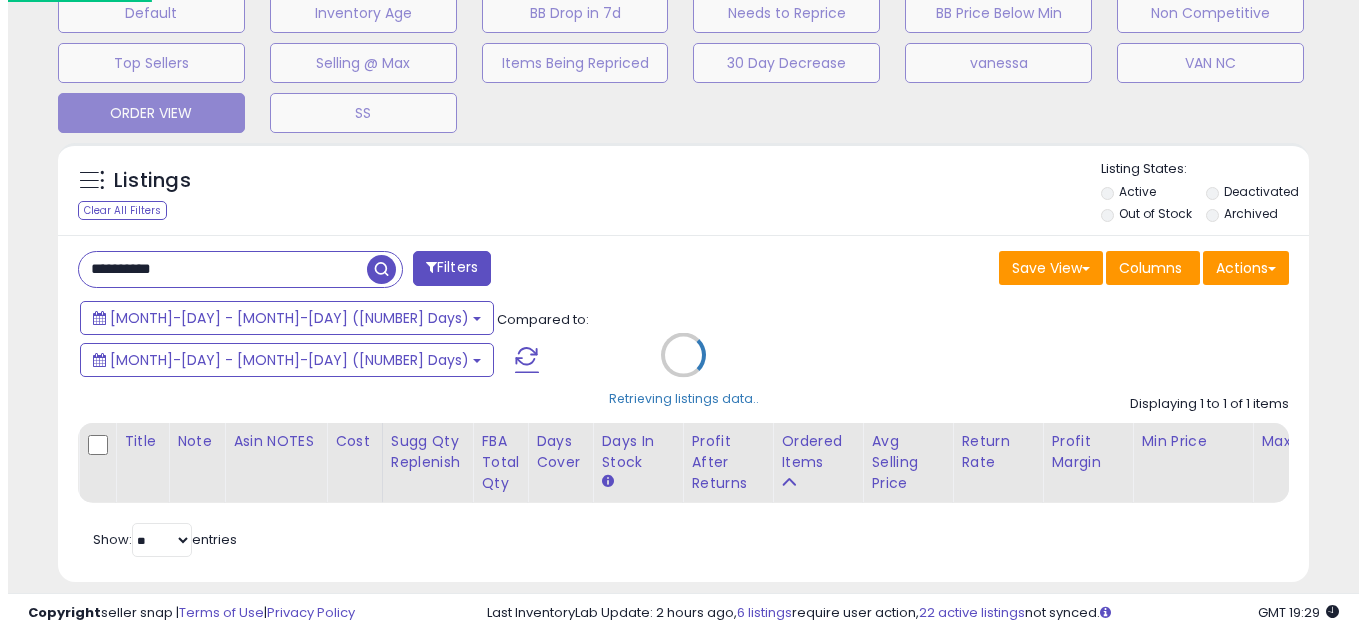 scroll, scrollTop: 999590, scrollLeft: 999267, axis: both 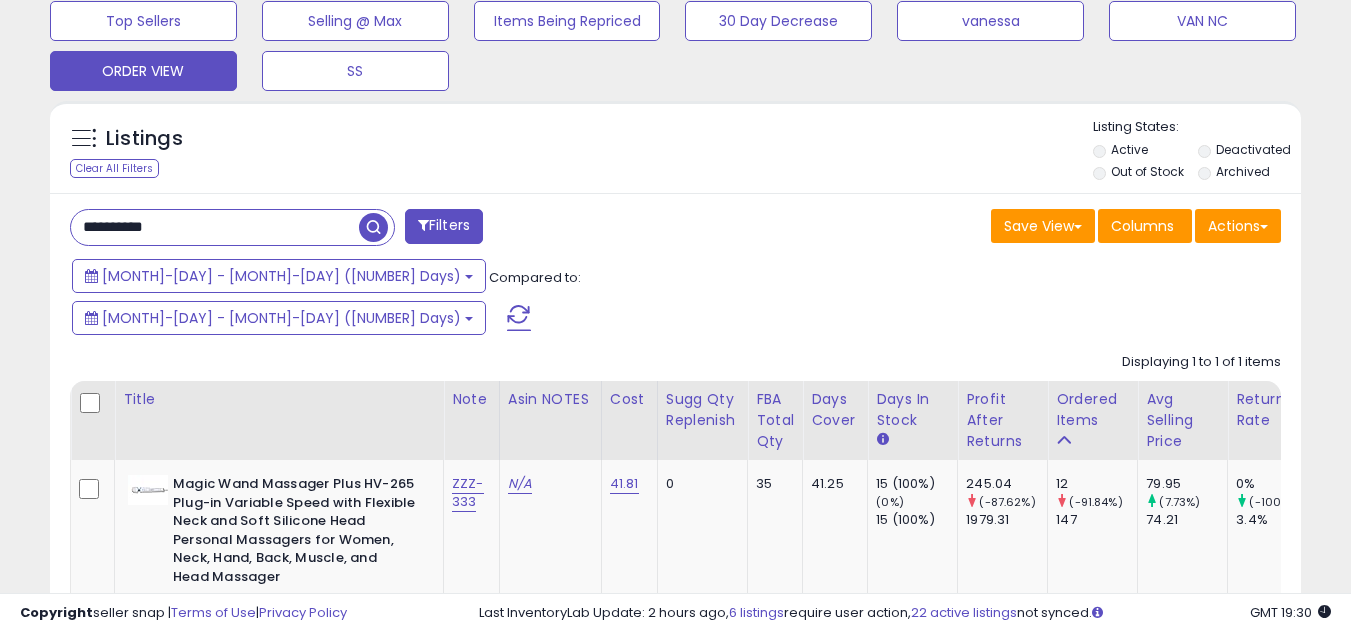 click on "**********" at bounding box center [215, 227] 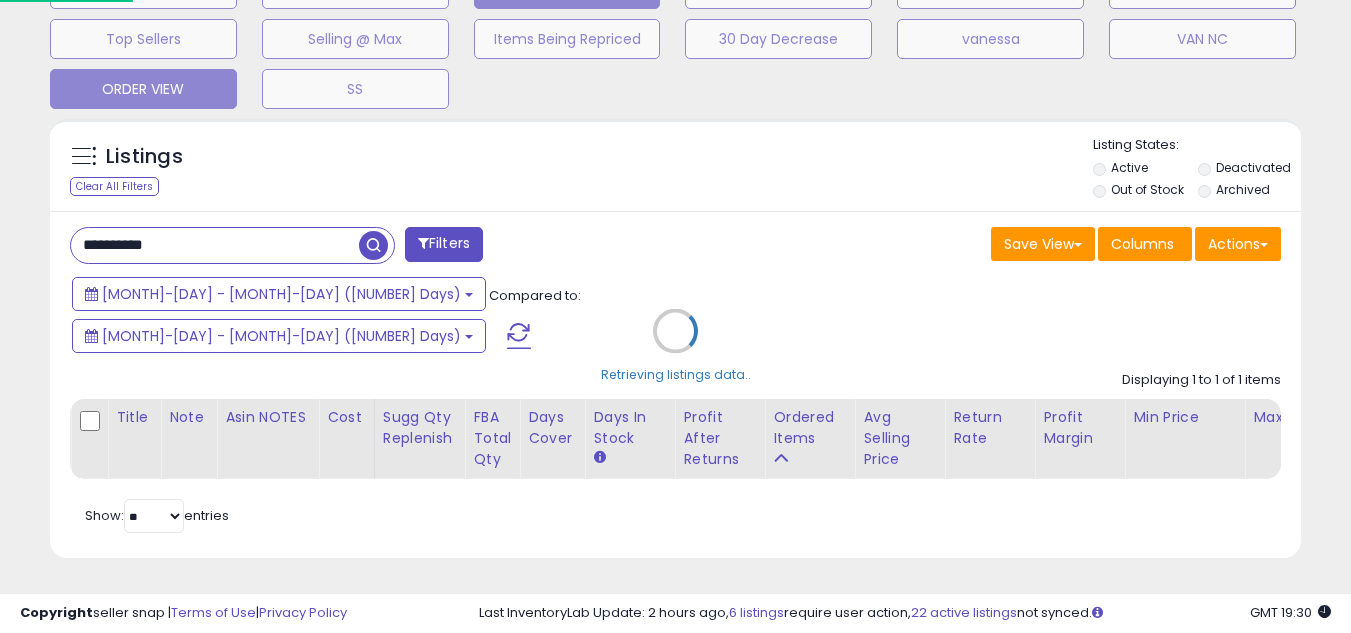 scroll, scrollTop: 999590, scrollLeft: 999267, axis: both 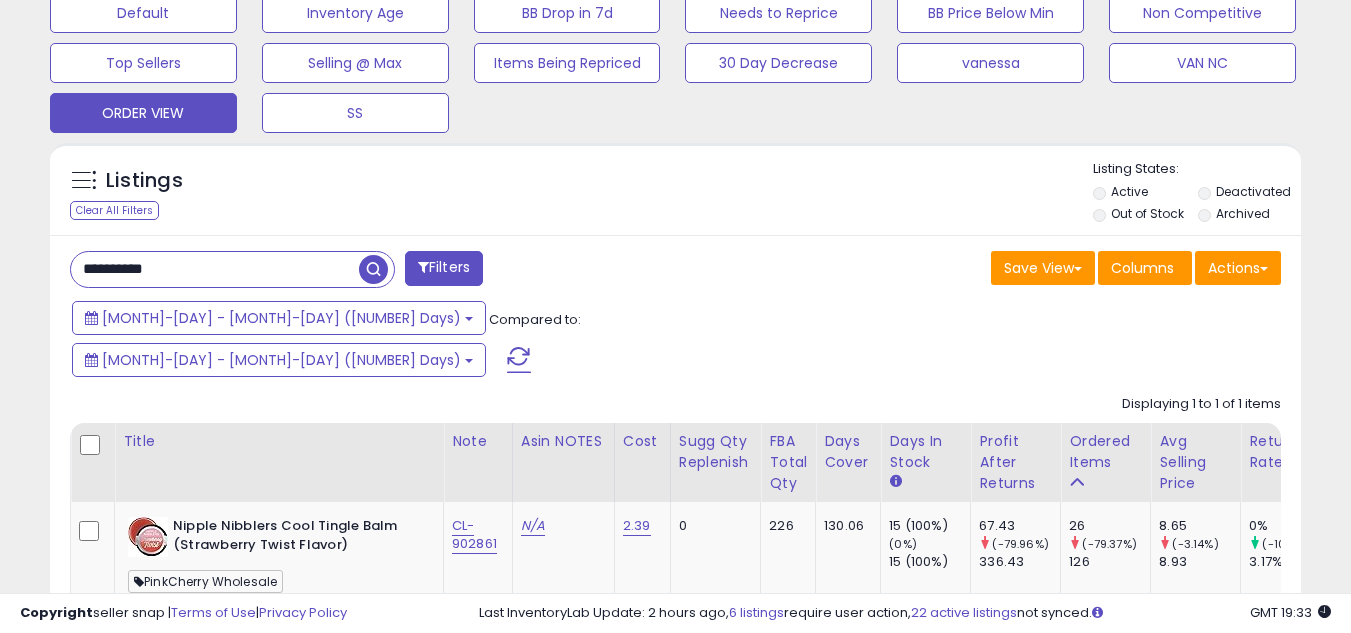 click on "**********" at bounding box center [215, 269] 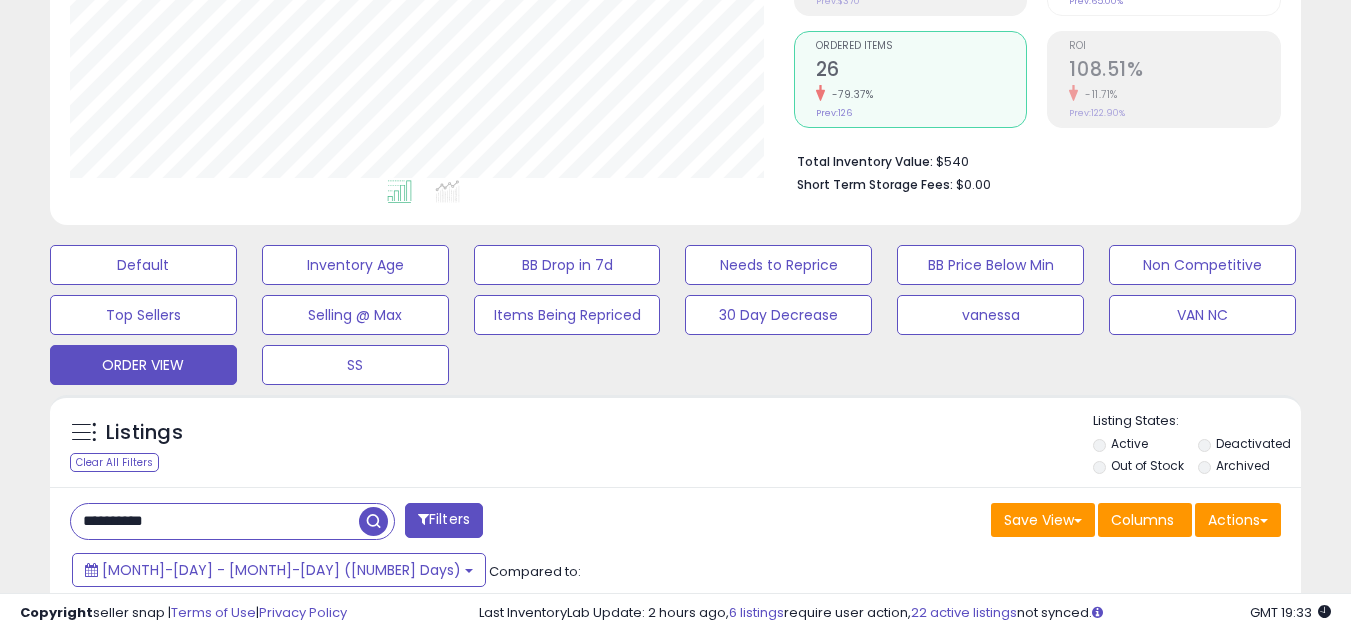scroll, scrollTop: 700, scrollLeft: 0, axis: vertical 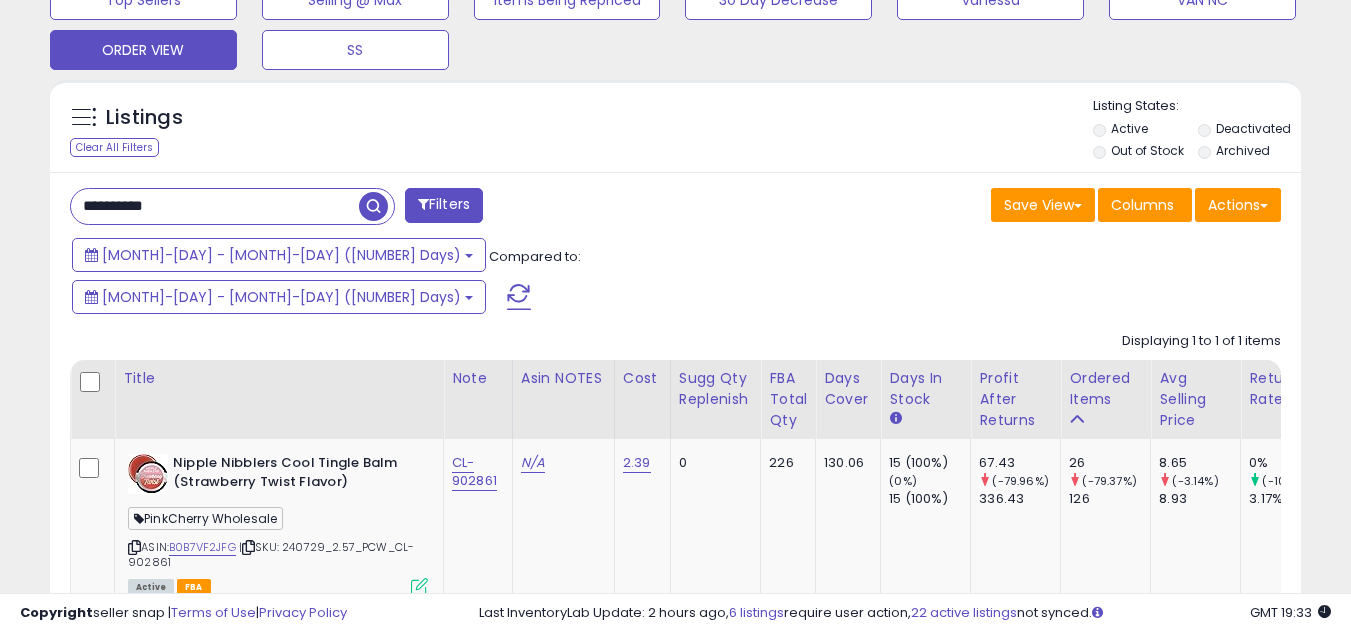 paste 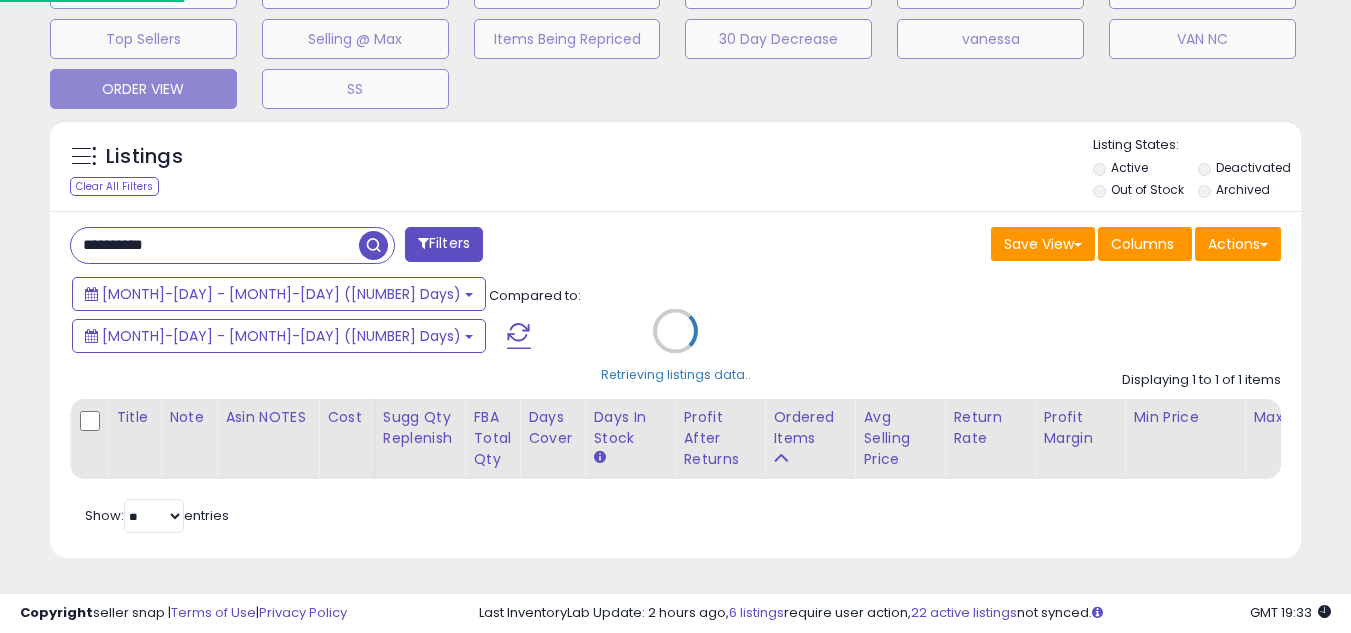 scroll, scrollTop: 999590, scrollLeft: 999267, axis: both 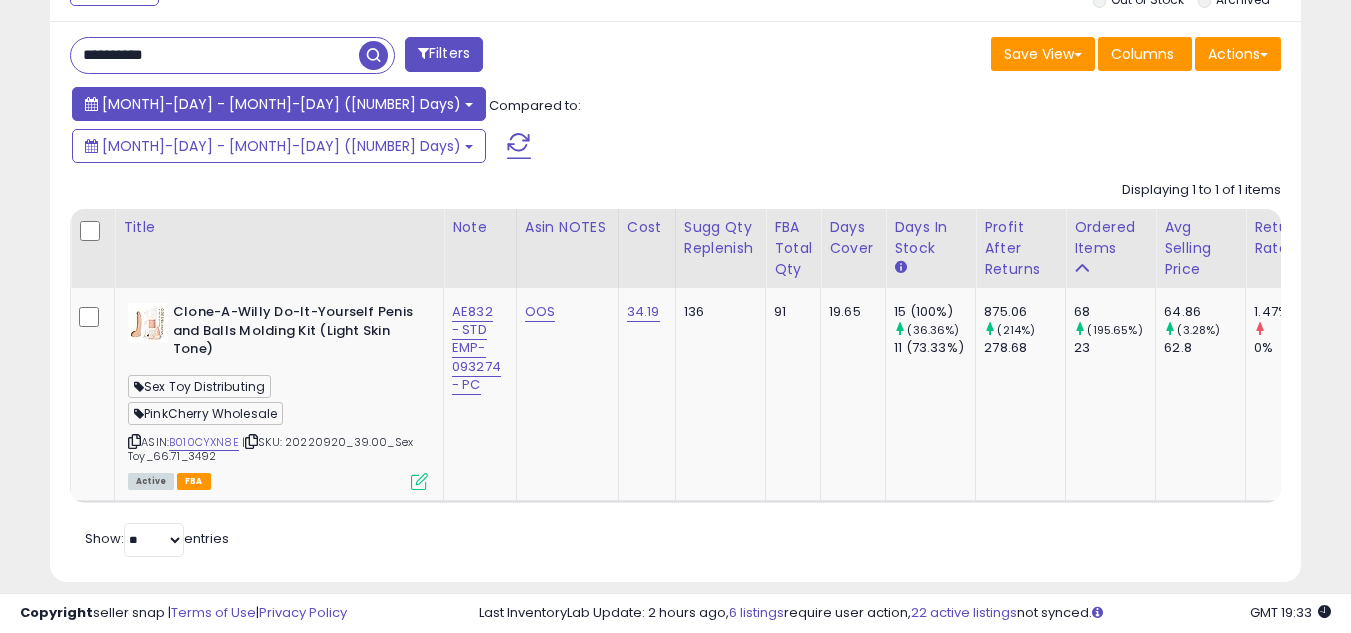 click on "Jul-18 - Aug-01 (15 Days)" at bounding box center (281, 104) 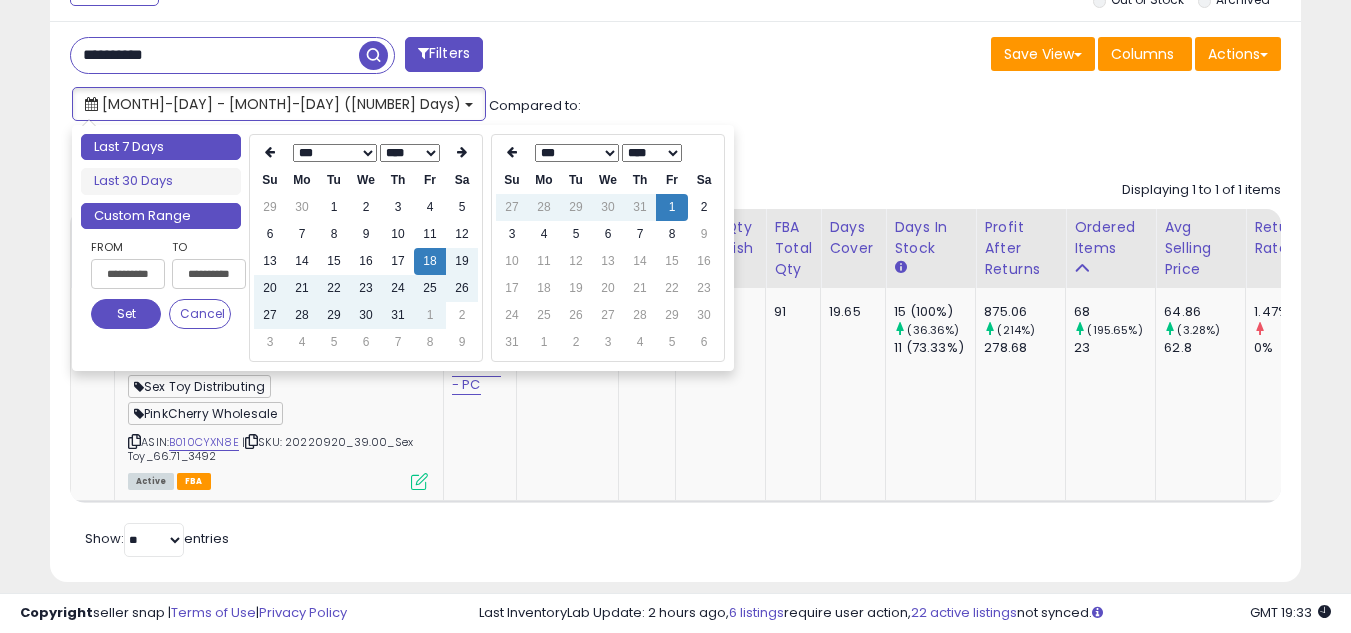 type on "**********" 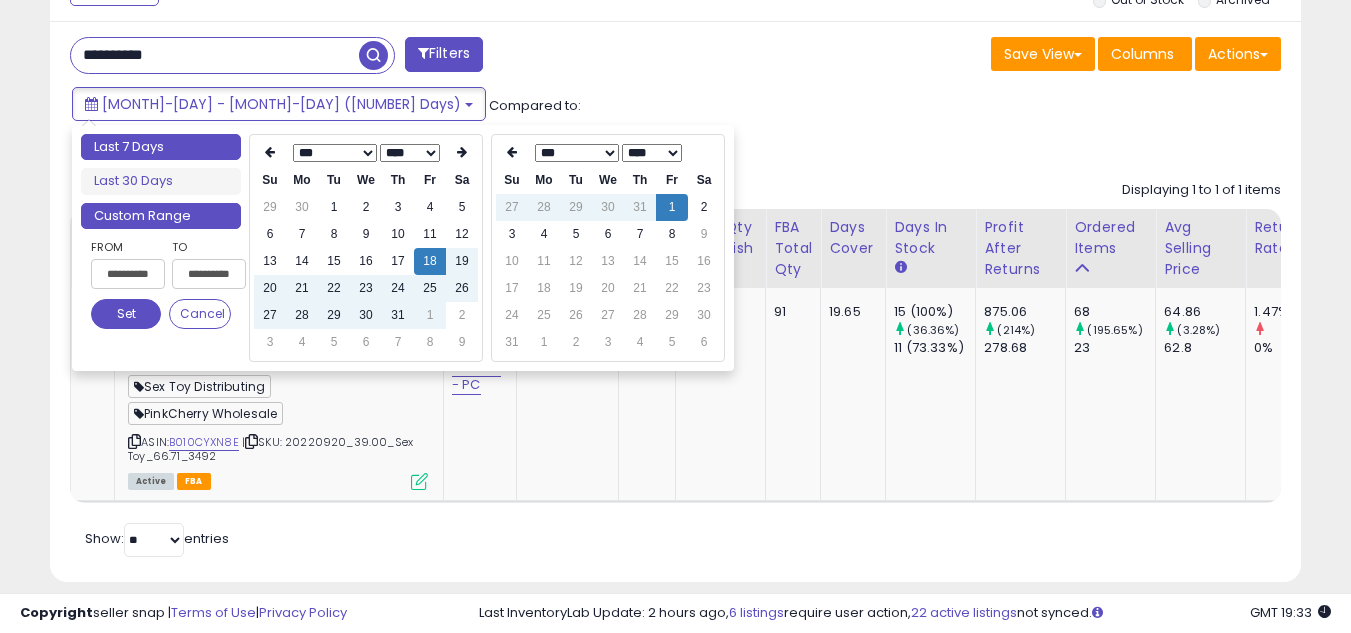 click on "Last 7 Days" at bounding box center [161, 147] 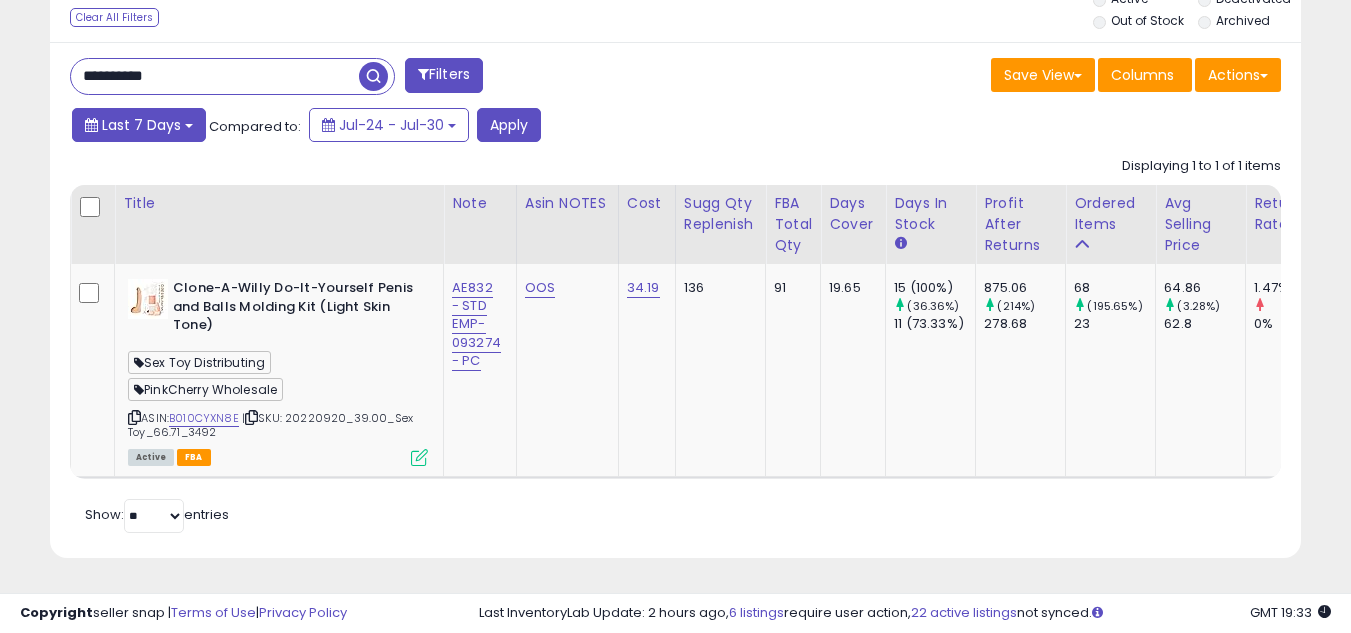 click at bounding box center (189, 126) 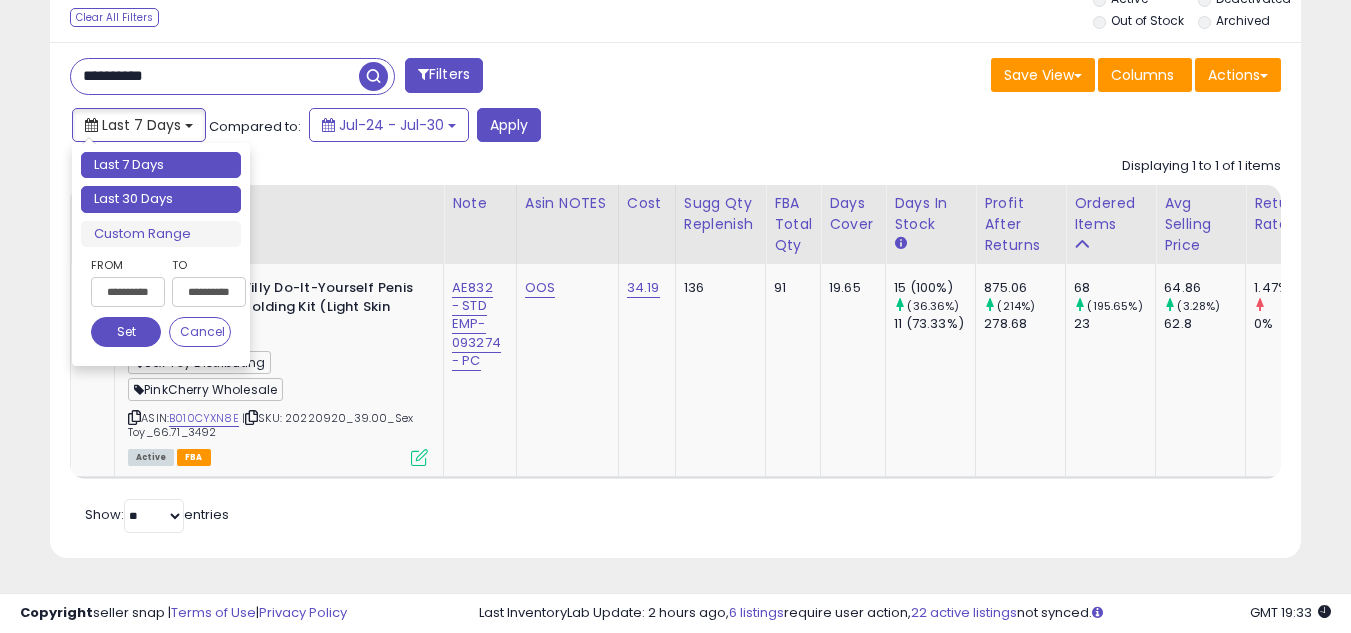 type on "**********" 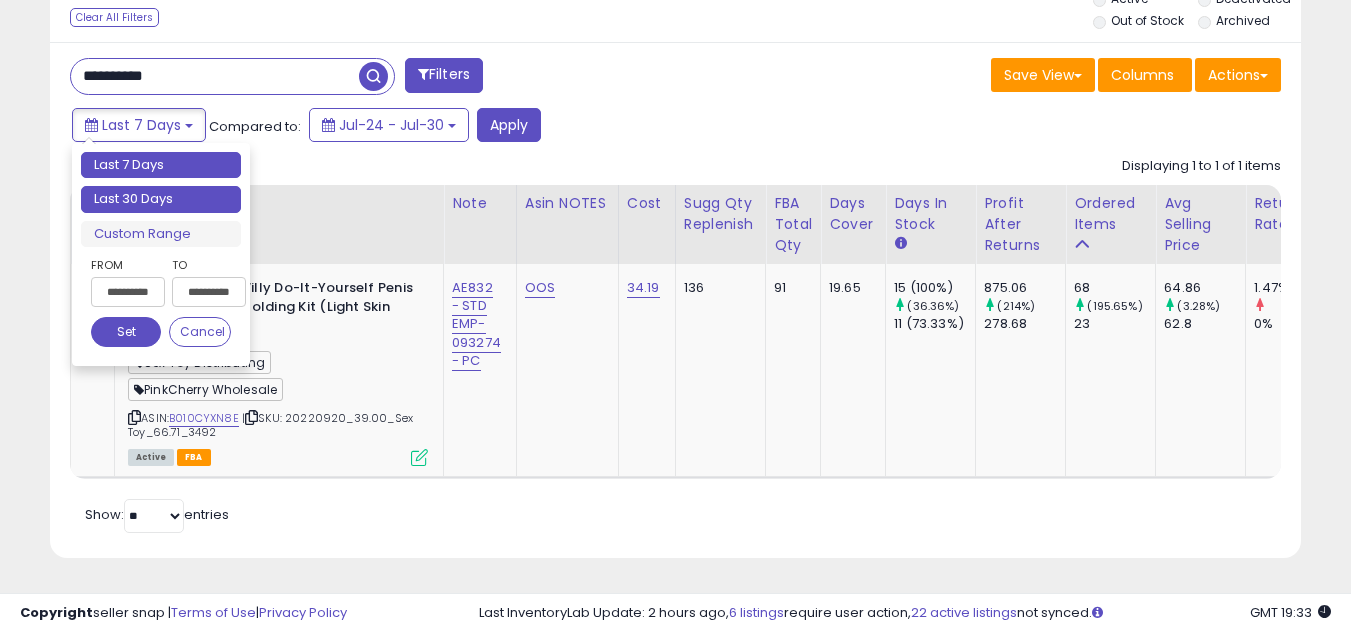 click on "Last 30 Days" at bounding box center [161, 199] 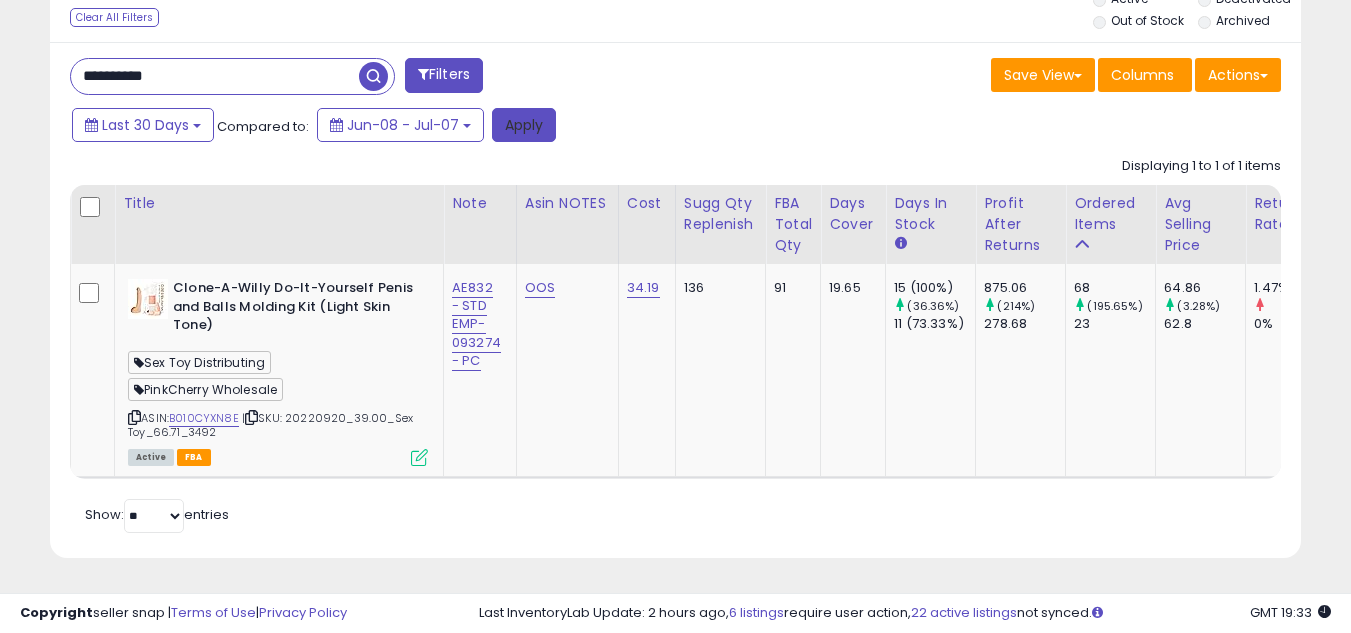 click on "Apply" at bounding box center (524, 125) 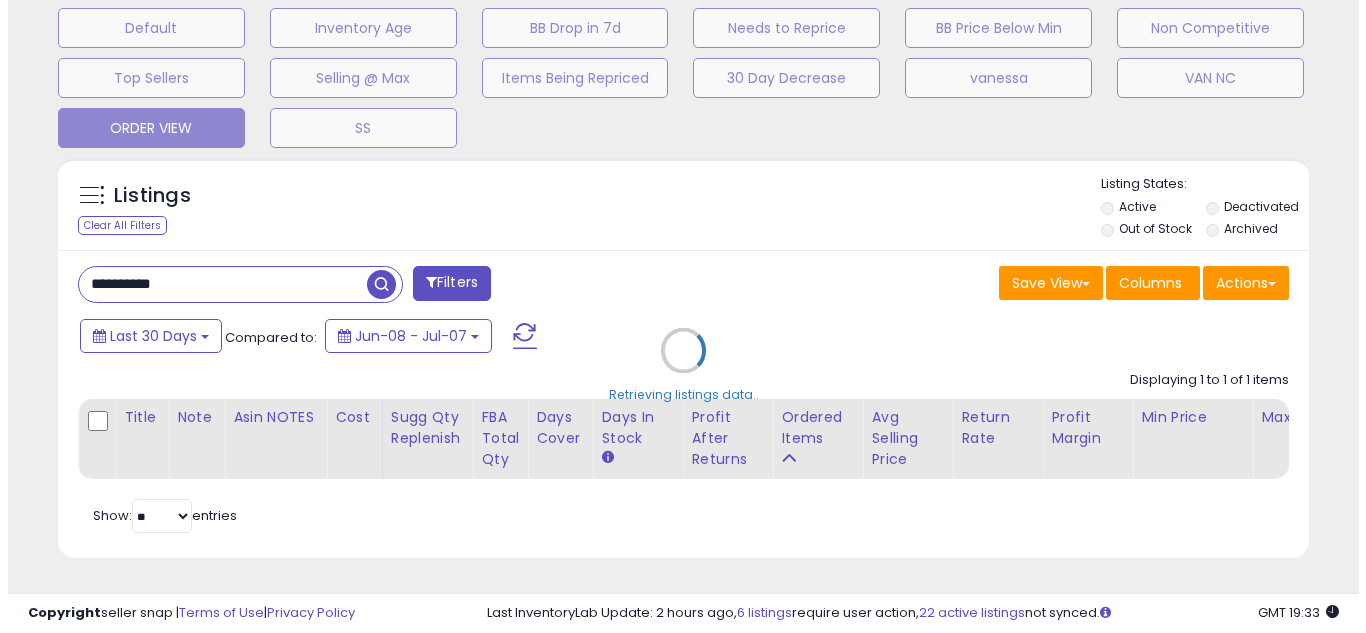 scroll, scrollTop: 637, scrollLeft: 0, axis: vertical 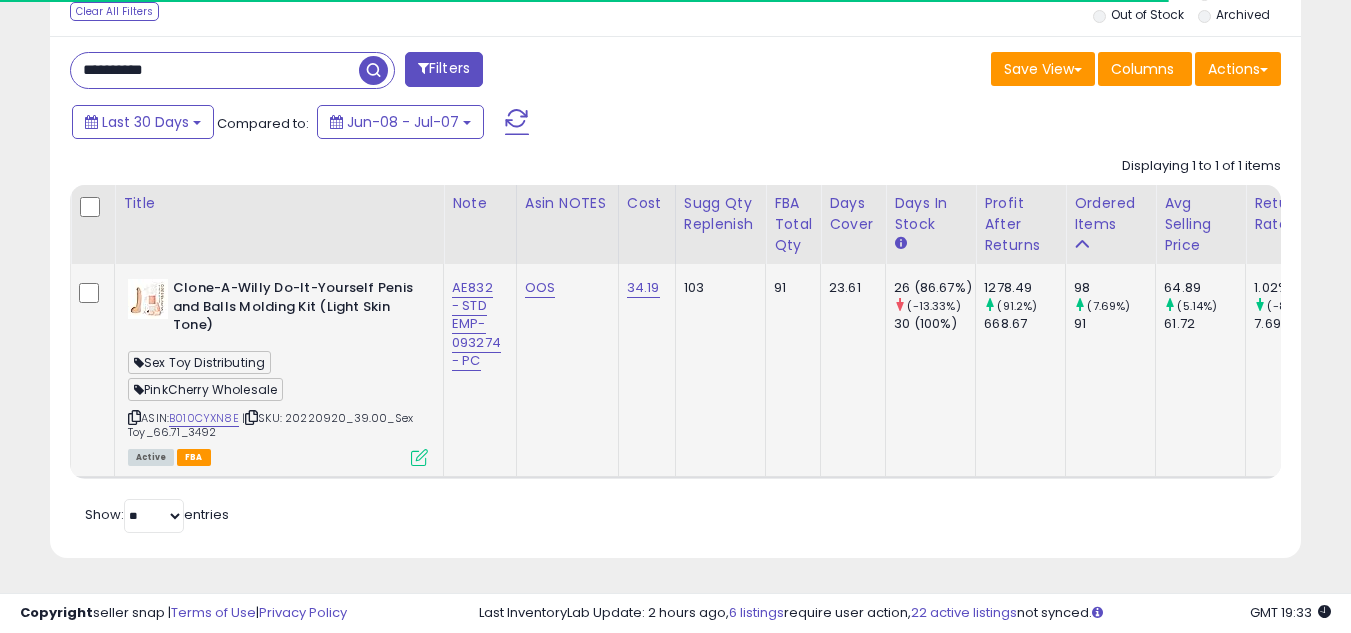 click at bounding box center (134, 417) 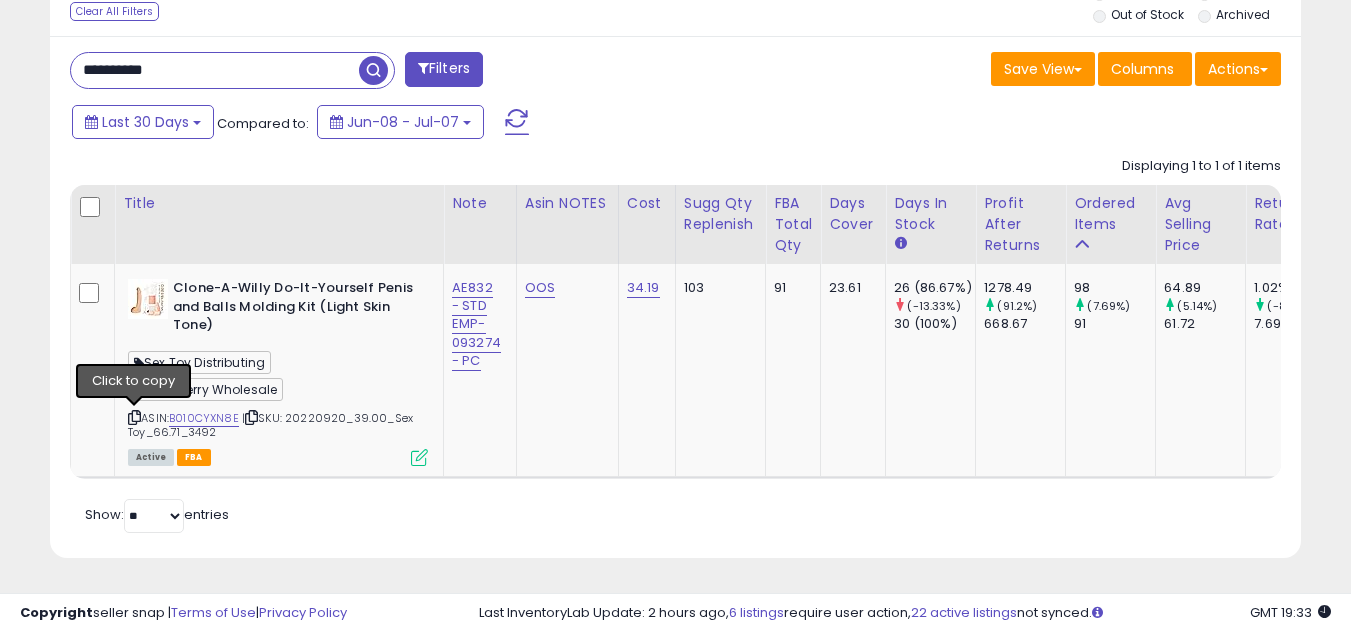 scroll, scrollTop: 999590, scrollLeft: 999276, axis: both 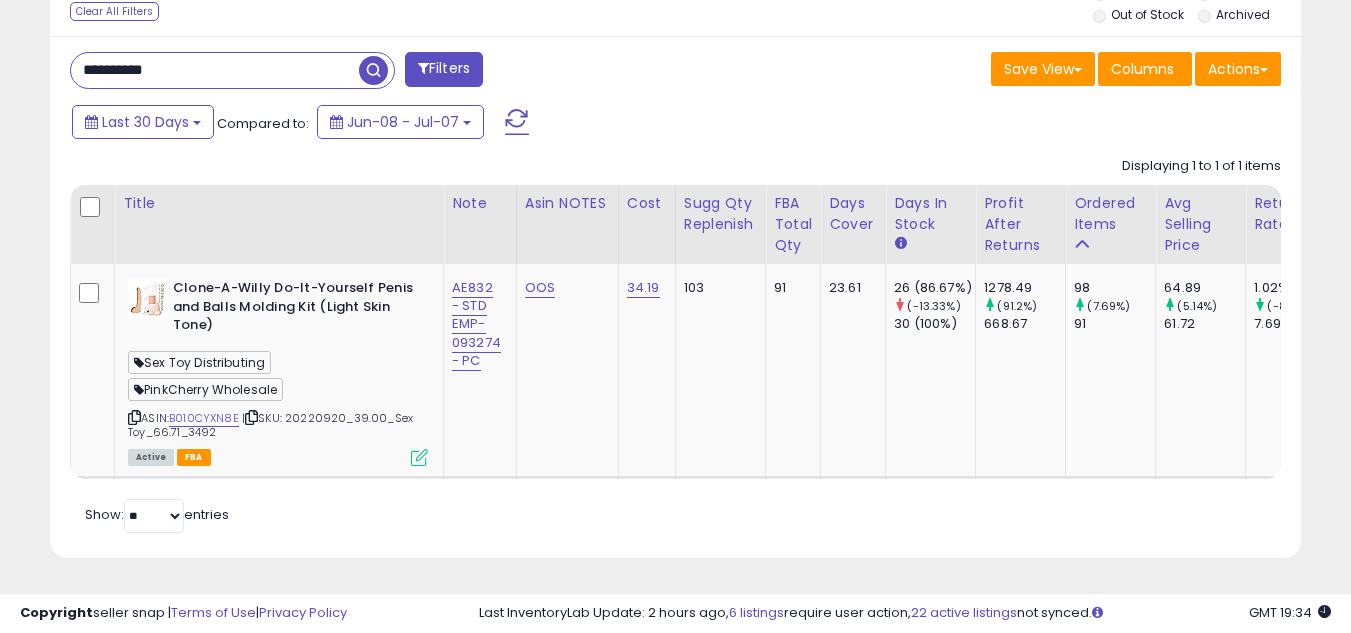 click on "**********" at bounding box center [215, 70] 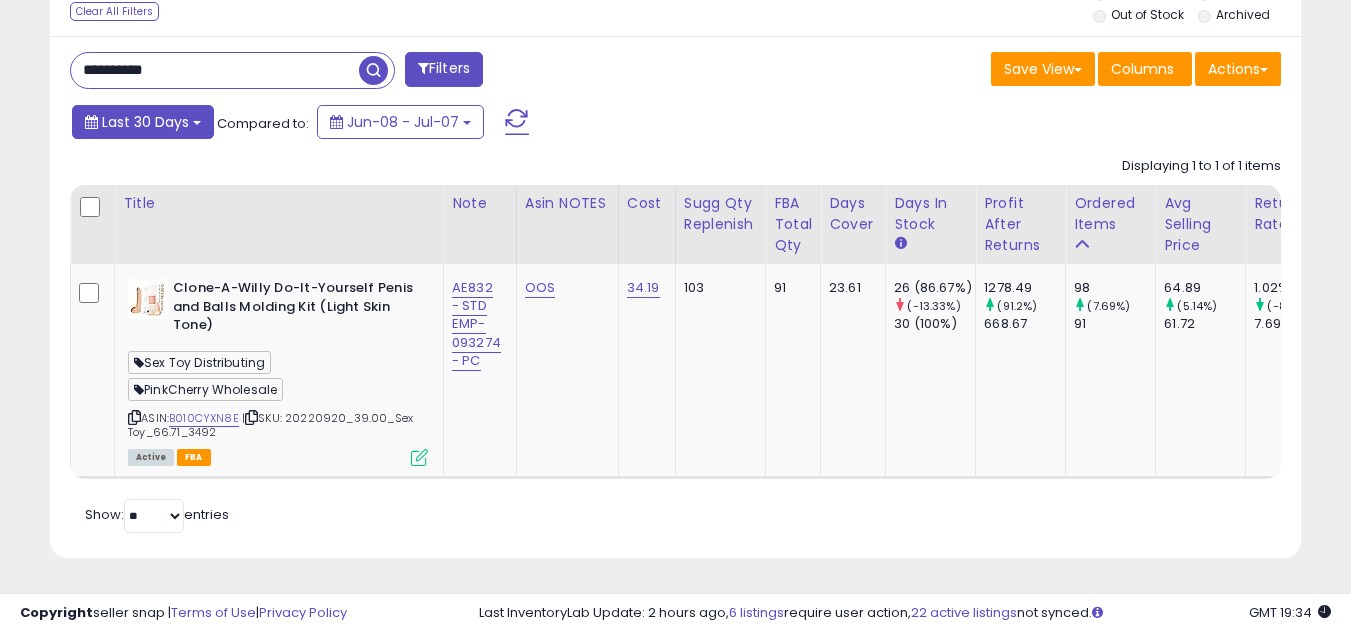 paste 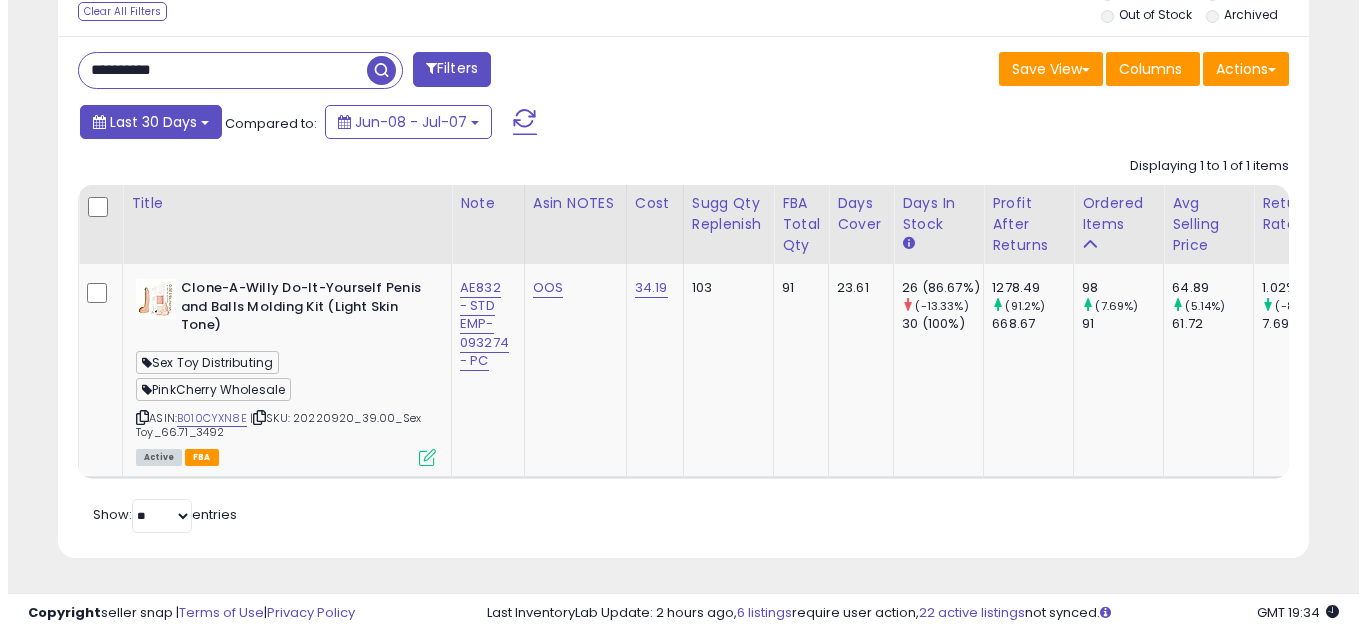 scroll, scrollTop: 637, scrollLeft: 0, axis: vertical 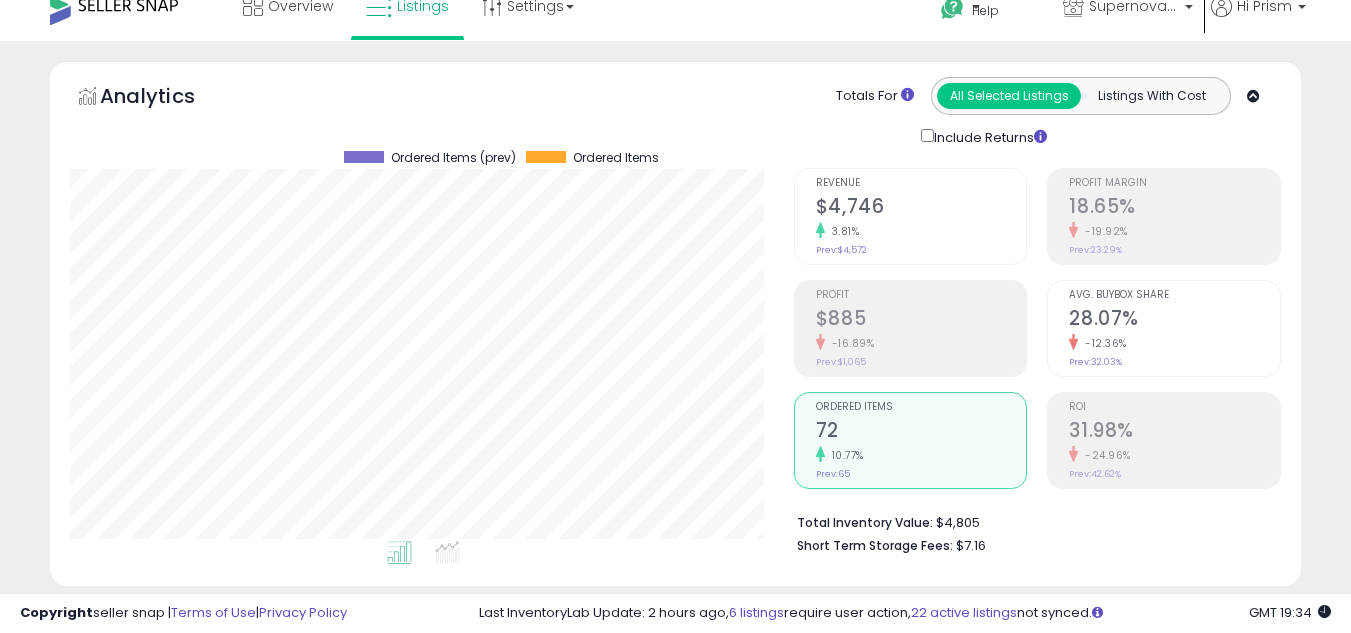 click on "Ordered Items" at bounding box center (921, 407) 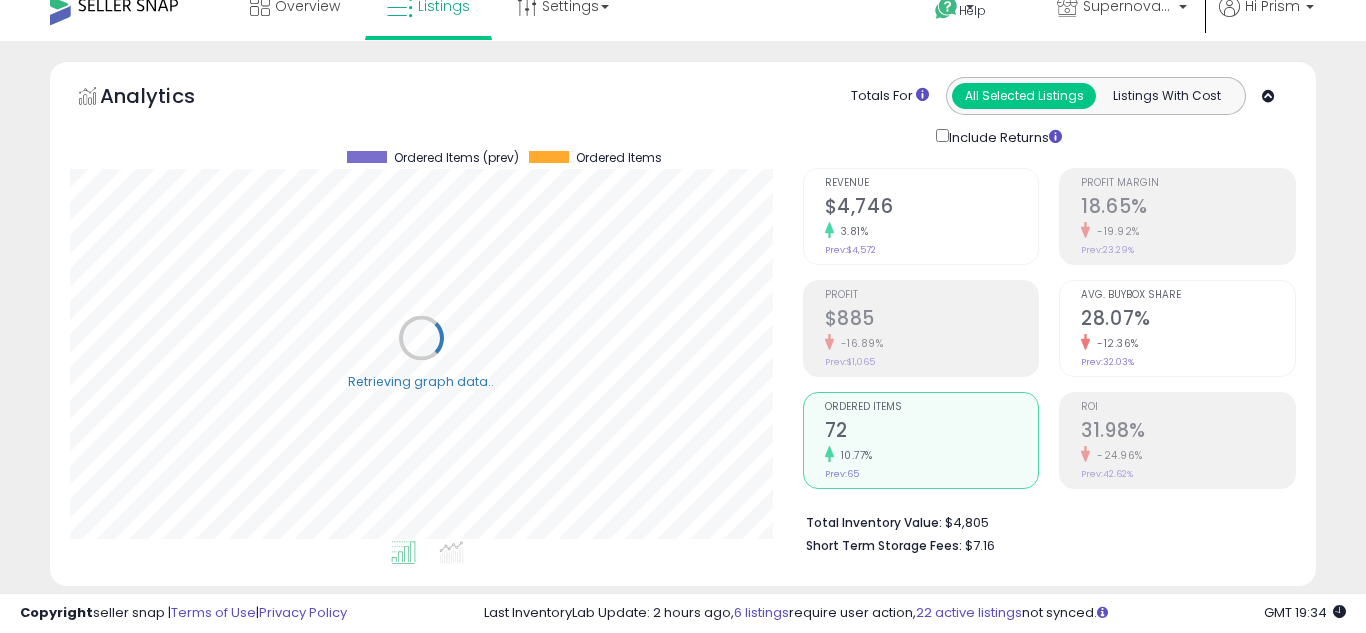 scroll, scrollTop: 999590, scrollLeft: 999267, axis: both 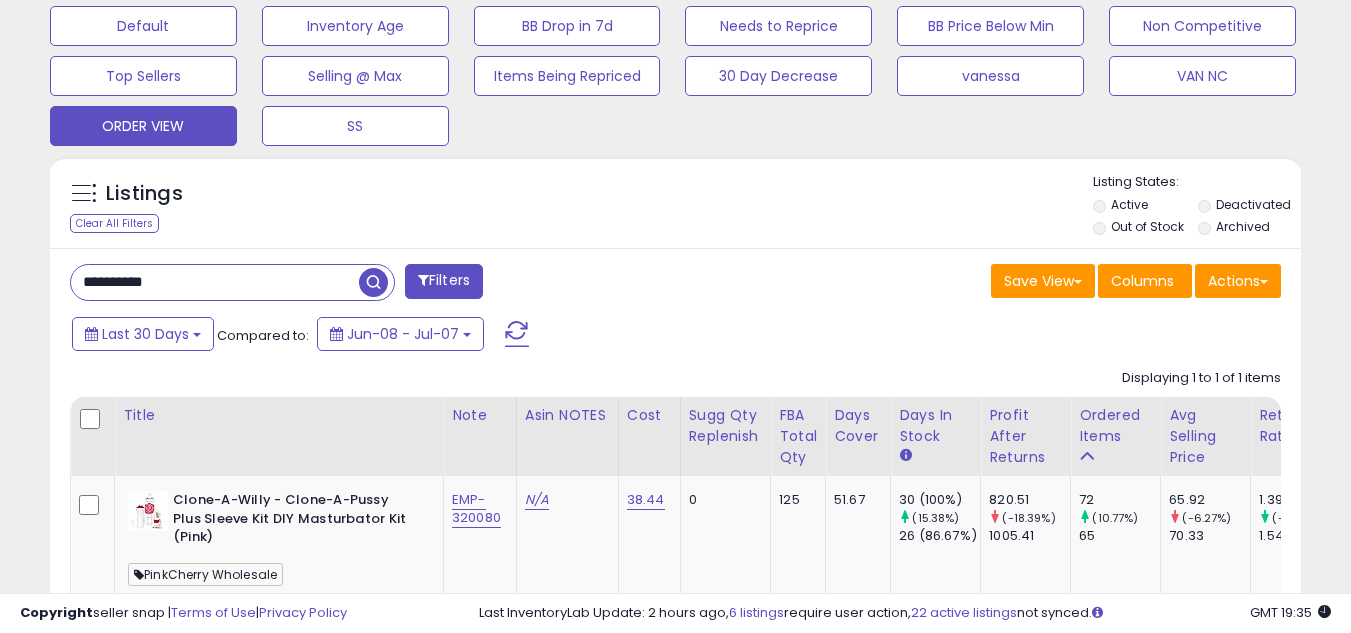 click on "**********" at bounding box center (215, 282) 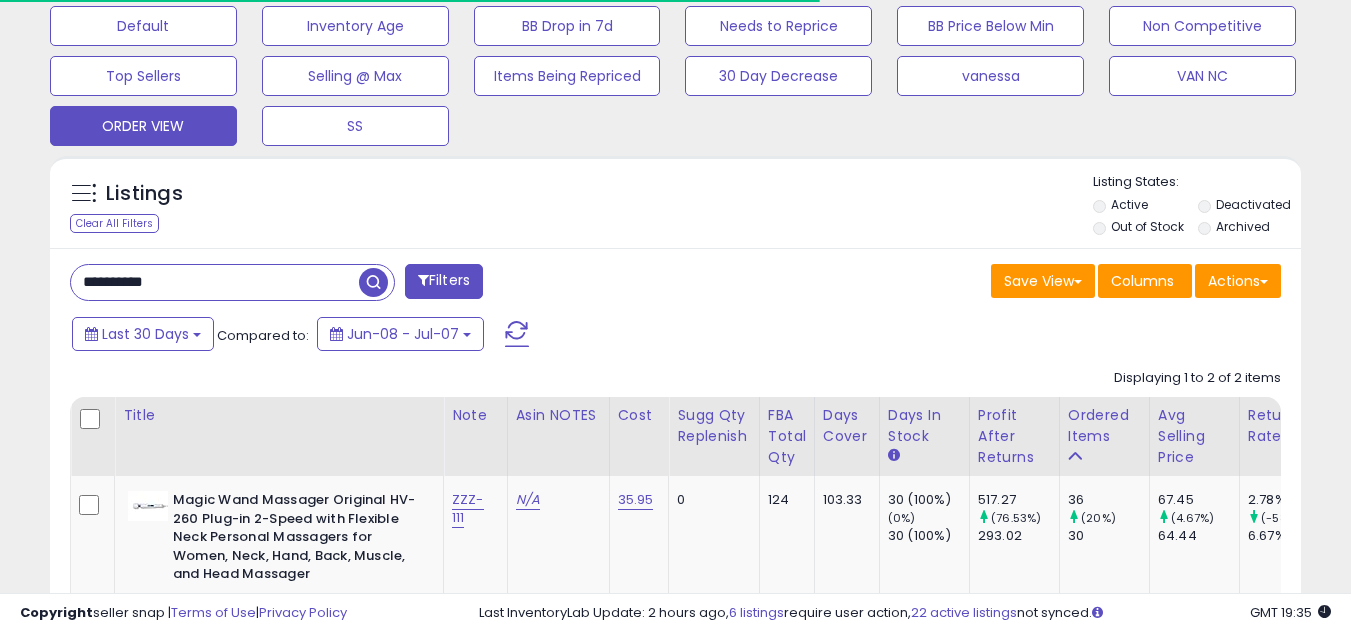 scroll, scrollTop: 410, scrollLeft: 724, axis: both 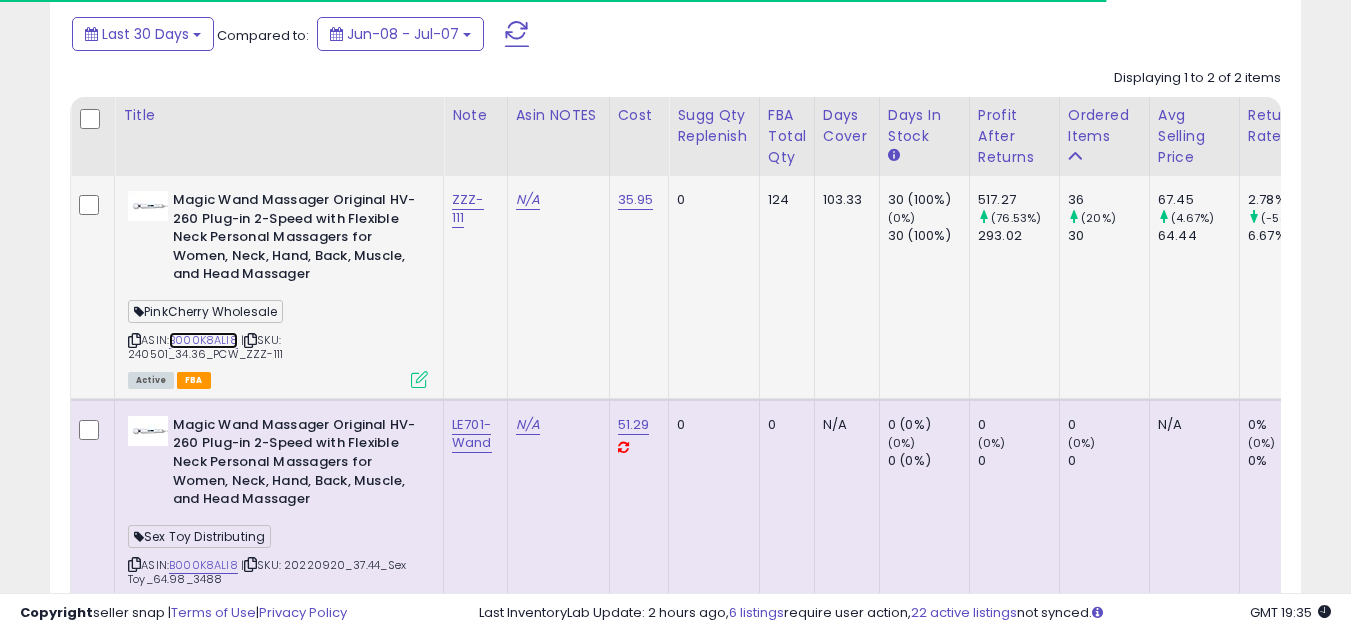 click on "B000K8ALI8" at bounding box center [203, 340] 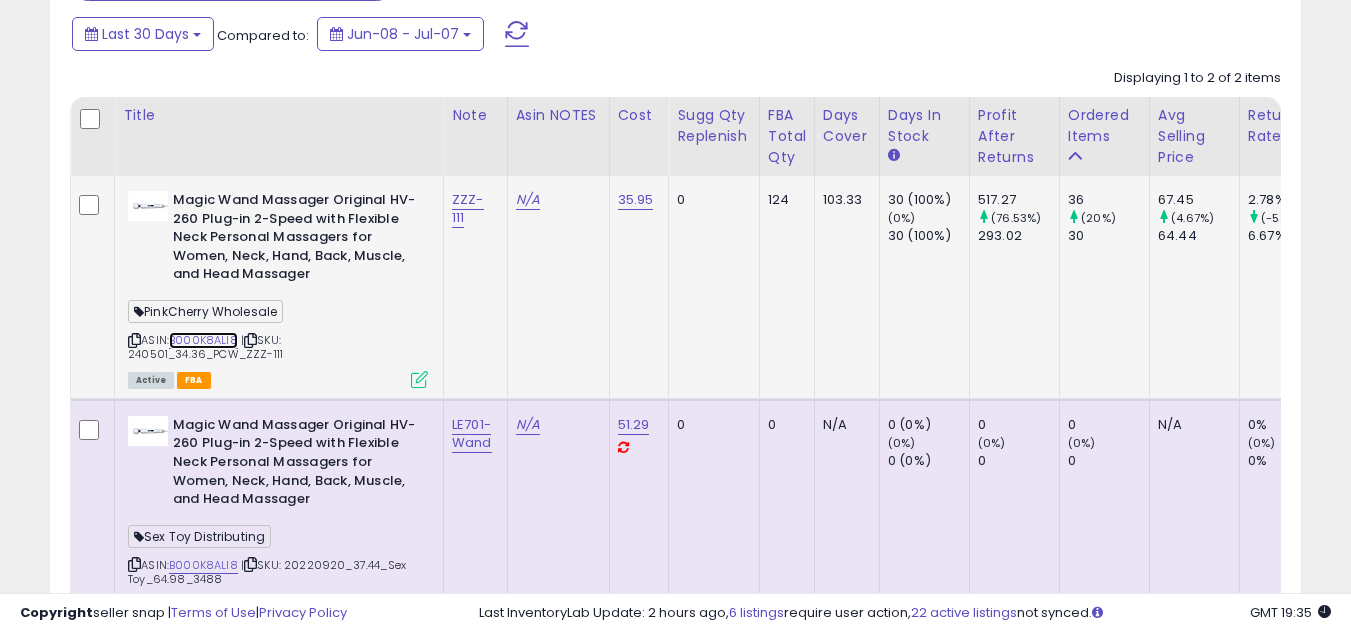 scroll, scrollTop: 999590, scrollLeft: 999276, axis: both 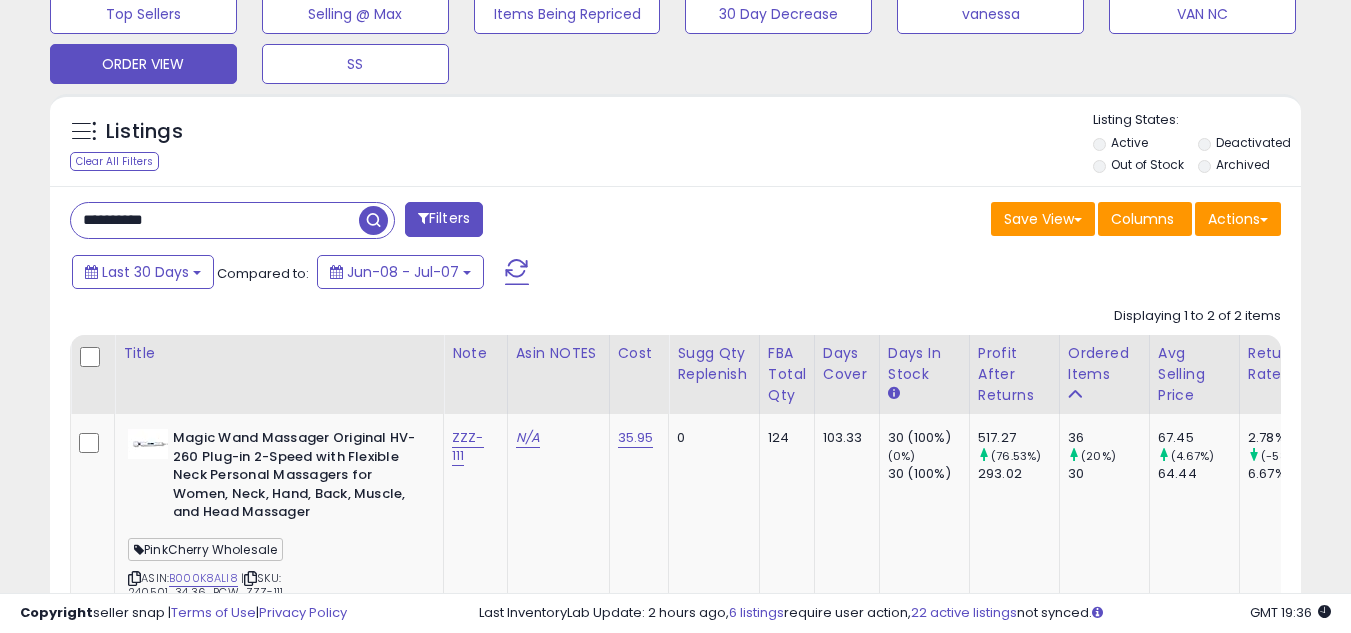 click on "**********" at bounding box center (215, 220) 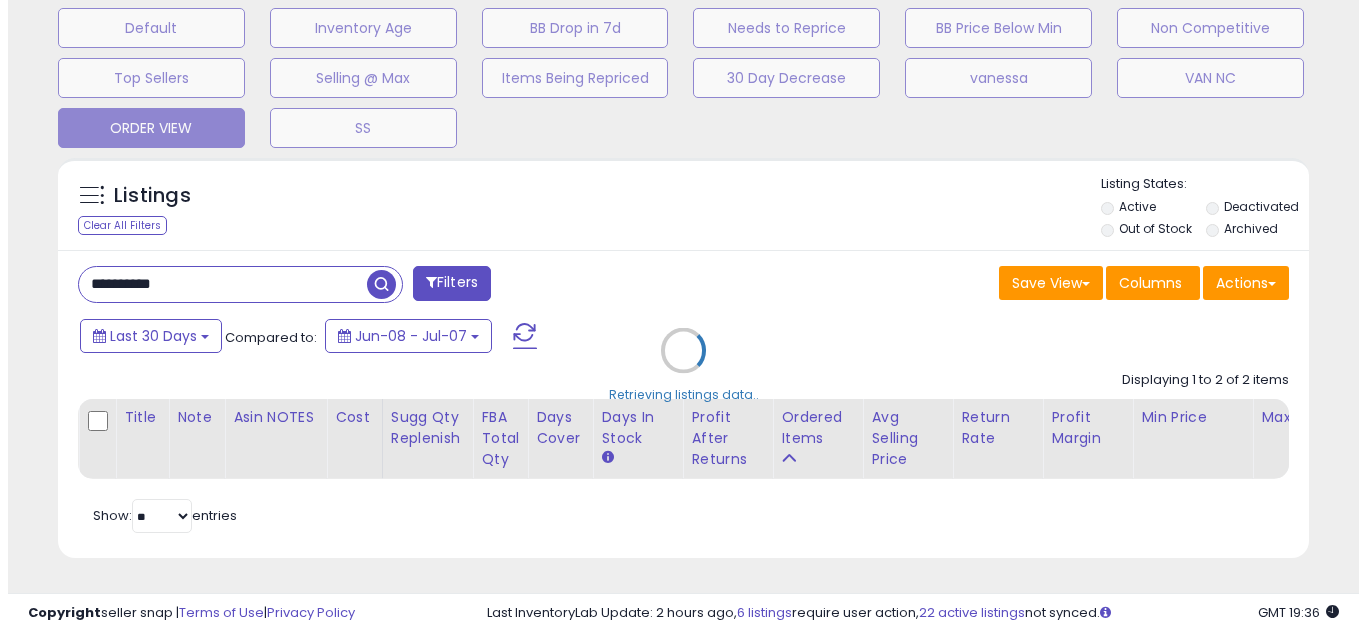 scroll, scrollTop: 637, scrollLeft: 0, axis: vertical 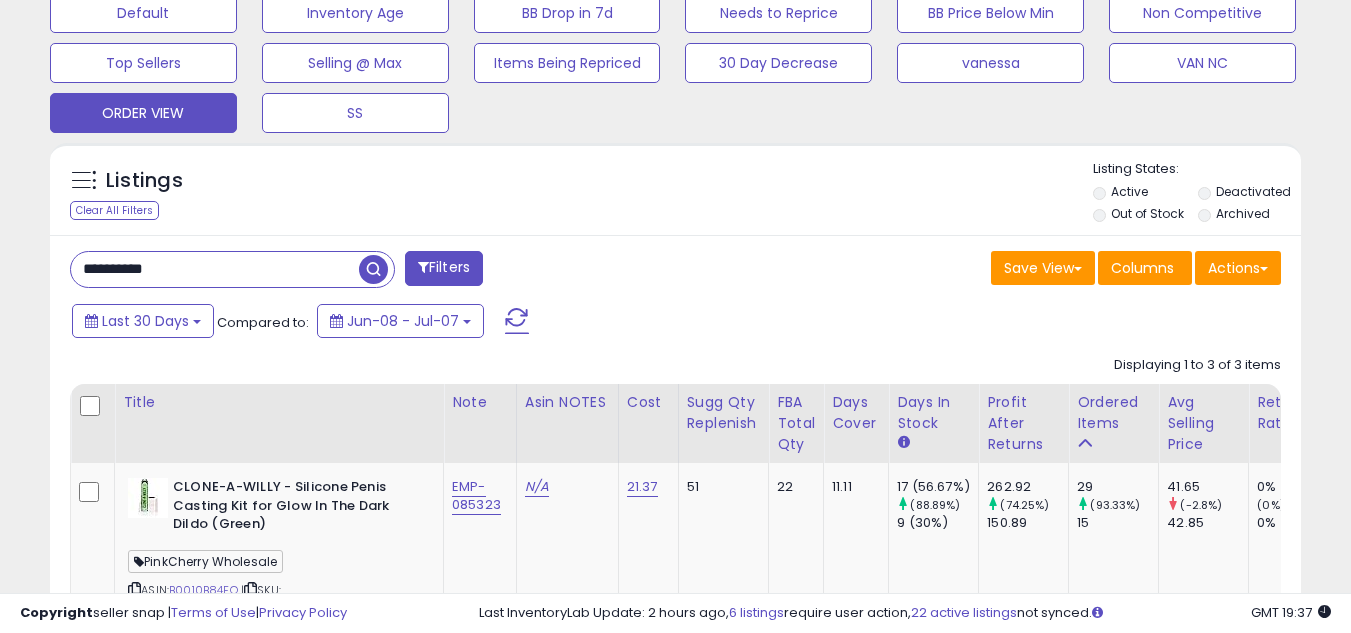 click on "**********" at bounding box center [215, 269] 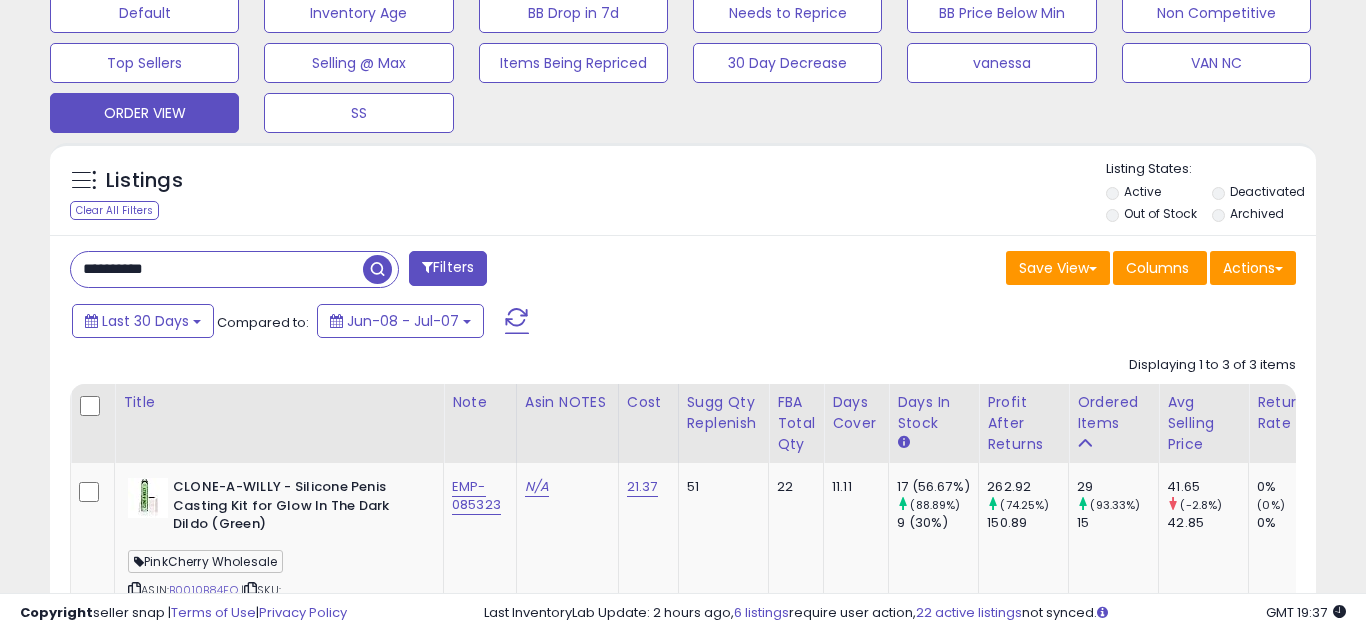 scroll, scrollTop: 999590, scrollLeft: 999267, axis: both 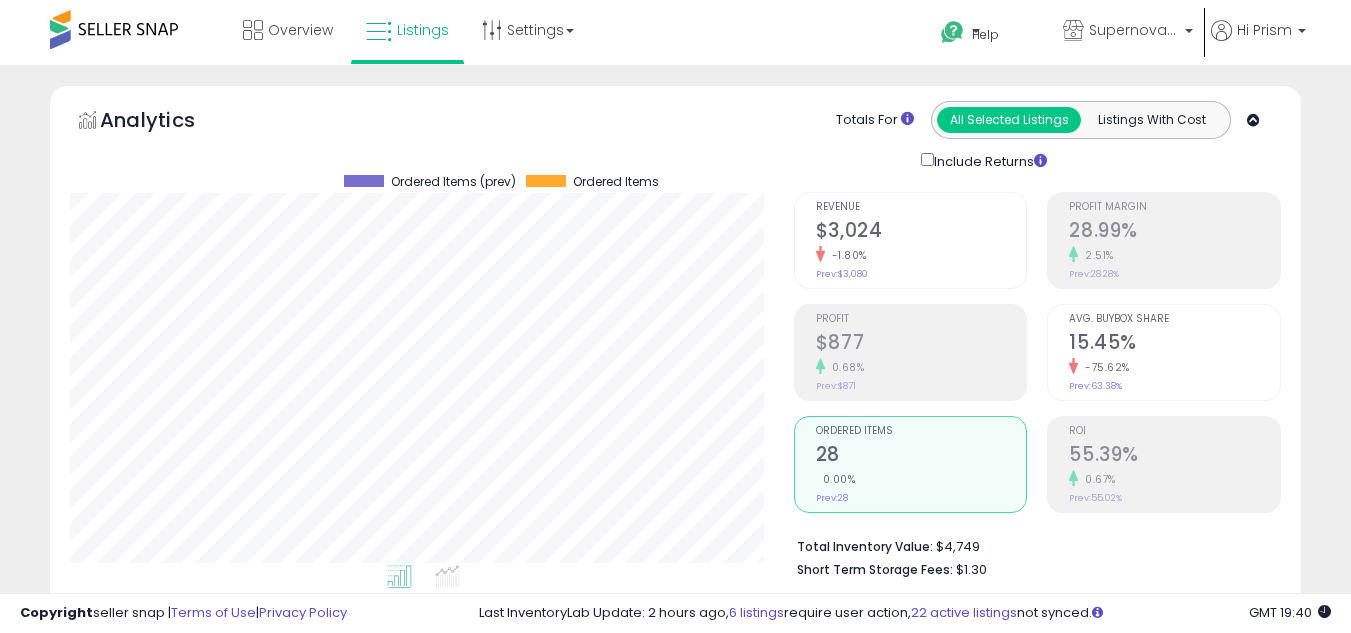 click on "28" at bounding box center [921, 456] 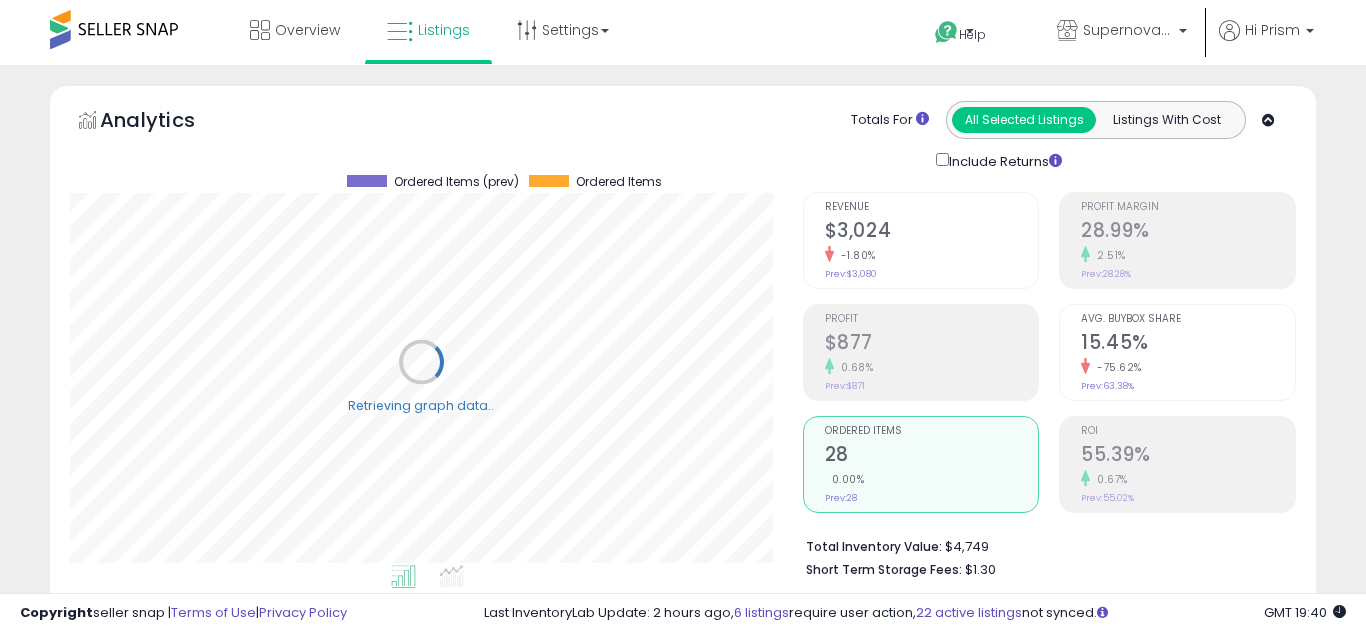 scroll, scrollTop: 999590, scrollLeft: 999267, axis: both 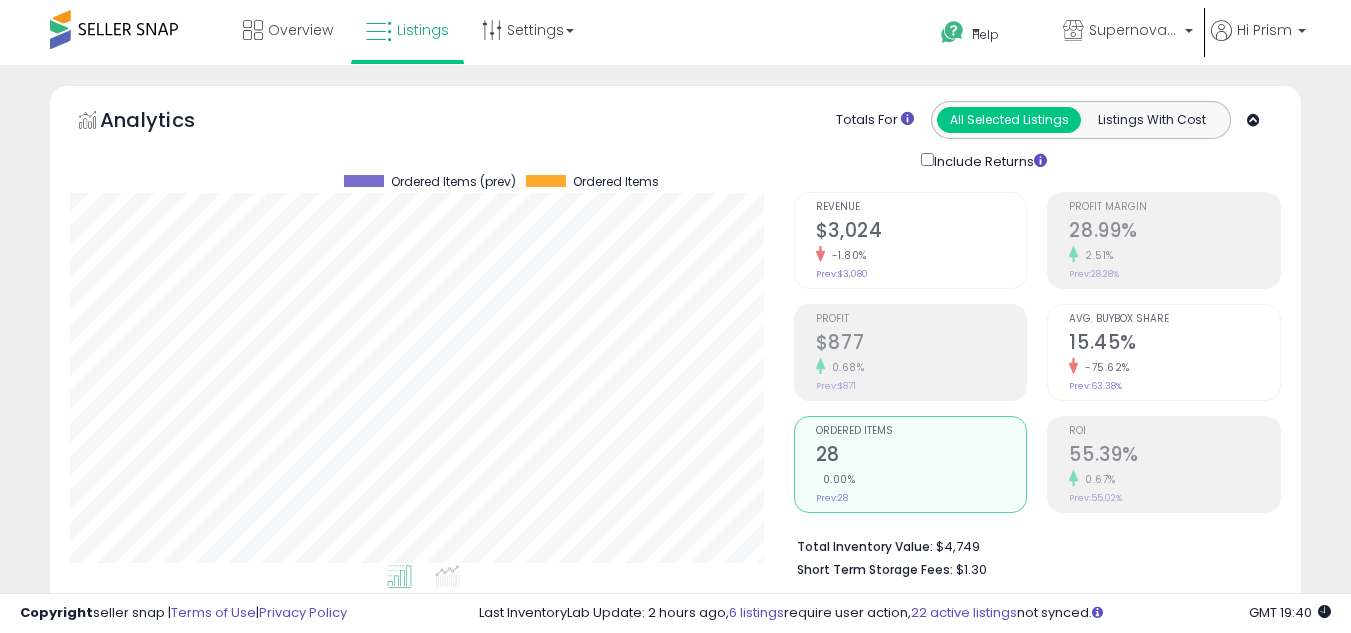 click on "Analytics
Totals For
All Selected Listings
Listings With Cost
Include Returns" at bounding box center (675, 136) 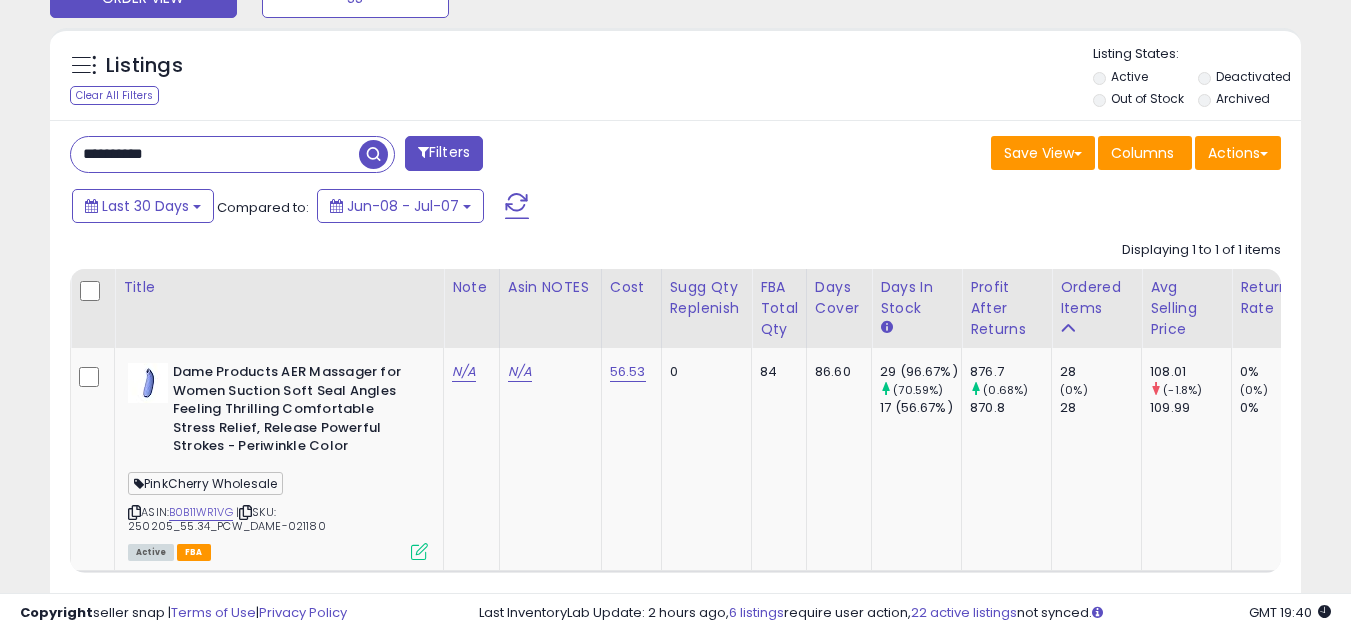 scroll, scrollTop: 800, scrollLeft: 0, axis: vertical 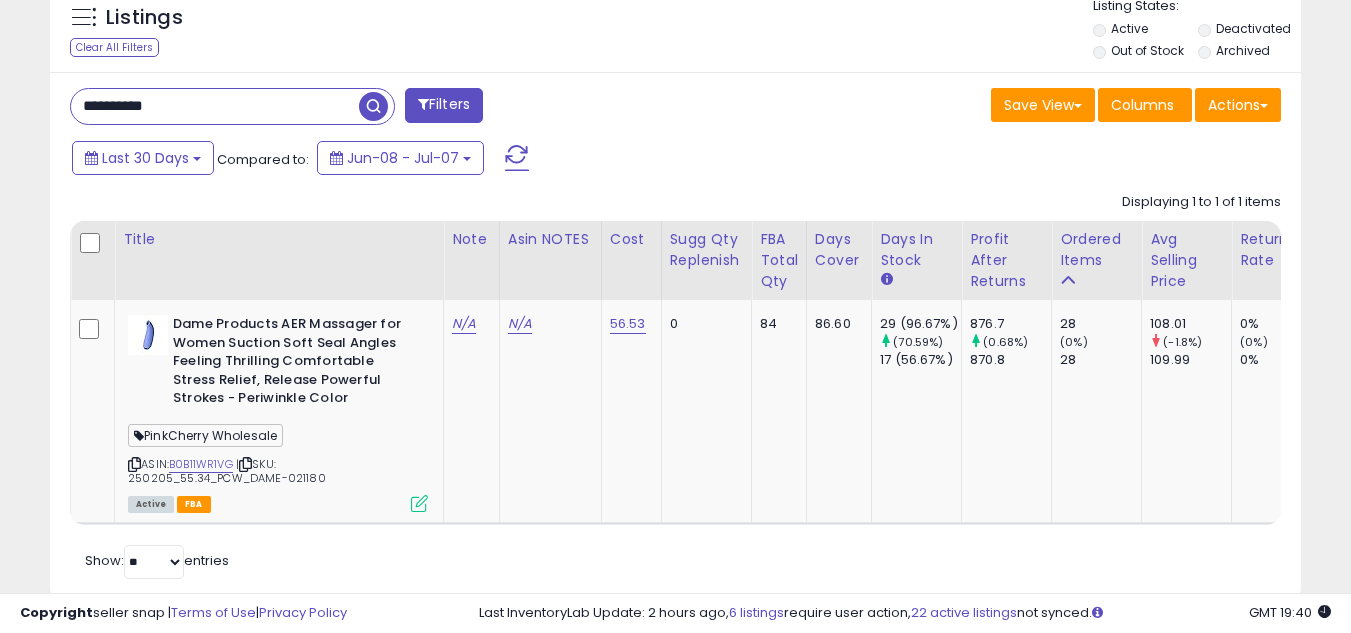 click on "**********" at bounding box center [215, 106] 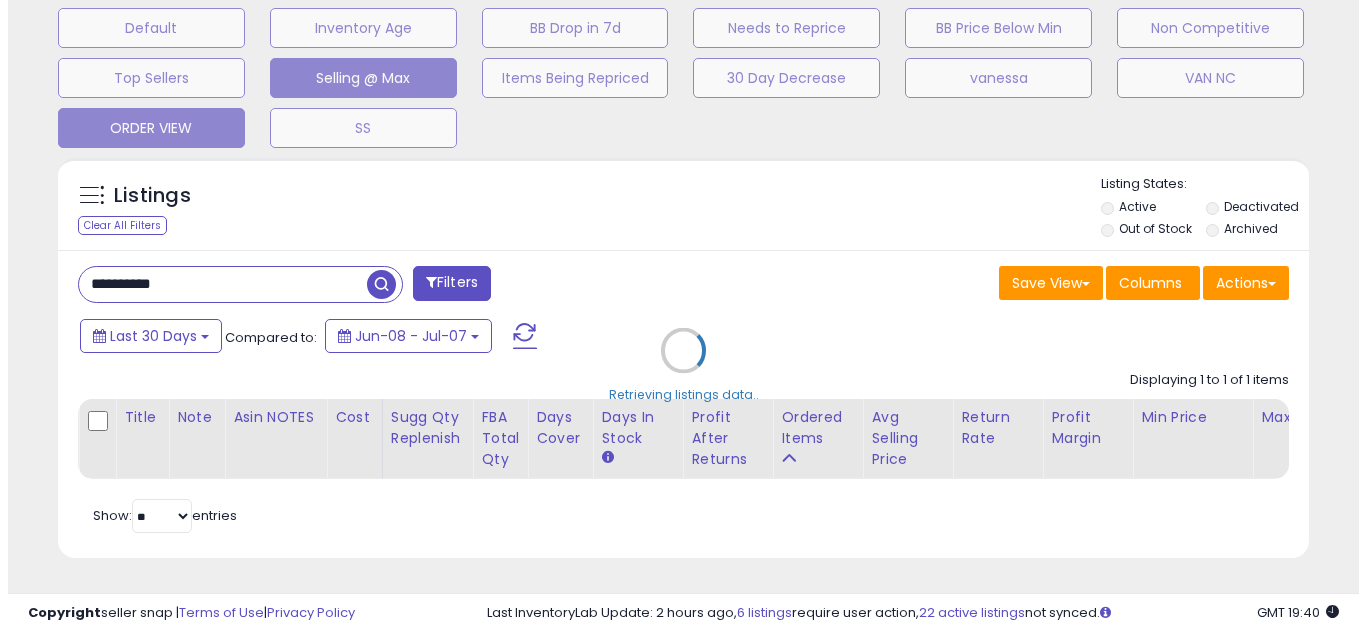 scroll, scrollTop: 637, scrollLeft: 0, axis: vertical 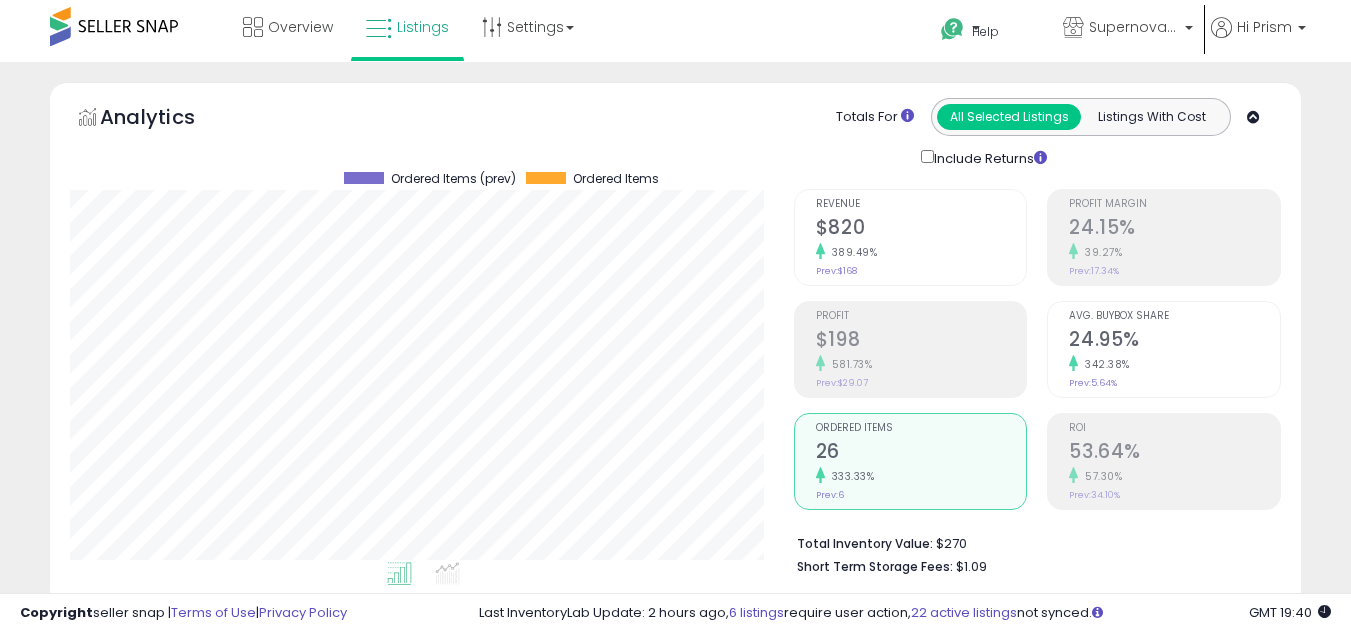click on "26" at bounding box center (921, 453) 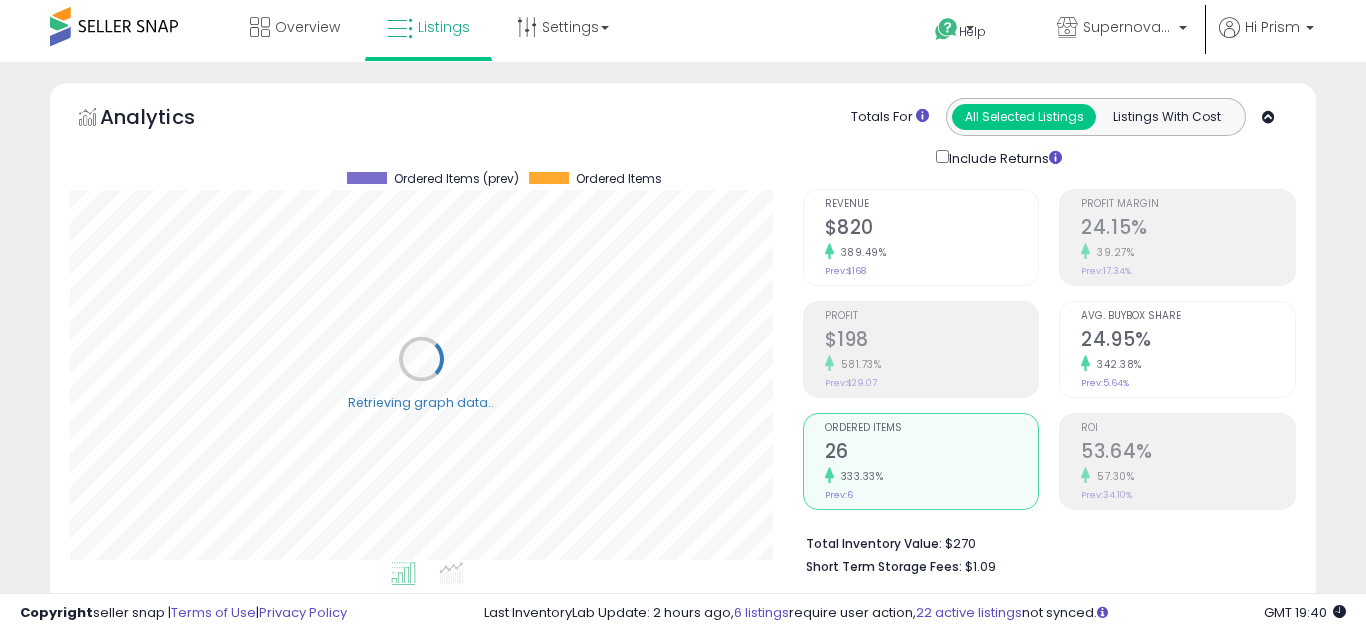 scroll, scrollTop: 999590, scrollLeft: 999267, axis: both 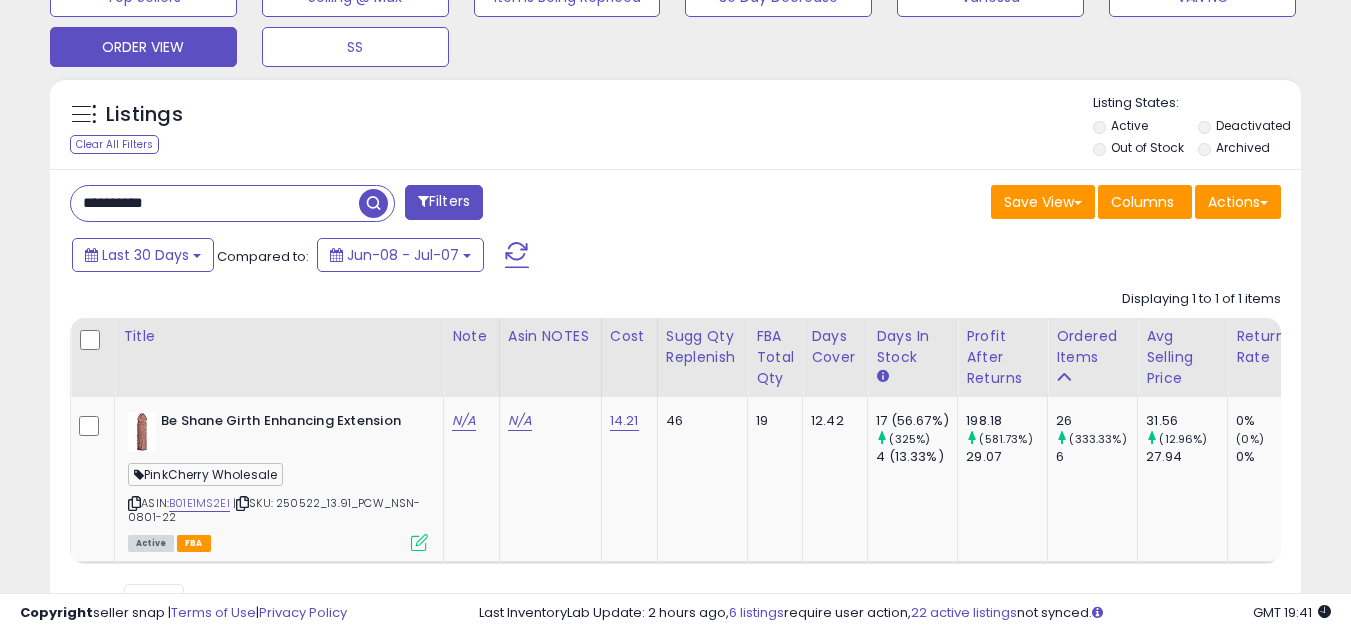 click on "Save View
Save As New View
Update Current View
Columns
Actions
Import  Export Visible Columns" at bounding box center (986, 204) 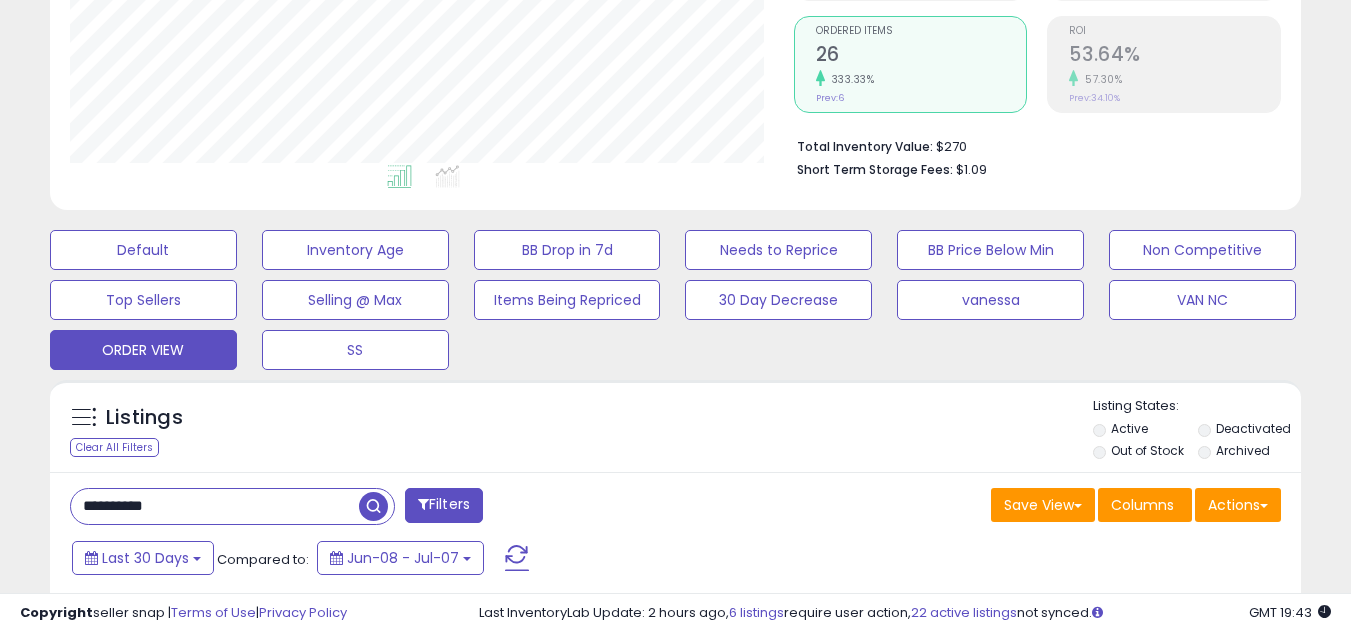 scroll, scrollTop: 503, scrollLeft: 0, axis: vertical 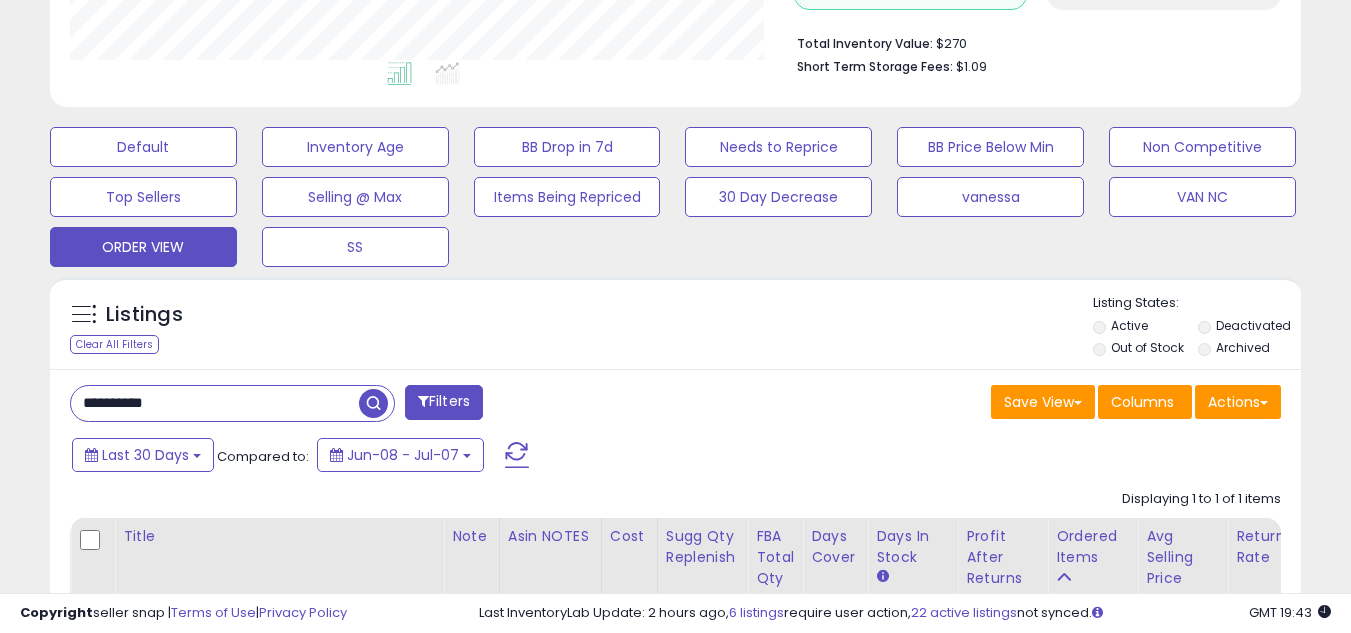 click on "**********" at bounding box center [215, 403] 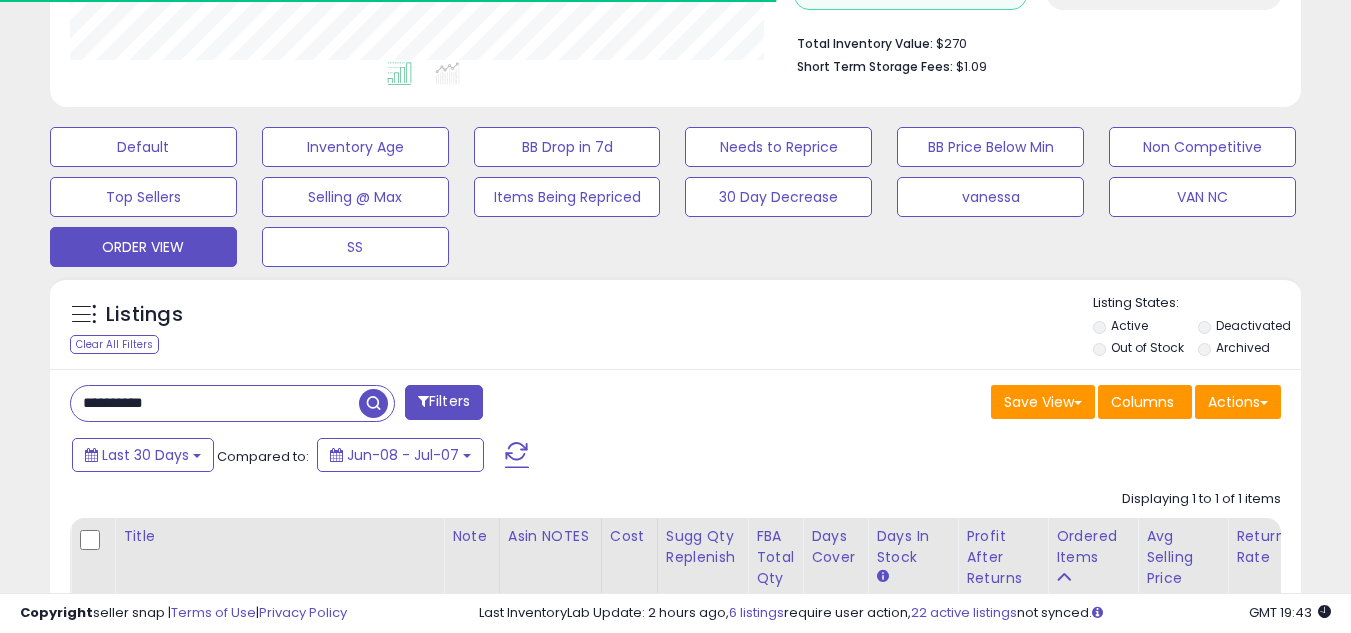 scroll, scrollTop: 410, scrollLeft: 724, axis: both 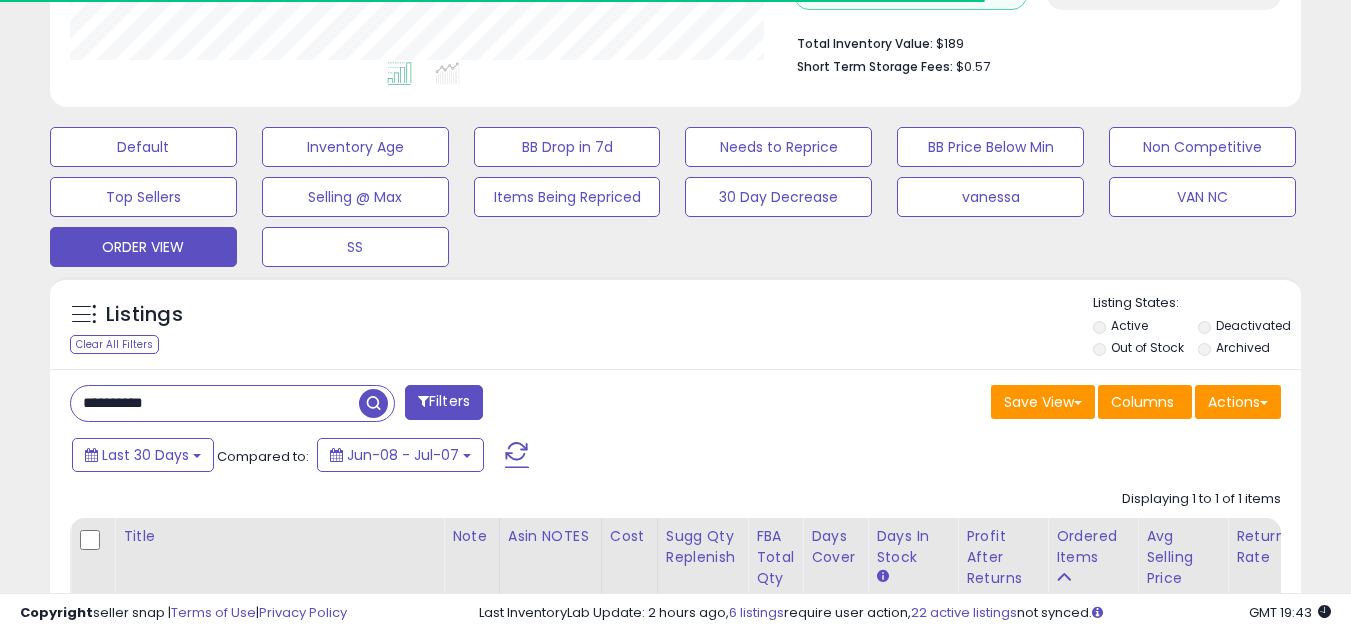 click on "Save View
Save As New View
Update Current View
Columns
Actions
Import  Export Visible Columns" at bounding box center (986, 404) 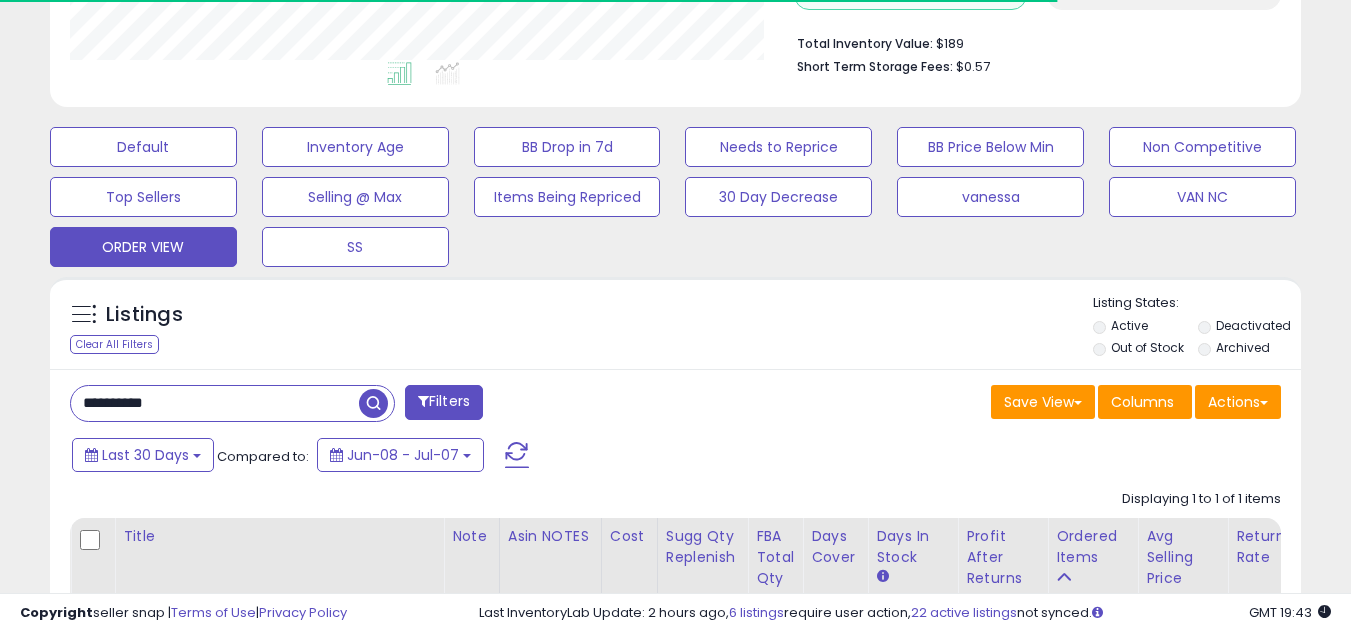 scroll, scrollTop: 803, scrollLeft: 0, axis: vertical 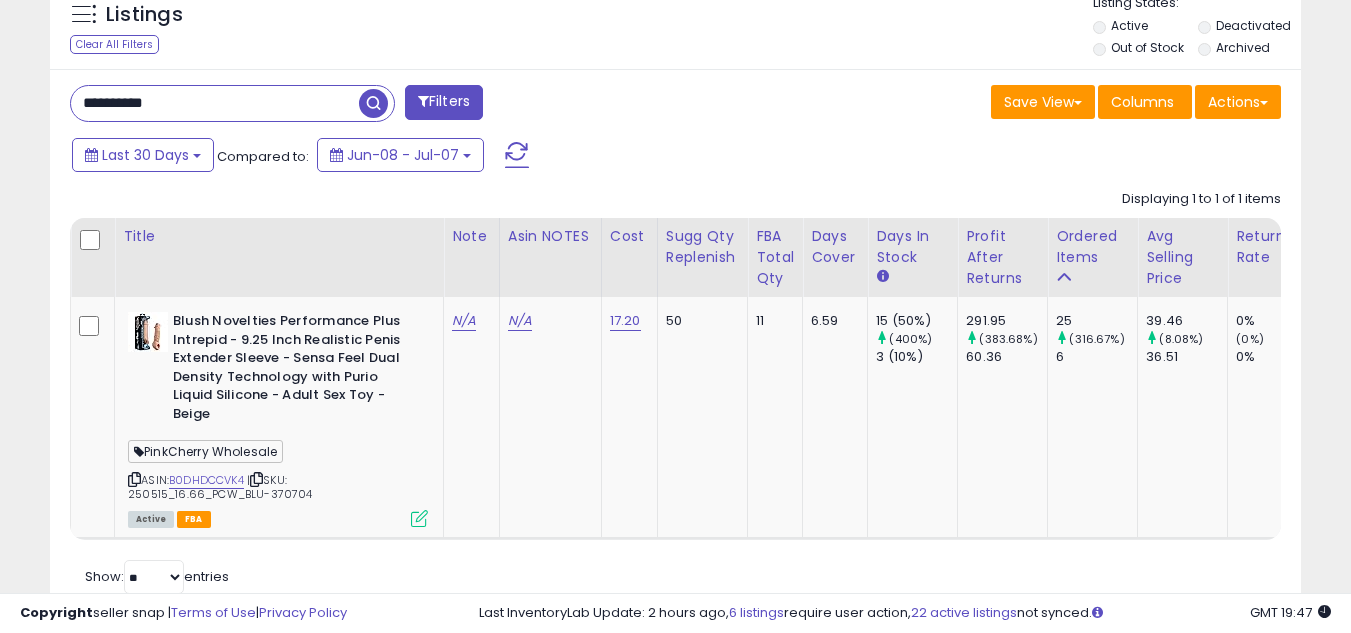 click on "**********" at bounding box center (215, 103) 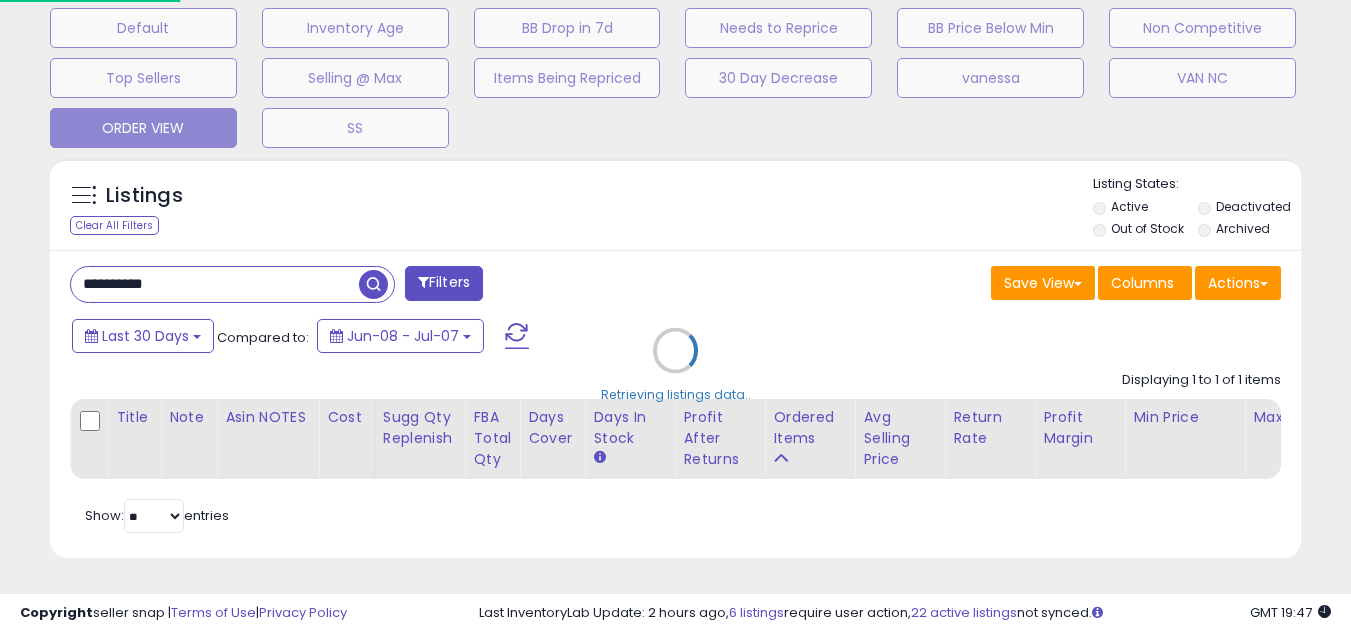 scroll, scrollTop: 999590, scrollLeft: 999267, axis: both 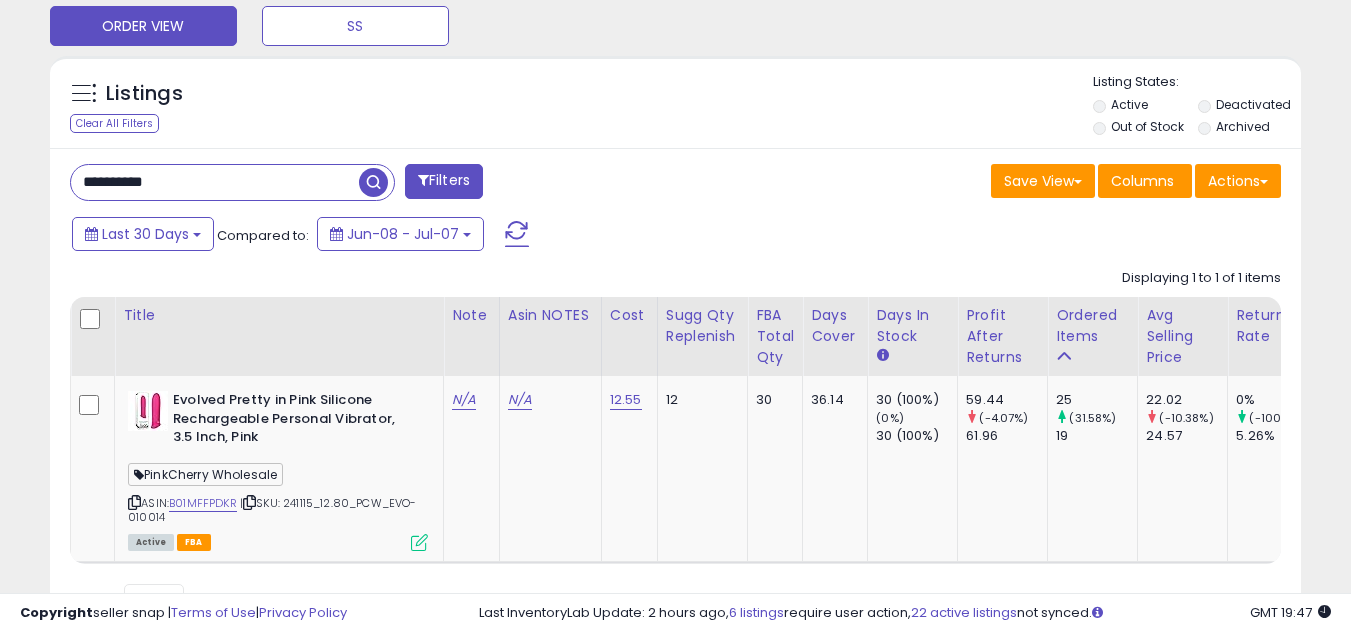 click on "**********" at bounding box center (215, 182) 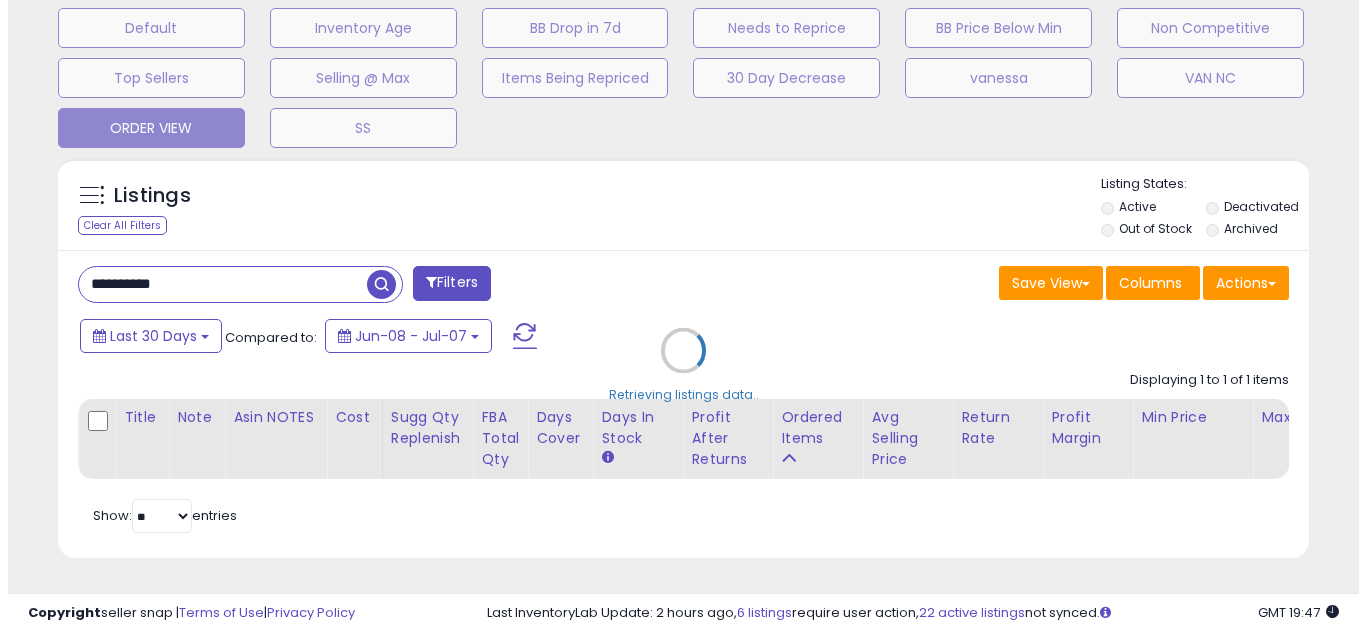 scroll, scrollTop: 637, scrollLeft: 0, axis: vertical 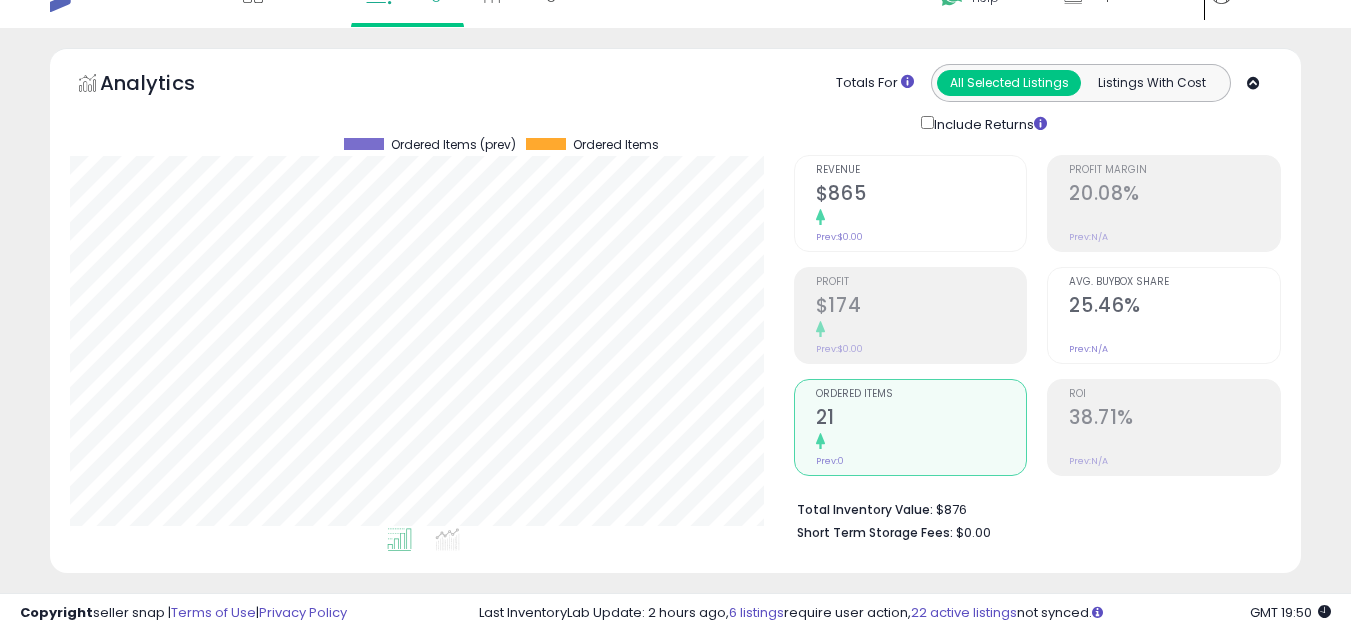 click at bounding box center [921, 442] 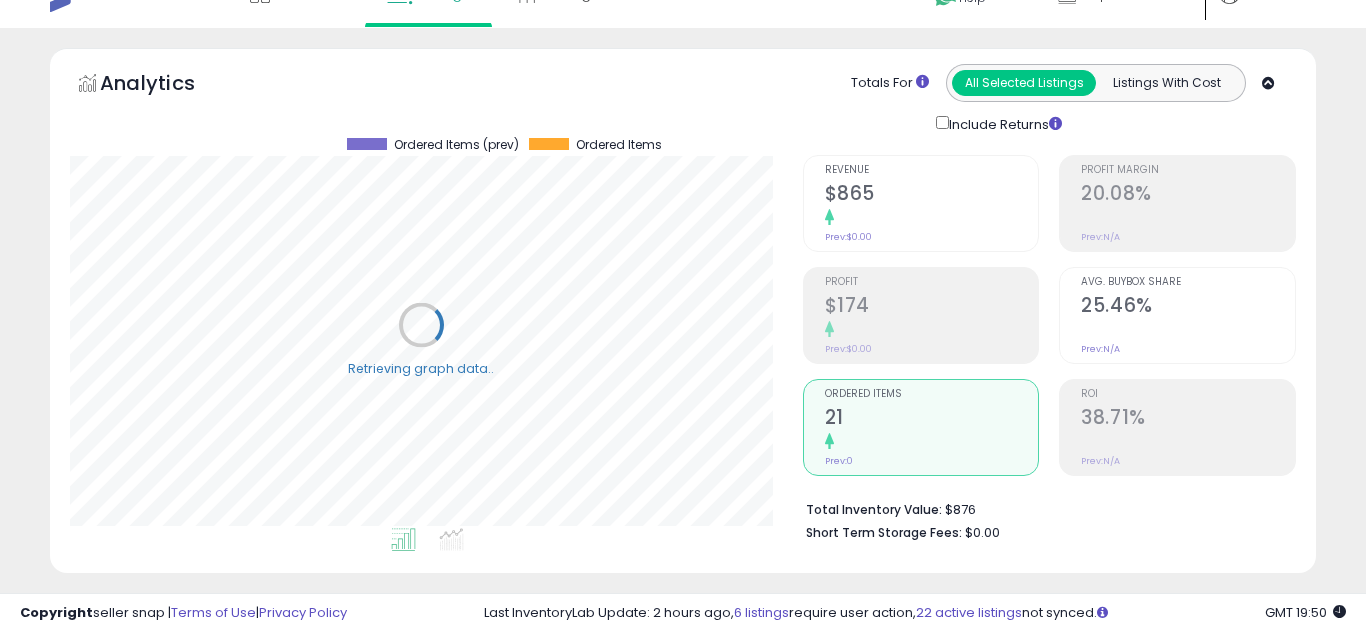 scroll, scrollTop: 999590, scrollLeft: 999267, axis: both 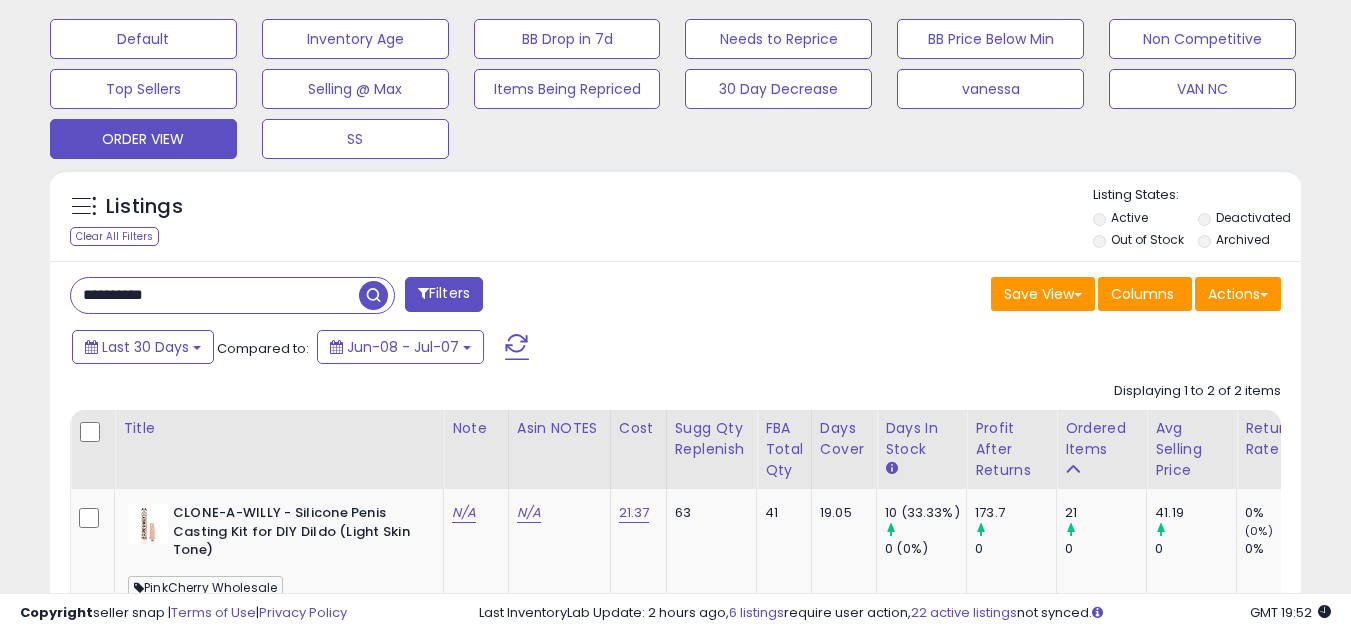 click on "**********" at bounding box center [215, 295] 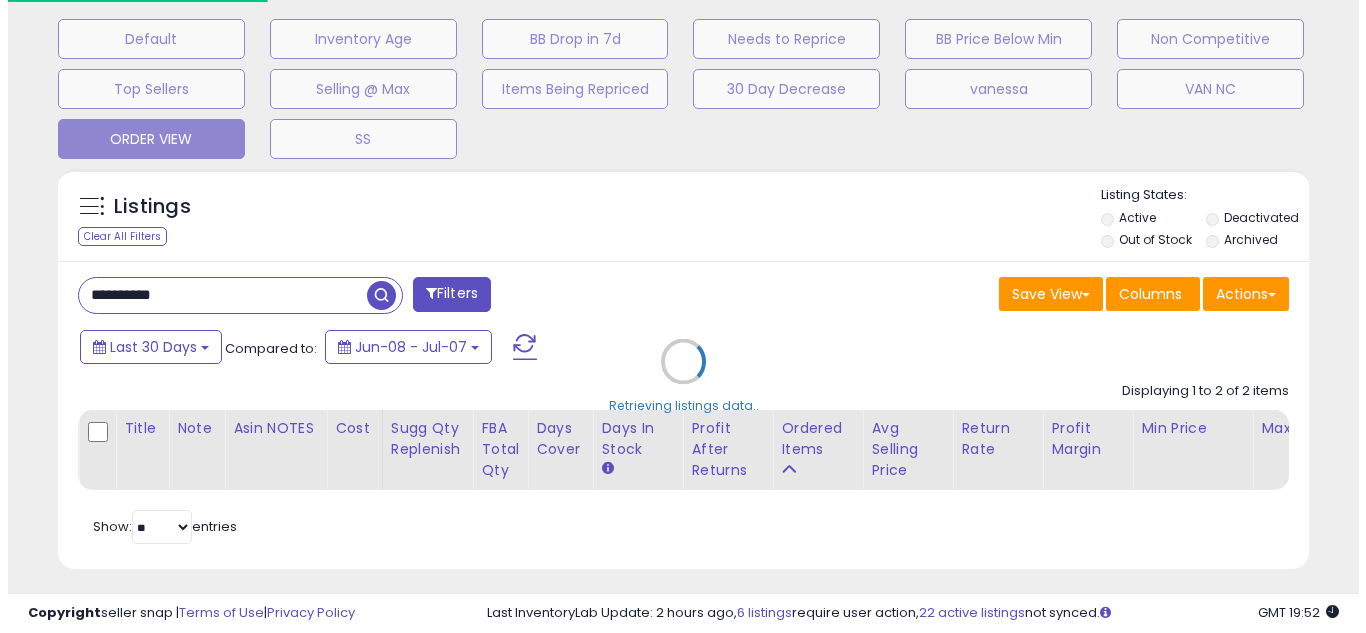 scroll, scrollTop: 999590, scrollLeft: 999267, axis: both 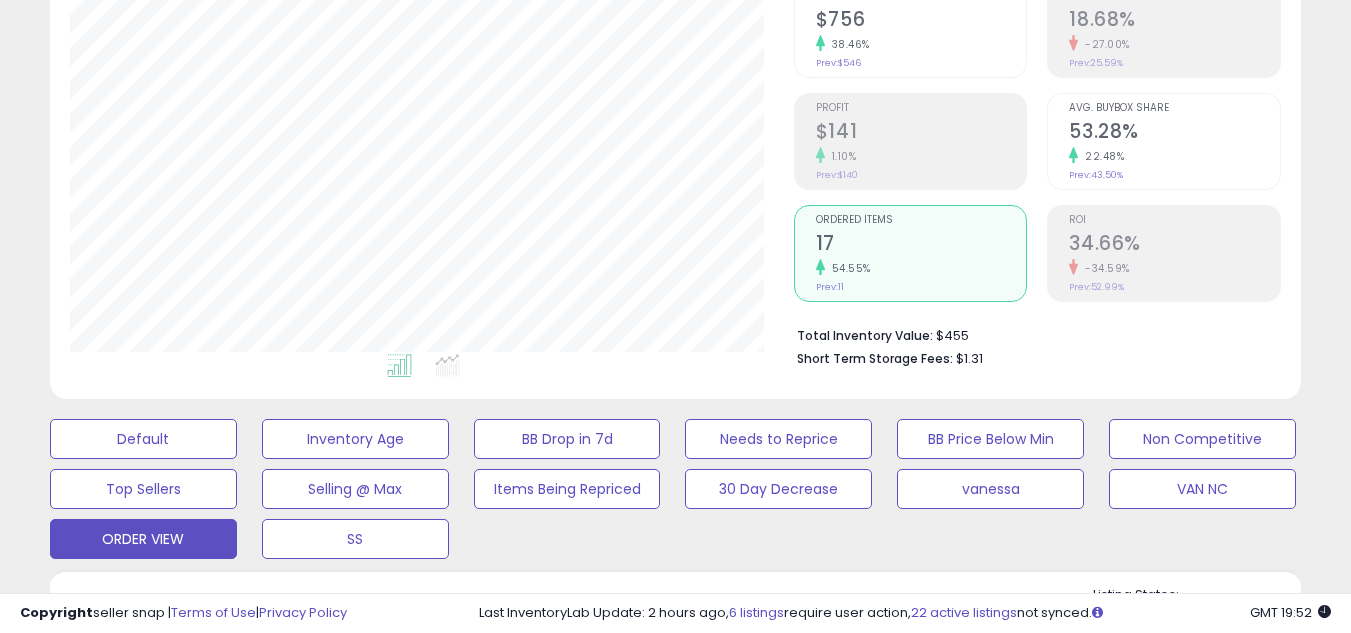 click on "Default
Inventory Age
BB Drop in 7d
Needs to Reprice
BB Price Below Min
Non Competitive
Top Sellers
Selling @ Max
Items Being Repriced
30 Day Decrease
vanessa
VAN NC
ORDER VIEW" at bounding box center [675, 484] 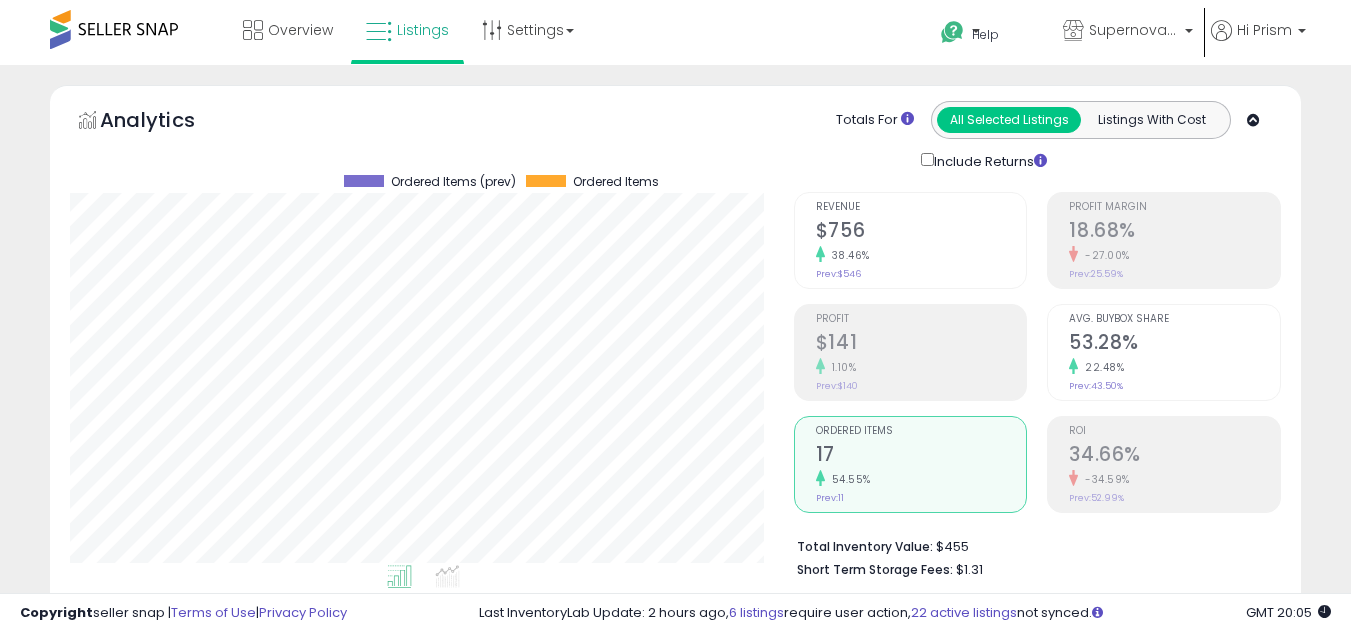 scroll, scrollTop: 600, scrollLeft: 0, axis: vertical 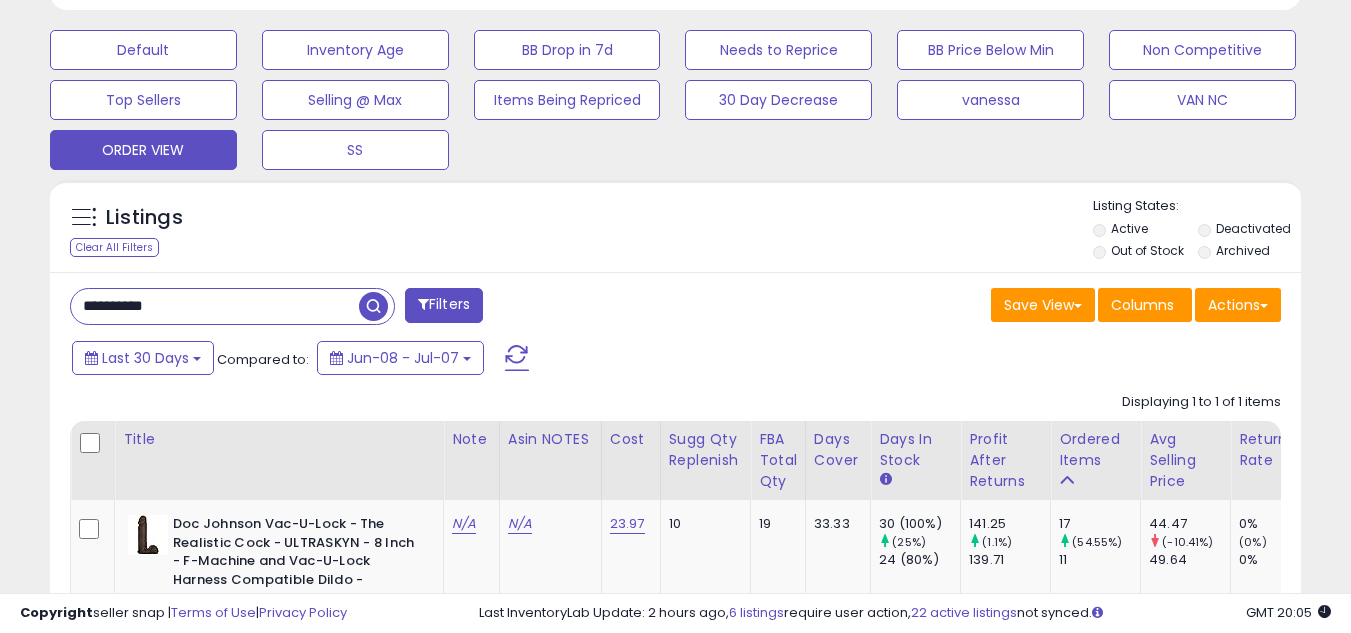click on "**********" at bounding box center (215, 306) 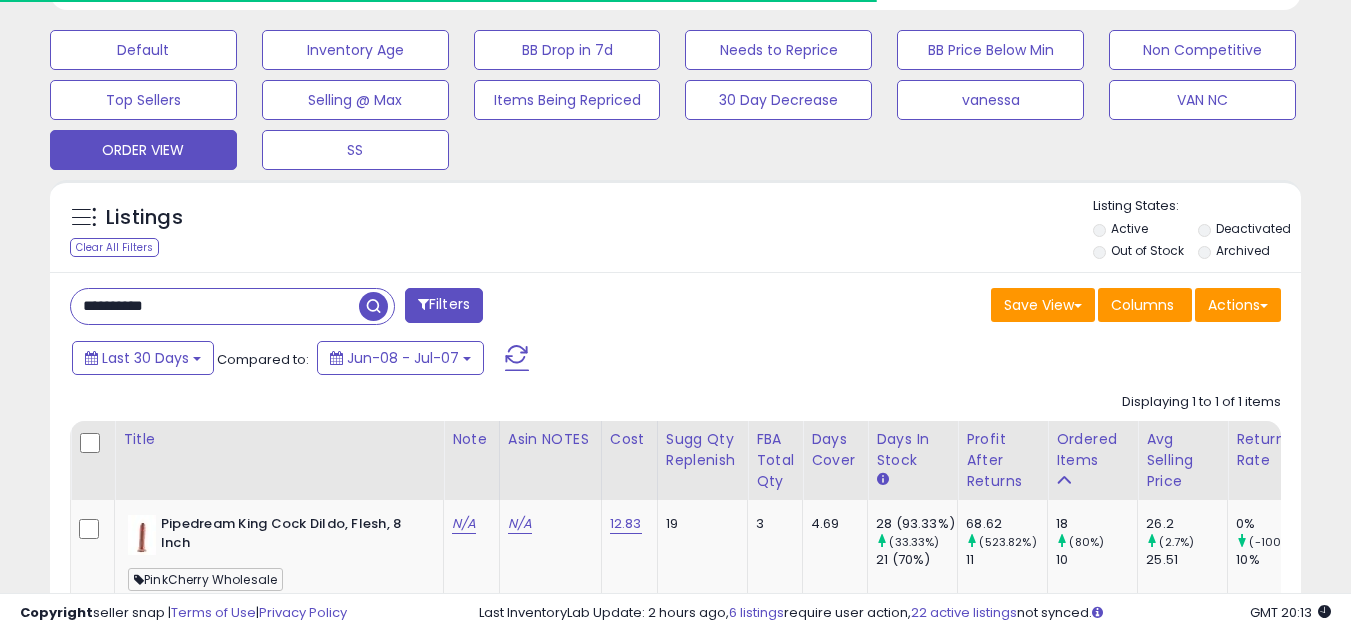 scroll, scrollTop: 999590, scrollLeft: 999276, axis: both 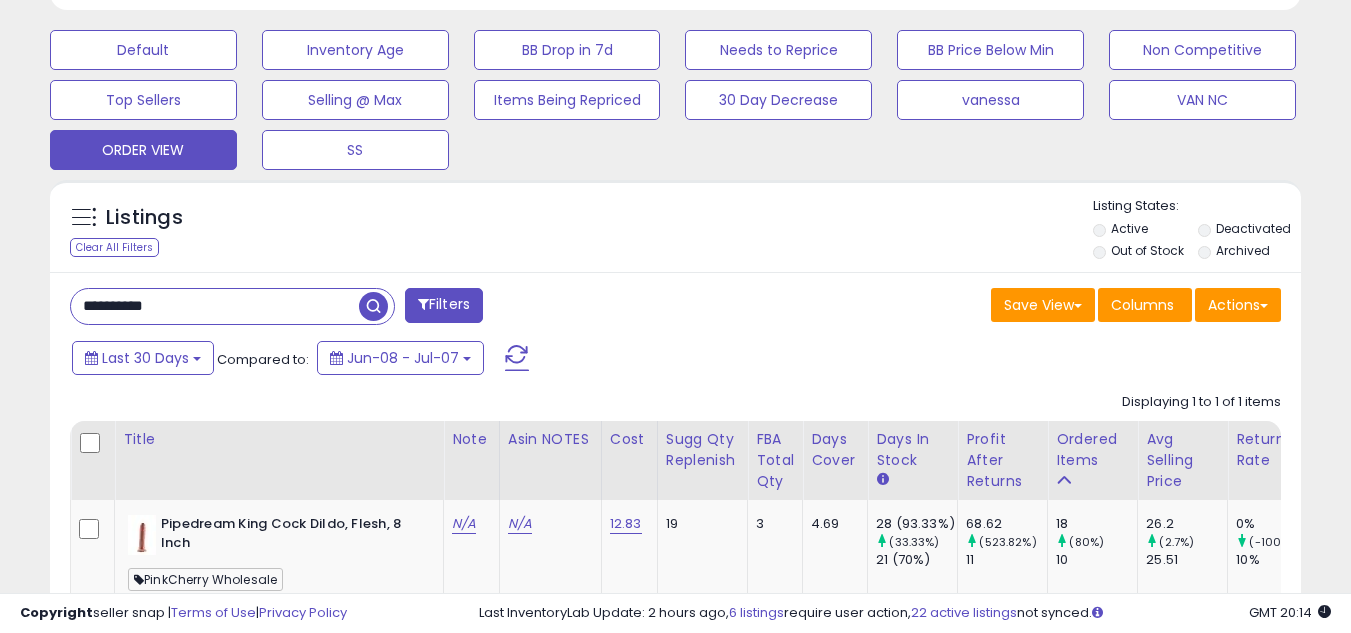 click on "**********" at bounding box center (215, 306) 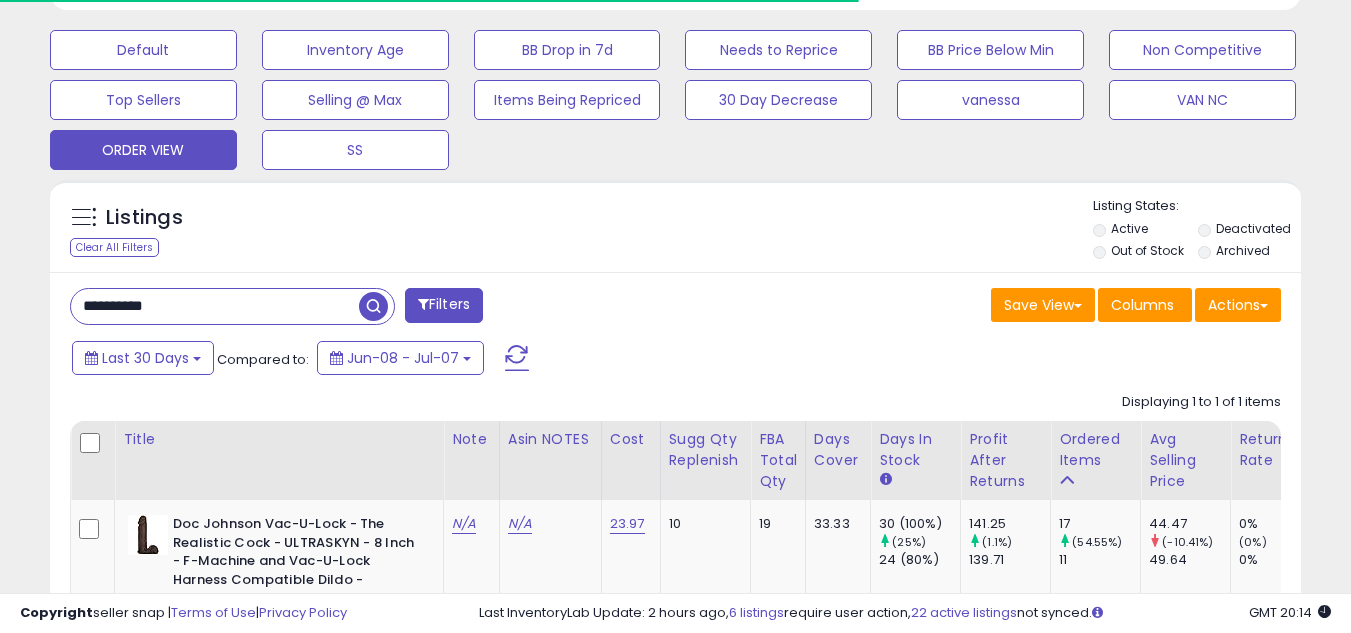 scroll, scrollTop: 410, scrollLeft: 724, axis: both 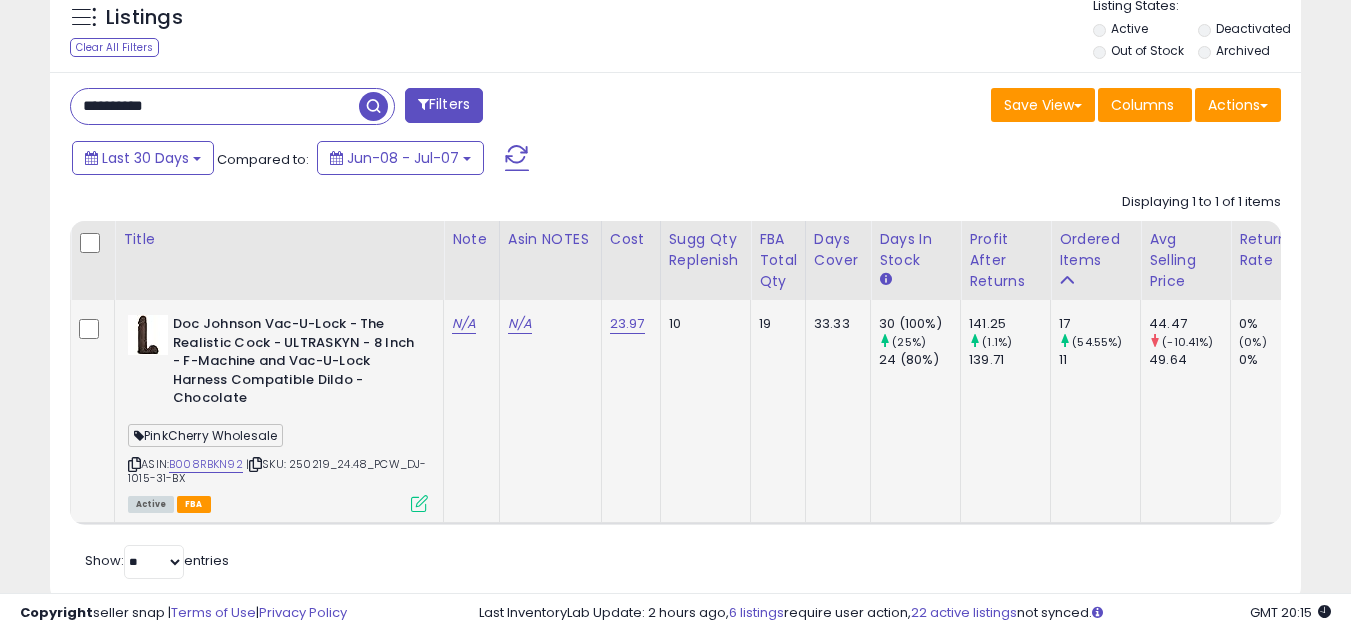 click at bounding box center (134, 464) 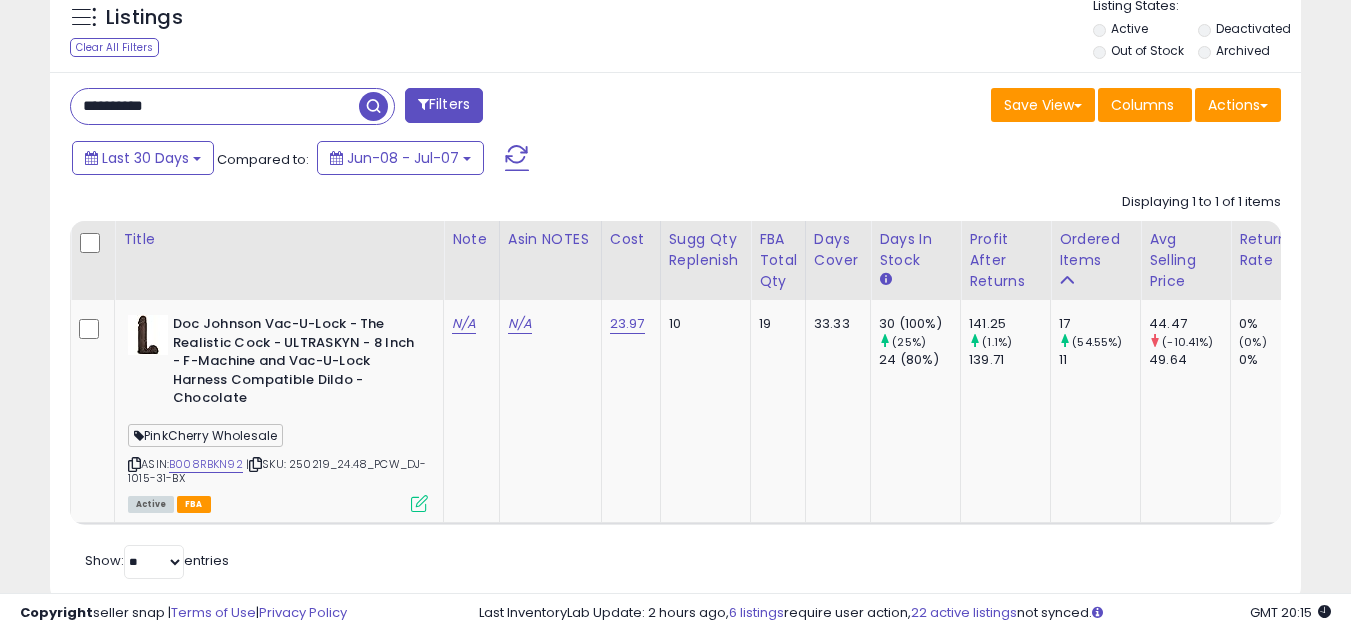 click on "**********" at bounding box center [215, 106] 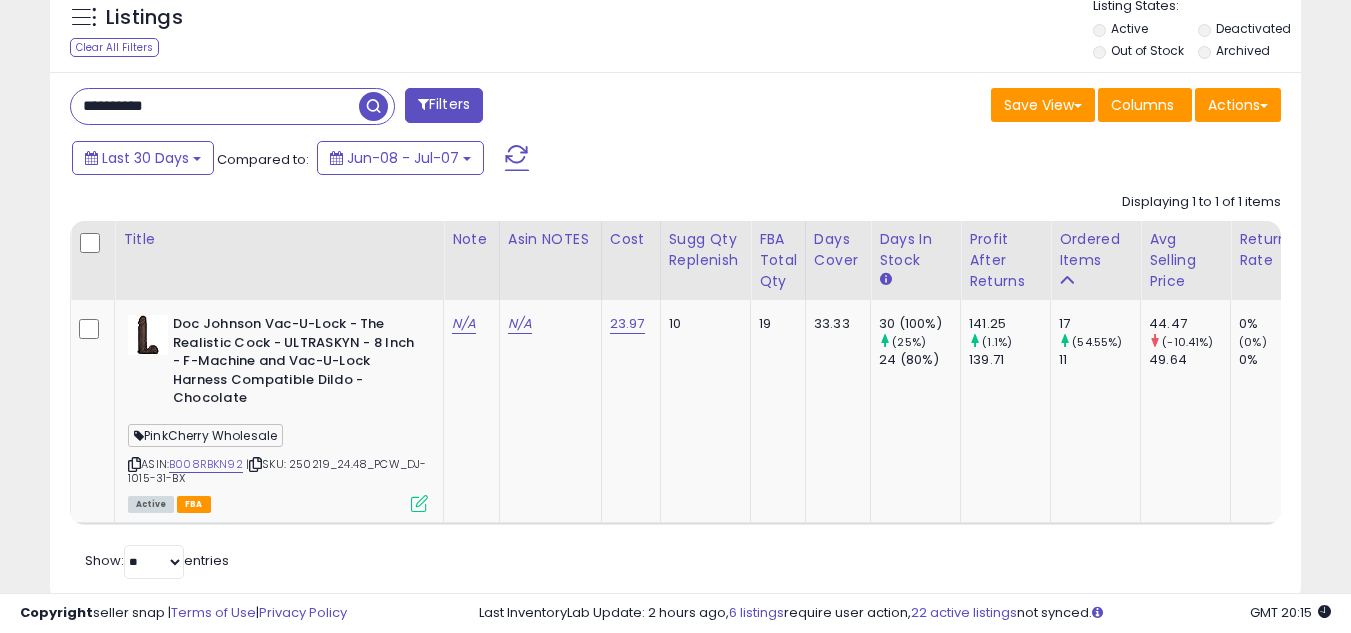 paste 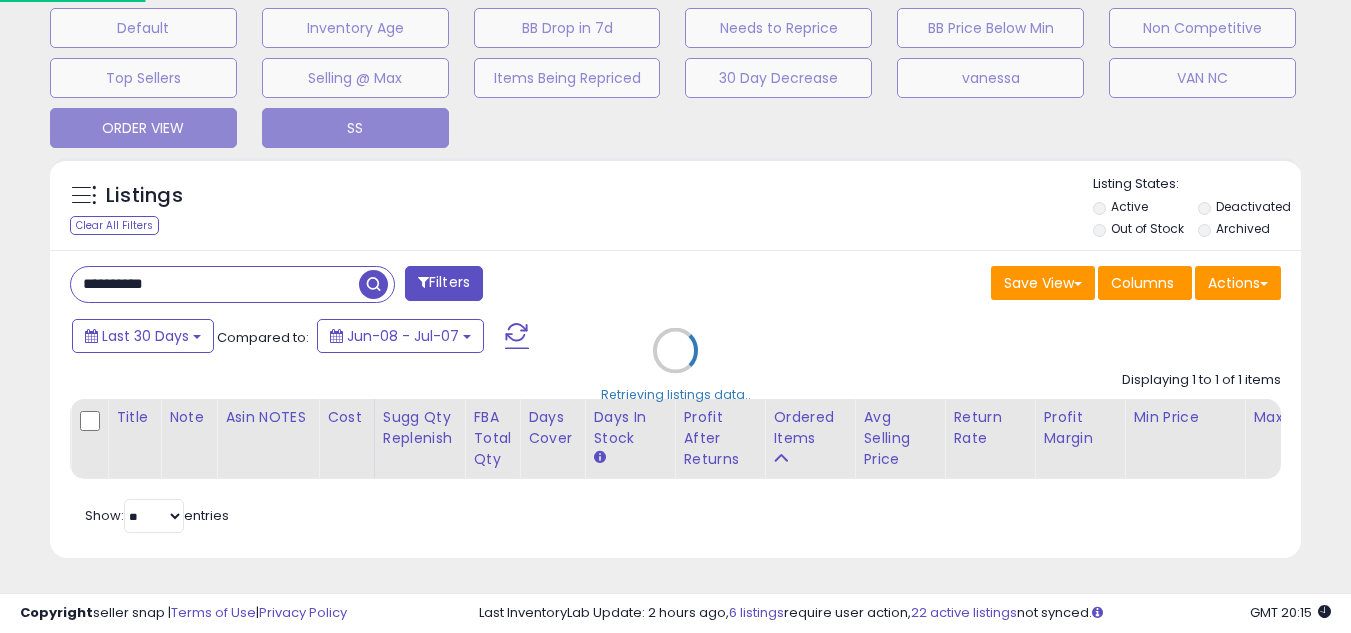 scroll, scrollTop: 999590, scrollLeft: 999267, axis: both 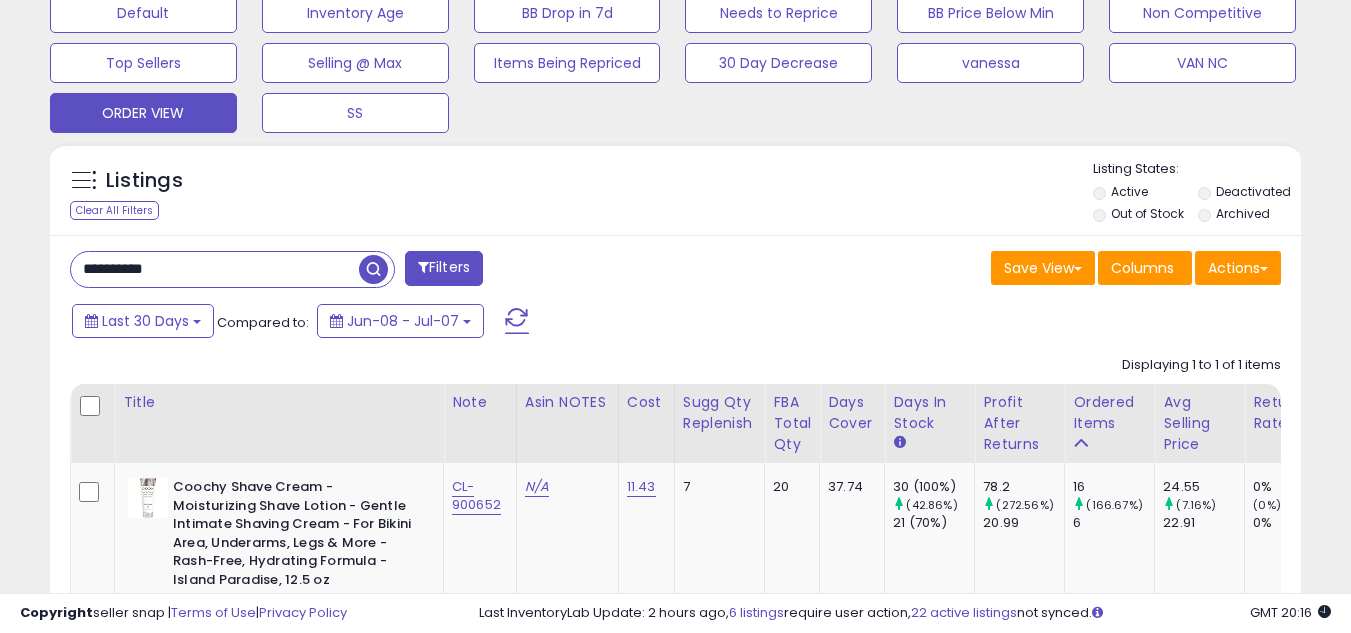 click on "**********" at bounding box center (215, 269) 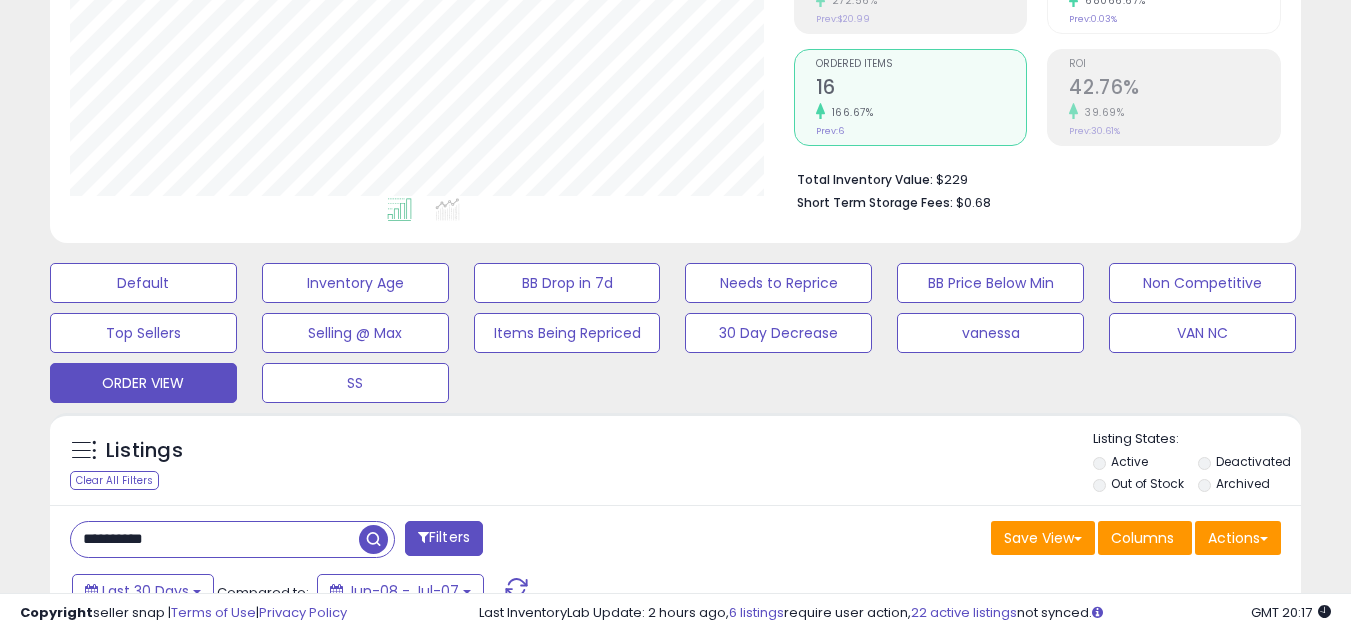 scroll, scrollTop: 37, scrollLeft: 0, axis: vertical 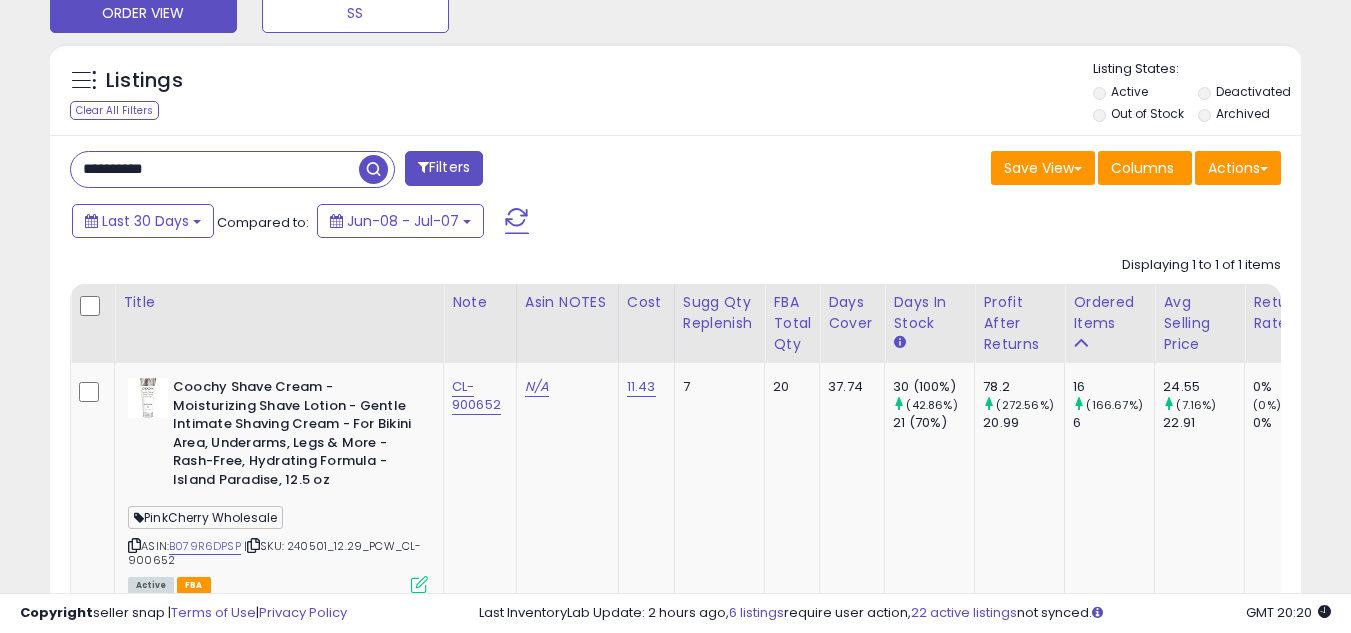 click on "**********" at bounding box center [215, 169] 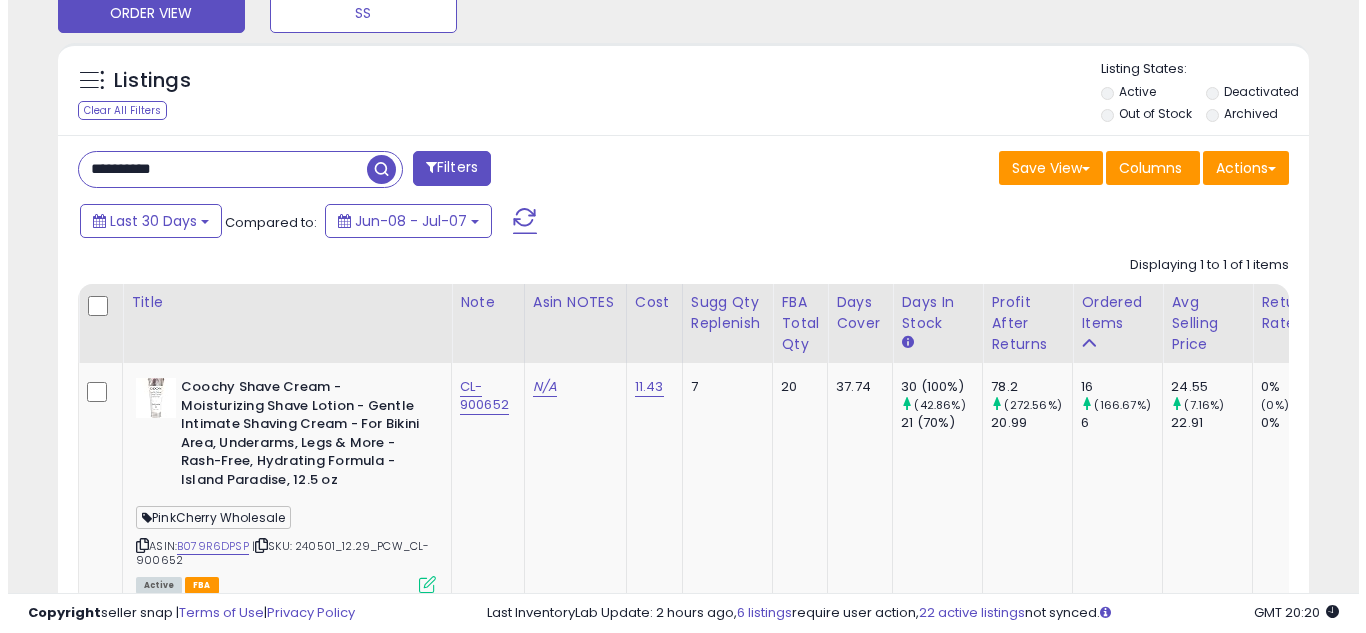 scroll, scrollTop: 637, scrollLeft: 0, axis: vertical 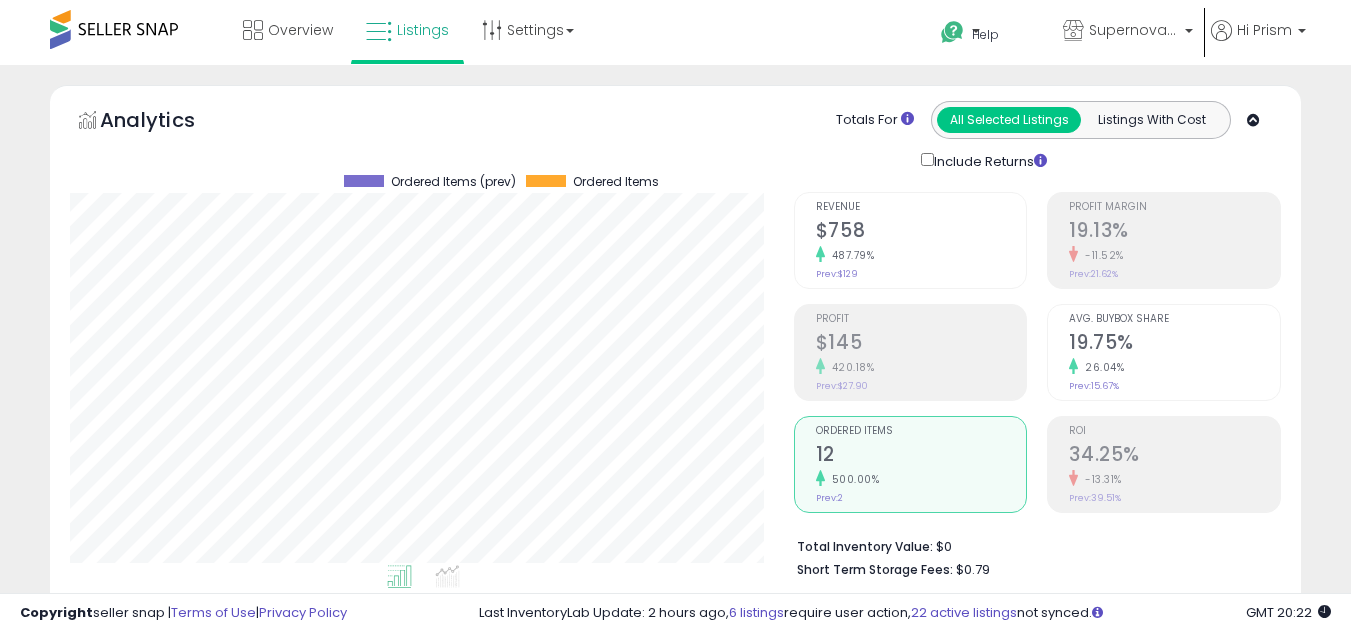 click on "12" at bounding box center [921, 456] 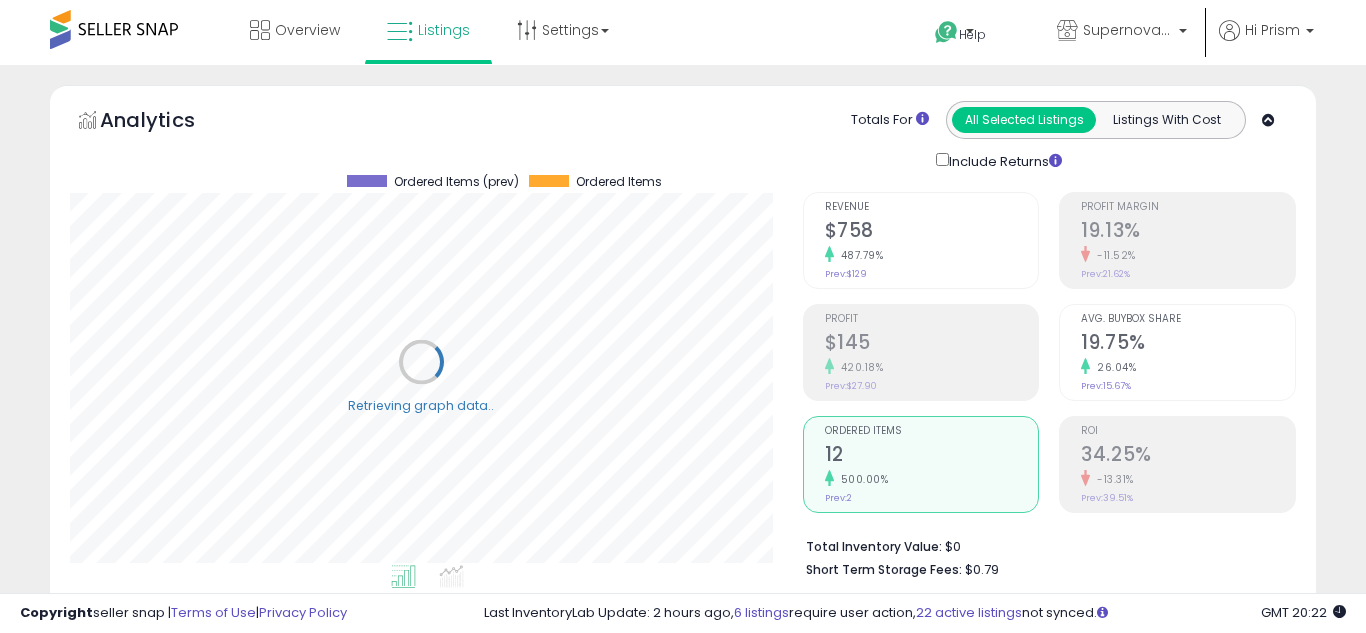 scroll, scrollTop: 999590, scrollLeft: 999267, axis: both 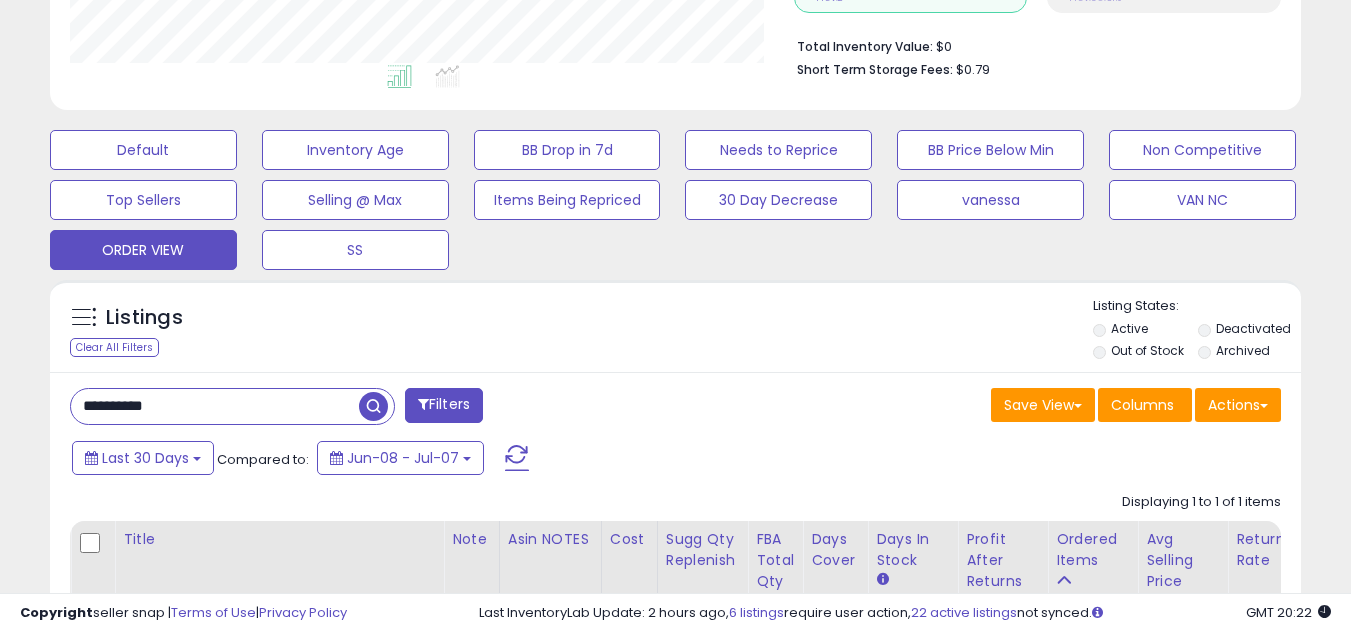 click on "**********" at bounding box center (215, 406) 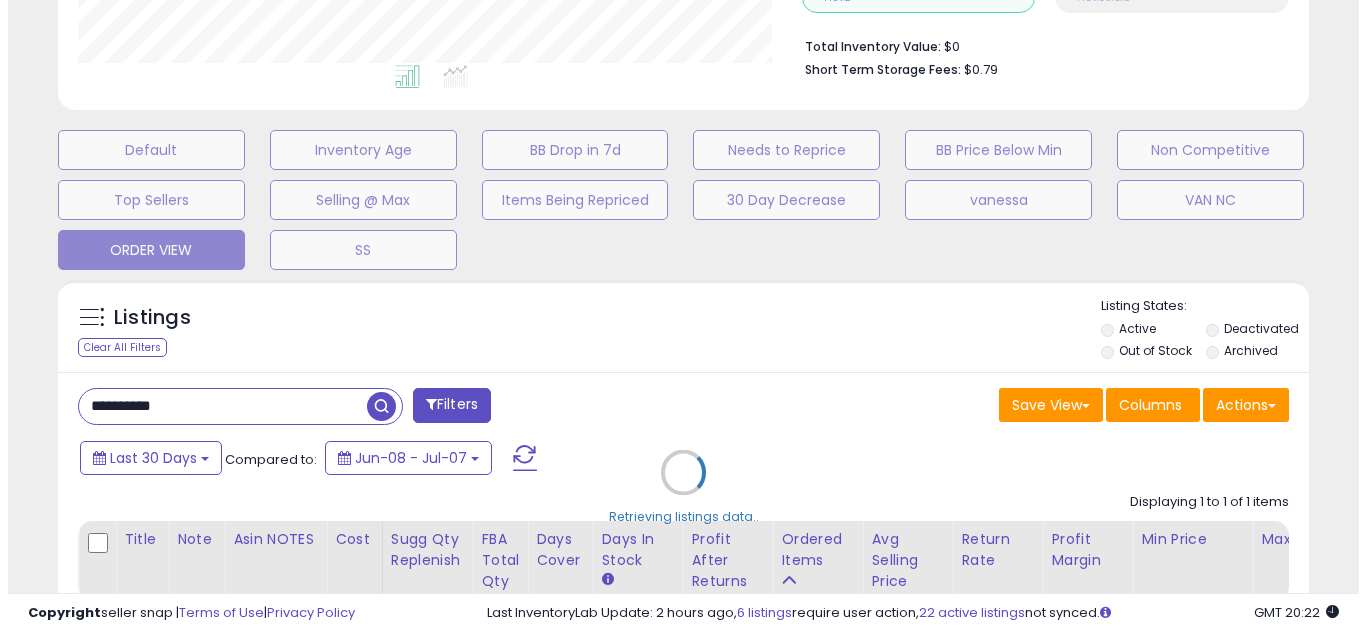 scroll, scrollTop: 999590, scrollLeft: 999267, axis: both 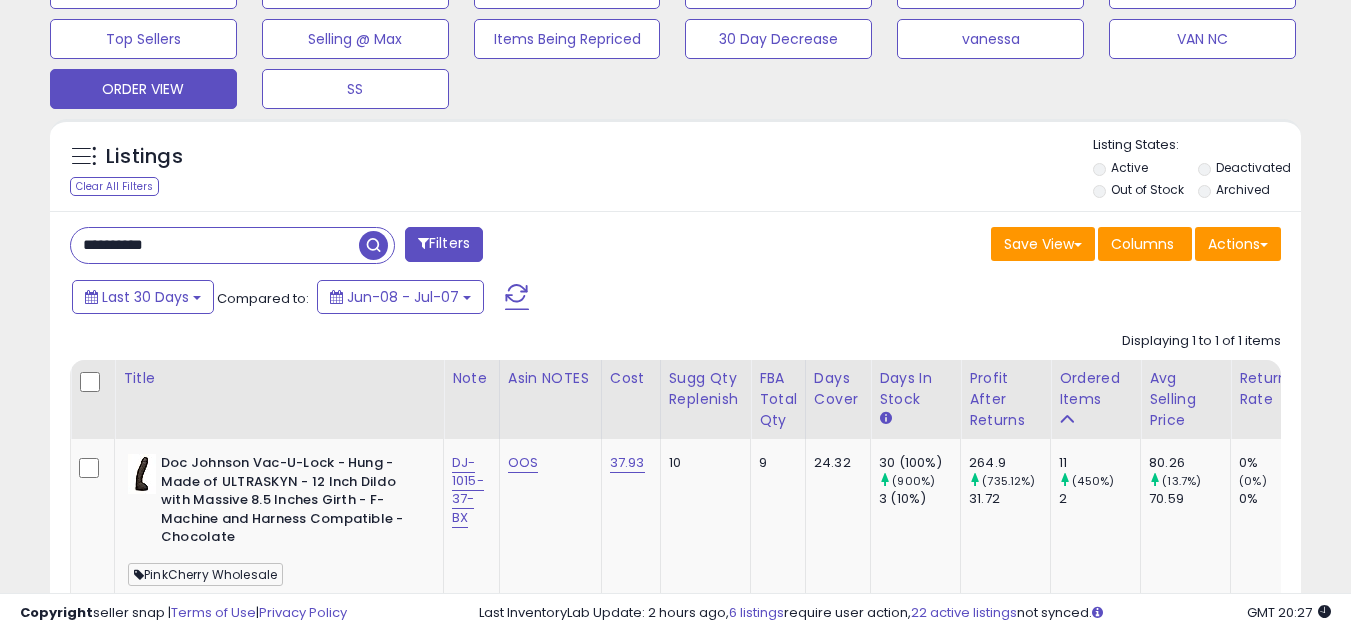 click on "**********" at bounding box center (215, 245) 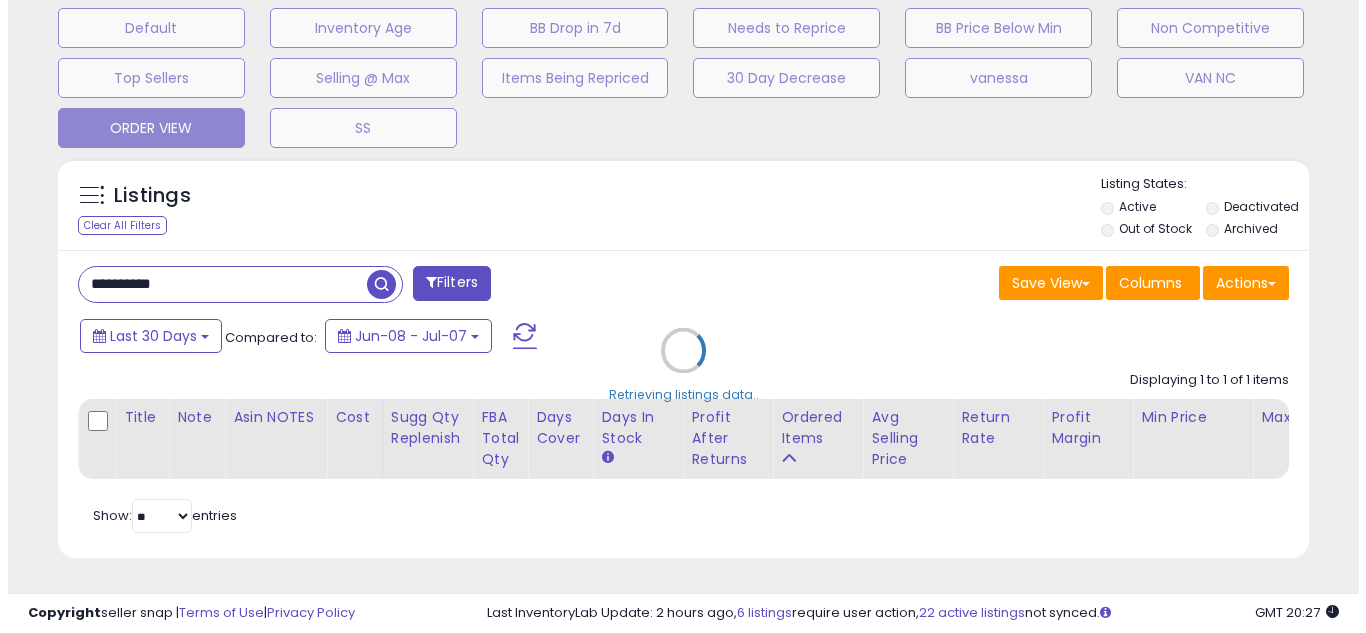 scroll, scrollTop: 637, scrollLeft: 0, axis: vertical 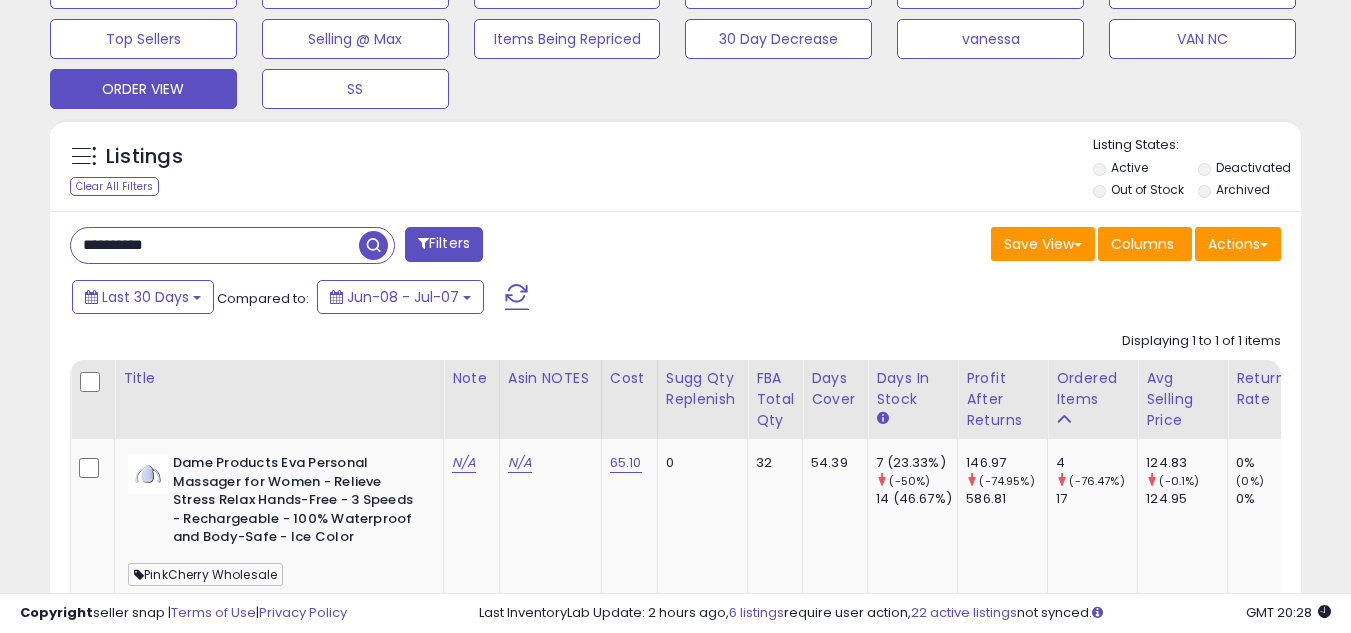 click on "**********" at bounding box center [215, 245] 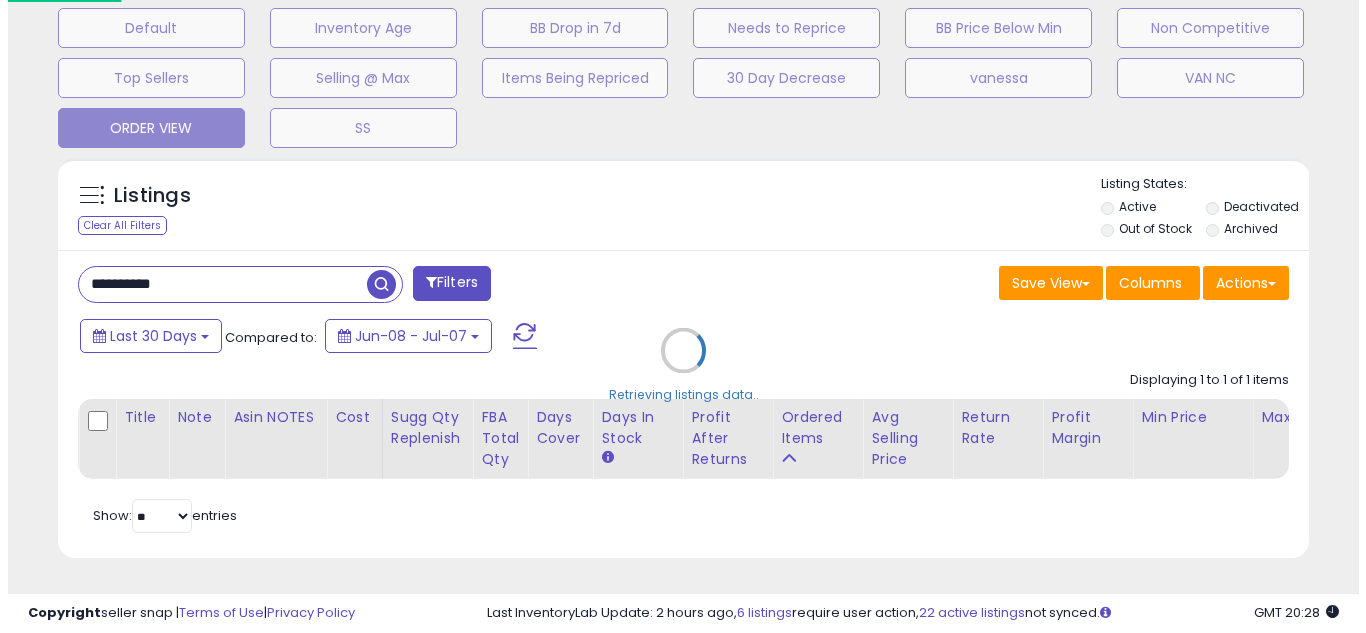 scroll, scrollTop: 637, scrollLeft: 0, axis: vertical 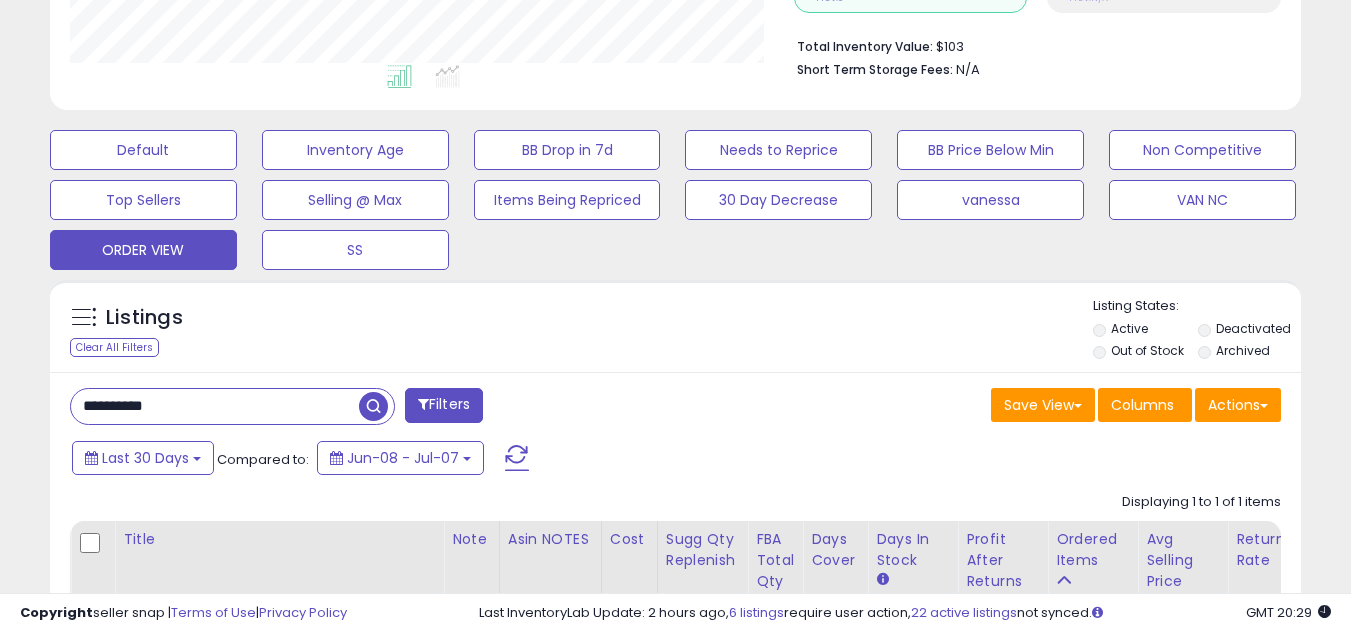 click on "**********" at bounding box center [215, 406] 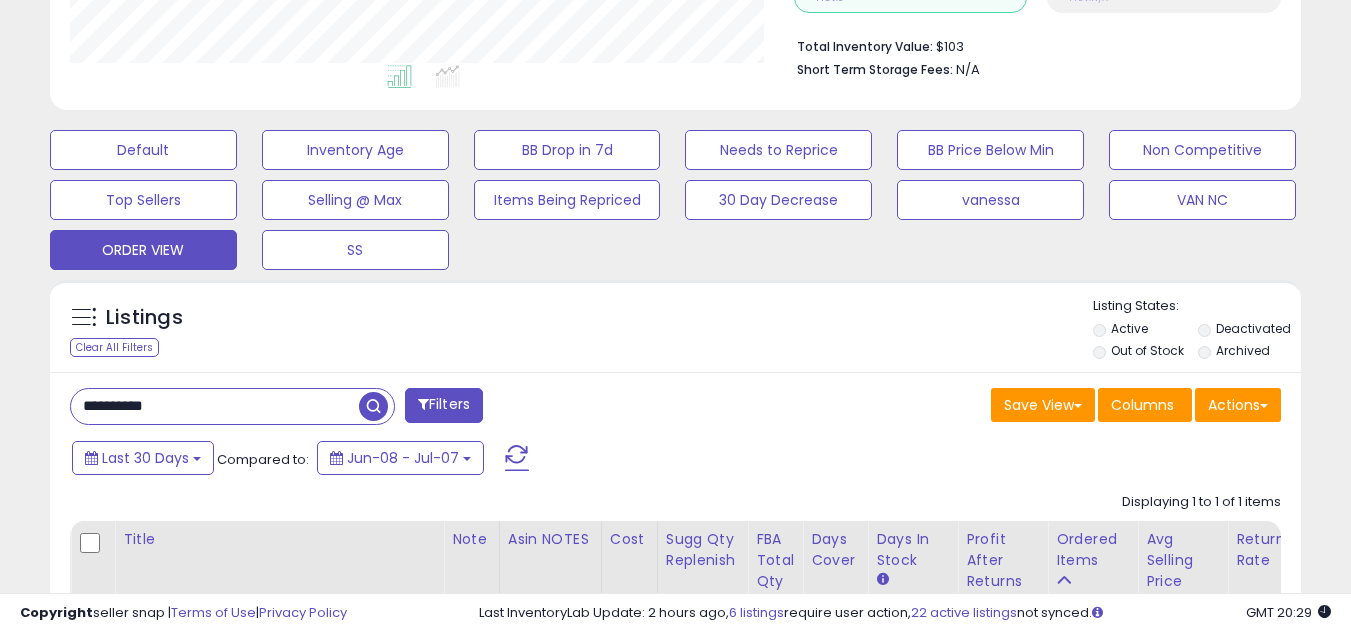 click on "**********" at bounding box center (215, 406) 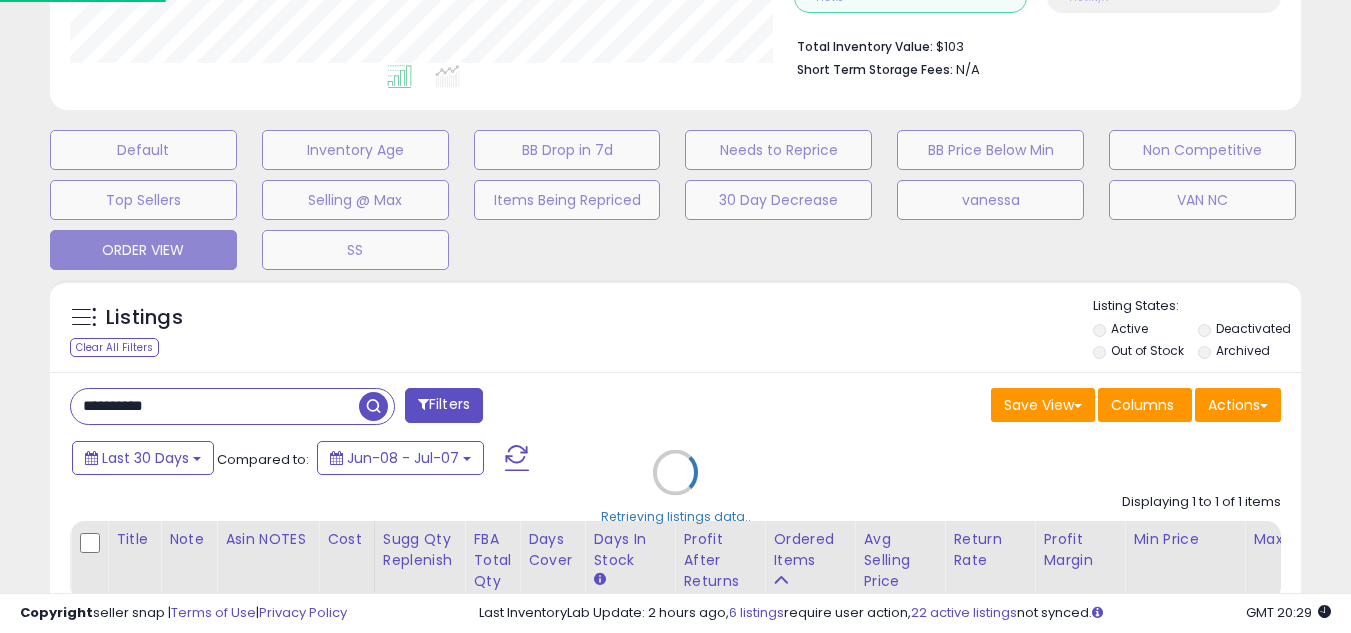 scroll, scrollTop: 999590, scrollLeft: 999267, axis: both 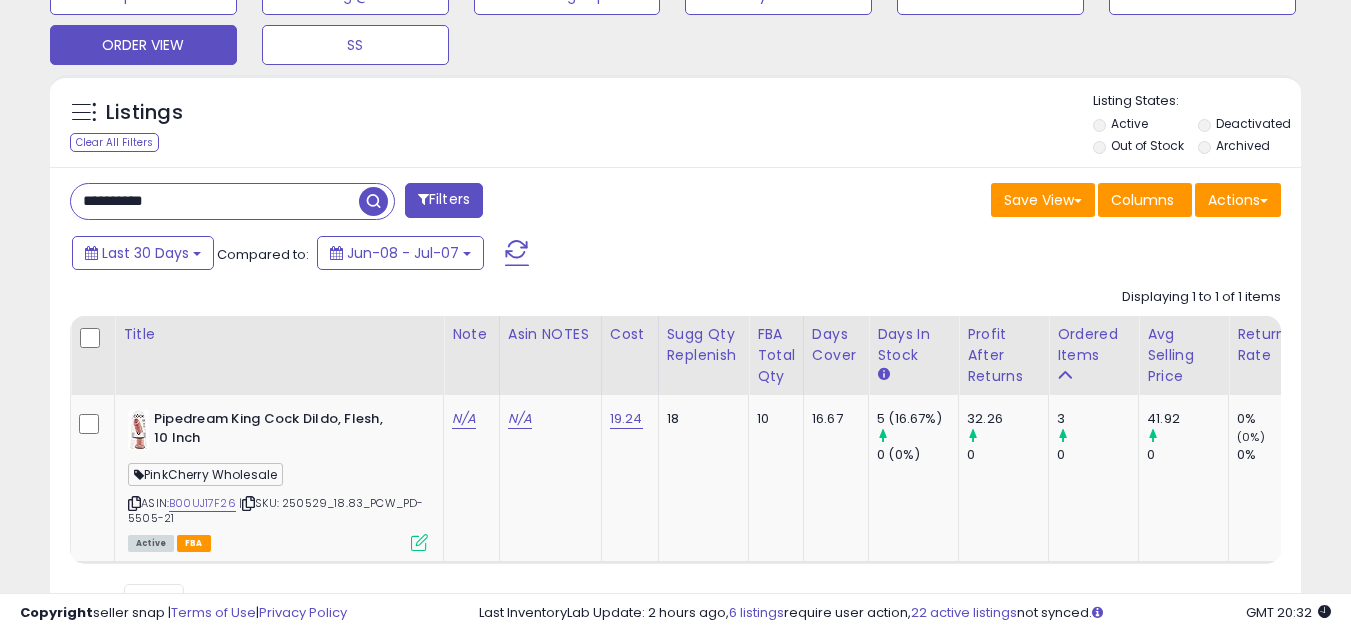 click on "**********" at bounding box center (215, 201) 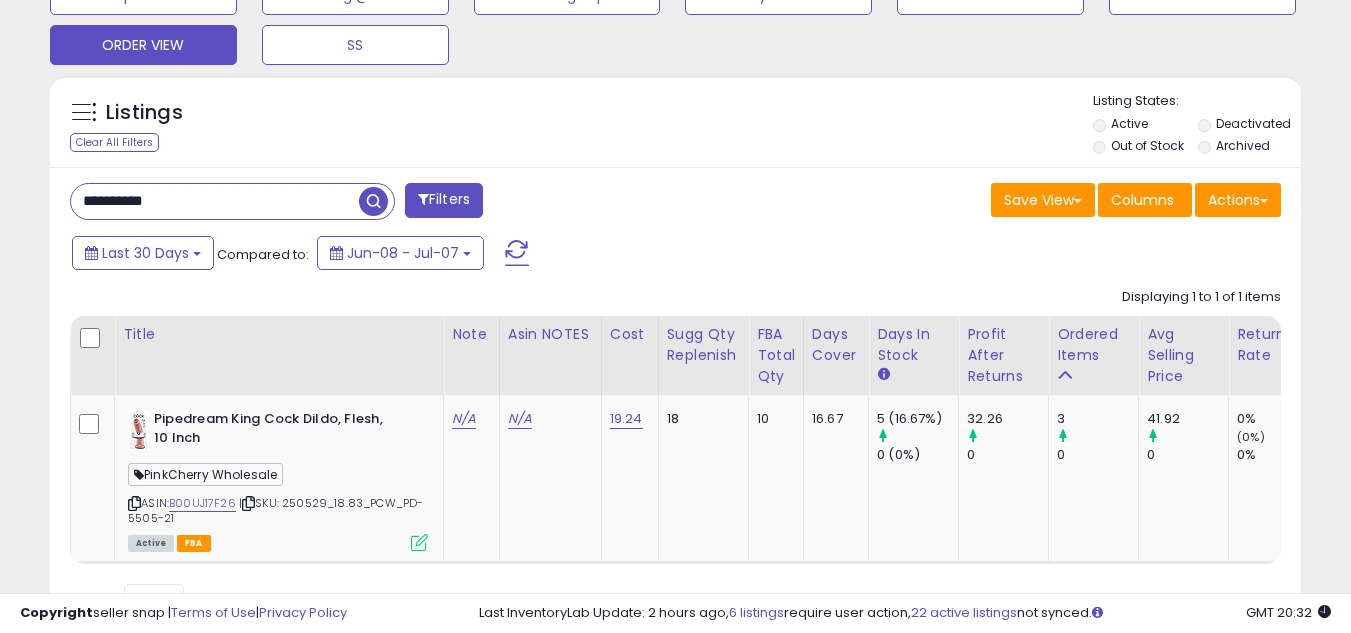 drag, startPoint x: 250, startPoint y: 200, endPoint x: 196, endPoint y: 200, distance: 54 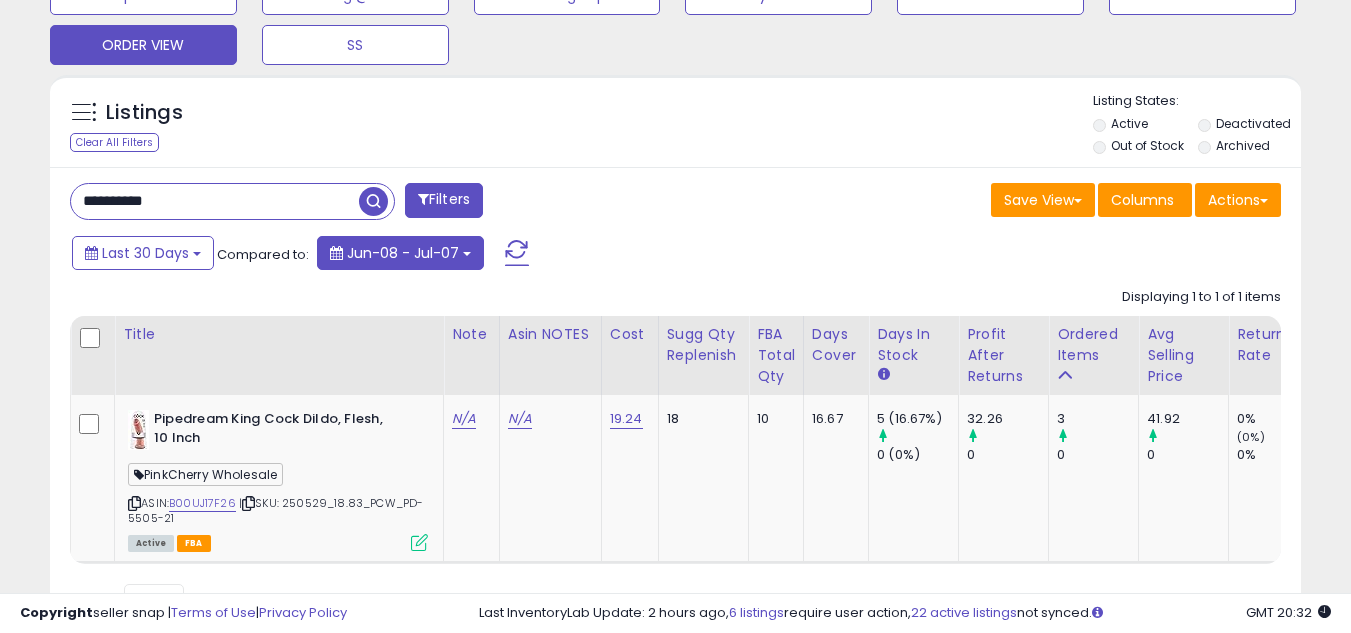type on "**********" 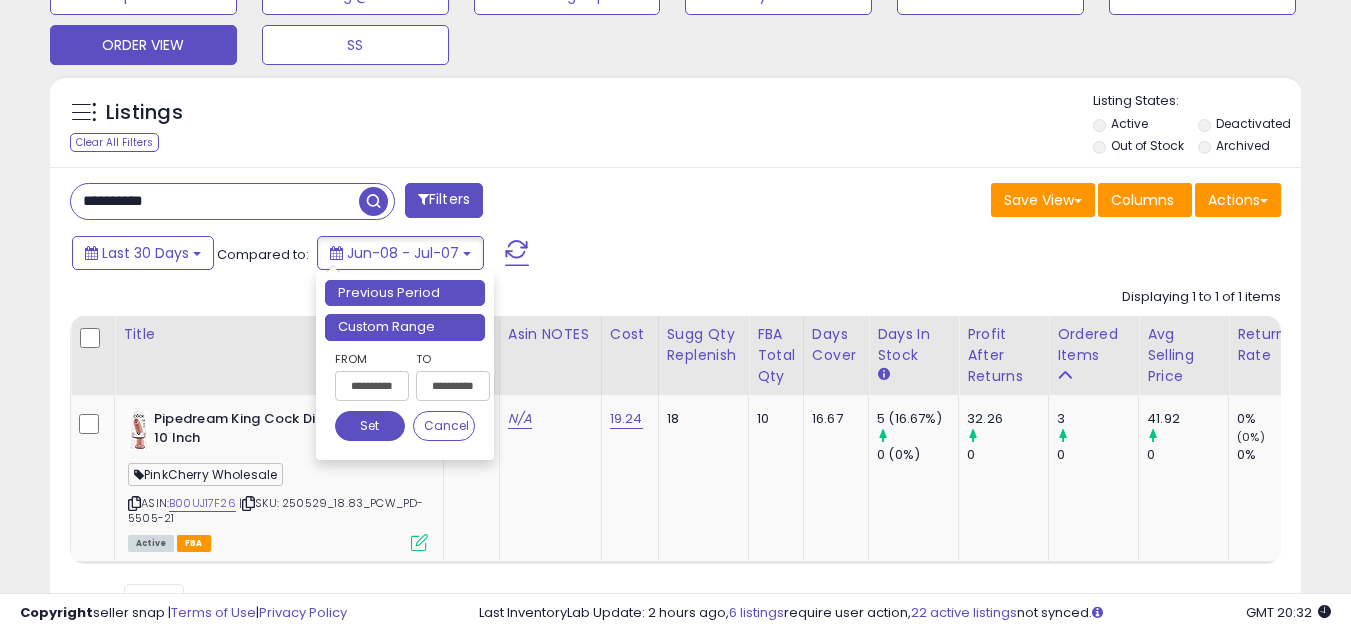 click on "Custom Range" at bounding box center (405, 327) 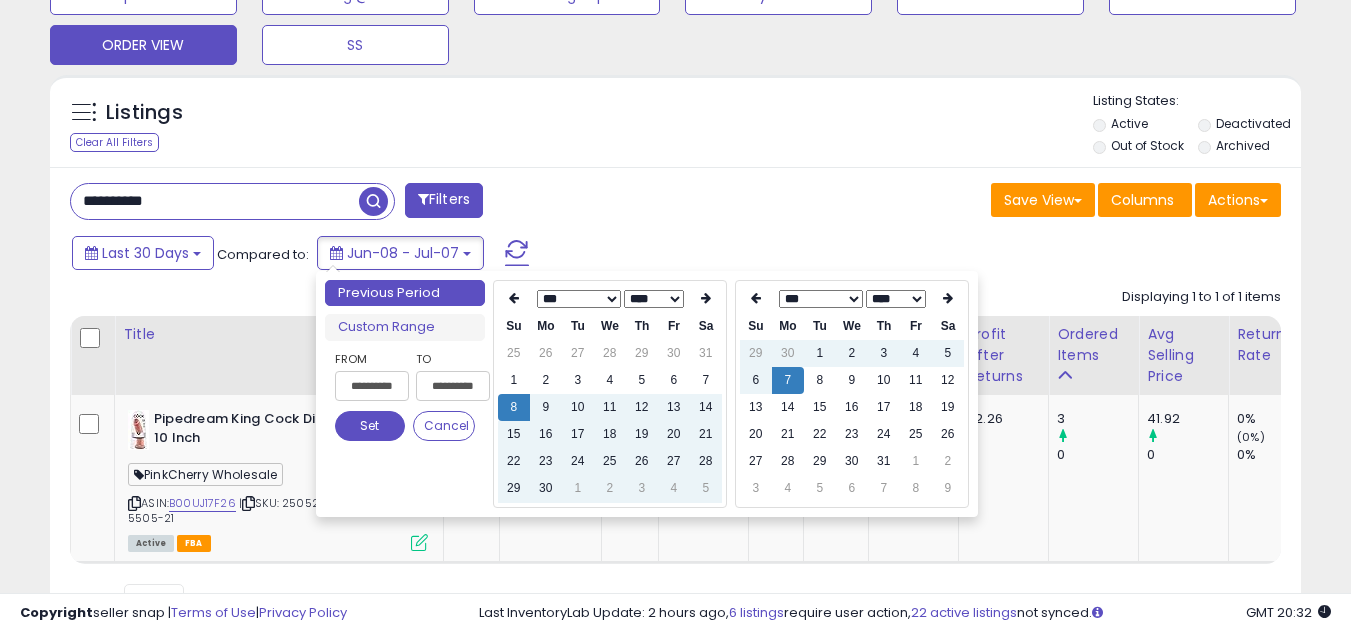 click on "**** **** **** **** **** **** **** **** **** **** **** **** **** **** **** **** **** **** **** **** **** **** **** **** **** **** **** **** **** **** **** **** **** **** **** **** **** **** **** **** **** **** **** **** **** **** **** **** **** **** ****" at bounding box center (653, 299) 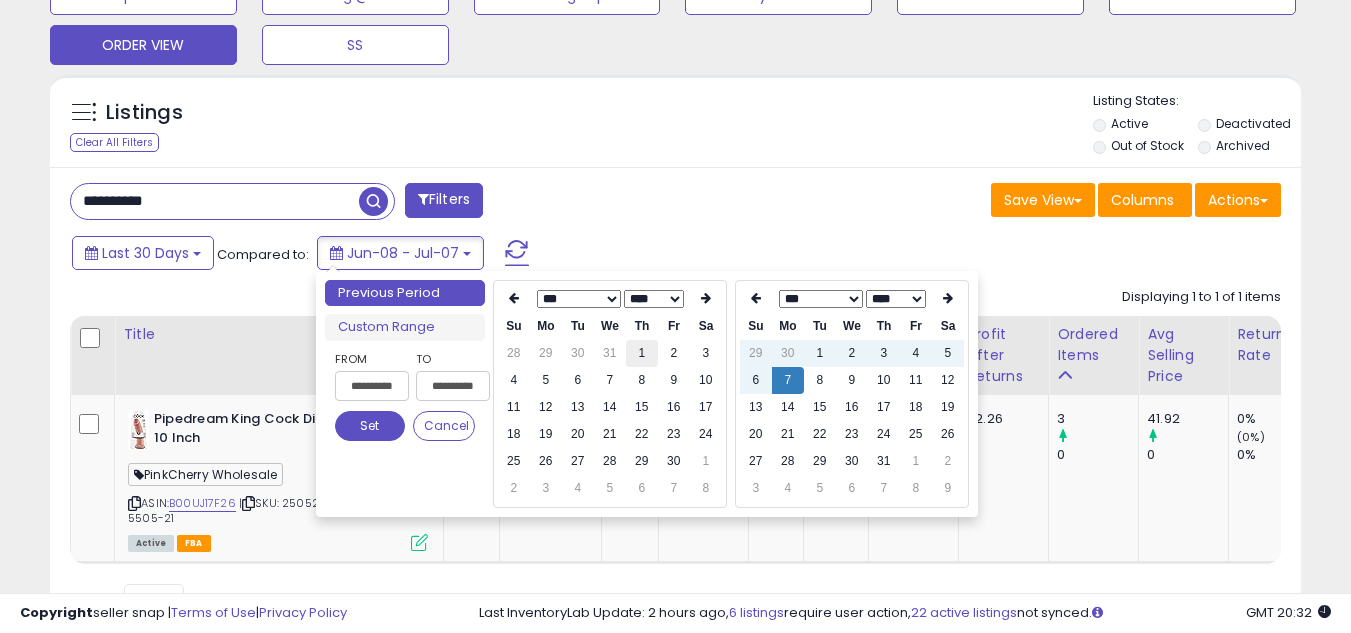 click on "1" at bounding box center [642, 353] 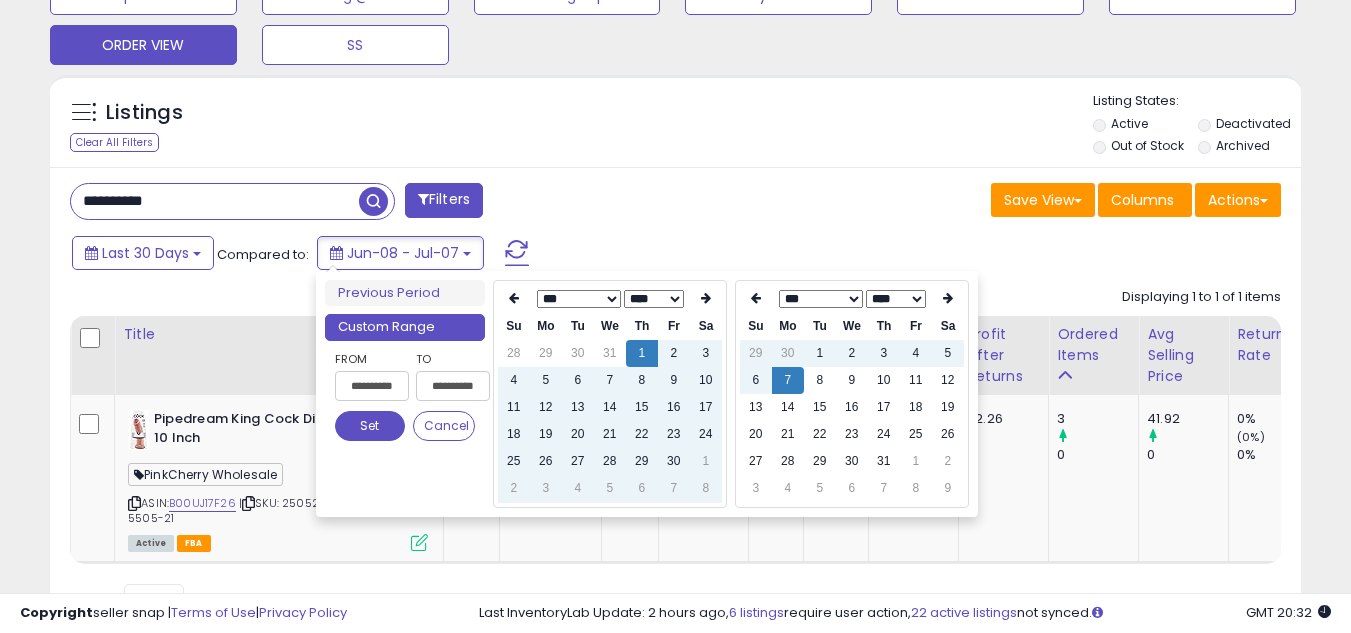 type on "**********" 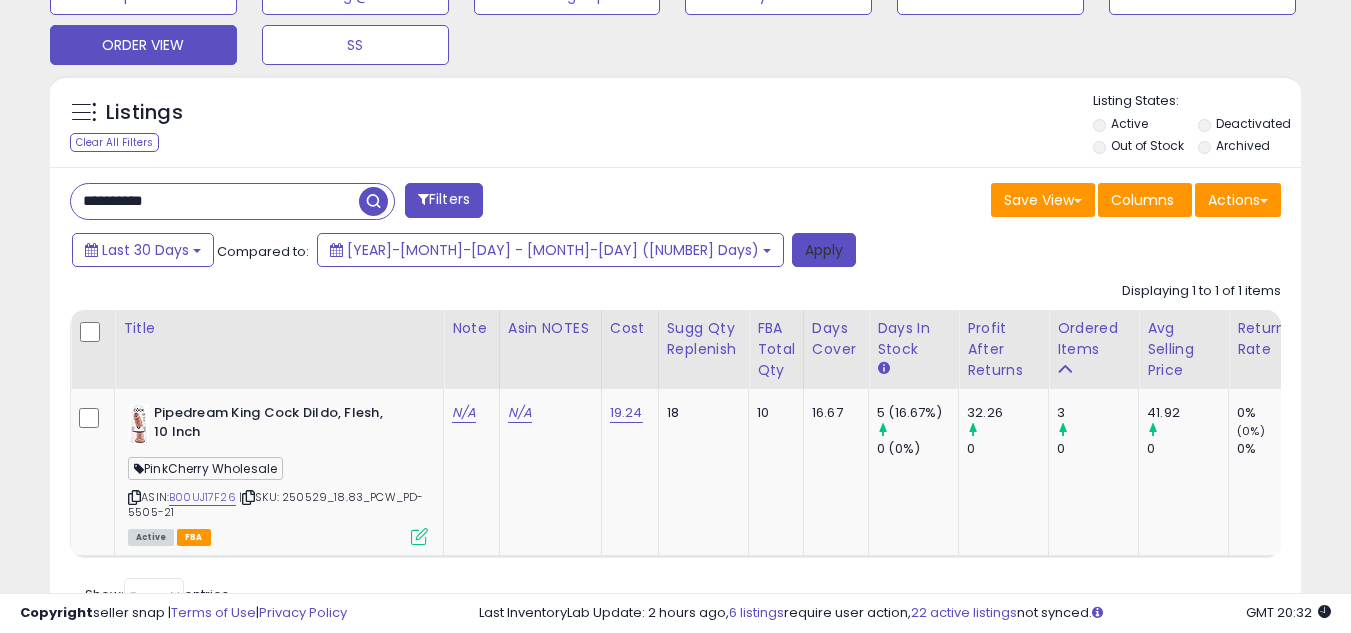 click on "Apply" at bounding box center (824, 250) 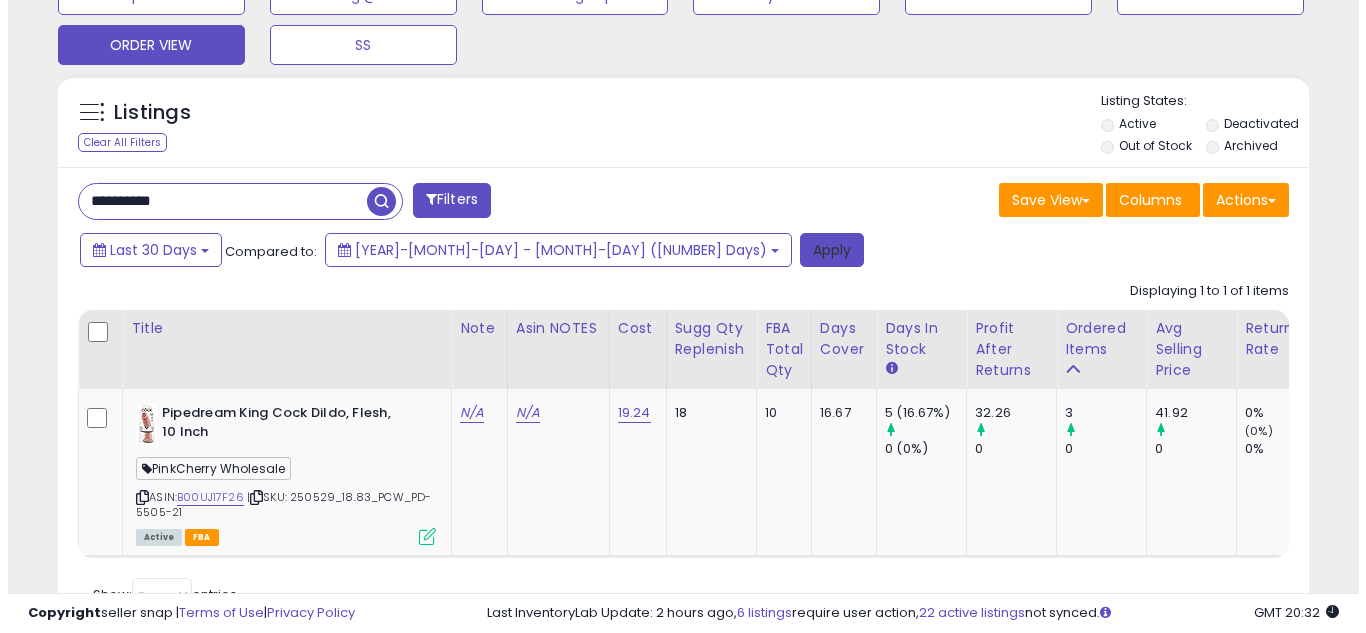 scroll, scrollTop: 637, scrollLeft: 0, axis: vertical 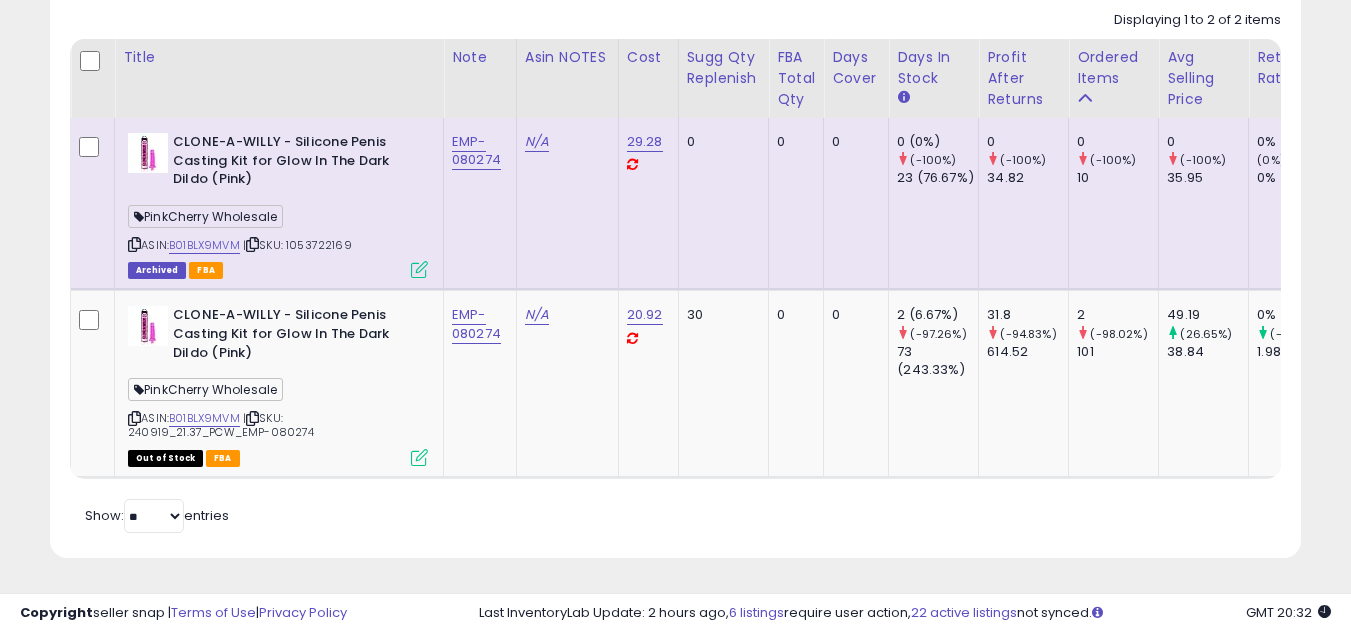 click on "Retrieving listings data..
Displaying 1 to 2 of 2 items
Title
Note" at bounding box center (675, 270) 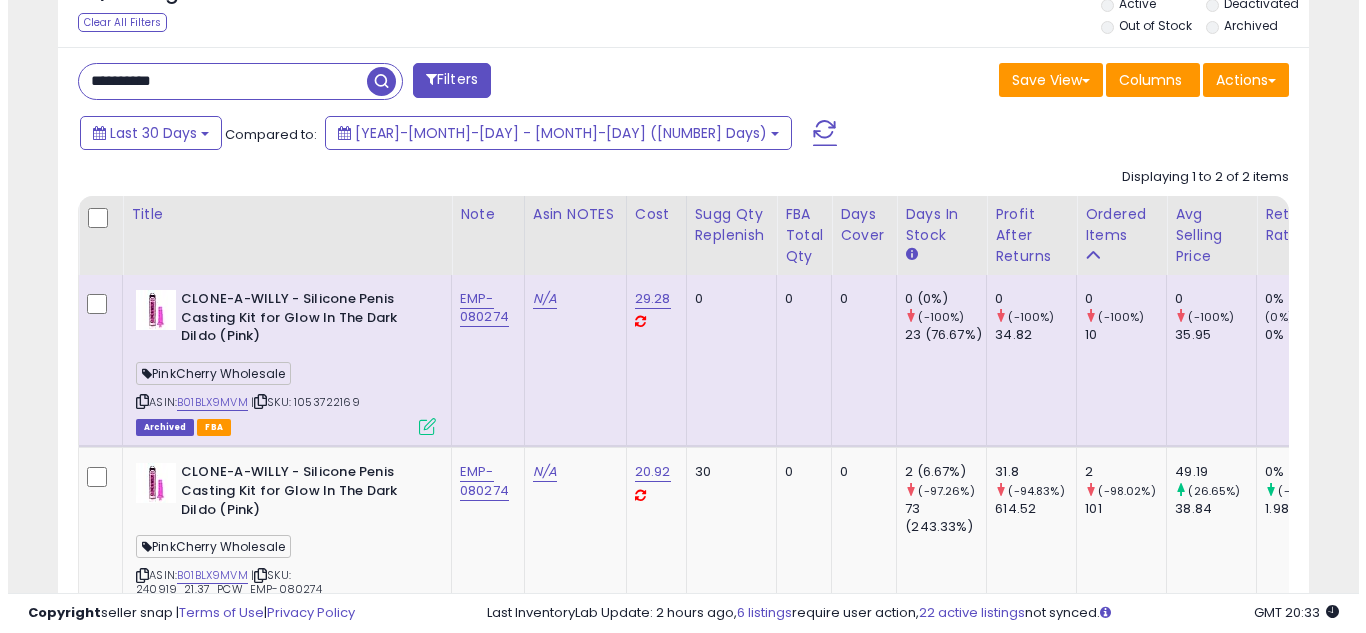 scroll, scrollTop: 597, scrollLeft: 0, axis: vertical 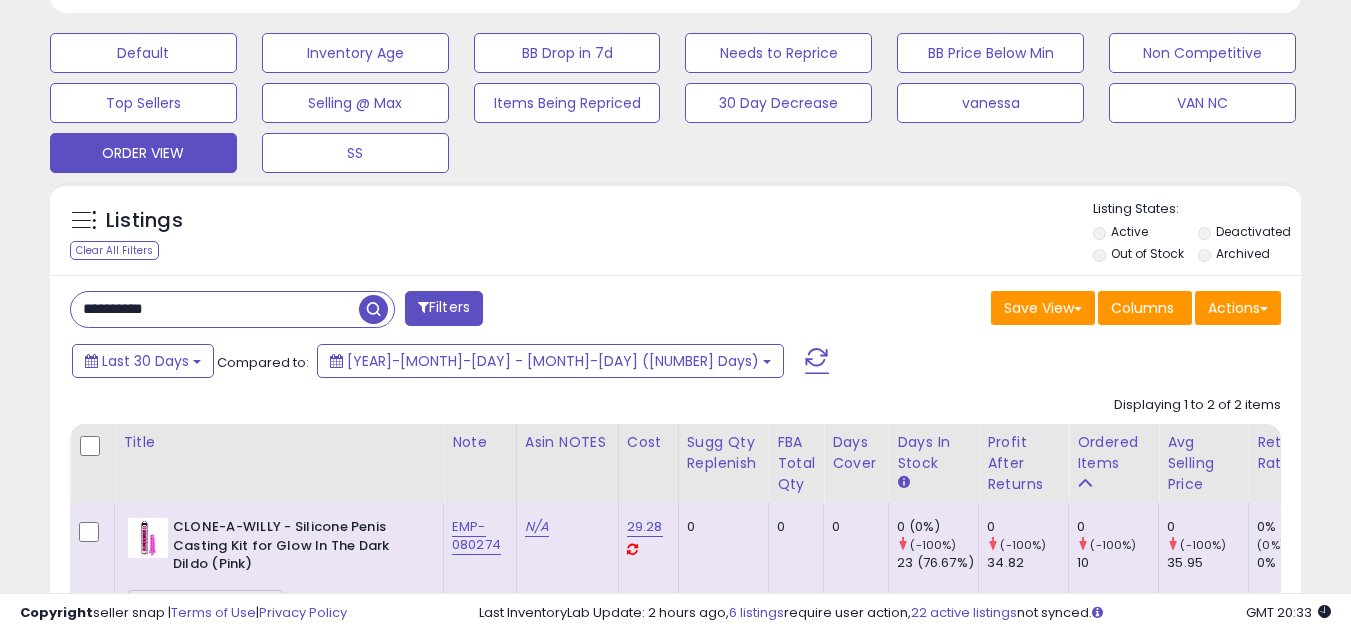 click on "Last 30 Days
Compared to:
2023-Jun-01 - Jul-07 (768 Days)" at bounding box center [521, 363] 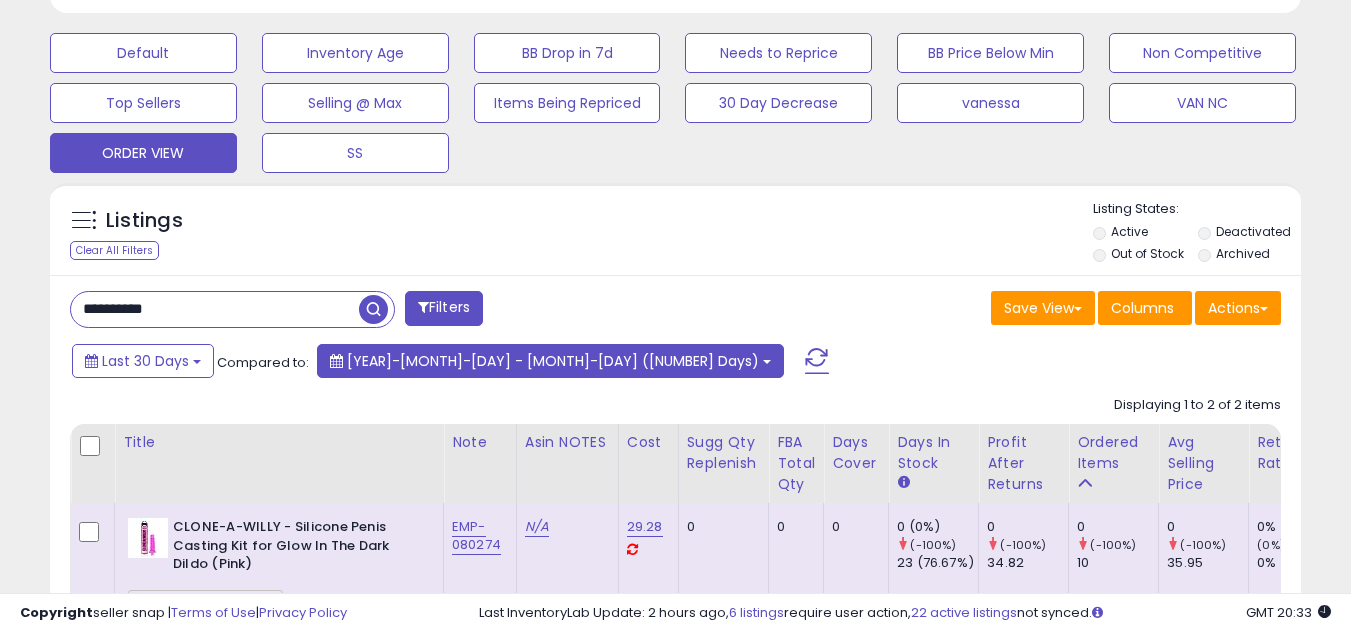 click on "2023-Jun-01 - Jul-07 (768 Days)" at bounding box center [550, 361] 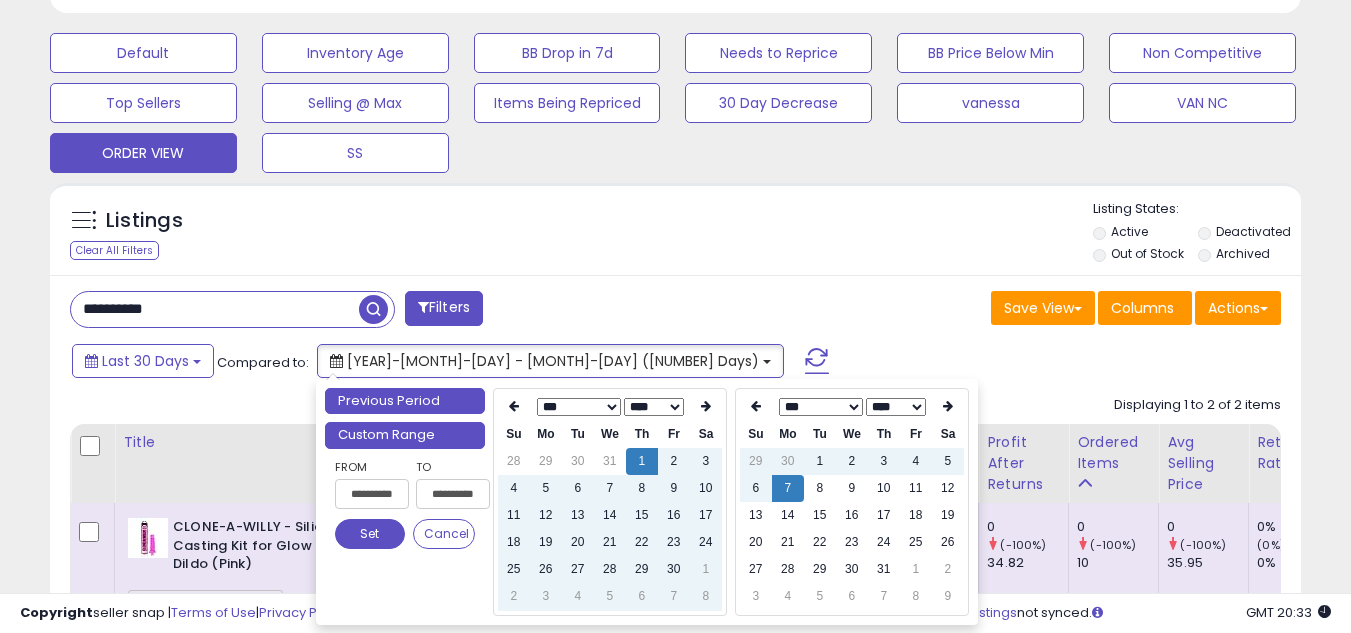 type on "**********" 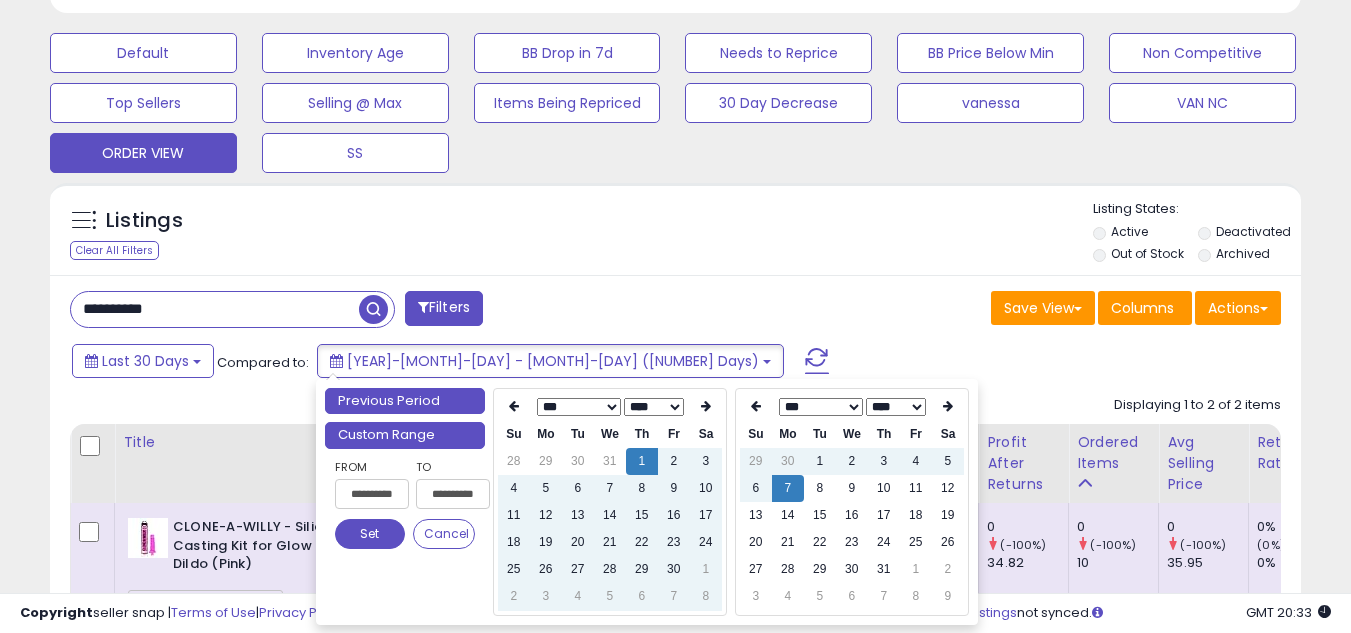 click on "Previous Period" at bounding box center [405, 401] 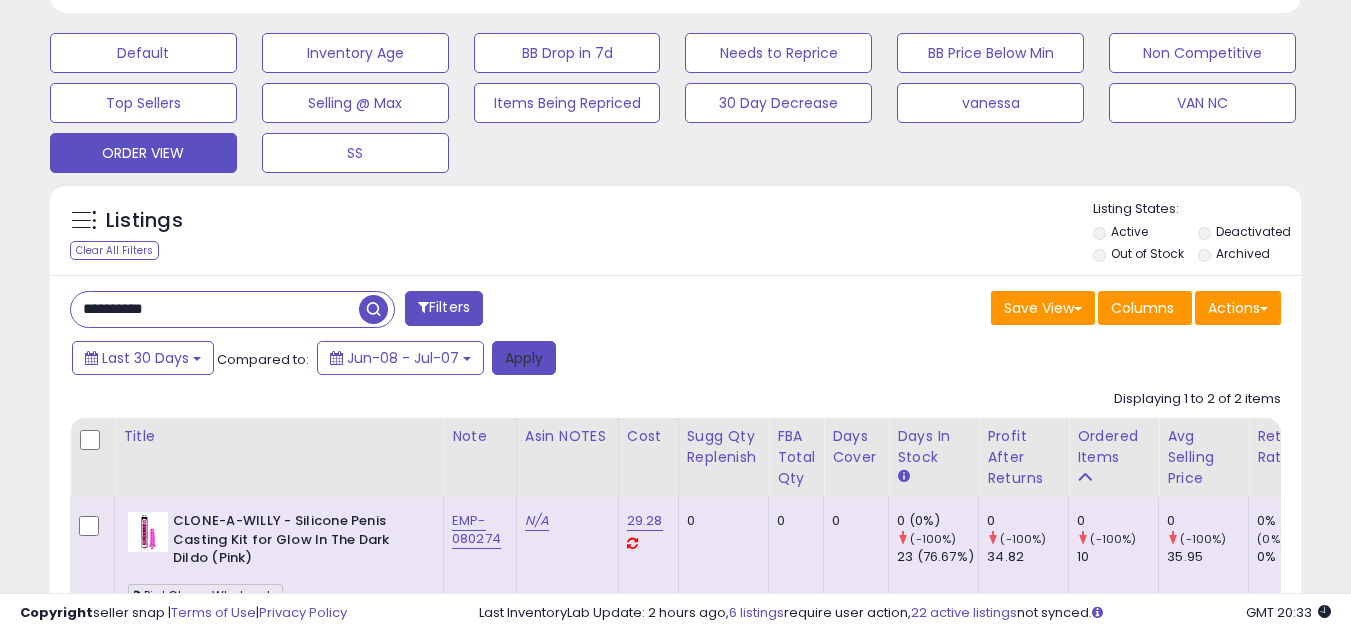 click on "Apply" at bounding box center [524, 358] 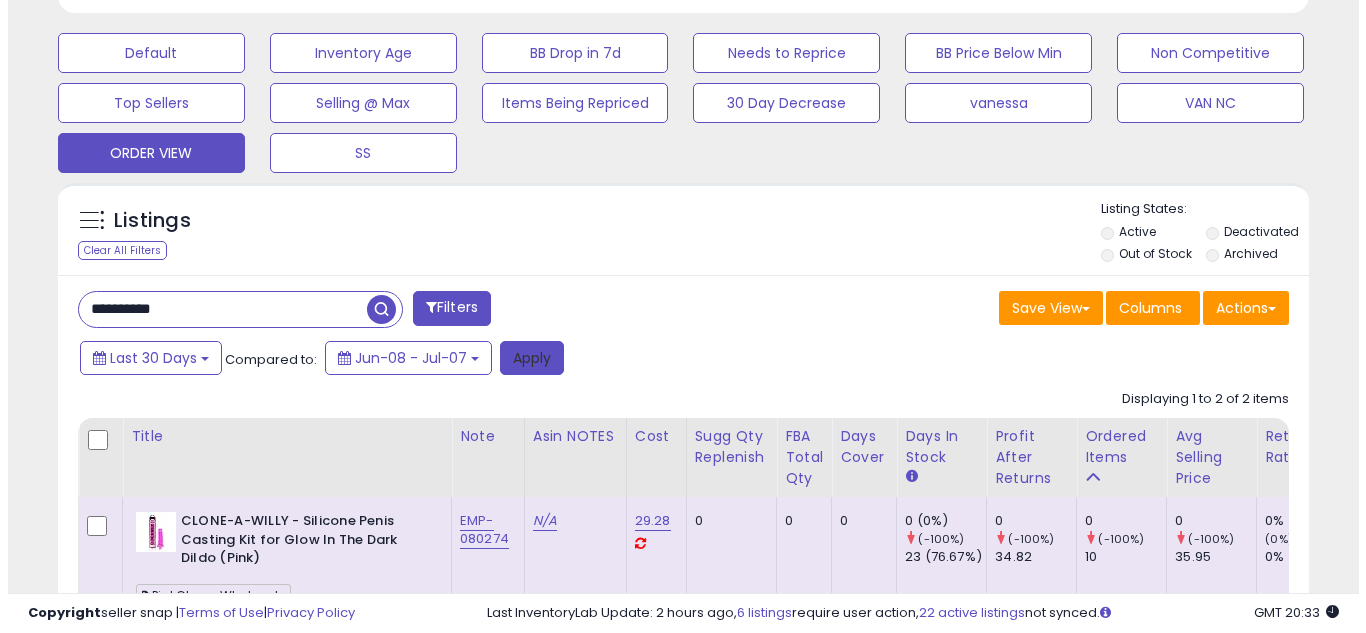 scroll, scrollTop: 999590, scrollLeft: 999267, axis: both 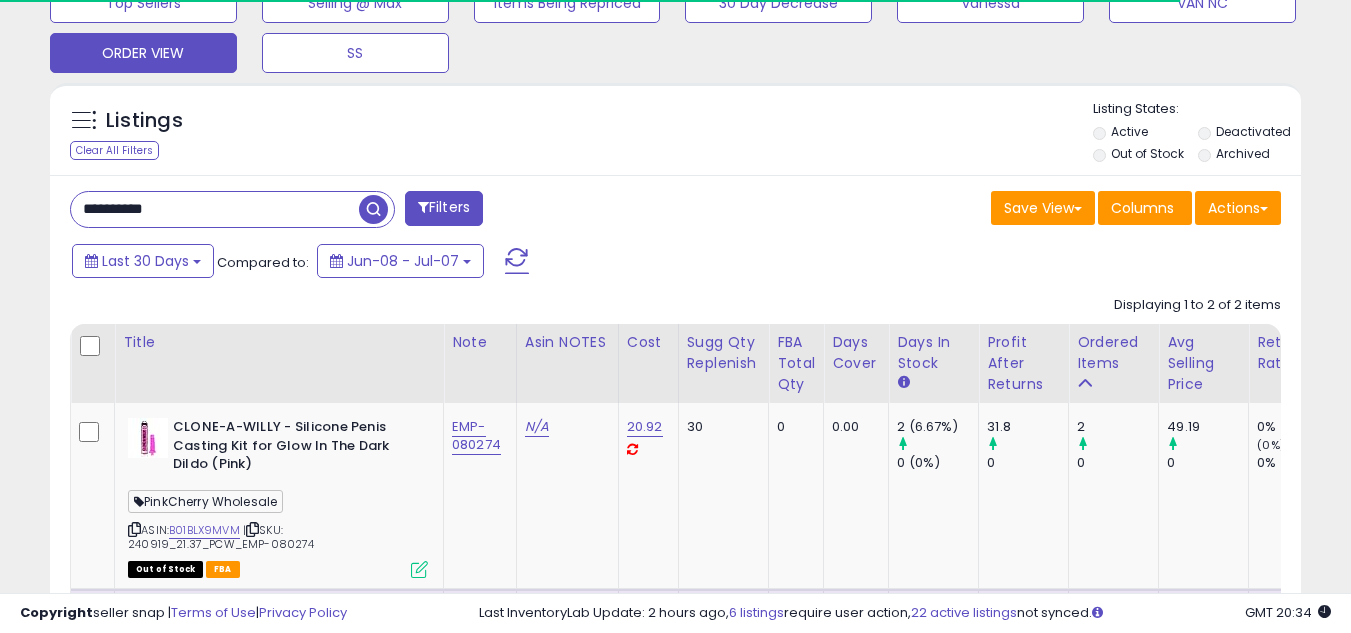 click on "**********" at bounding box center (215, 209) 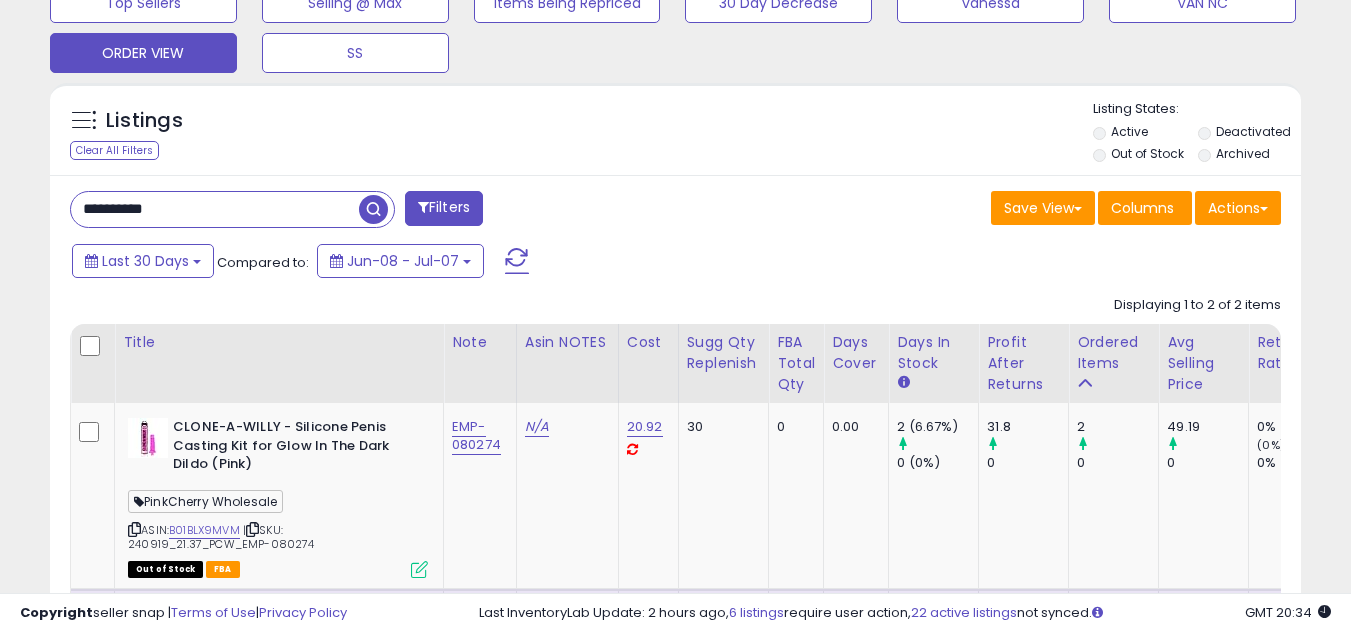 click on "**********" at bounding box center (215, 209) 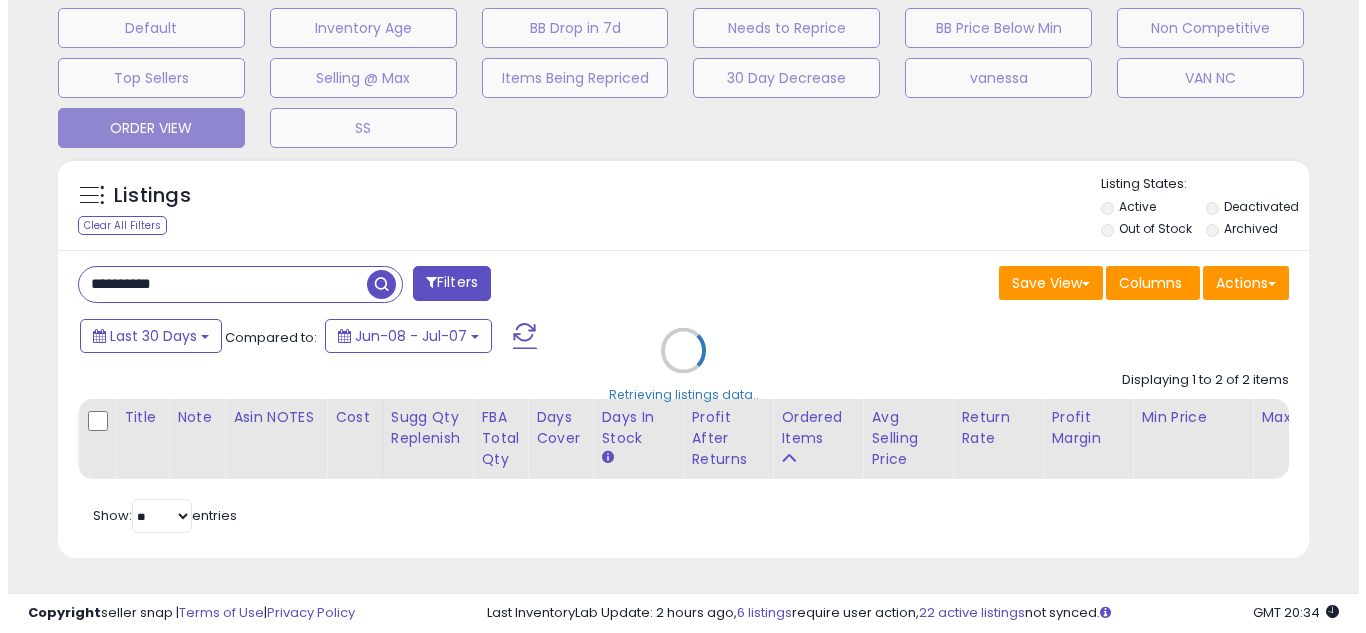 scroll, scrollTop: 637, scrollLeft: 0, axis: vertical 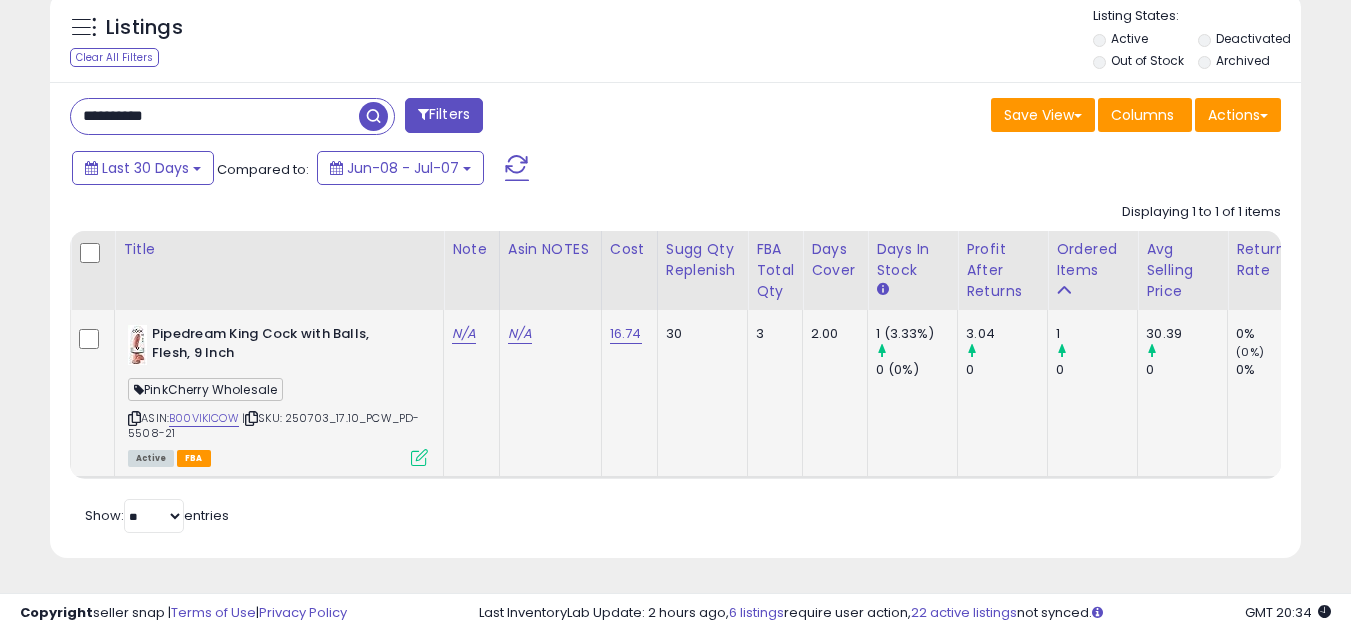 click at bounding box center [134, 418] 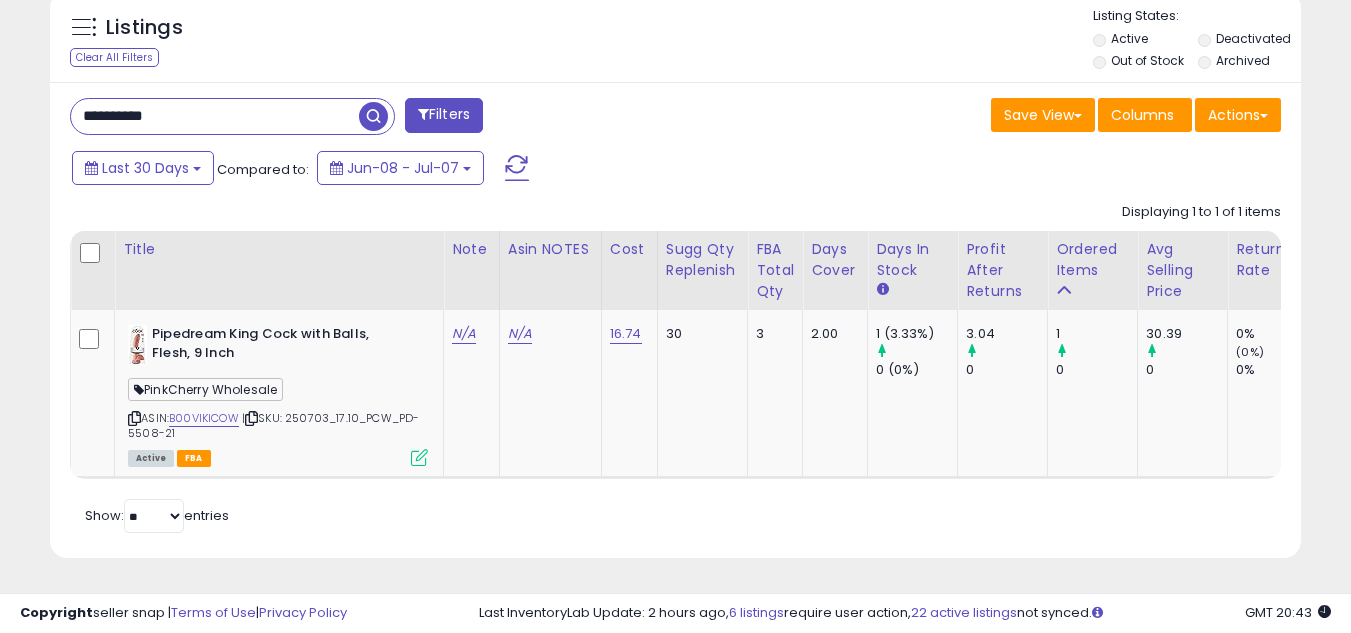 click on "**********" at bounding box center (215, 116) 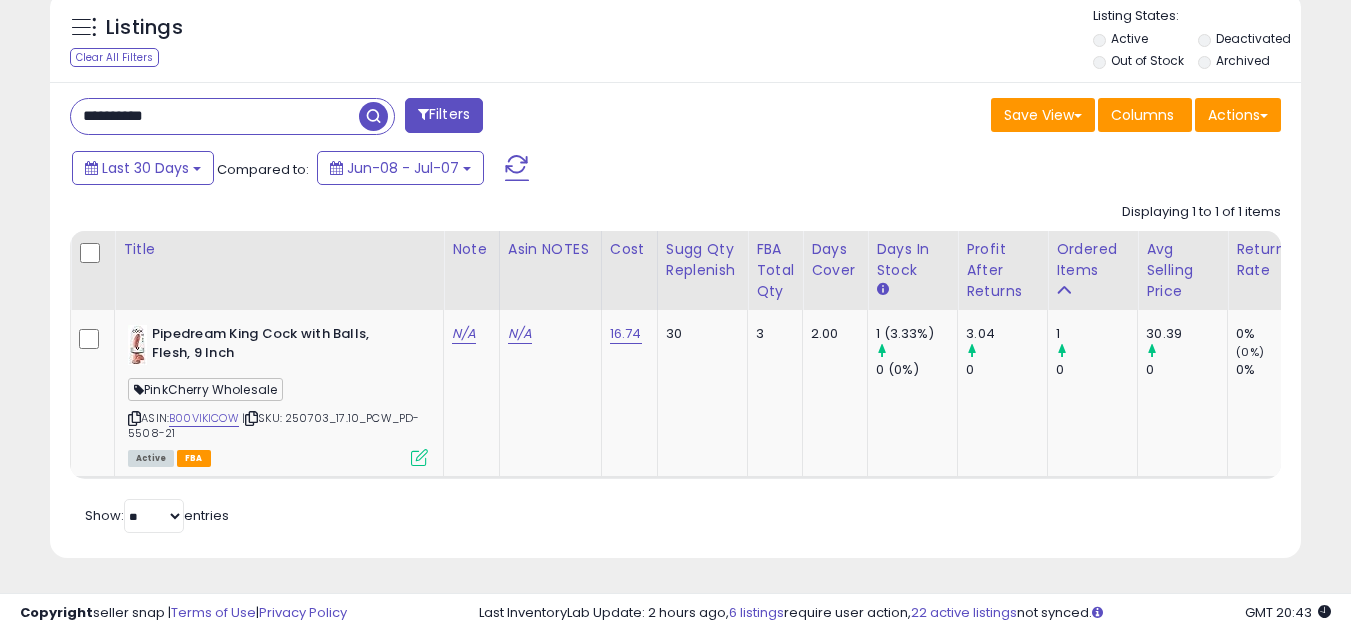 click on "**********" at bounding box center [215, 116] 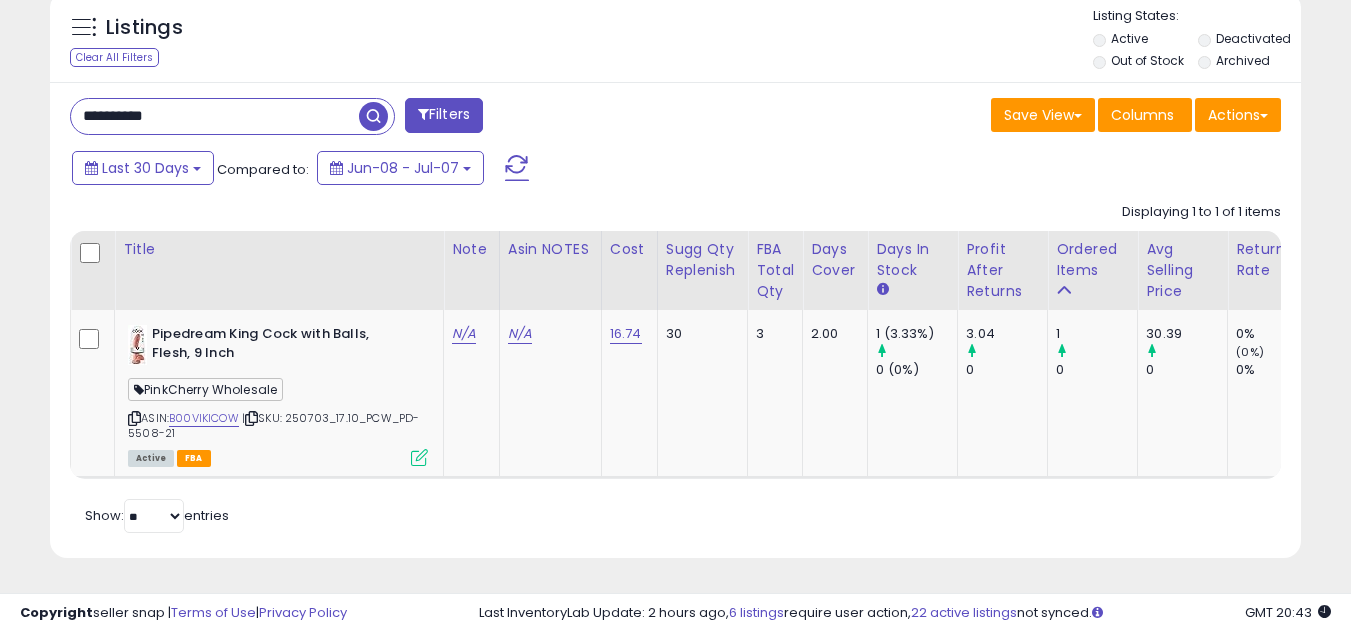 paste 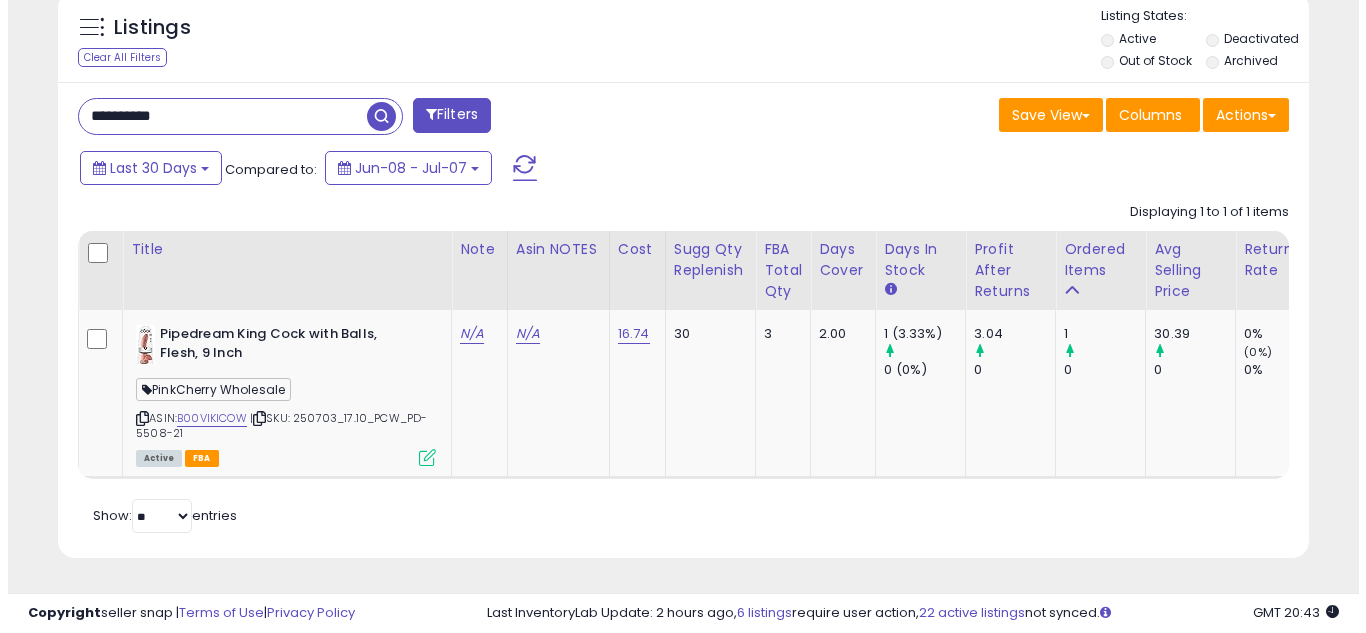 scroll, scrollTop: 637, scrollLeft: 0, axis: vertical 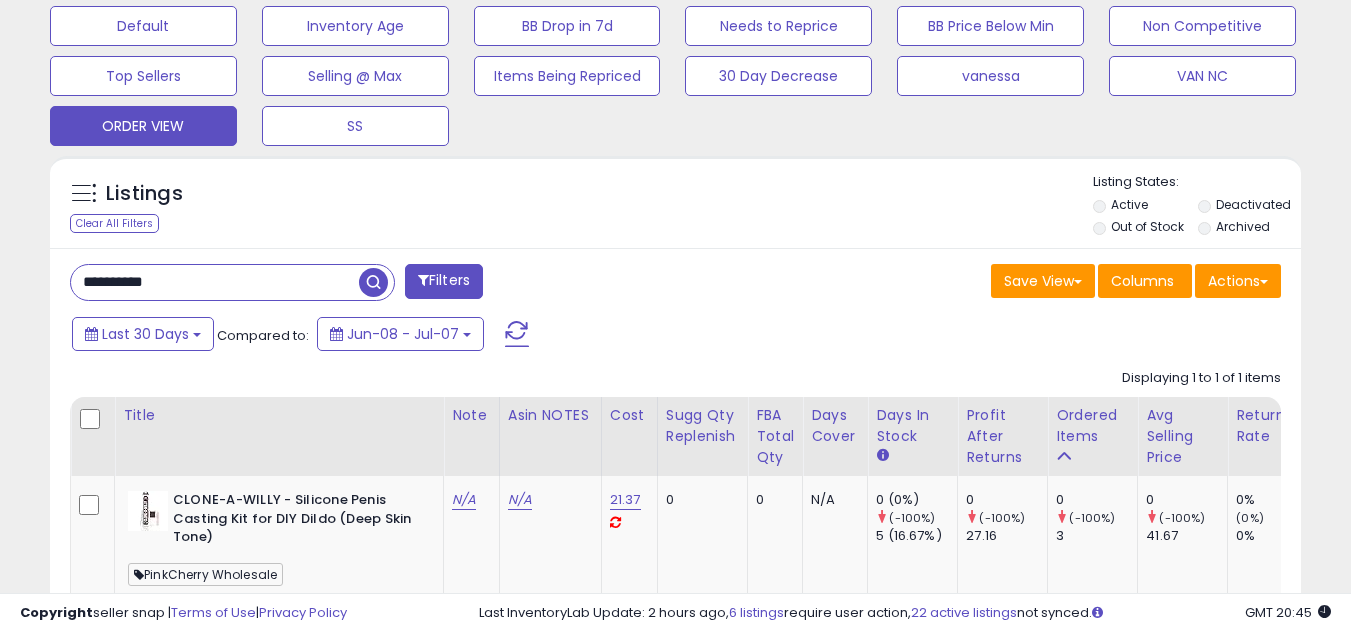 click on "**********" at bounding box center (215, 282) 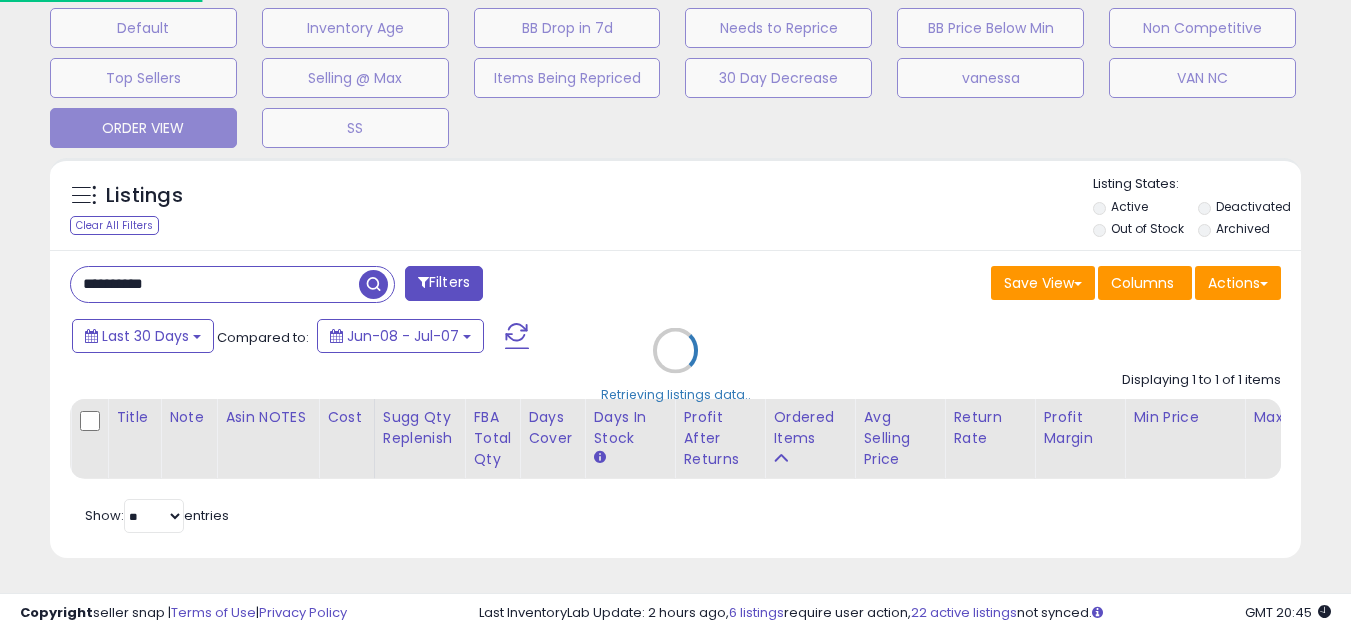scroll, scrollTop: 999590, scrollLeft: 999267, axis: both 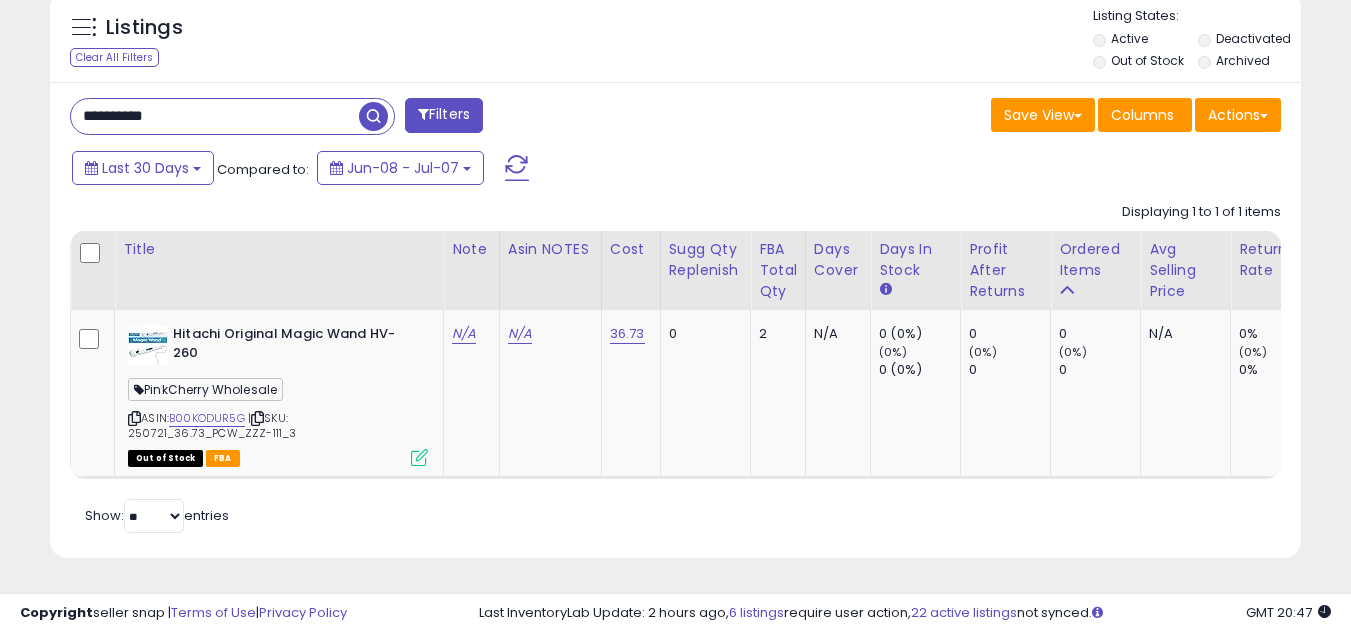 click on "**********" at bounding box center (215, 116) 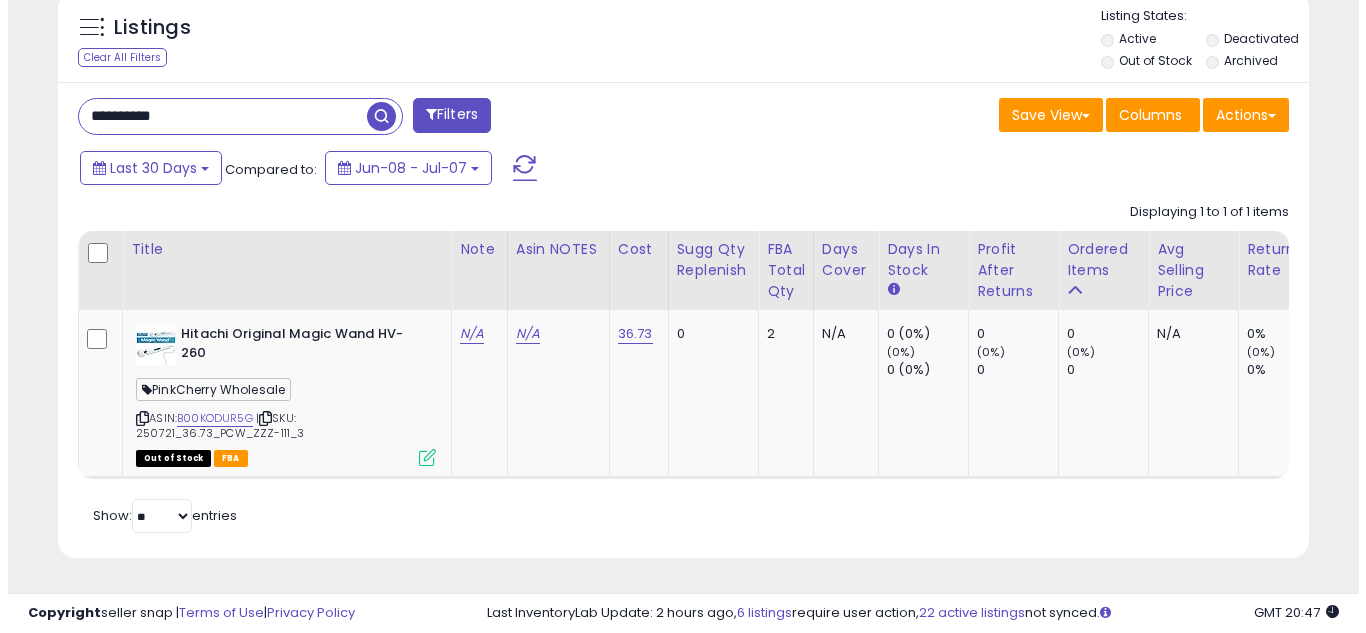 scroll, scrollTop: 637, scrollLeft: 0, axis: vertical 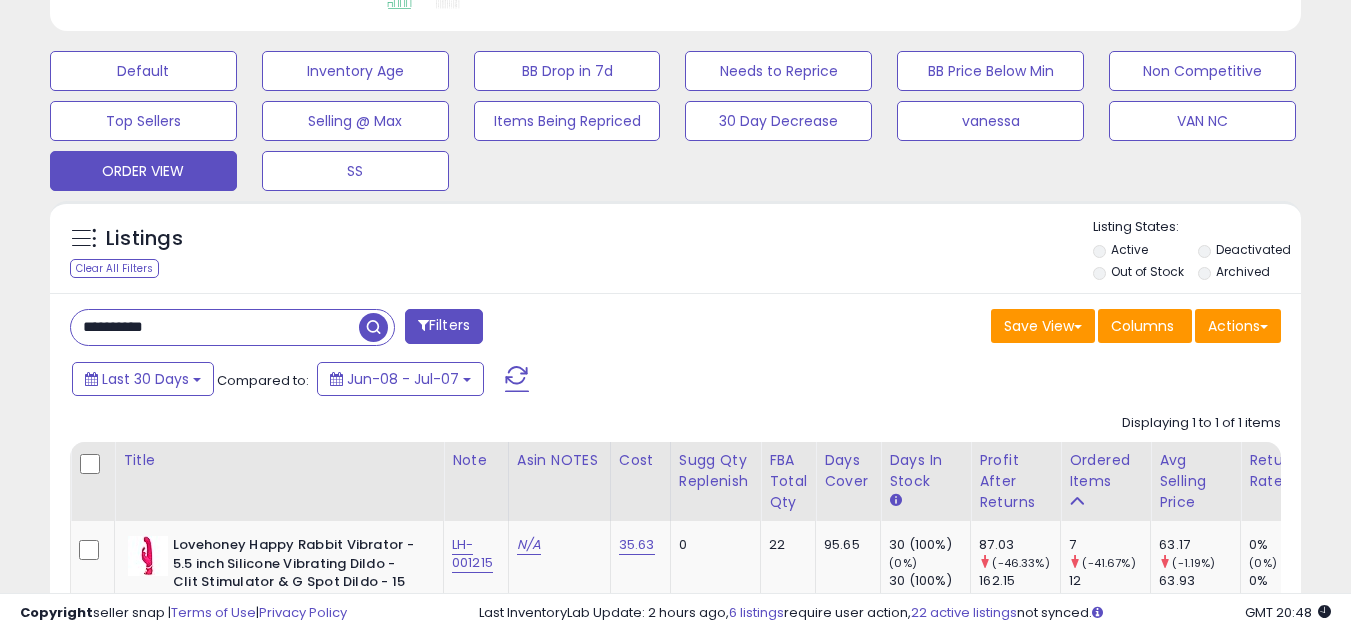 click on "**********" at bounding box center [215, 327] 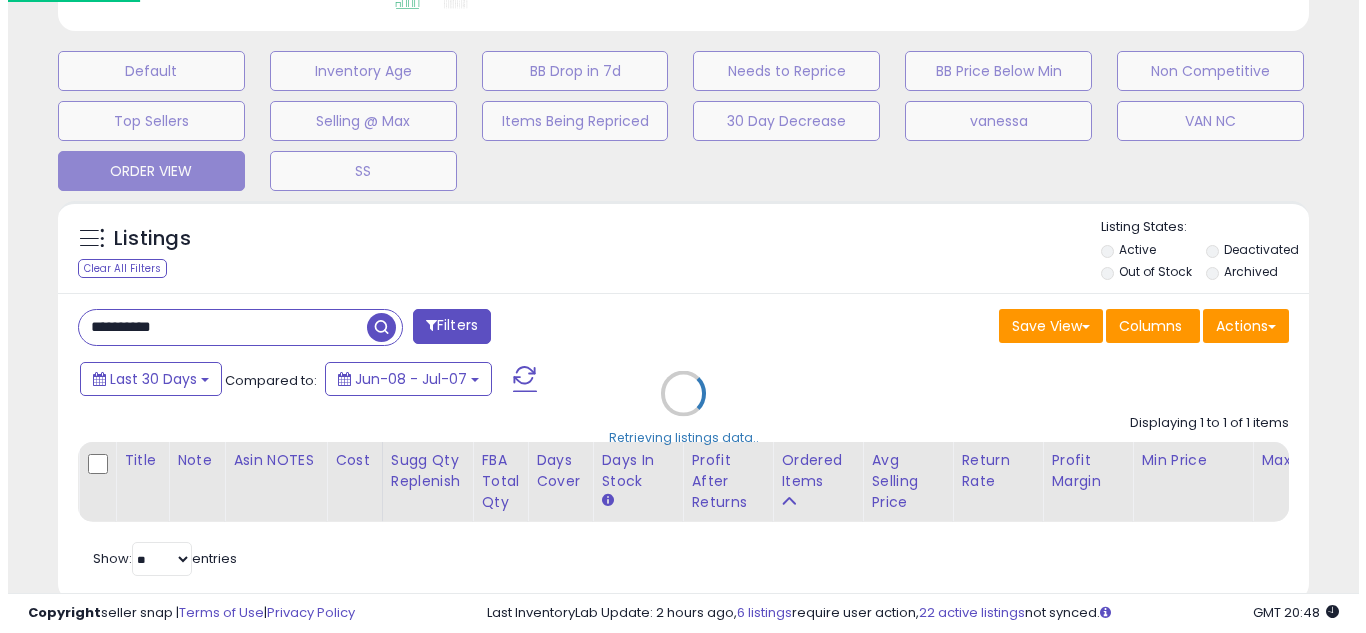 scroll, scrollTop: 999590, scrollLeft: 999267, axis: both 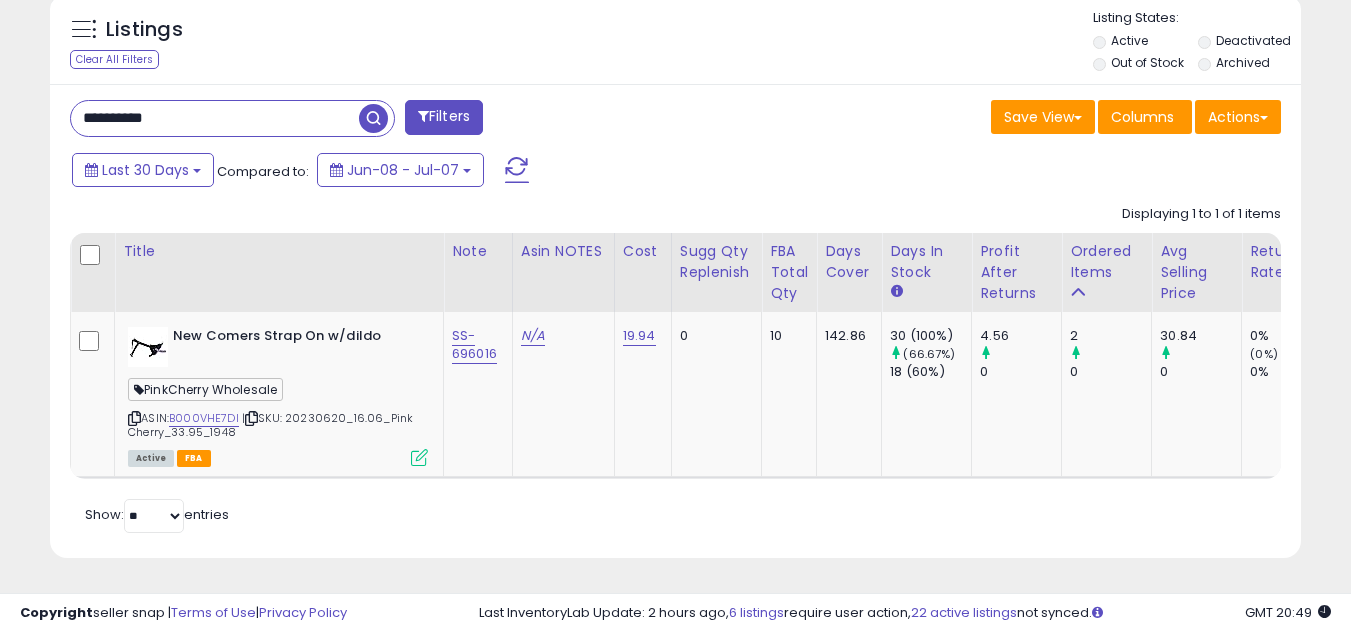 click on "**********" at bounding box center [215, 118] 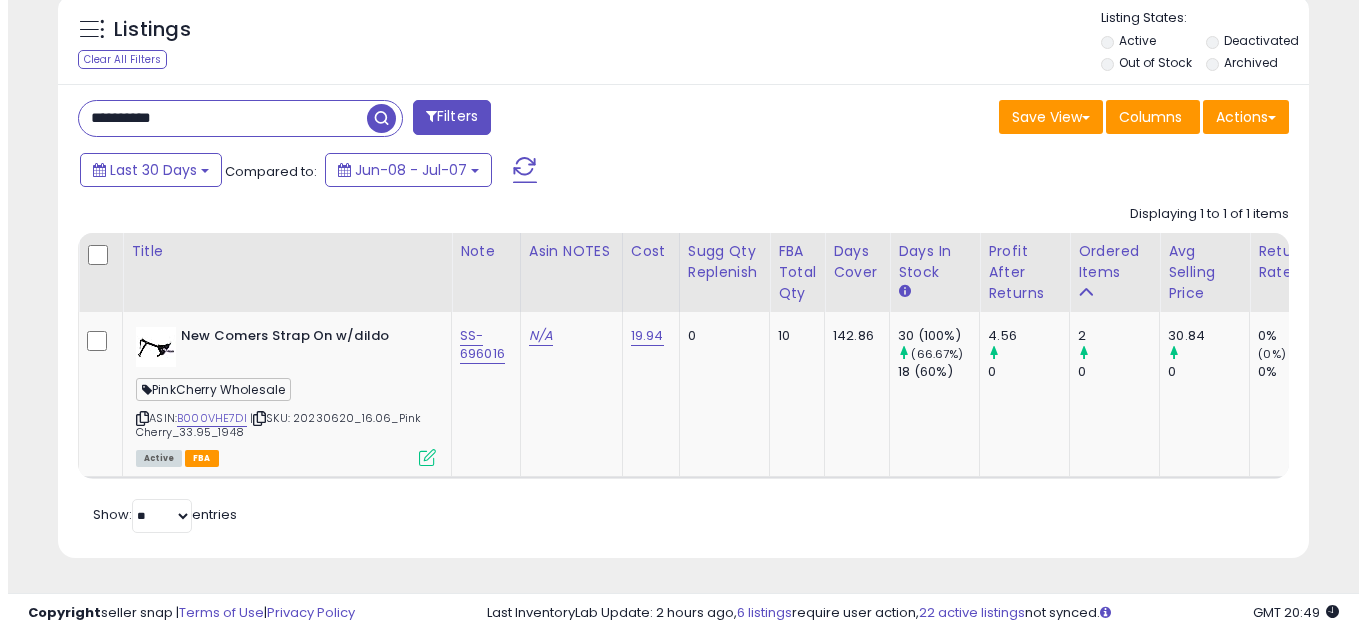 scroll, scrollTop: 637, scrollLeft: 0, axis: vertical 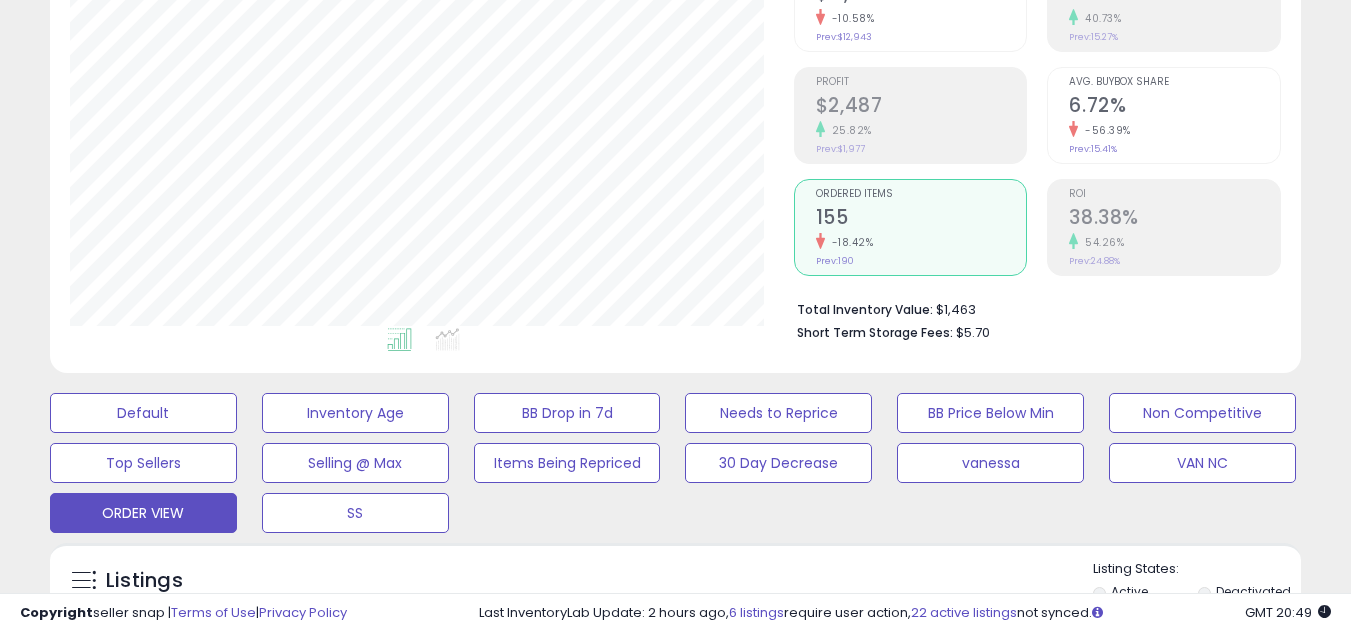 click on "-18.42%" at bounding box center (921, 242) 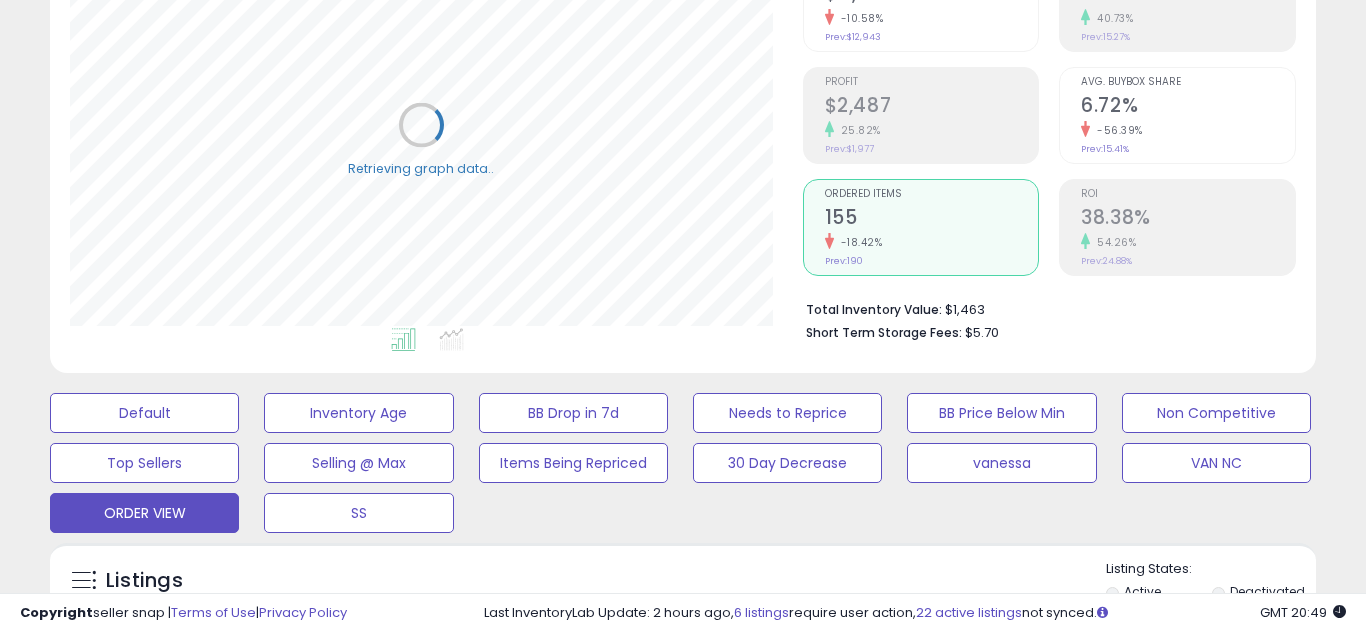 scroll, scrollTop: 999590, scrollLeft: 999267, axis: both 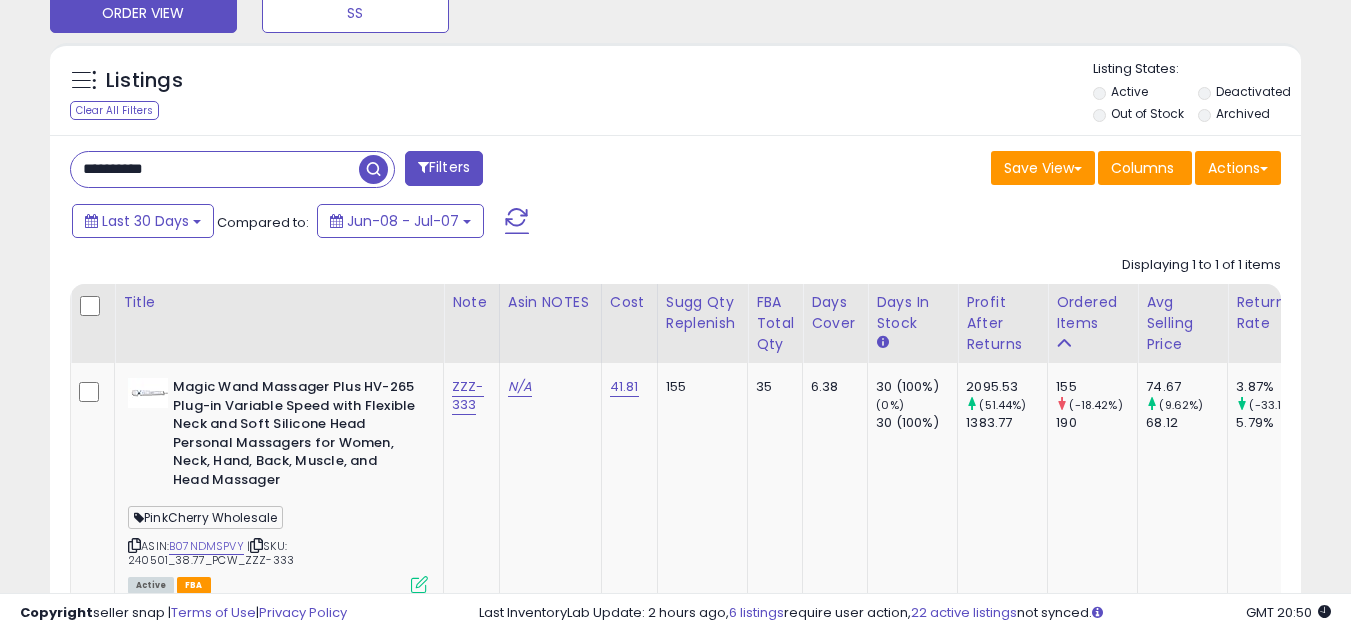 click on "**********" at bounding box center [215, 169] 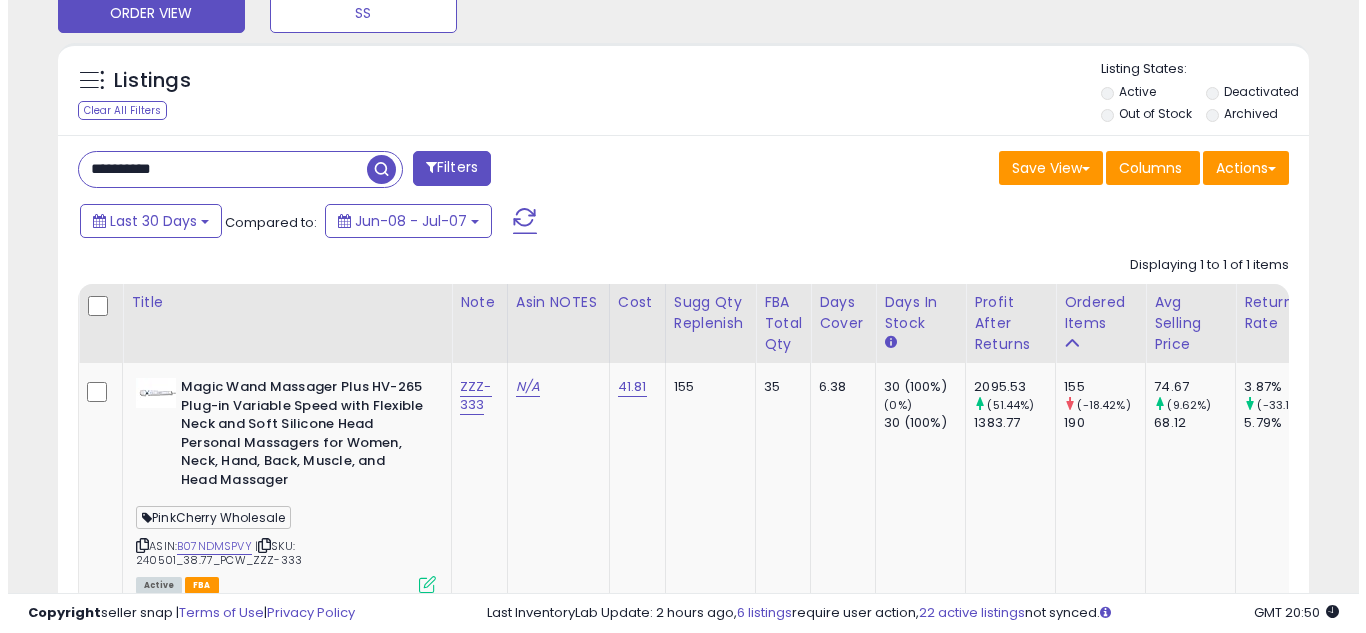 scroll, scrollTop: 637, scrollLeft: 0, axis: vertical 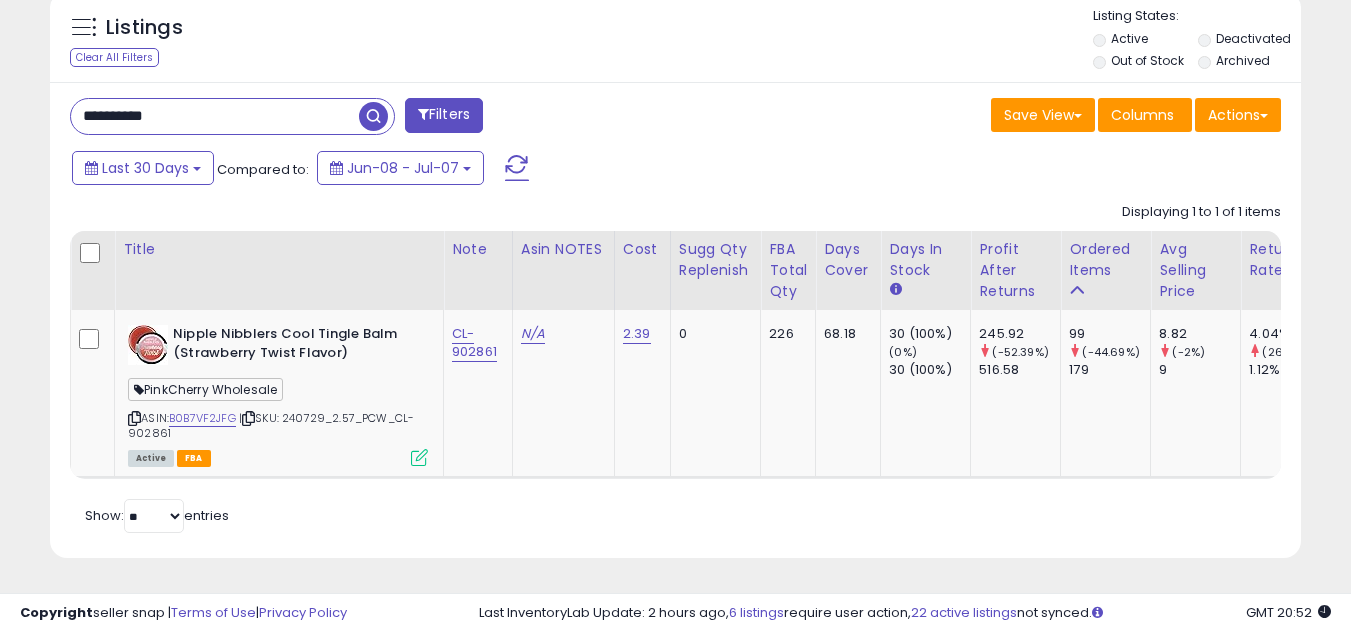 click on "**********" at bounding box center [215, 116] 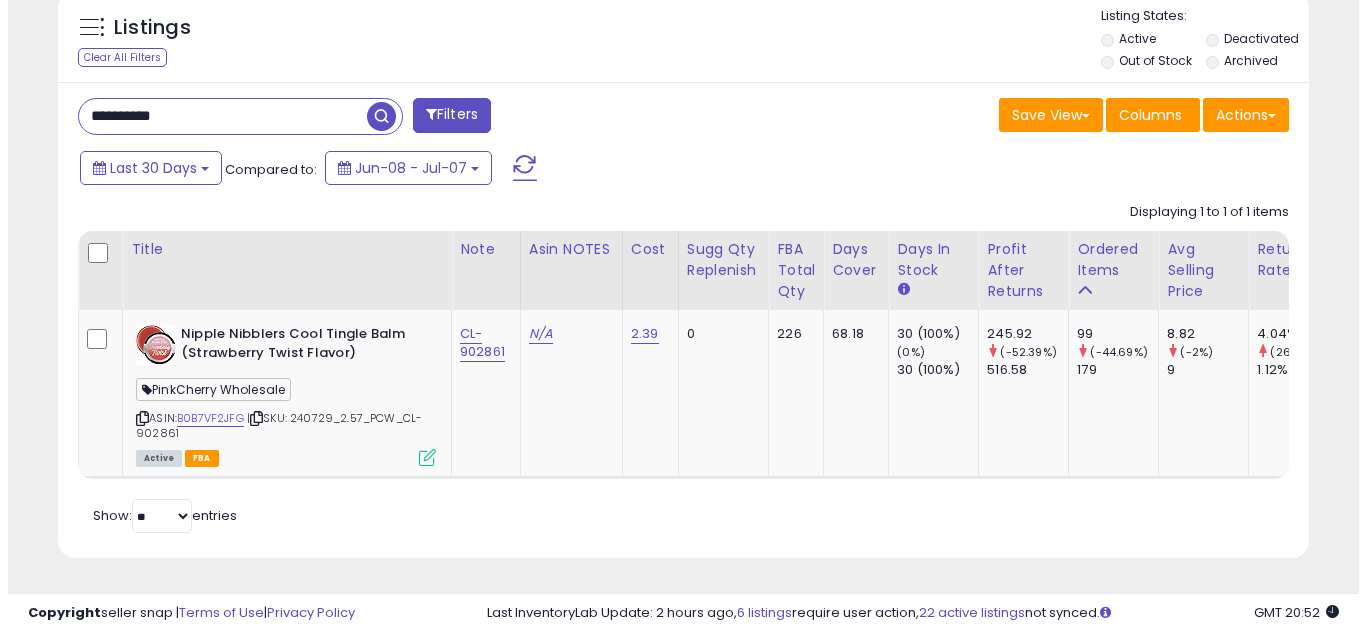 scroll, scrollTop: 637, scrollLeft: 0, axis: vertical 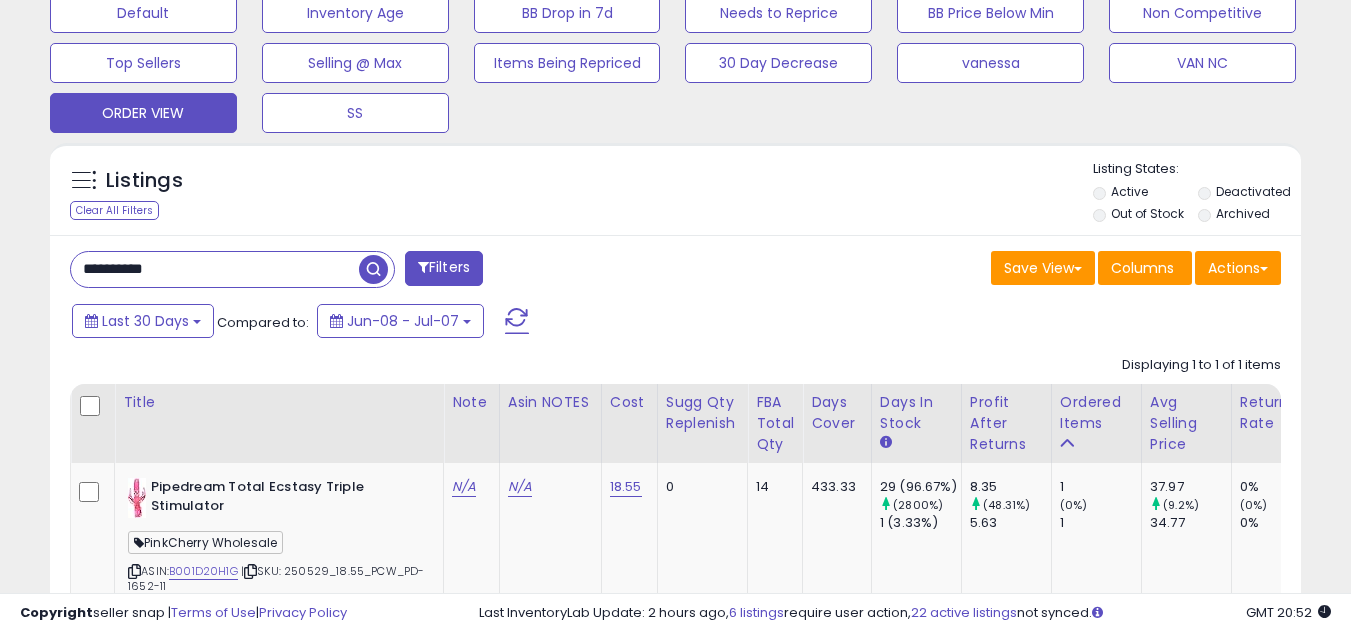 click on "**********" at bounding box center (215, 269) 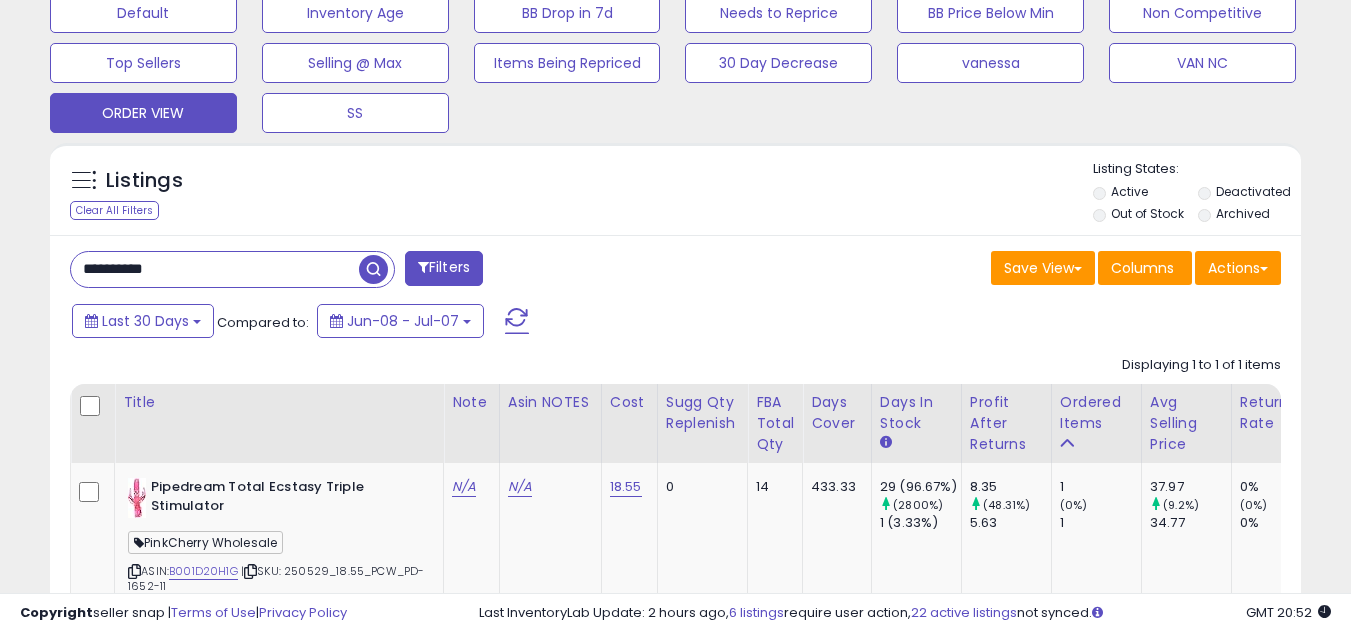 click on "**********" at bounding box center (215, 269) 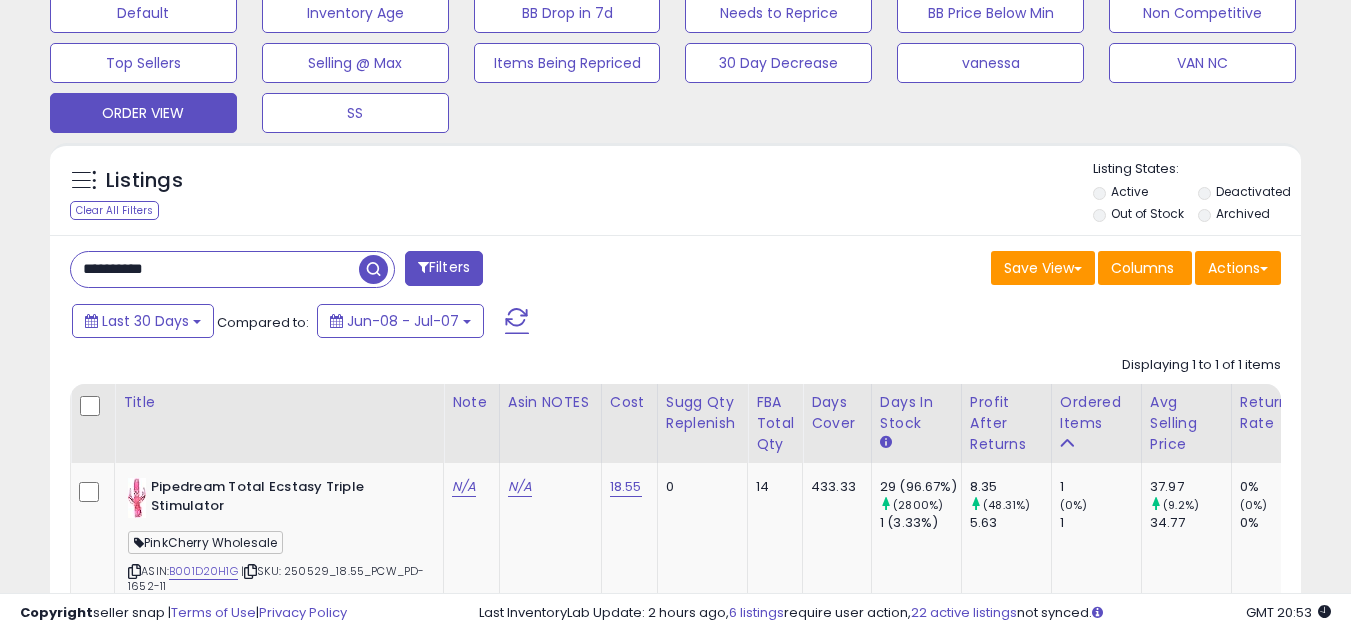 paste 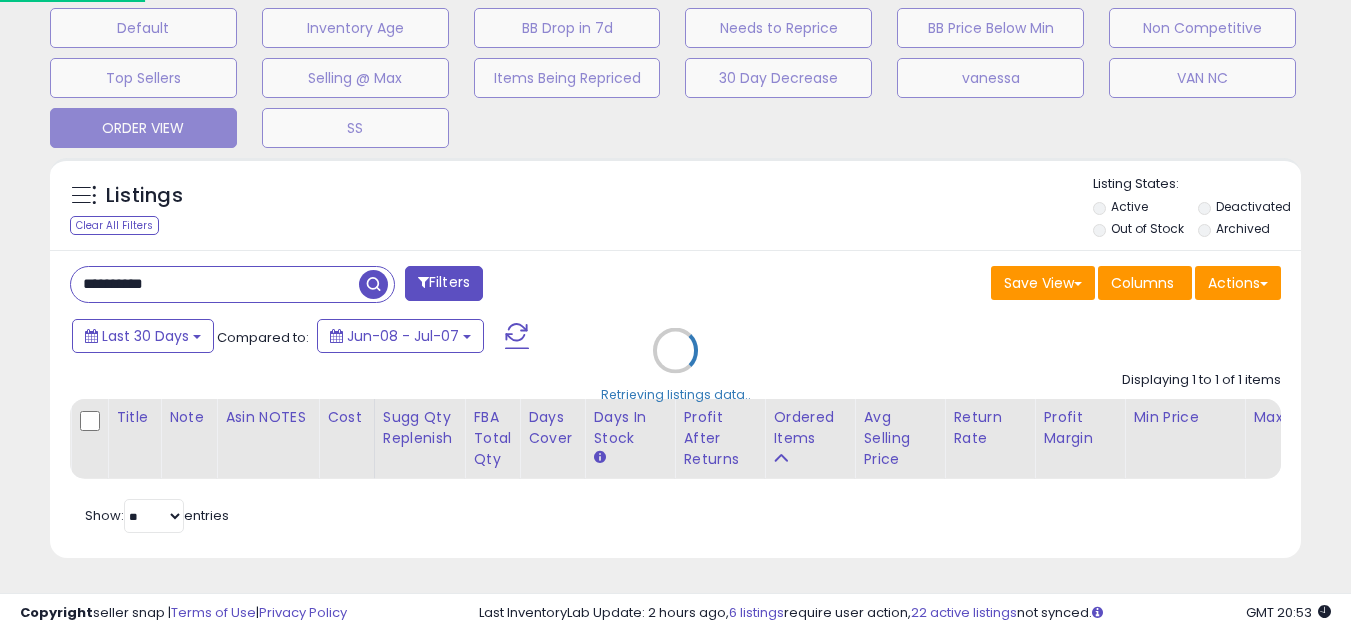 scroll, scrollTop: 999590, scrollLeft: 999267, axis: both 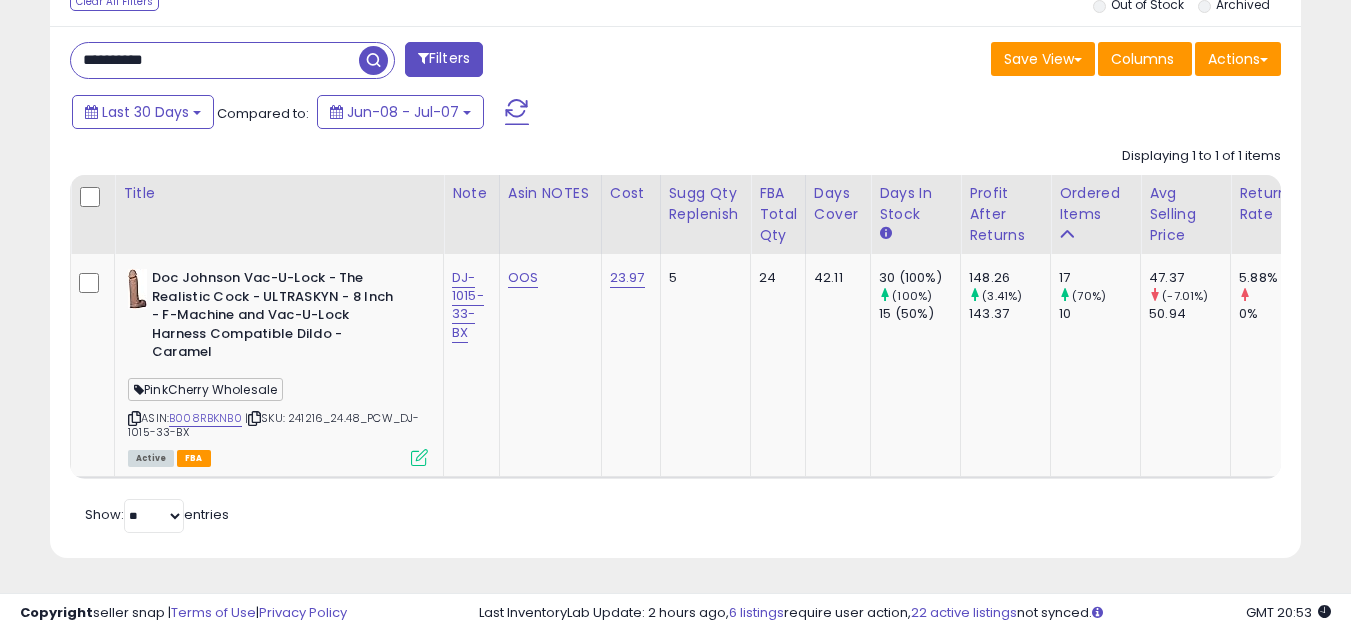 click on "**********" at bounding box center (215, 60) 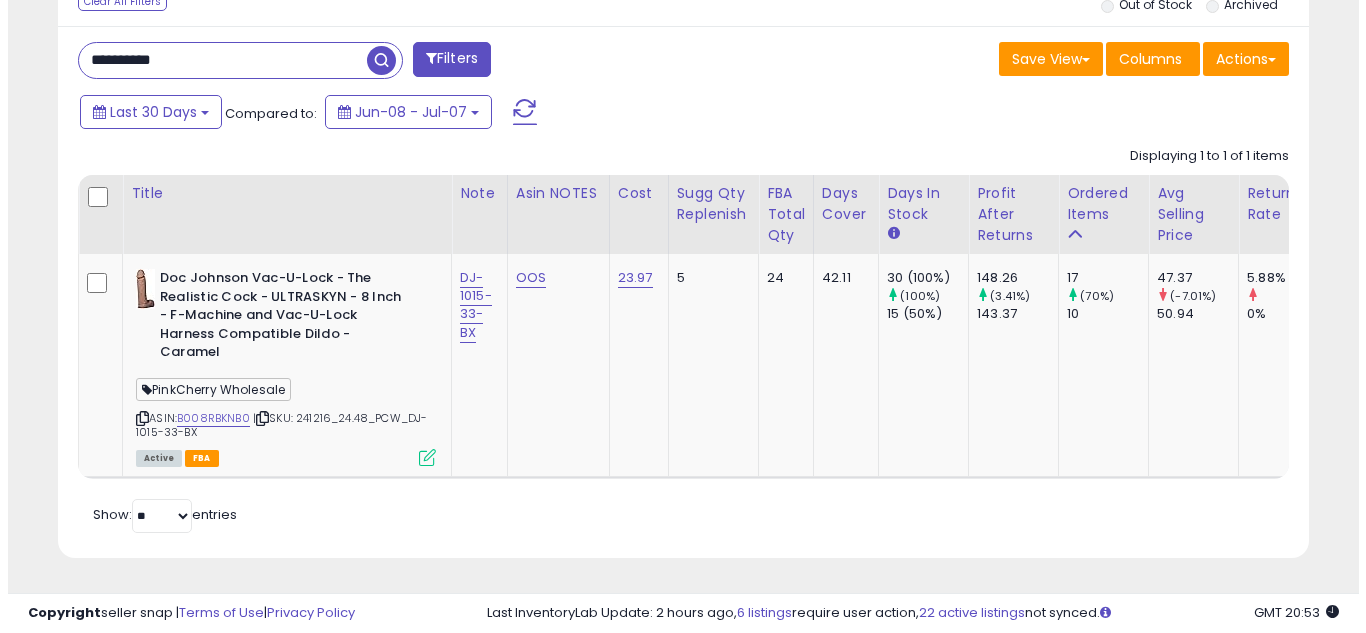 scroll, scrollTop: 637, scrollLeft: 0, axis: vertical 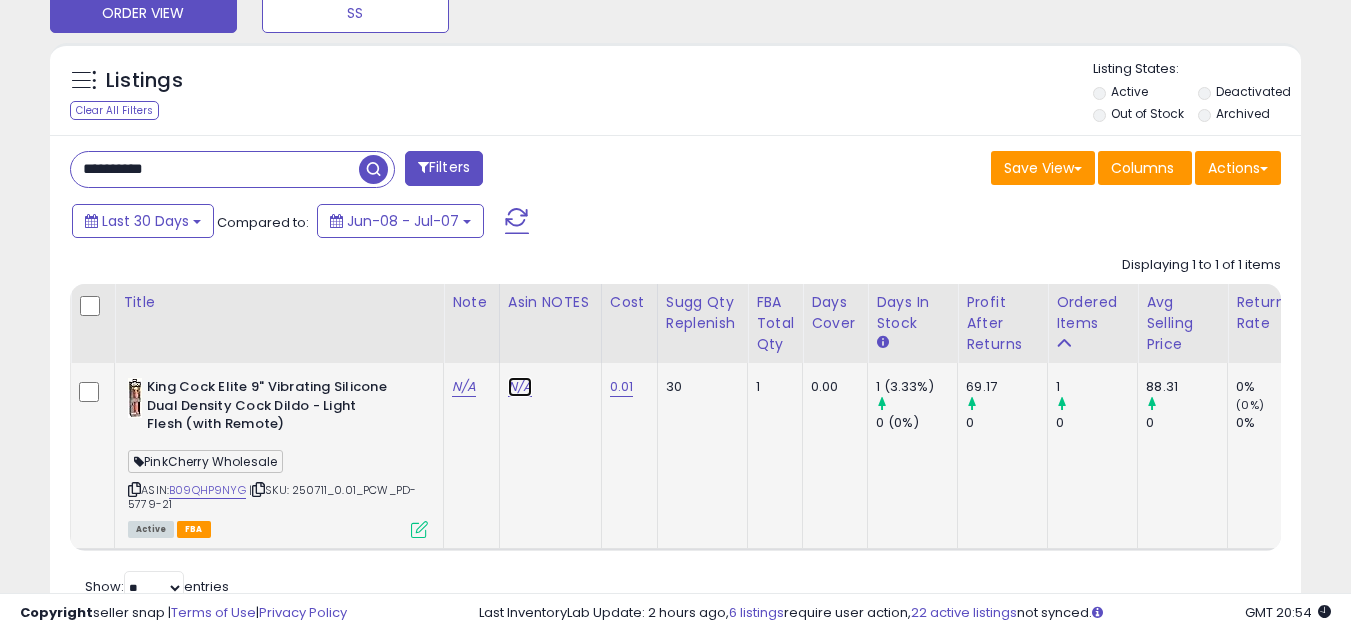 click on "N/A" at bounding box center (520, 387) 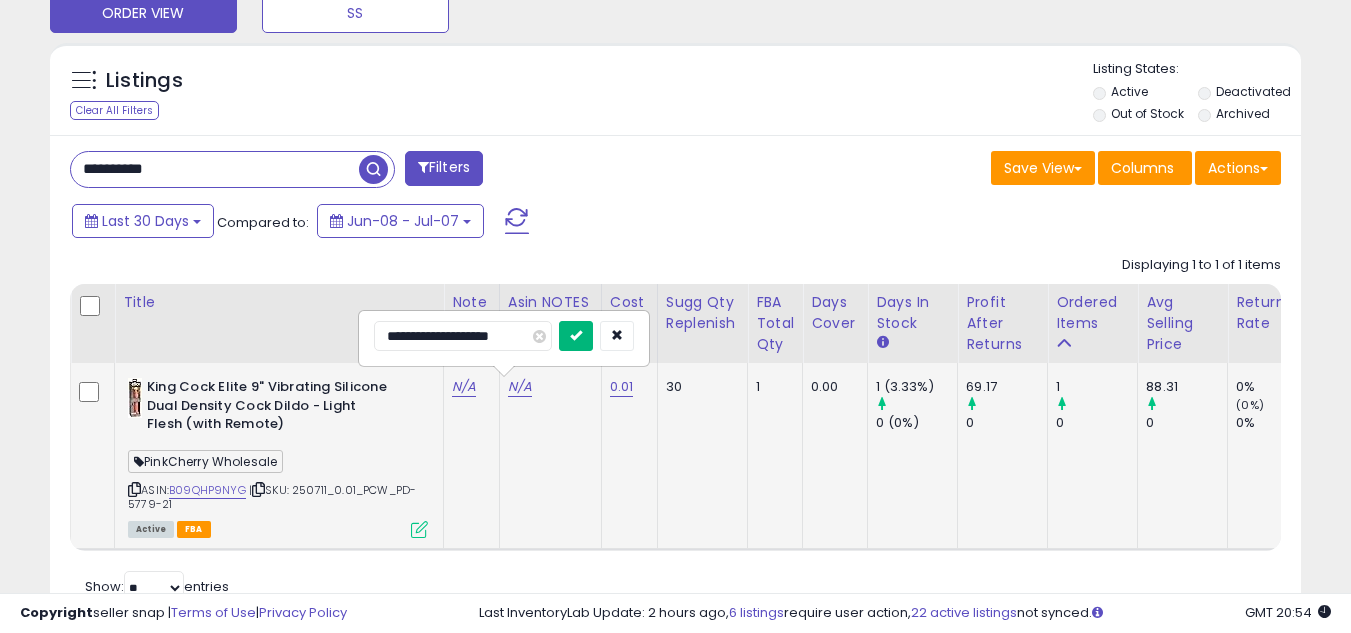 type on "**********" 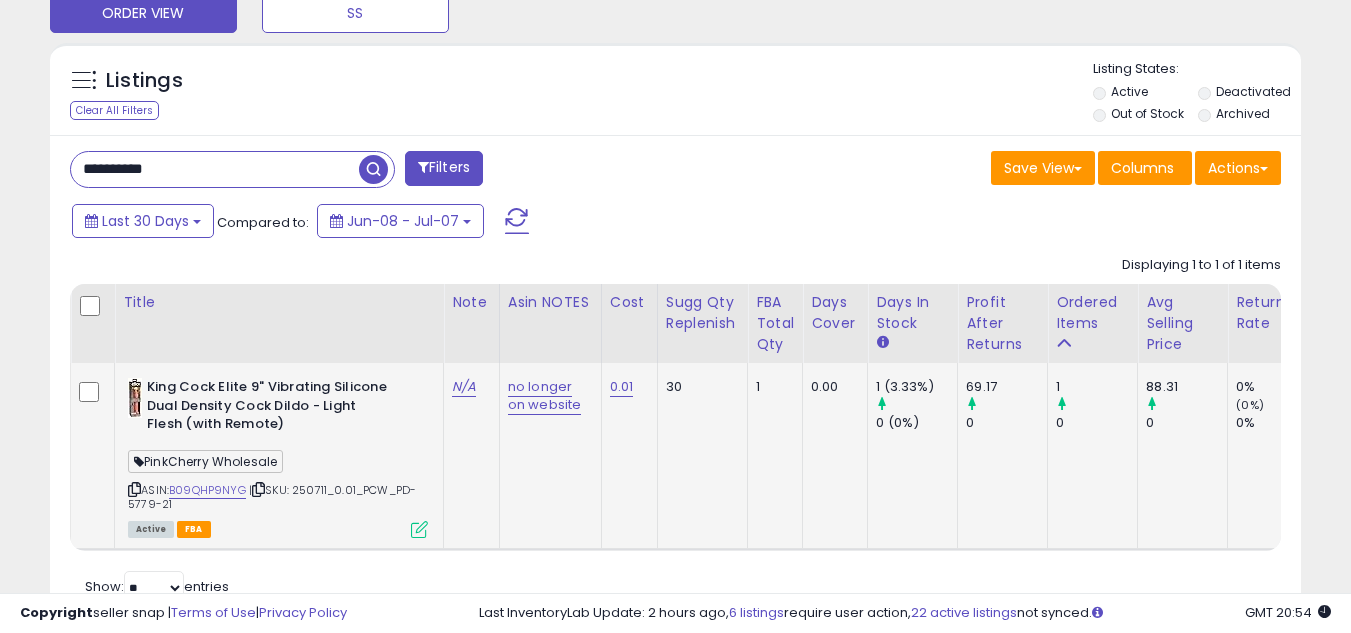 click on "Last 30 Days
Compared to:
Jun-08 - Jul-07" at bounding box center [521, 223] 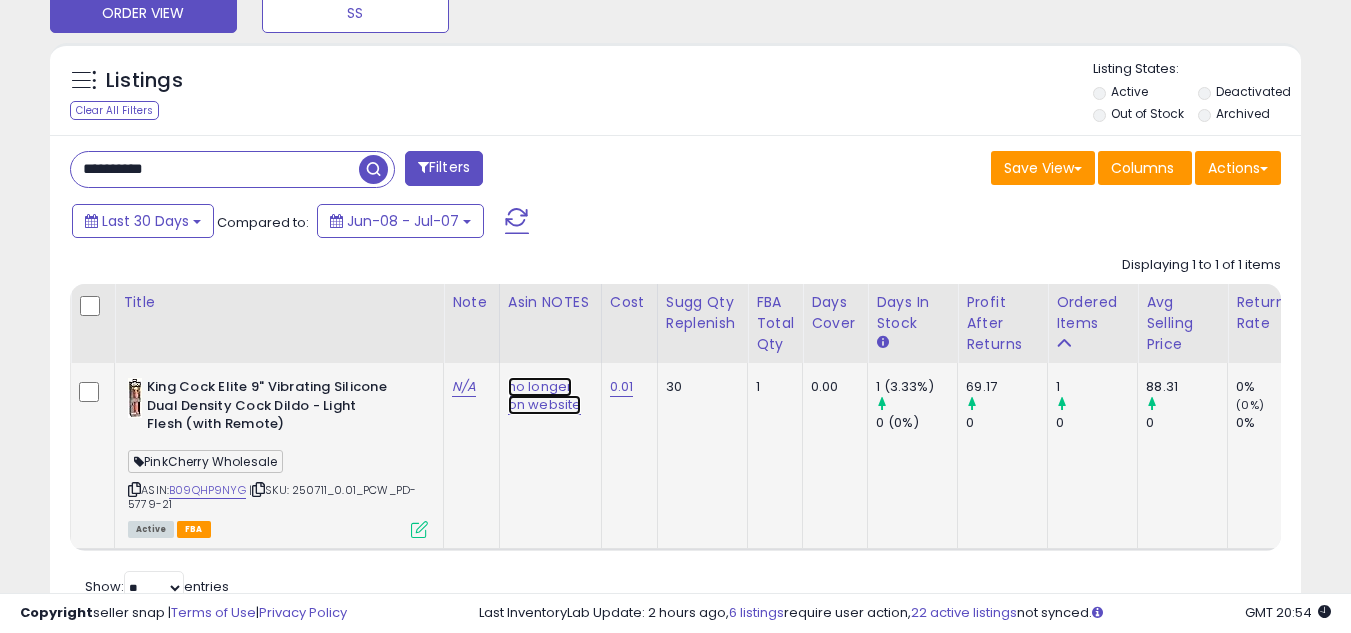 click on "no longer on website" at bounding box center (545, 396) 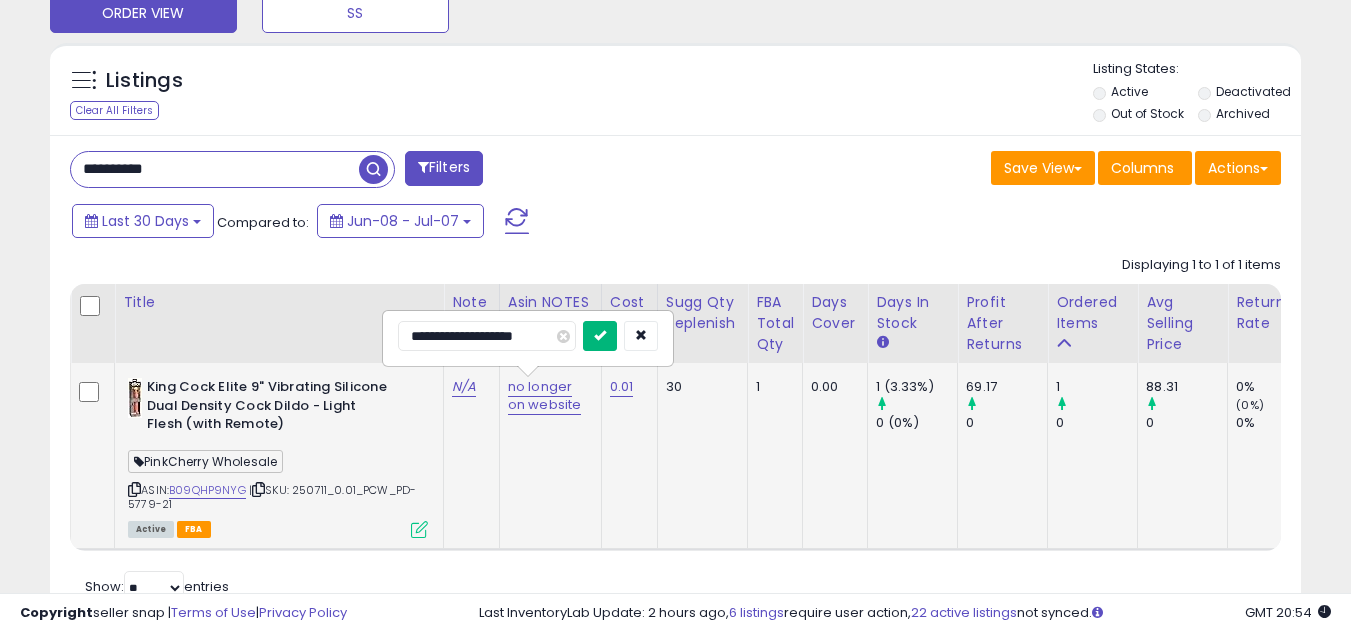 click at bounding box center (600, 336) 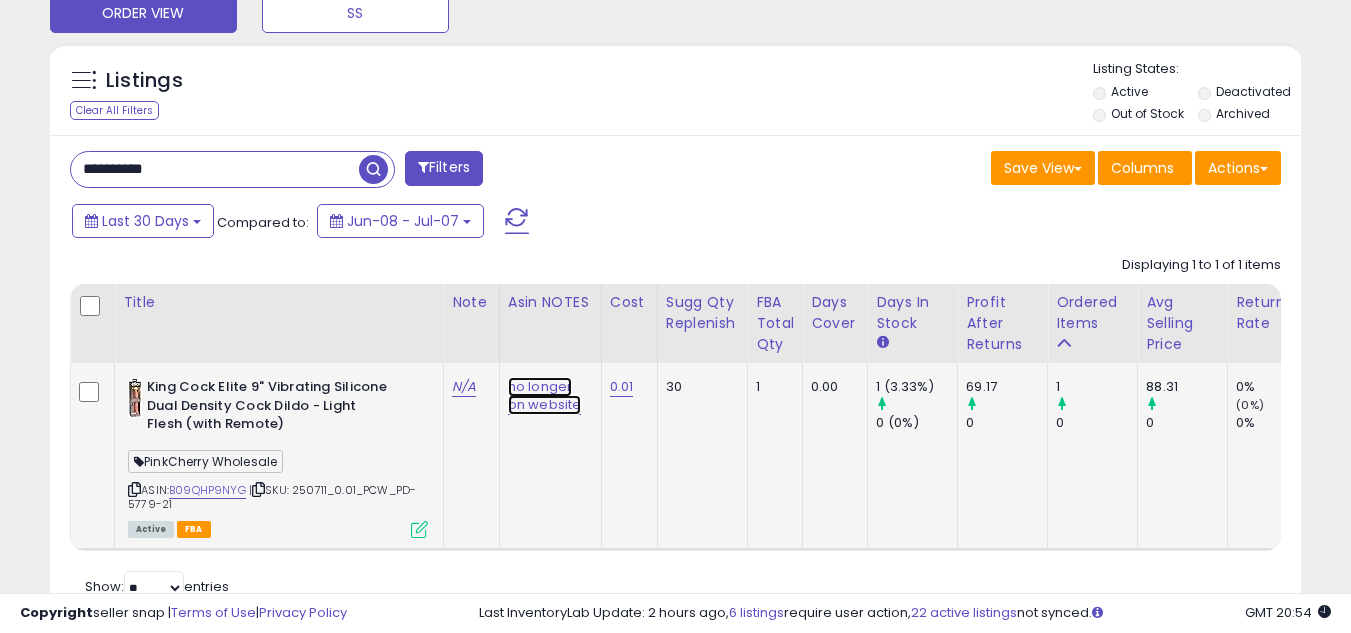 click on "no longer on website" at bounding box center (545, 396) 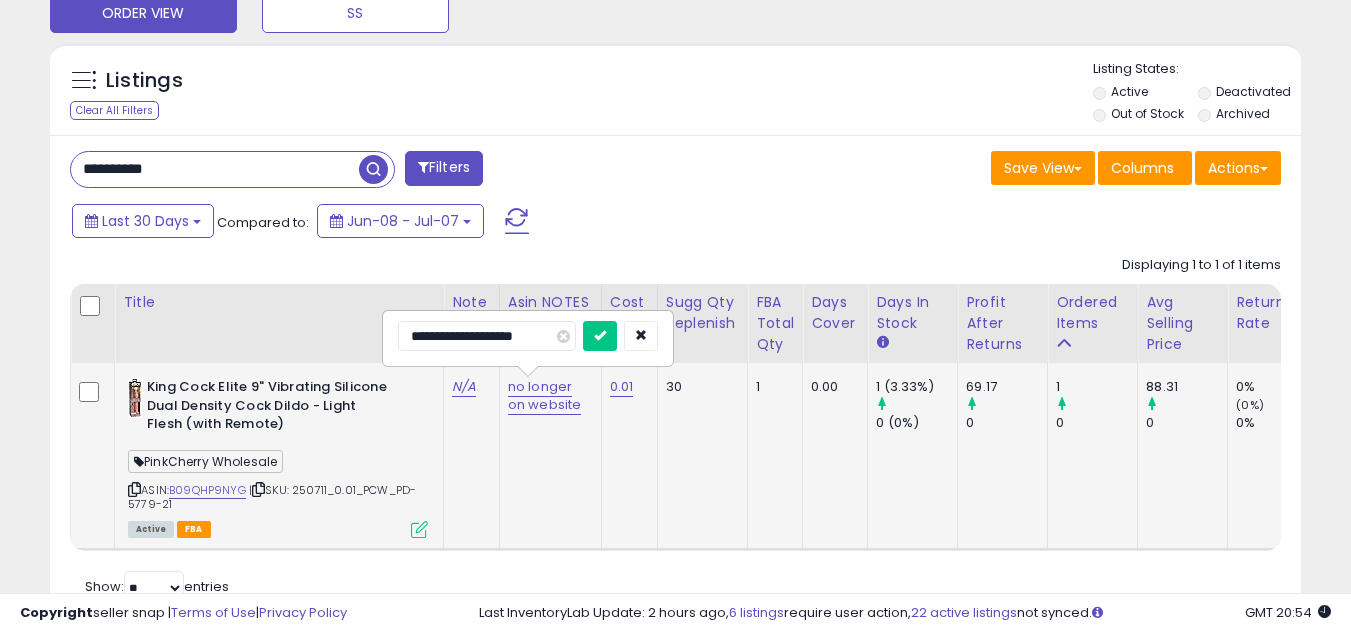 click on "**********" at bounding box center (487, 336) 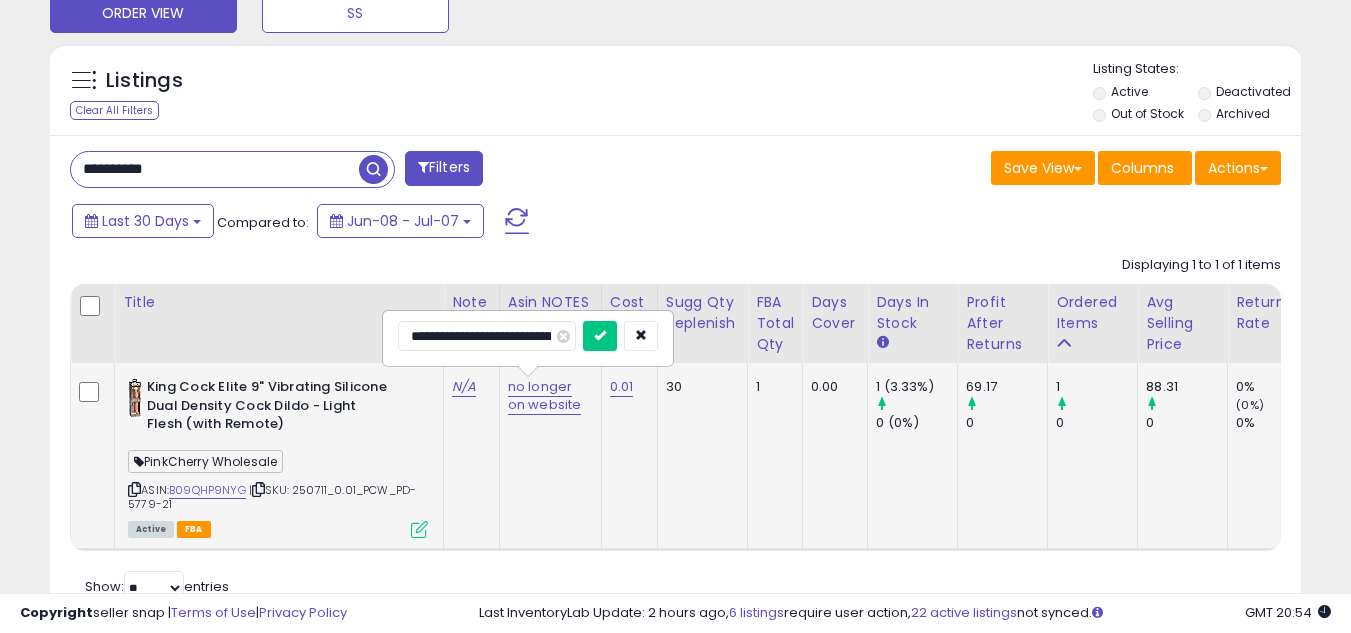 type on "**********" 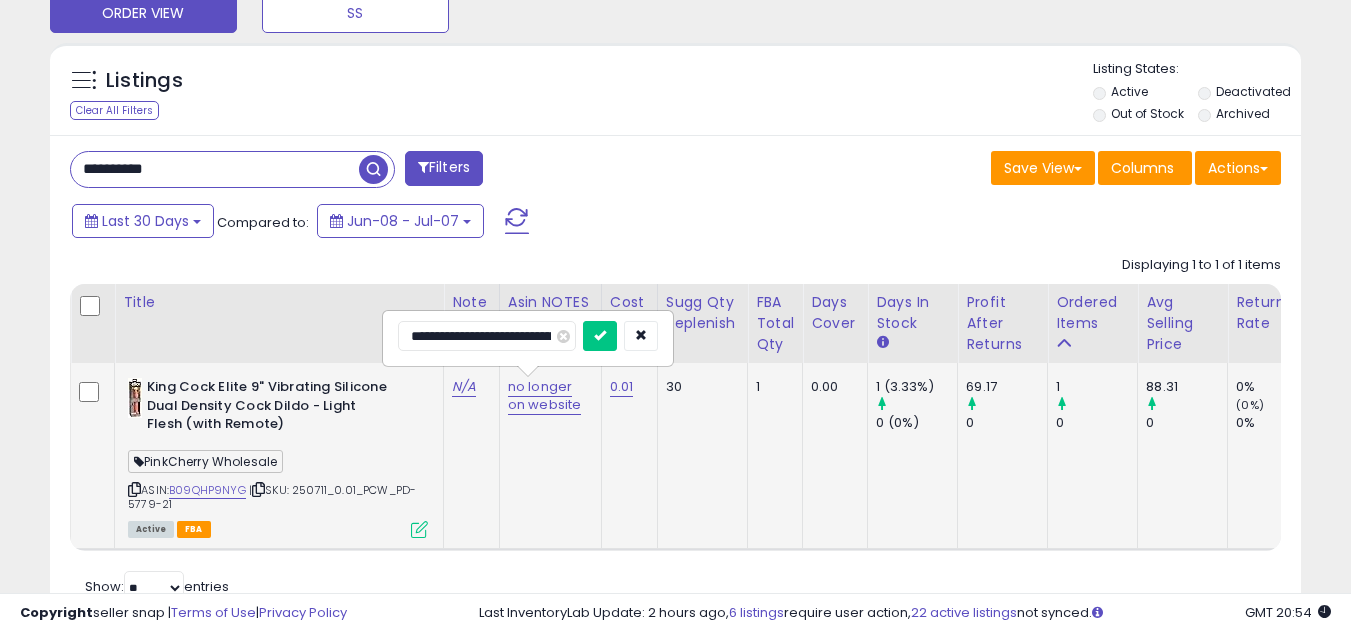 click at bounding box center (600, 336) 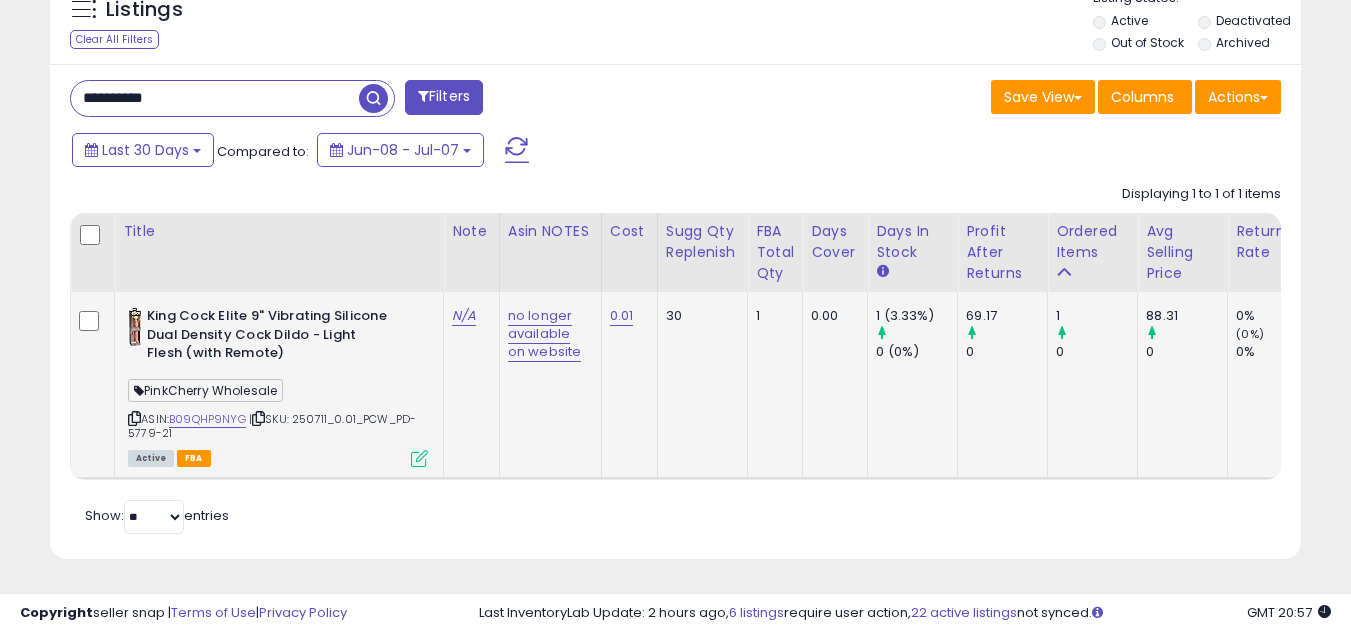 scroll, scrollTop: 824, scrollLeft: 0, axis: vertical 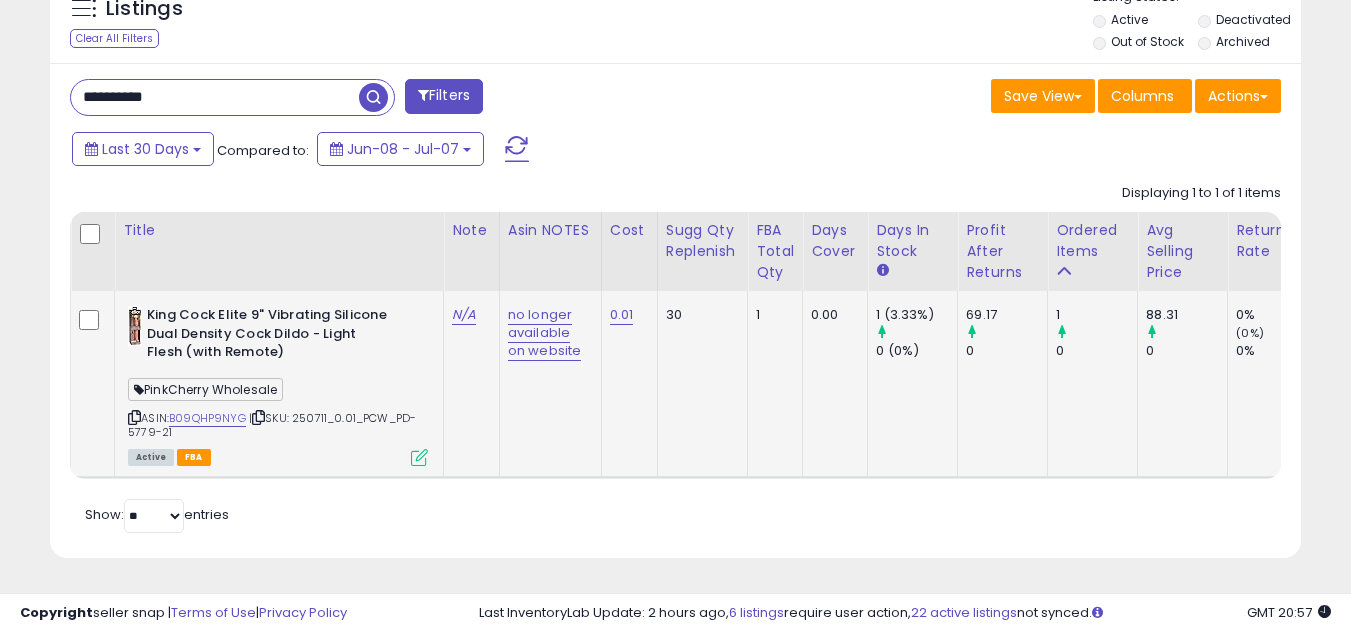 click at bounding box center (134, 417) 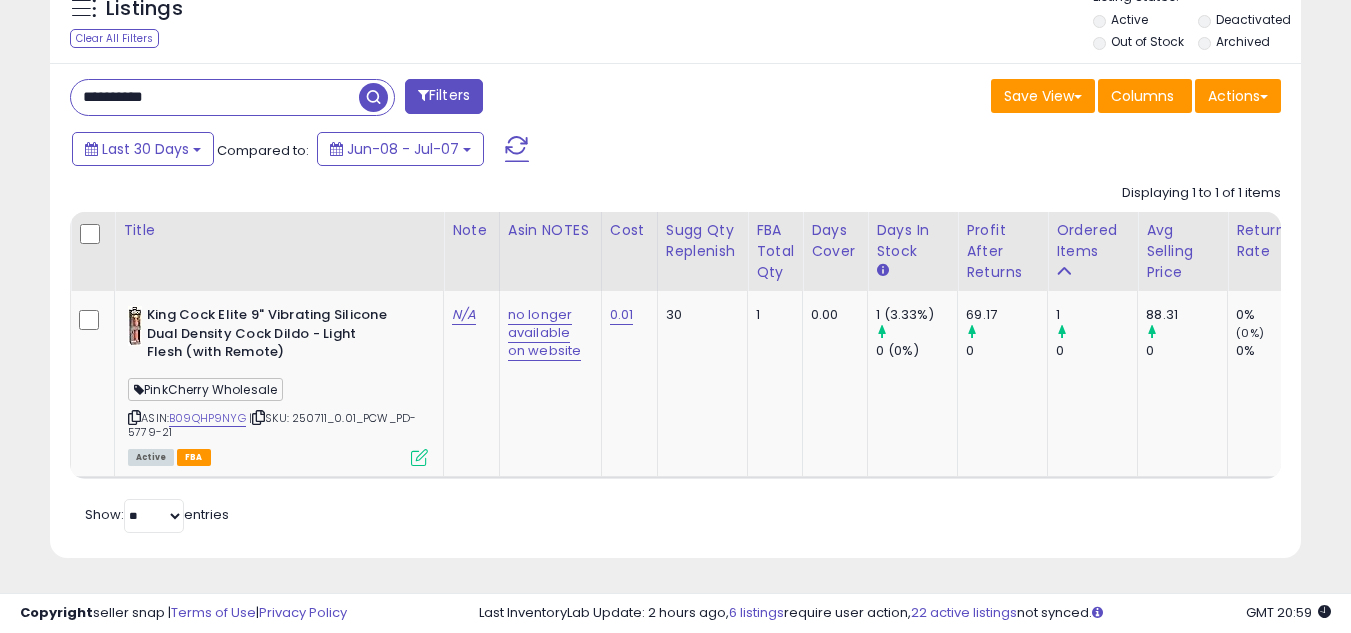 click on "**********" at bounding box center (215, 97) 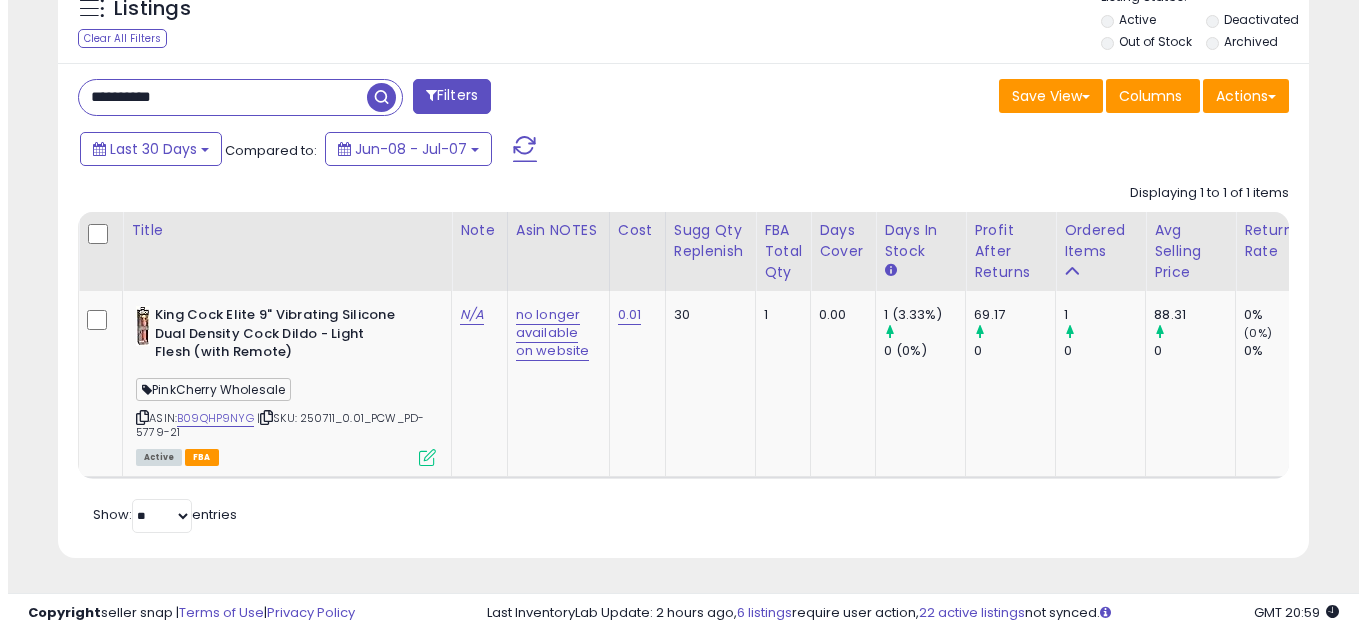 scroll, scrollTop: 637, scrollLeft: 0, axis: vertical 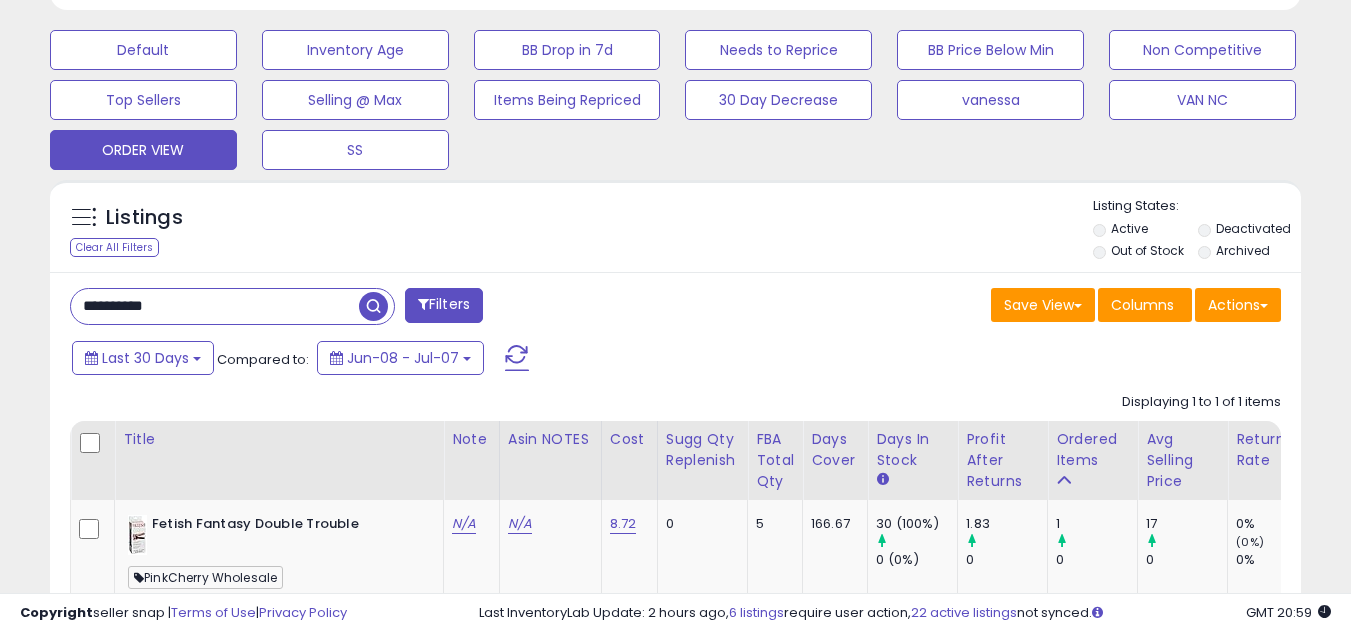 click on "**********" at bounding box center (215, 306) 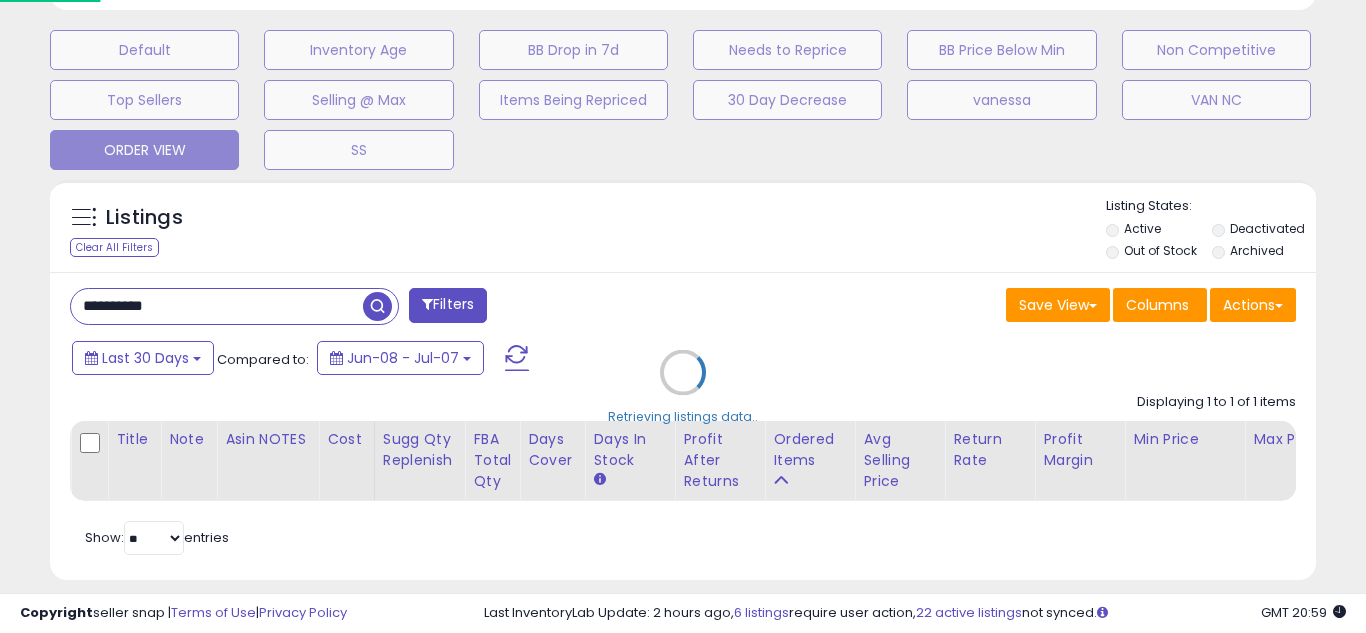 scroll, scrollTop: 999590, scrollLeft: 999267, axis: both 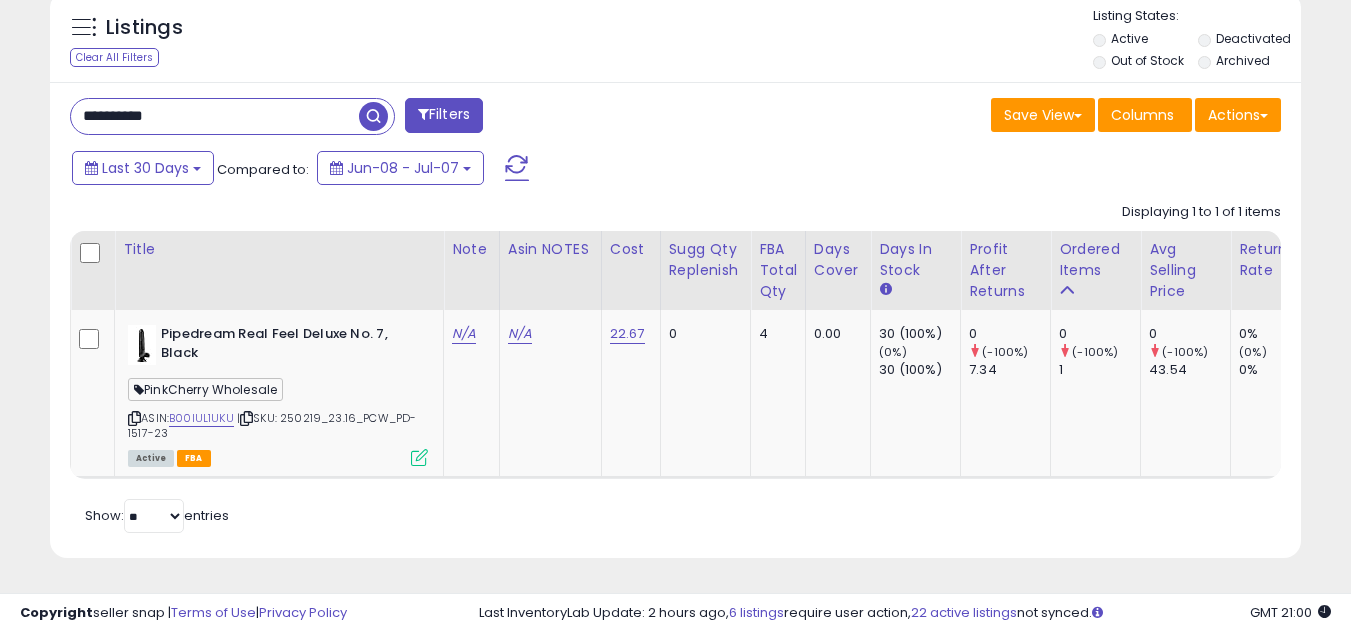 click on "**********" at bounding box center [215, 116] 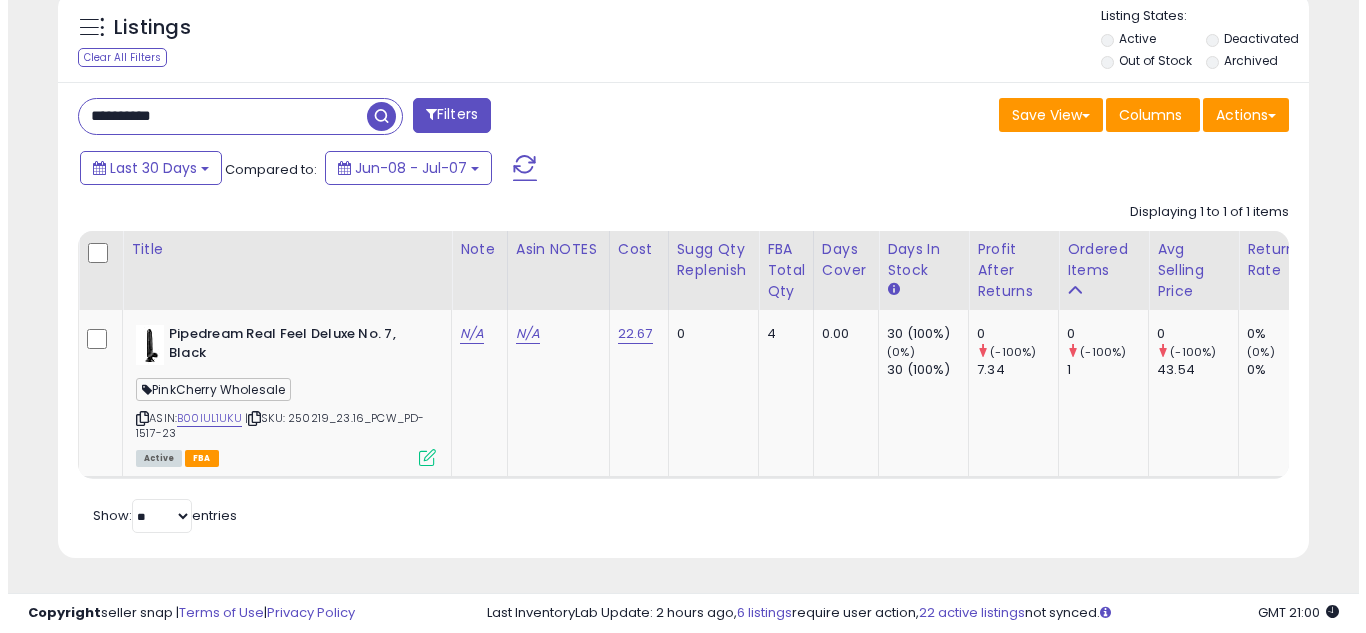 scroll, scrollTop: 637, scrollLeft: 0, axis: vertical 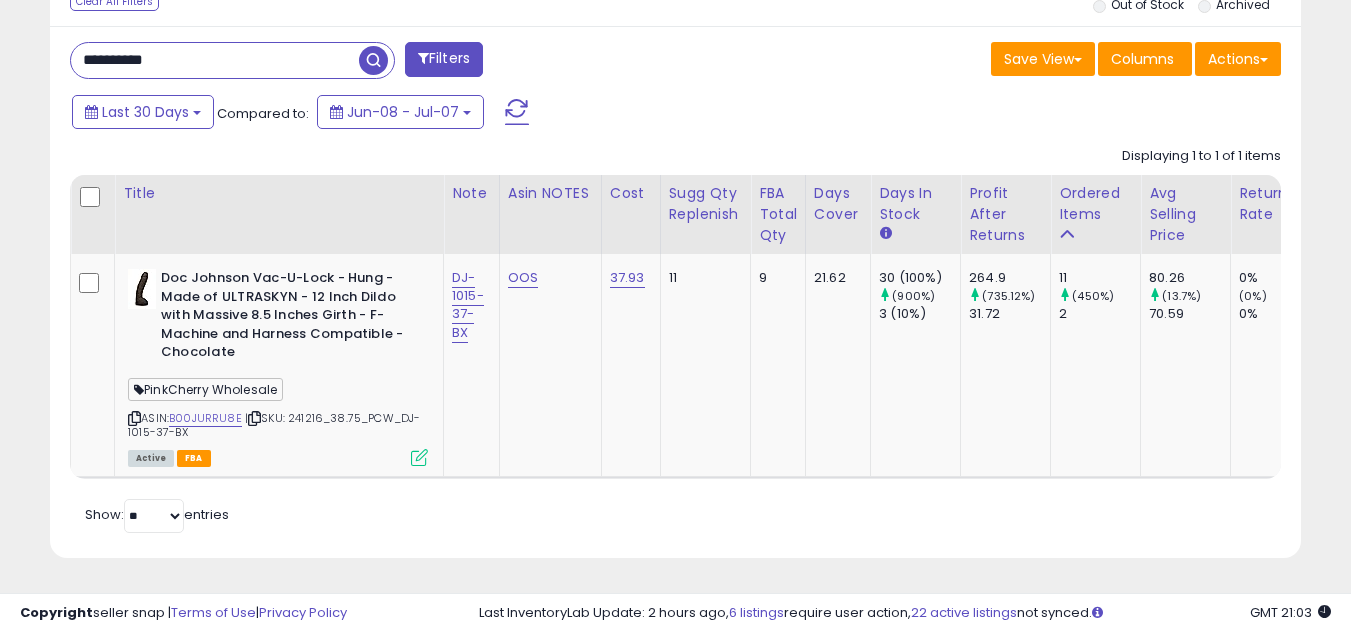 click on "**********" at bounding box center (215, 60) 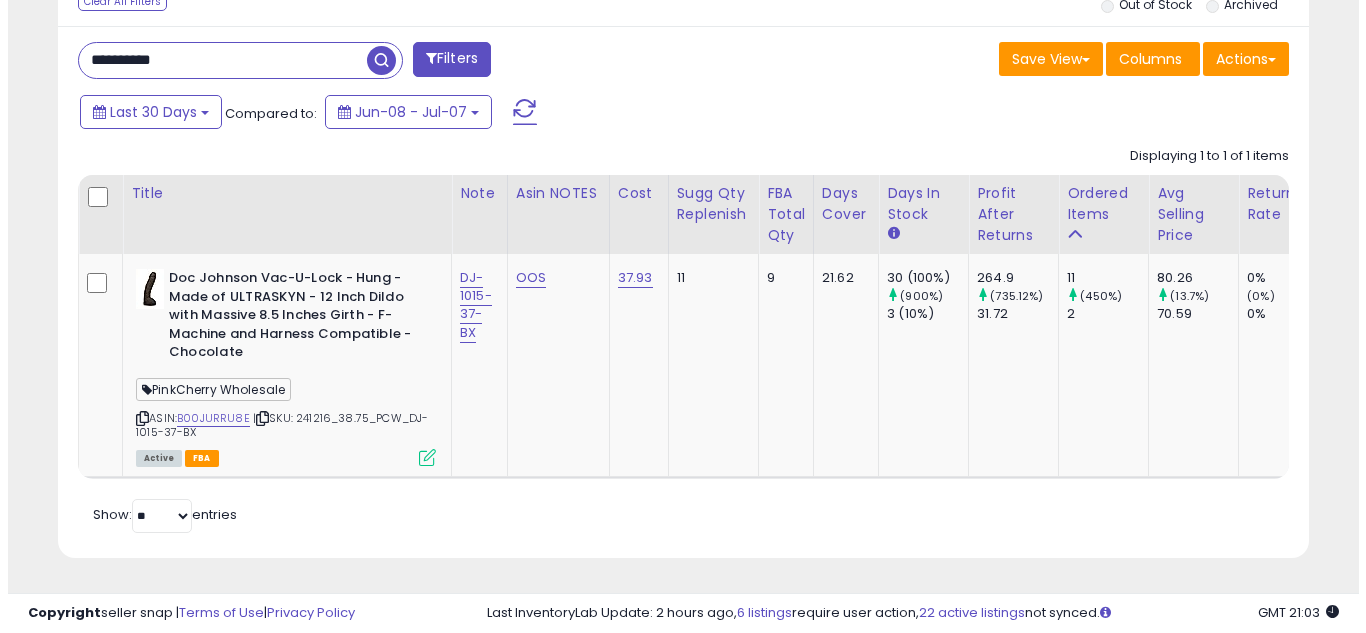 scroll, scrollTop: 637, scrollLeft: 0, axis: vertical 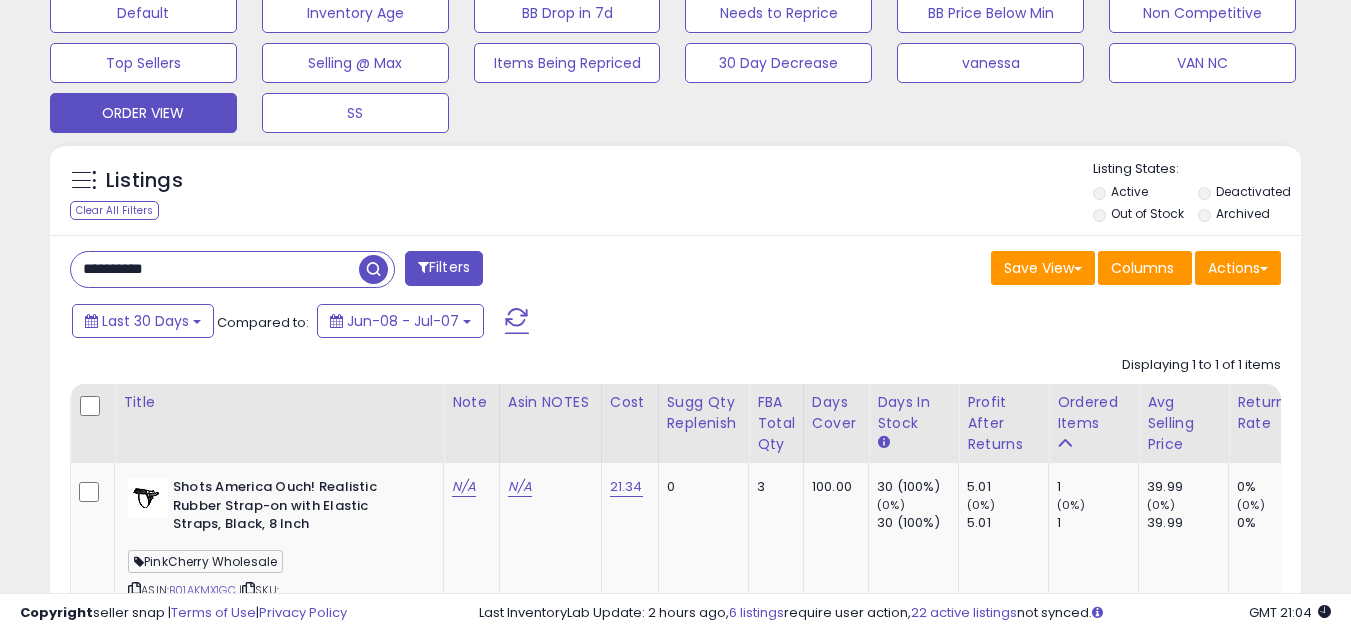 click on "**********" at bounding box center [215, 269] 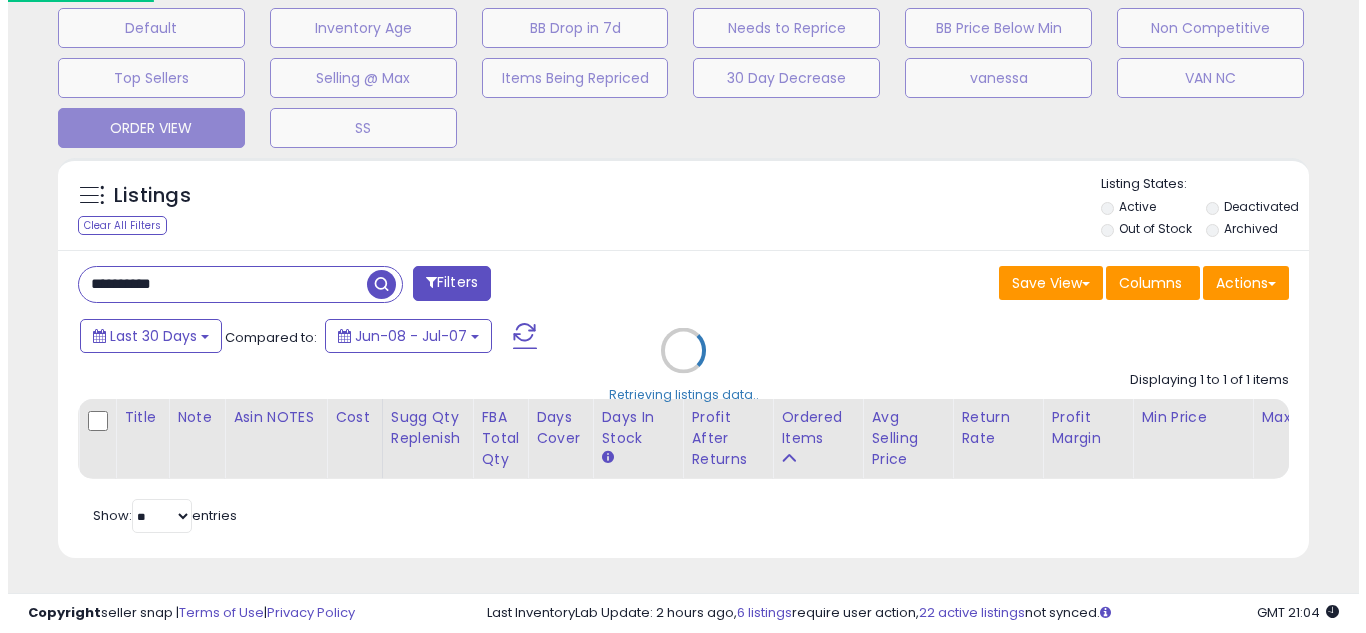 scroll, scrollTop: 999590, scrollLeft: 999267, axis: both 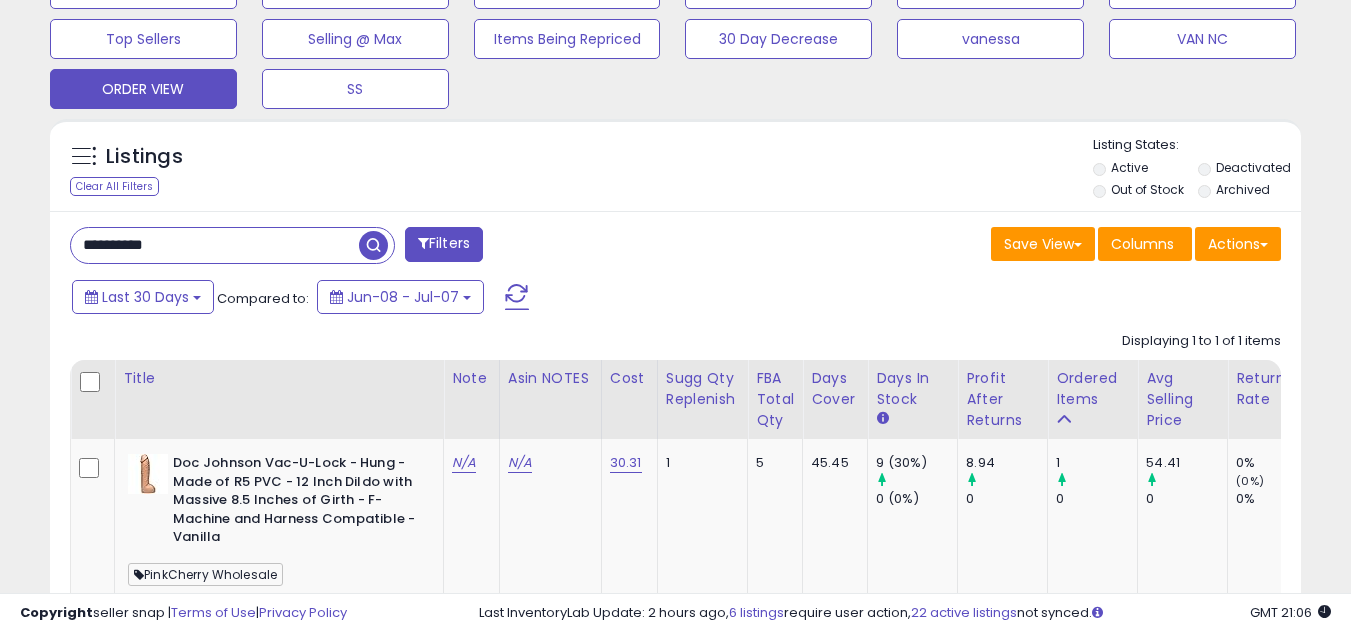 click on "**********" at bounding box center (215, 245) 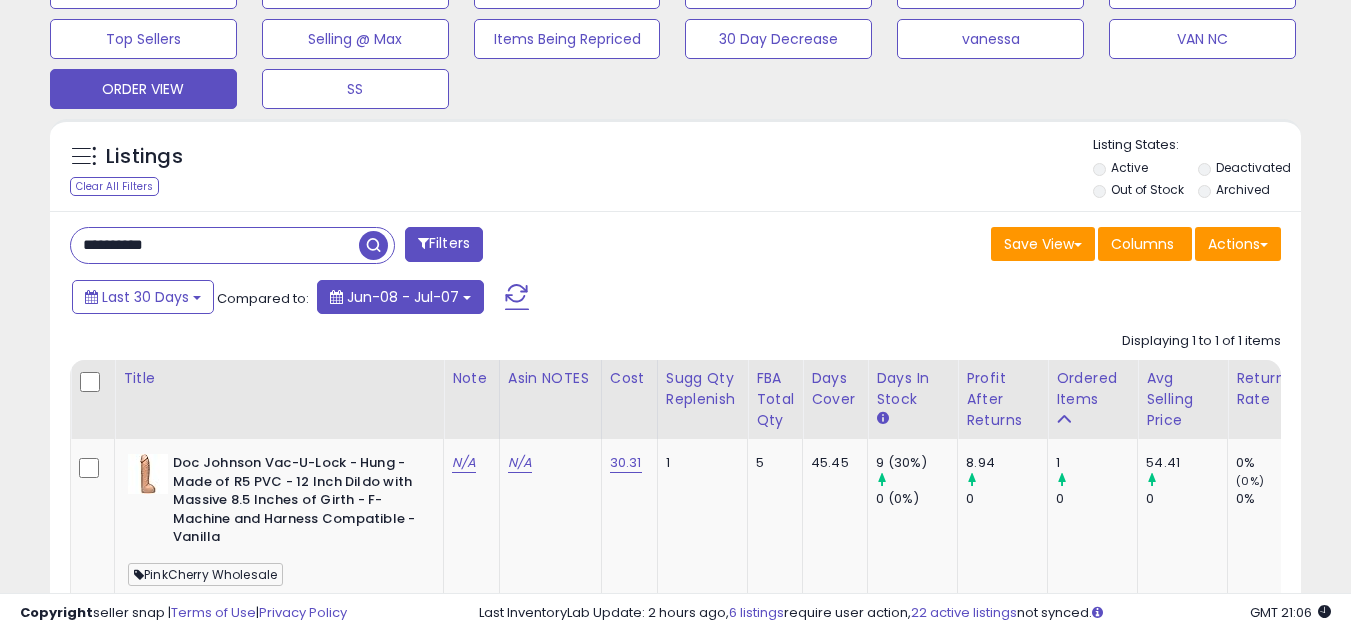 click on "Jun-08 - Jul-07" at bounding box center [400, 297] 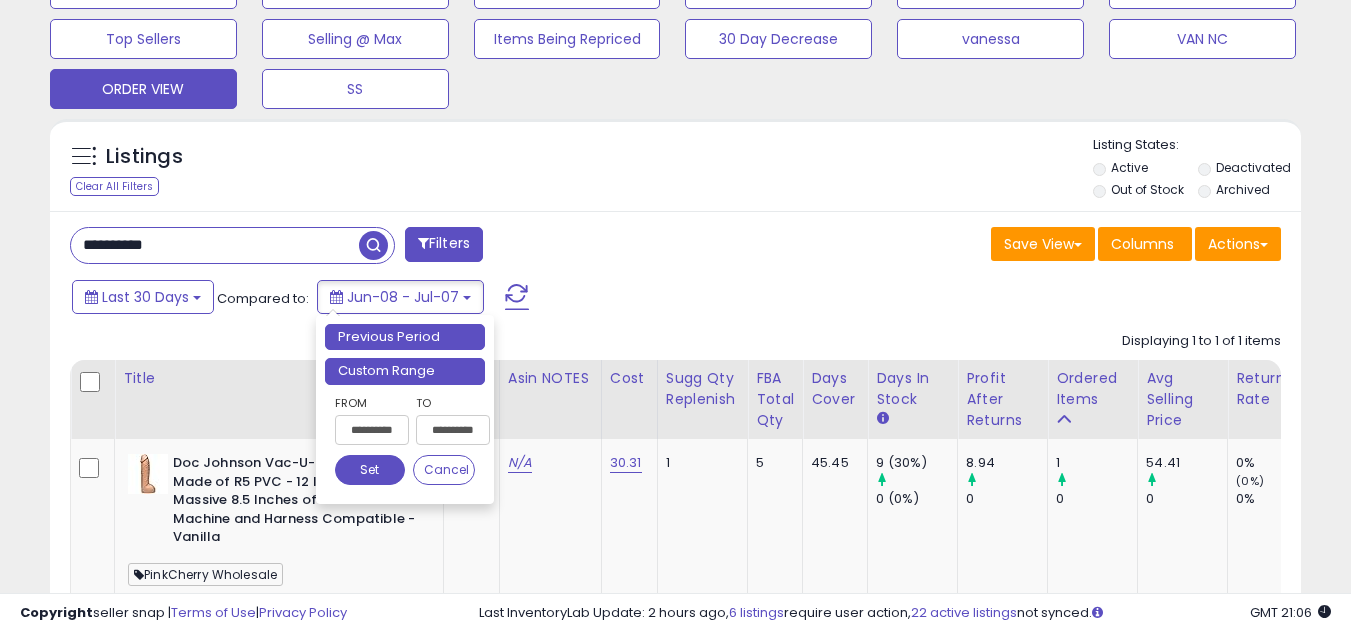 click on "Custom Range" at bounding box center (405, 371) 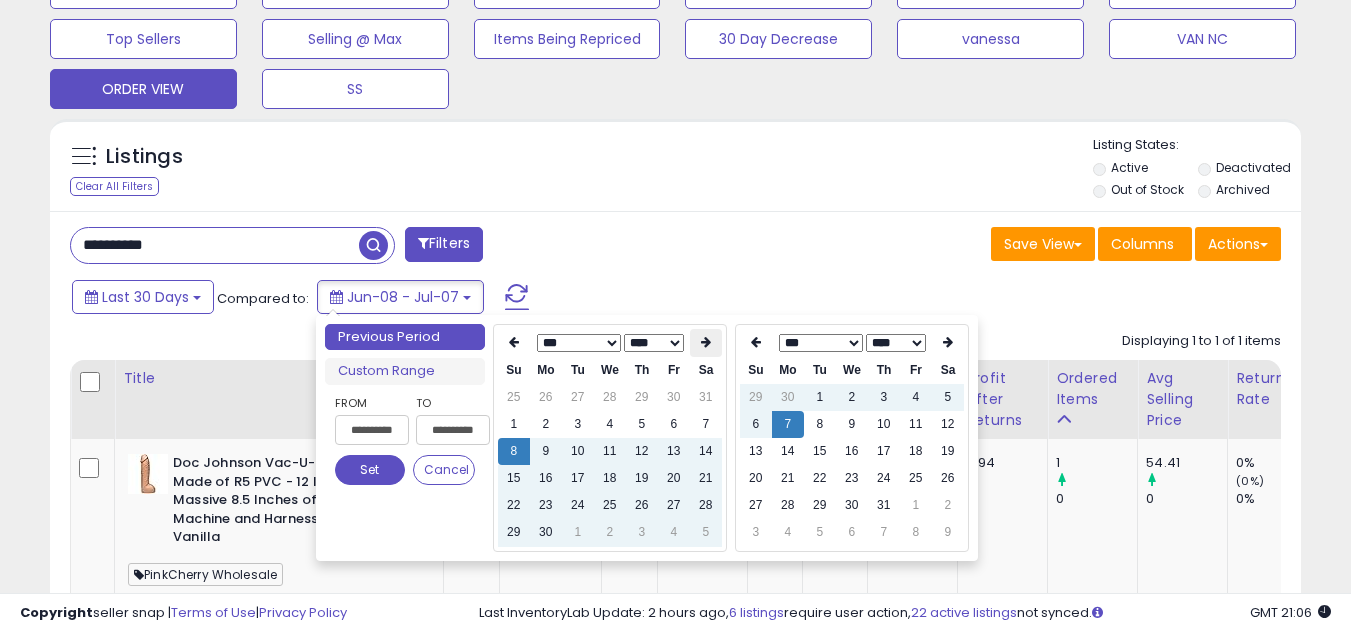 click at bounding box center [706, 343] 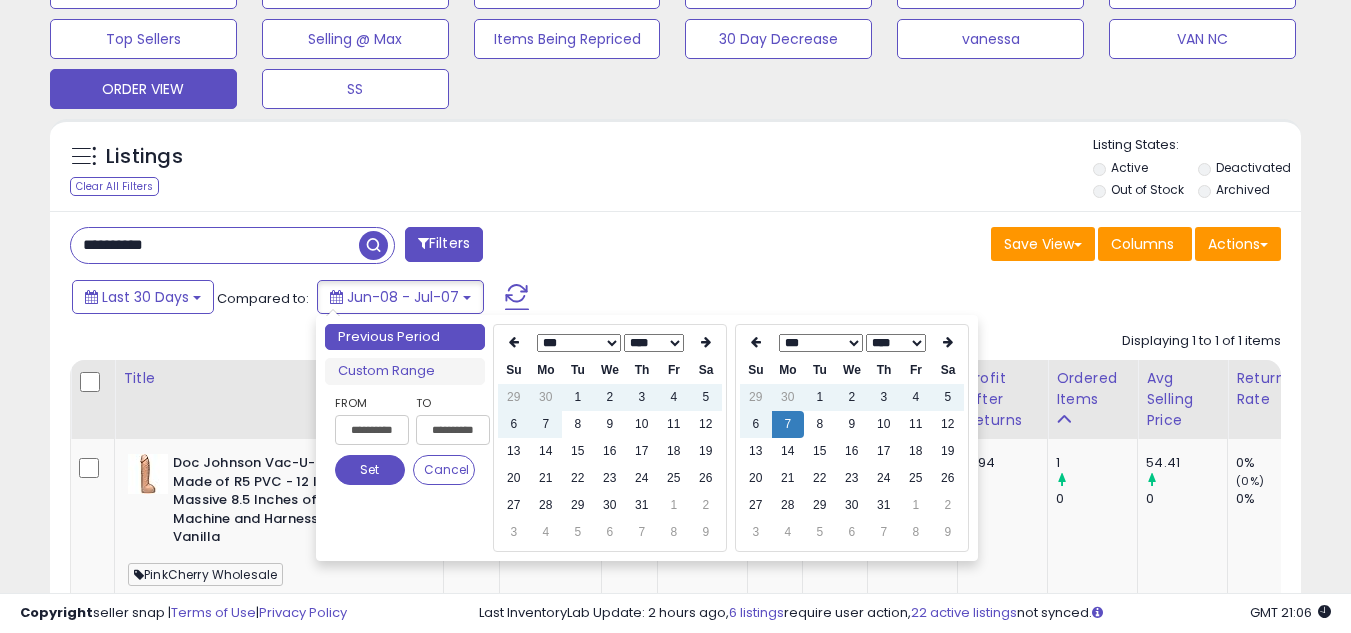 click on "**** **** **** **** **** **** **** **** **** **** **** **** **** **** **** **** **** **** **** **** **** **** **** **** **** **** **** **** **** **** **** **** **** **** **** **** **** **** **** **** **** **** **** **** **** **** **** **** **** **** ****" at bounding box center (653, 343) 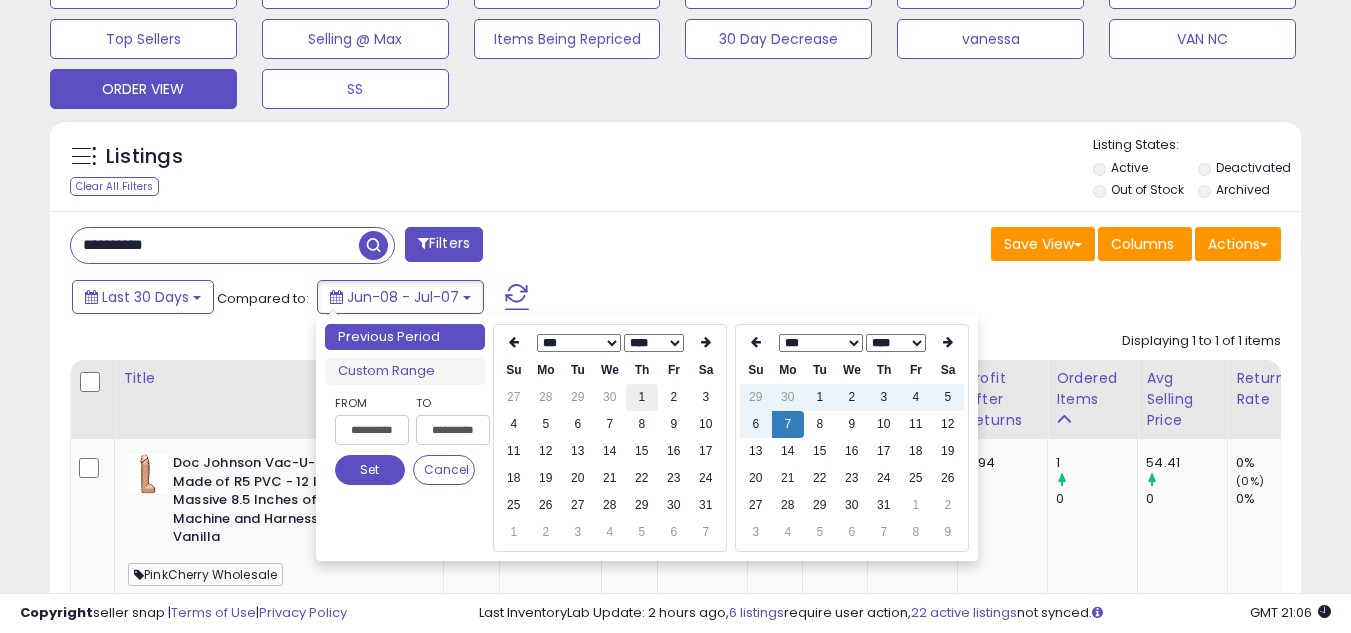 click on "1" at bounding box center (642, 397) 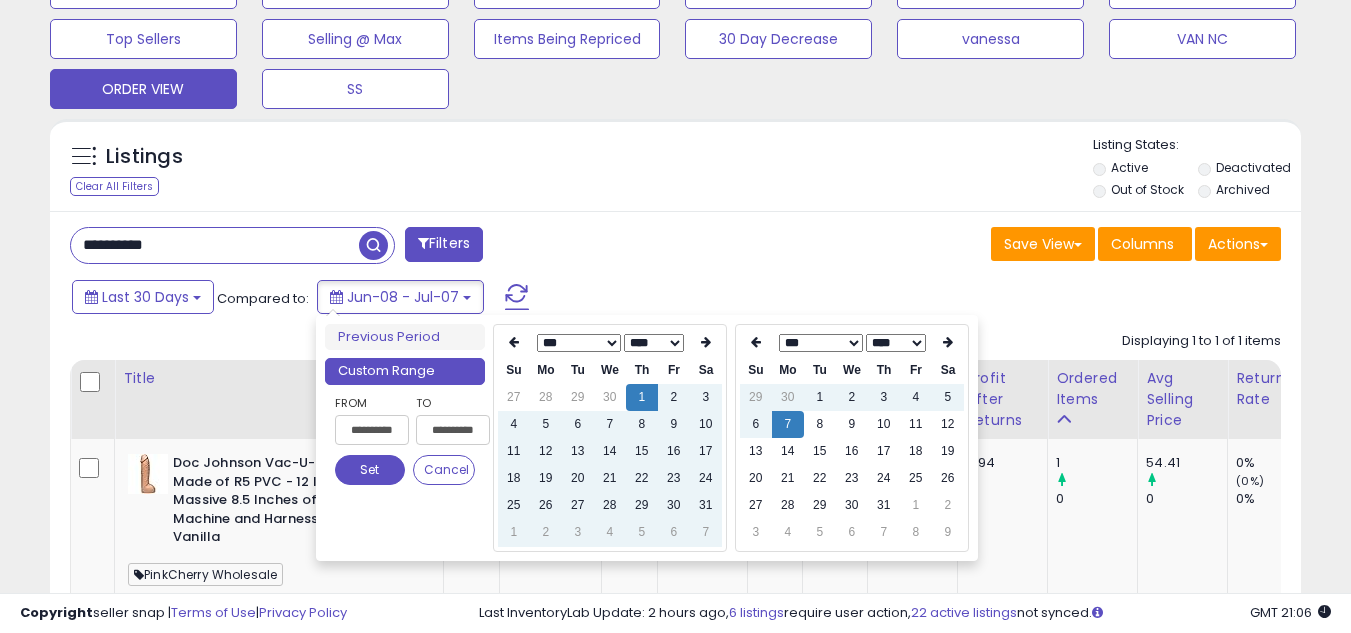 type on "**********" 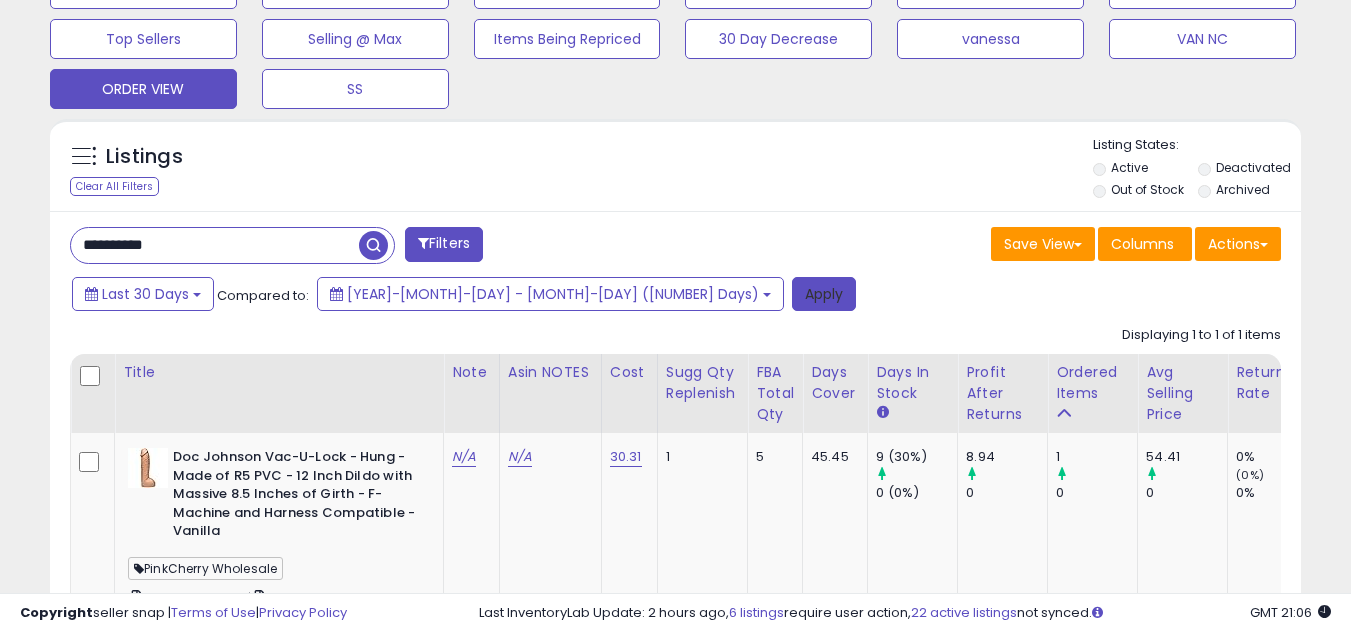 click on "Apply" at bounding box center (824, 294) 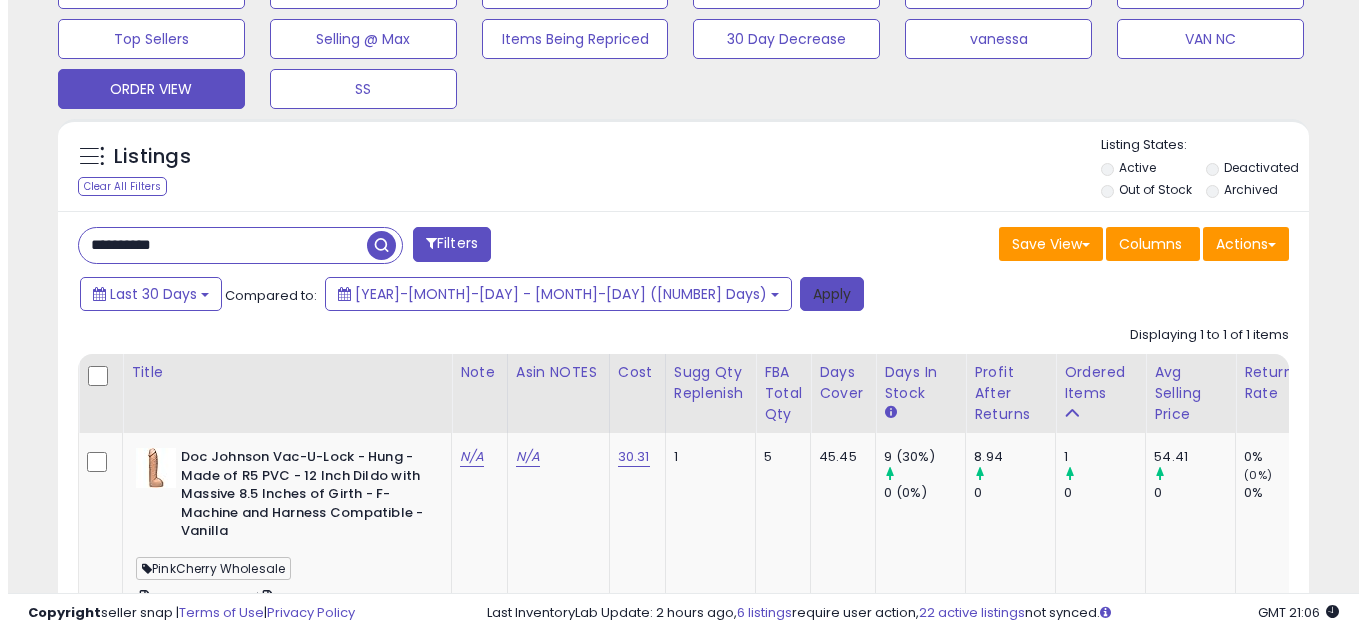 scroll, scrollTop: 637, scrollLeft: 0, axis: vertical 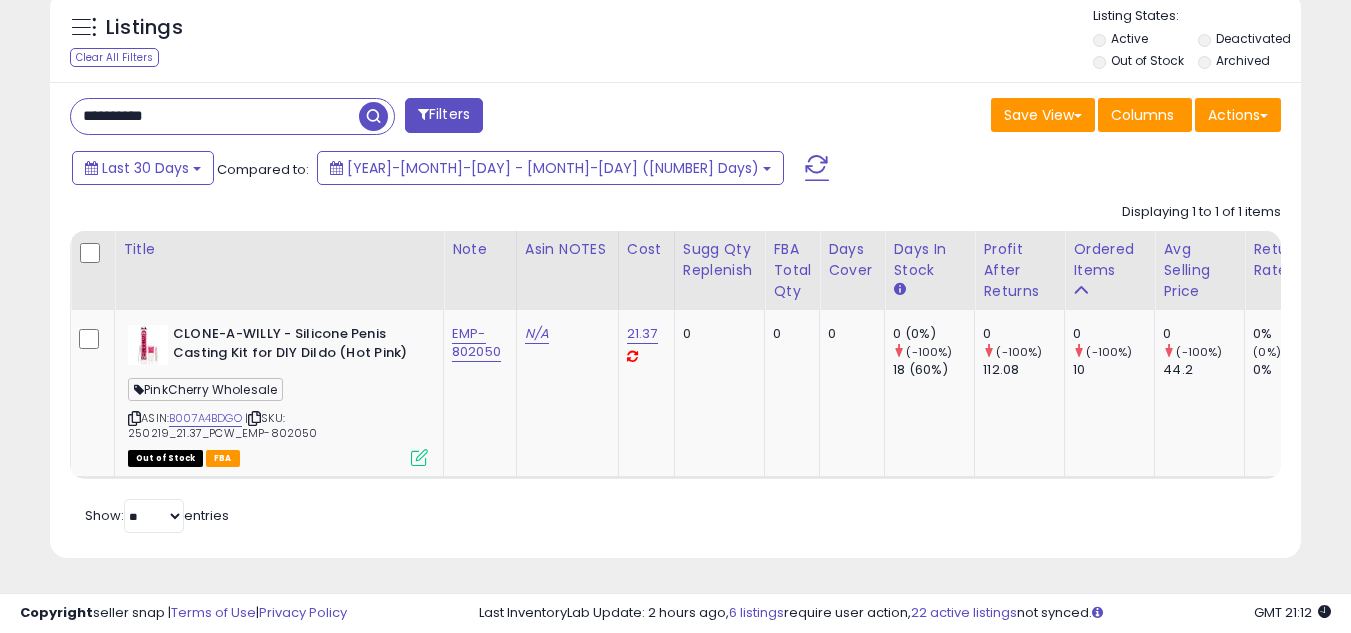 click on "**********" at bounding box center [215, 116] 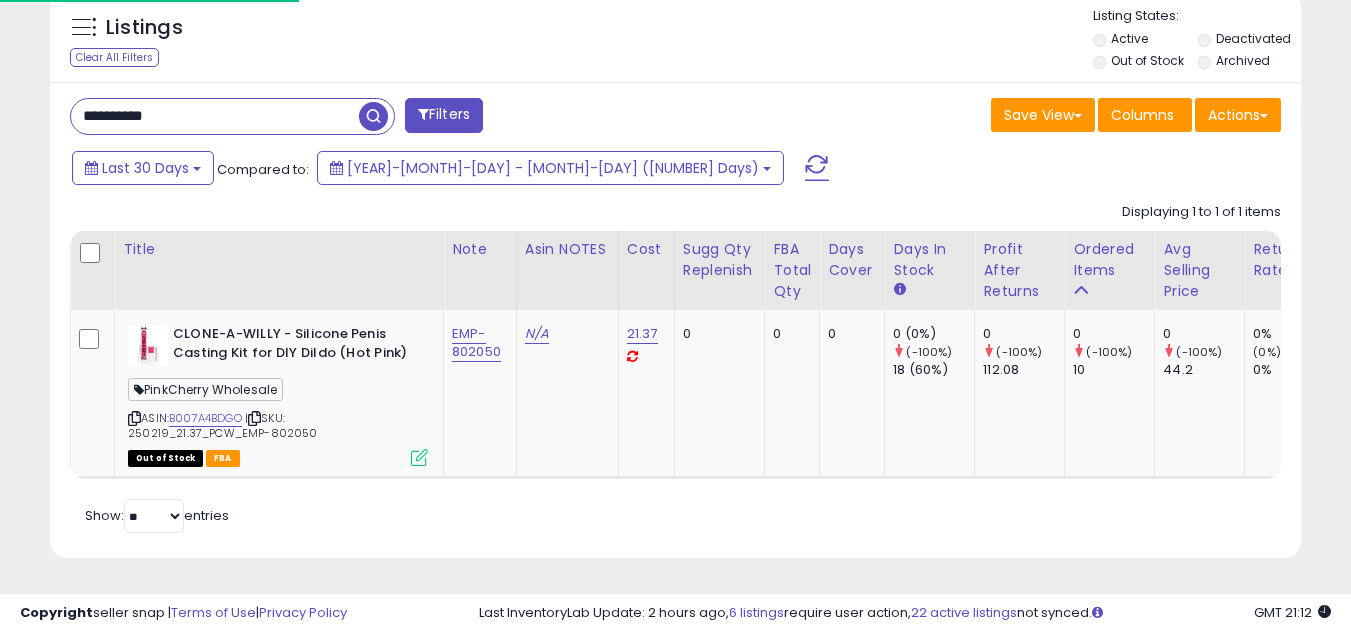 click on "**********" at bounding box center (215, 116) 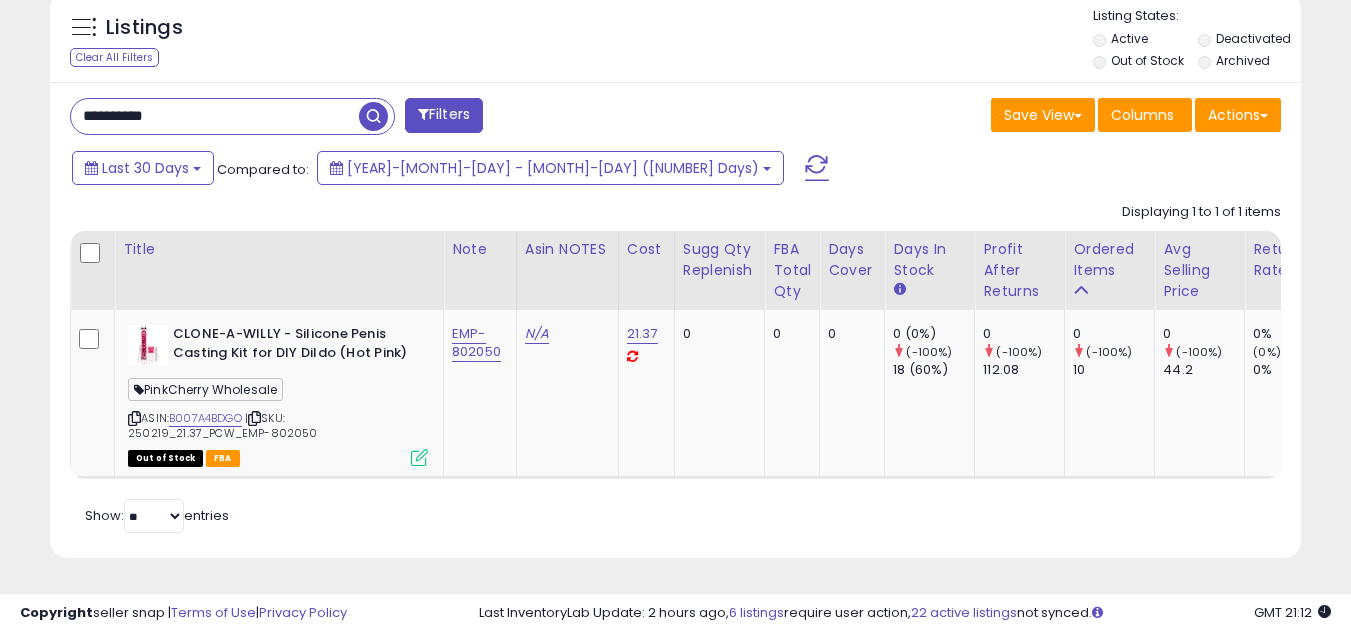 paste 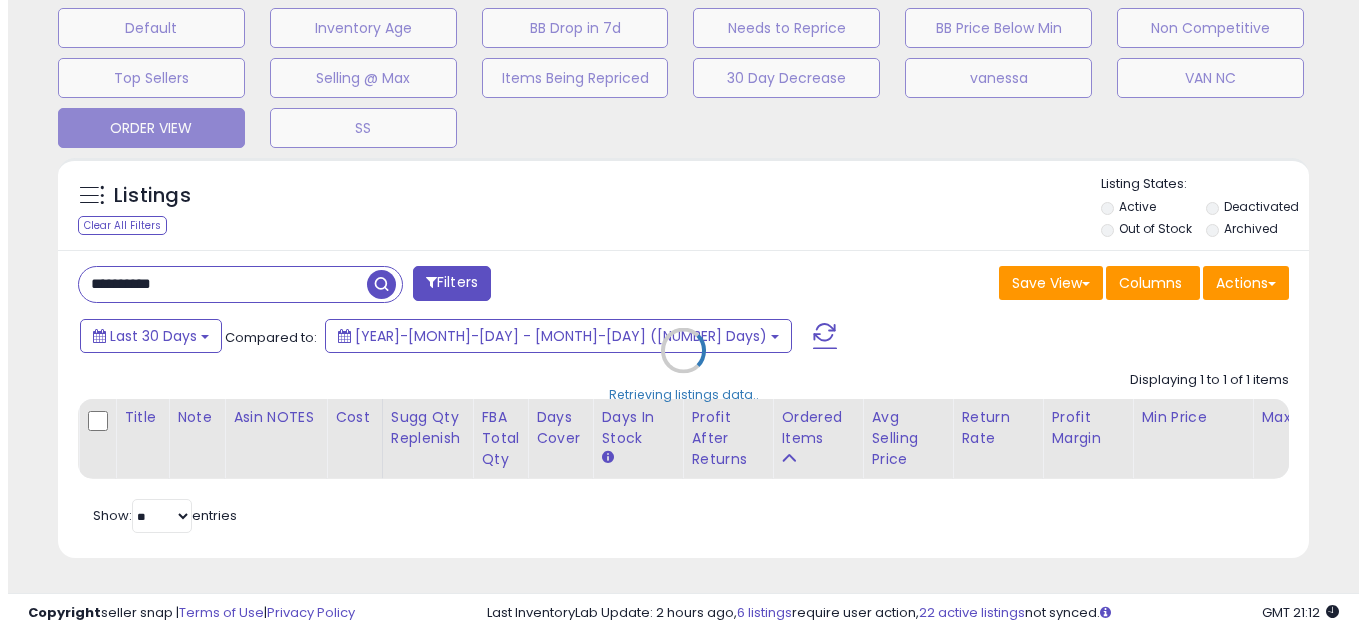 scroll, scrollTop: 637, scrollLeft: 0, axis: vertical 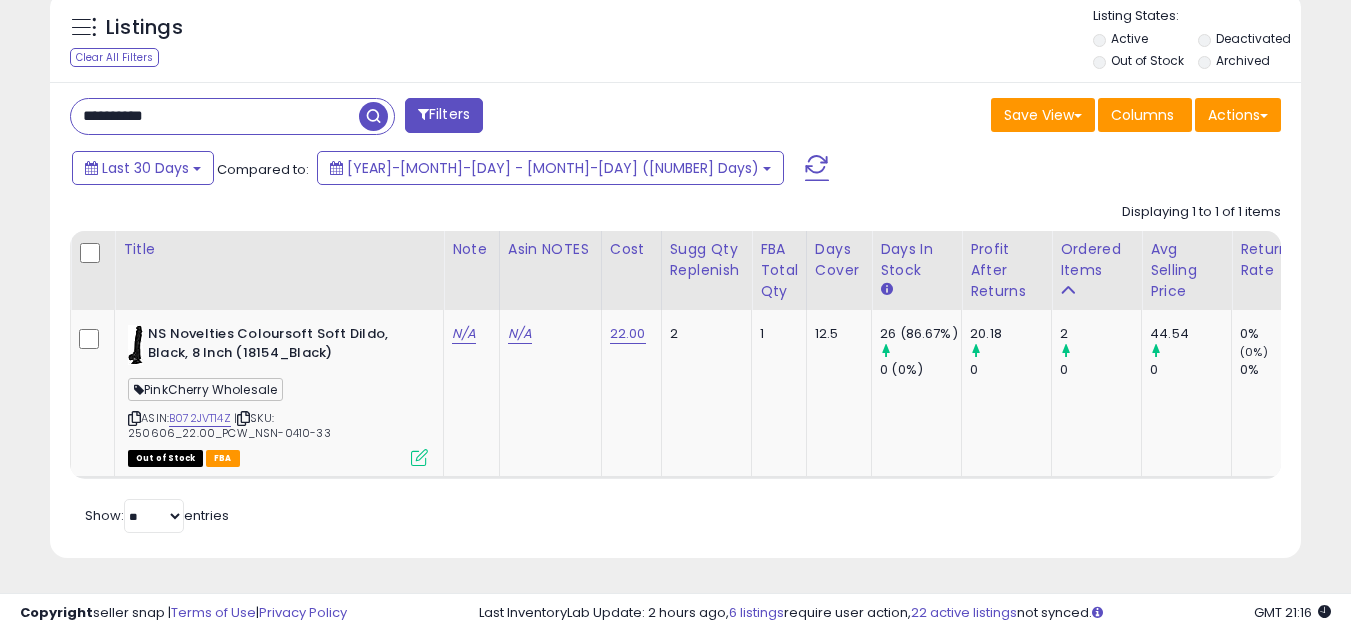 click on "**********" at bounding box center (215, 116) 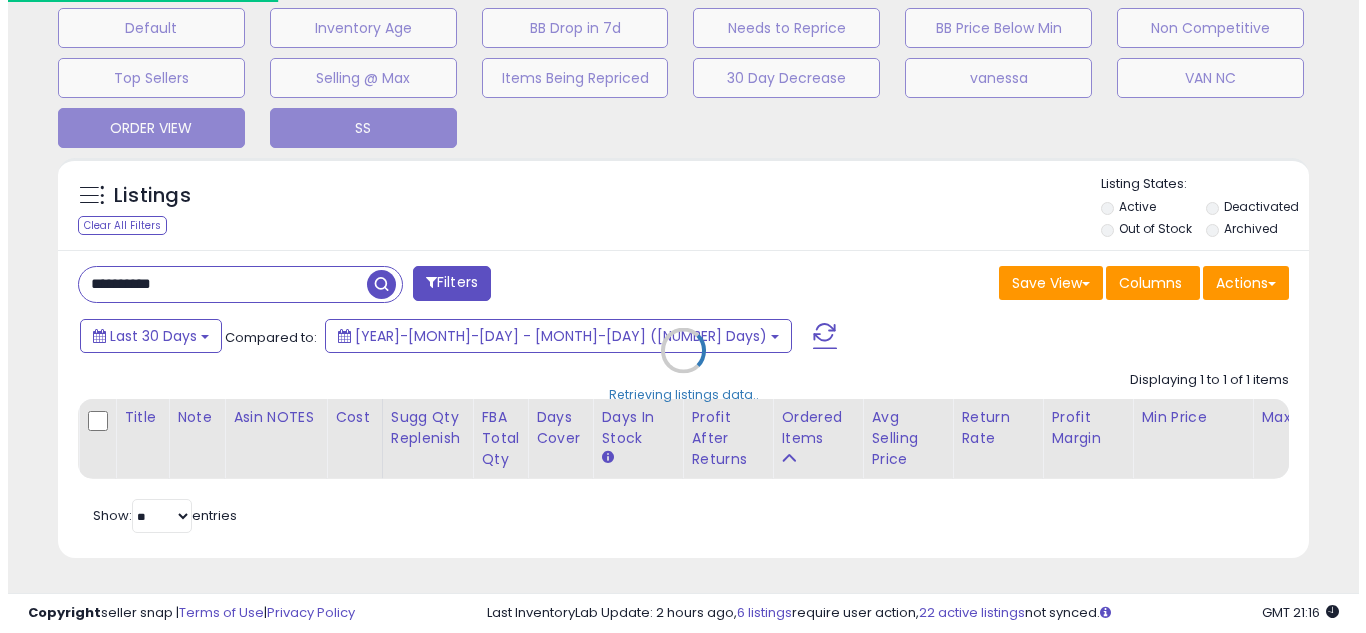scroll, scrollTop: 637, scrollLeft: 0, axis: vertical 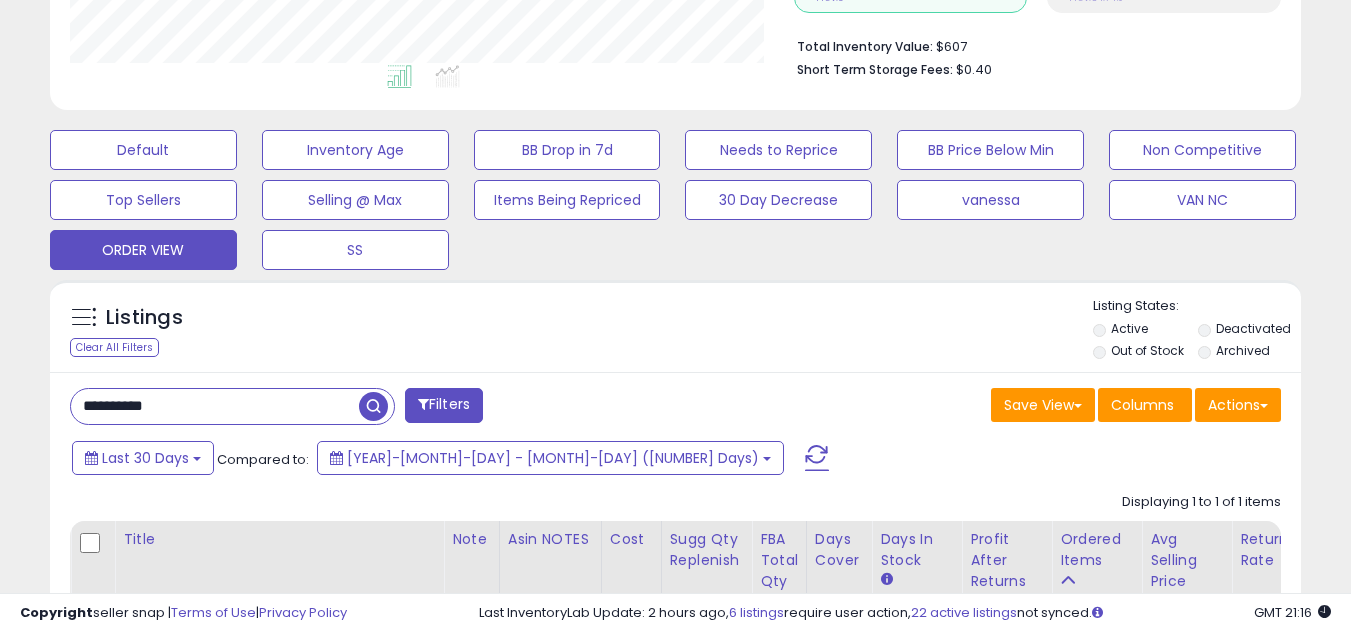 click on "**********" at bounding box center [215, 406] 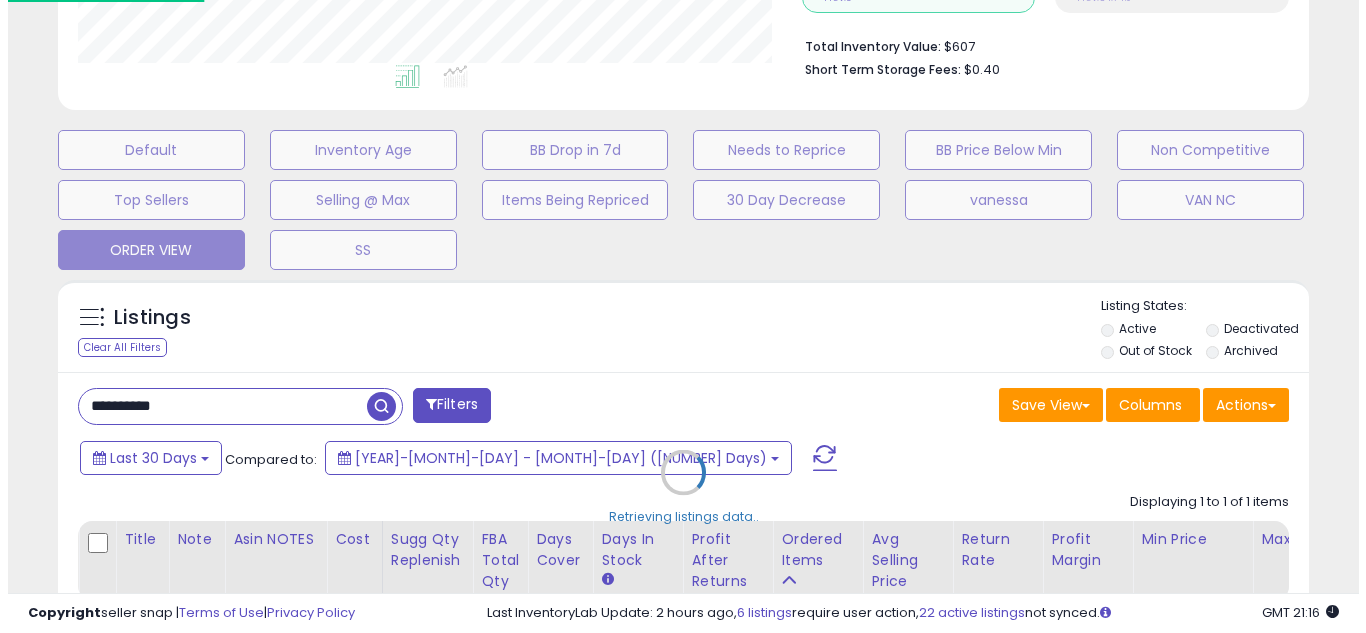 scroll, scrollTop: 999590, scrollLeft: 999267, axis: both 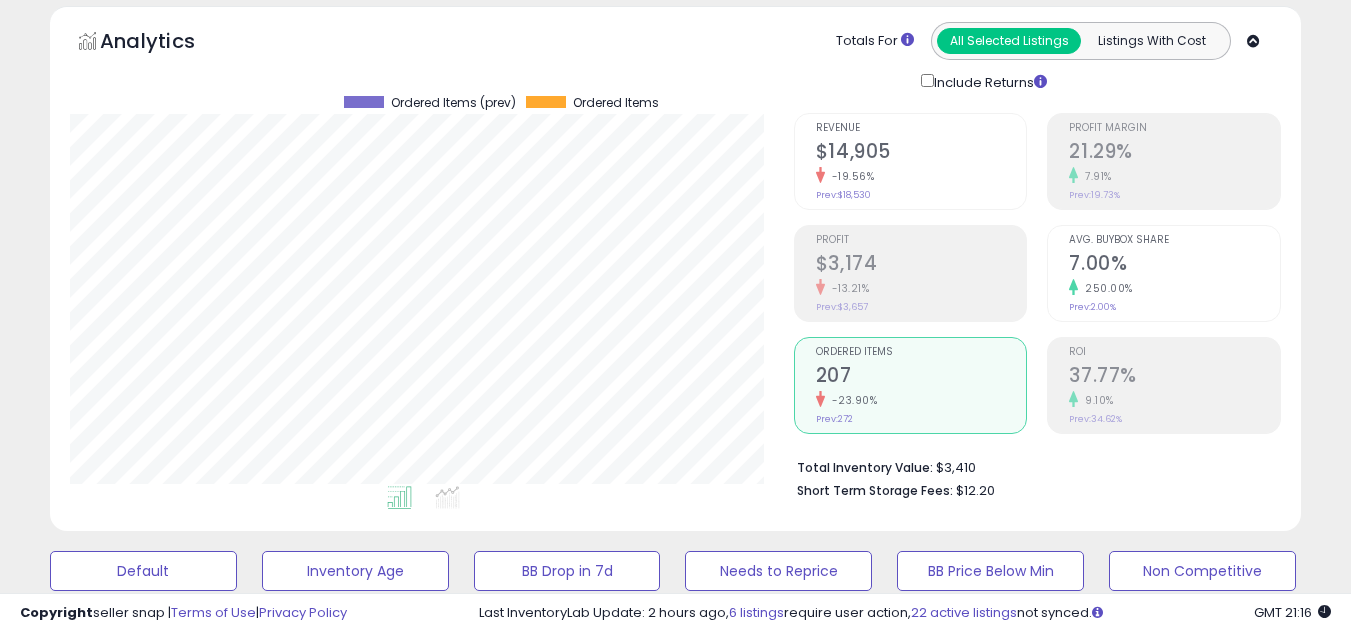 click on "207" at bounding box center (921, 377) 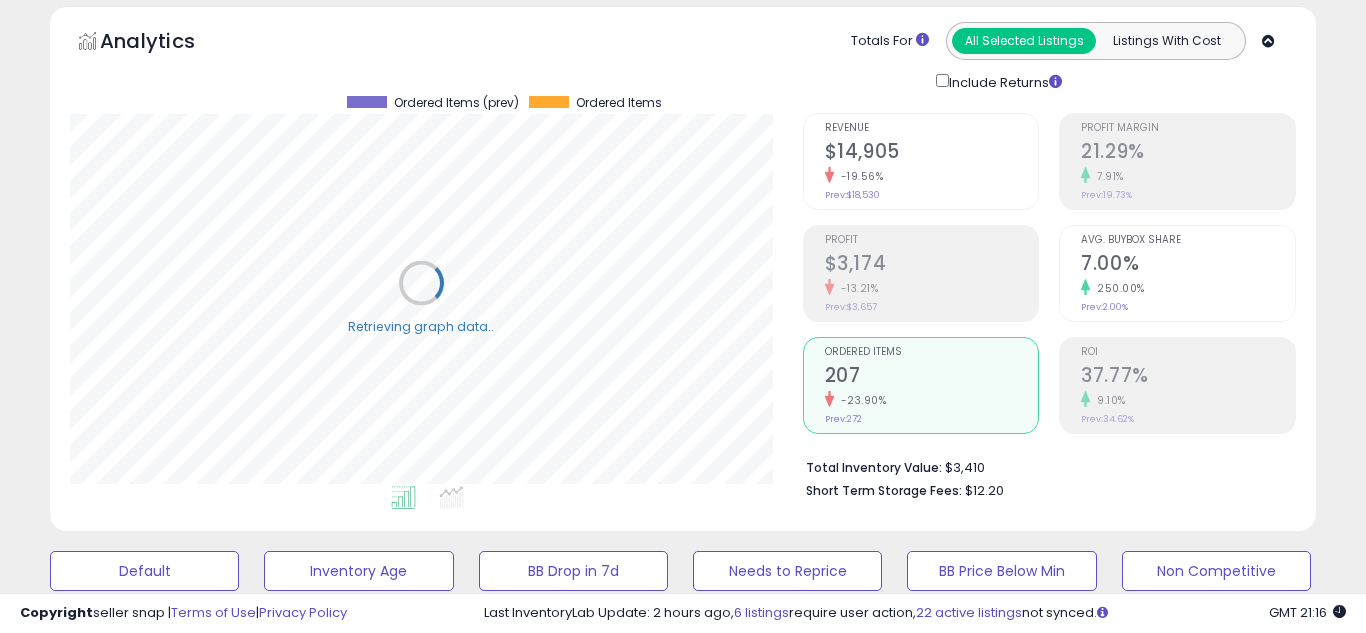 scroll, scrollTop: 999590, scrollLeft: 999267, axis: both 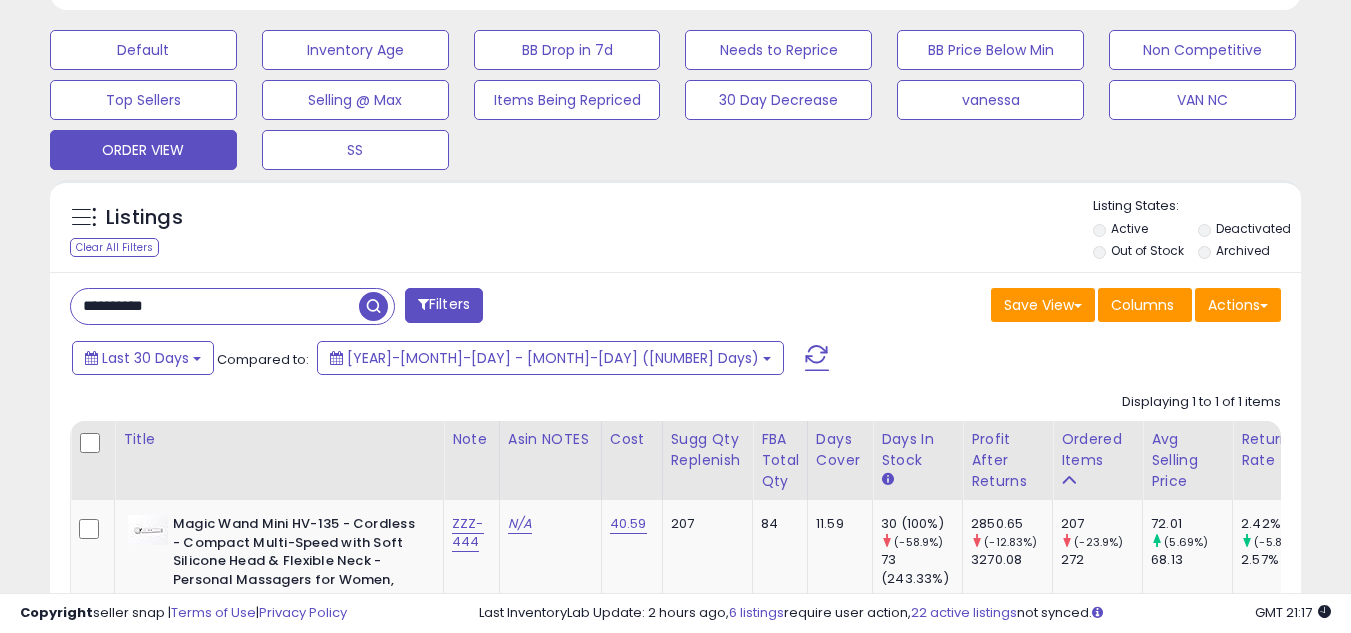 click on "**********" at bounding box center [215, 306] 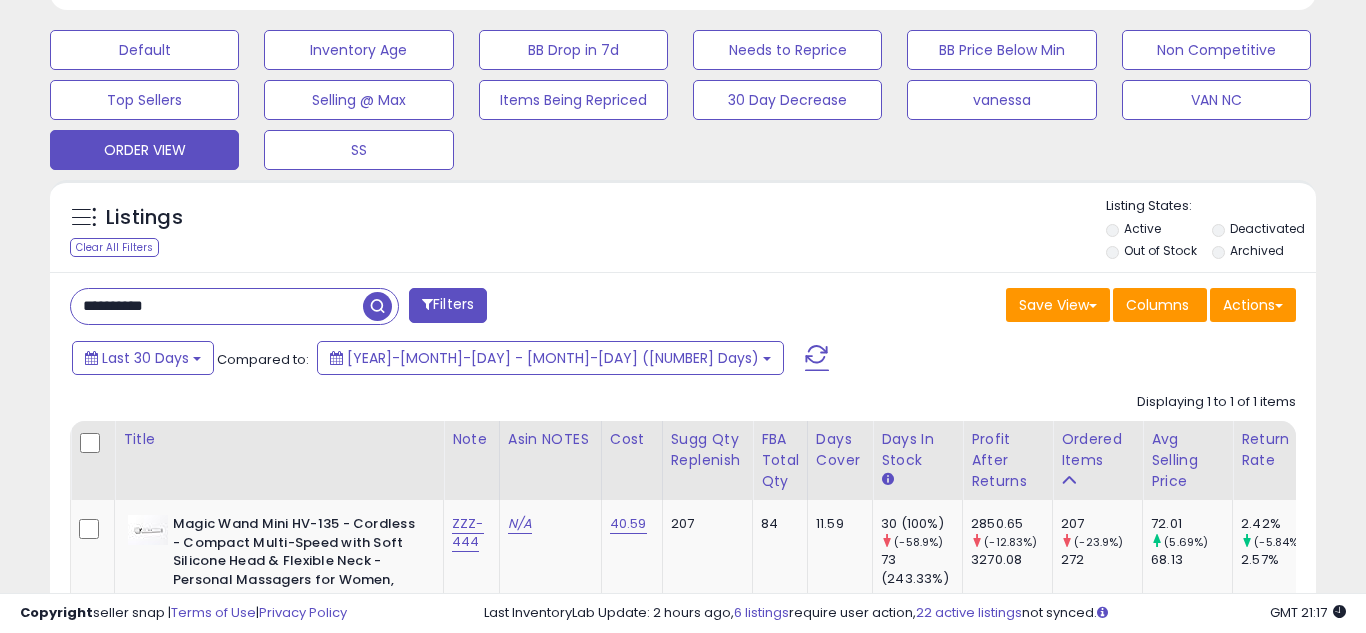scroll, scrollTop: 999590, scrollLeft: 999267, axis: both 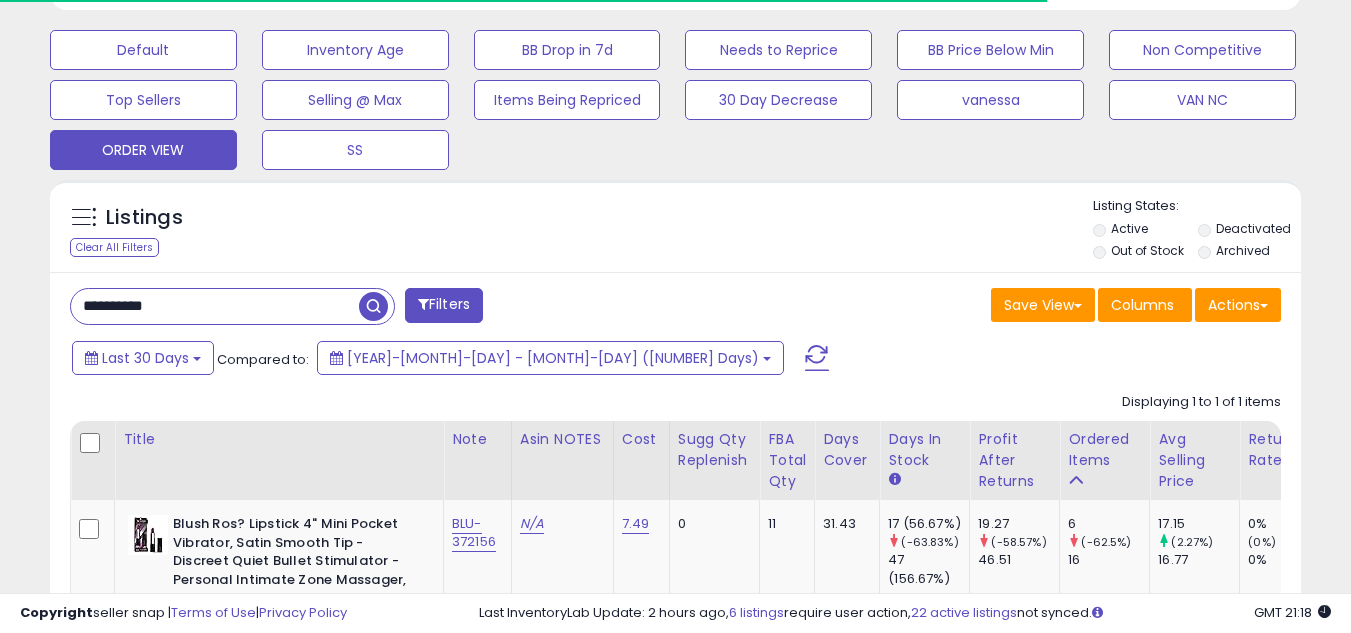 click on "**********" at bounding box center [215, 306] 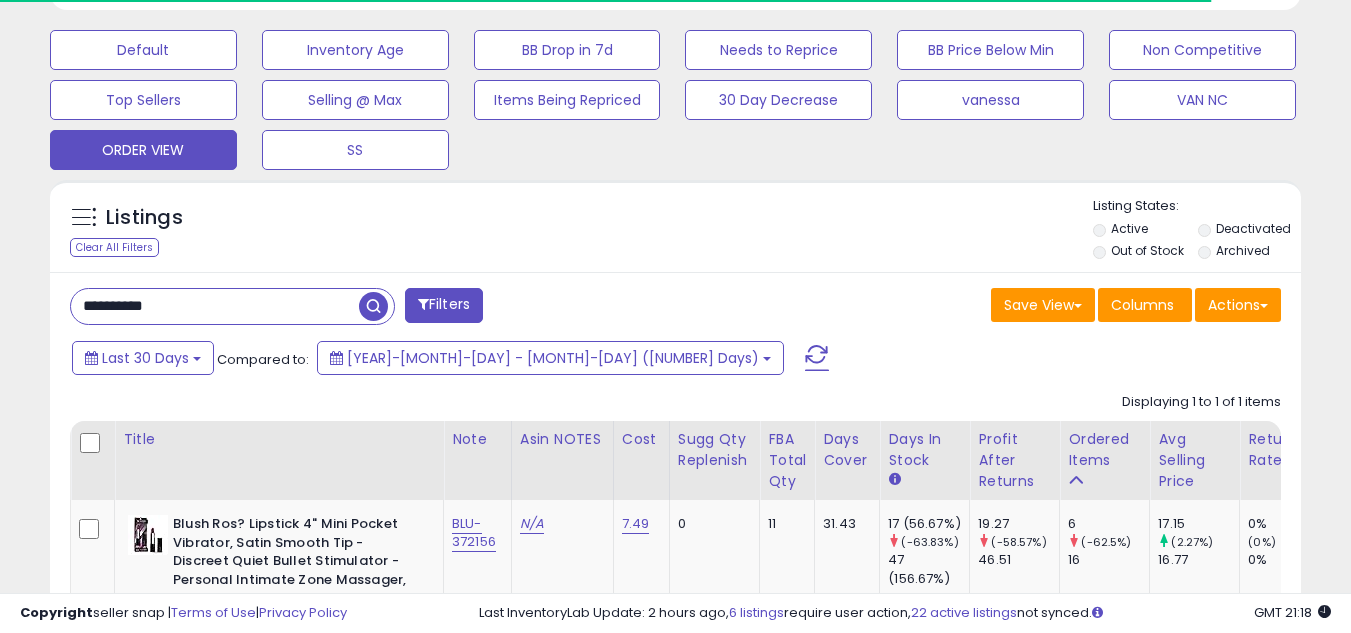 paste 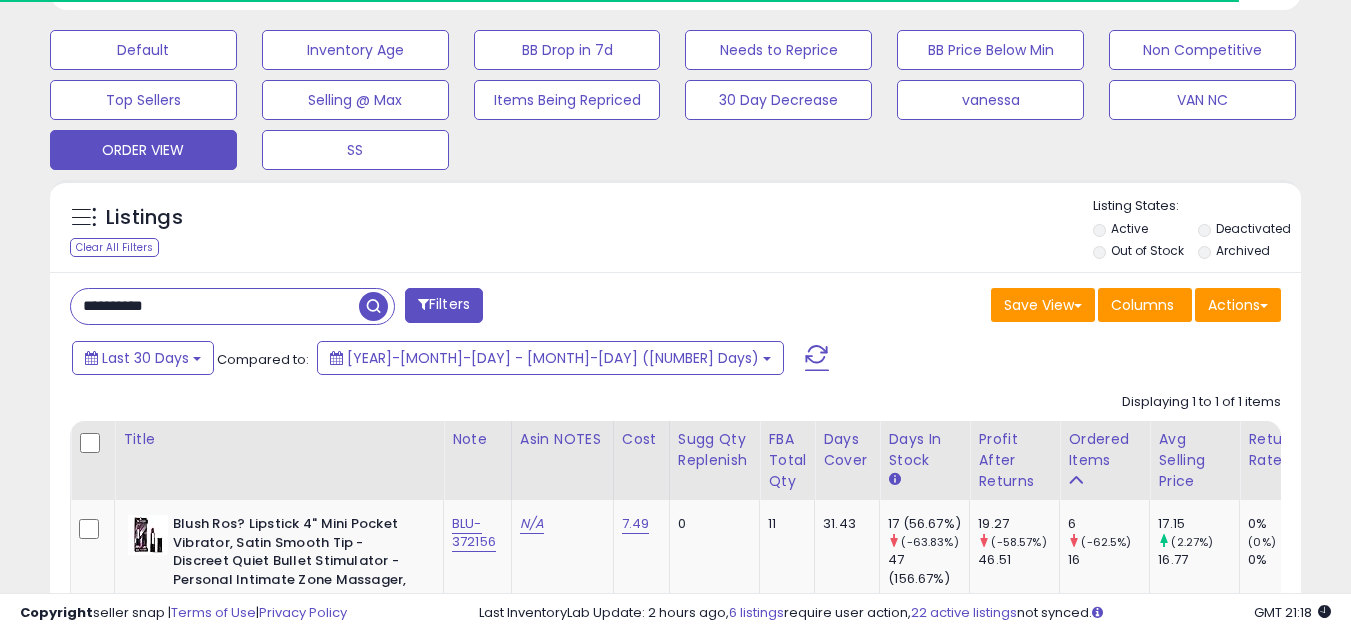 click at bounding box center (373, 306) 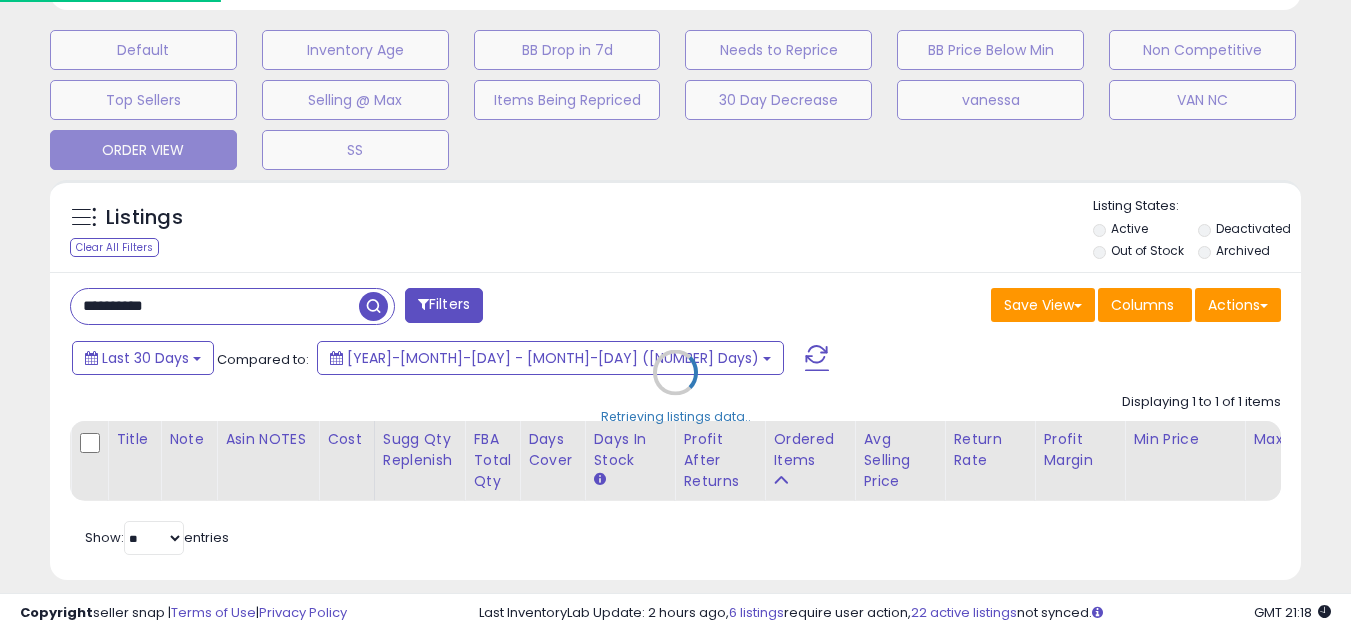 scroll, scrollTop: 999590, scrollLeft: 999267, axis: both 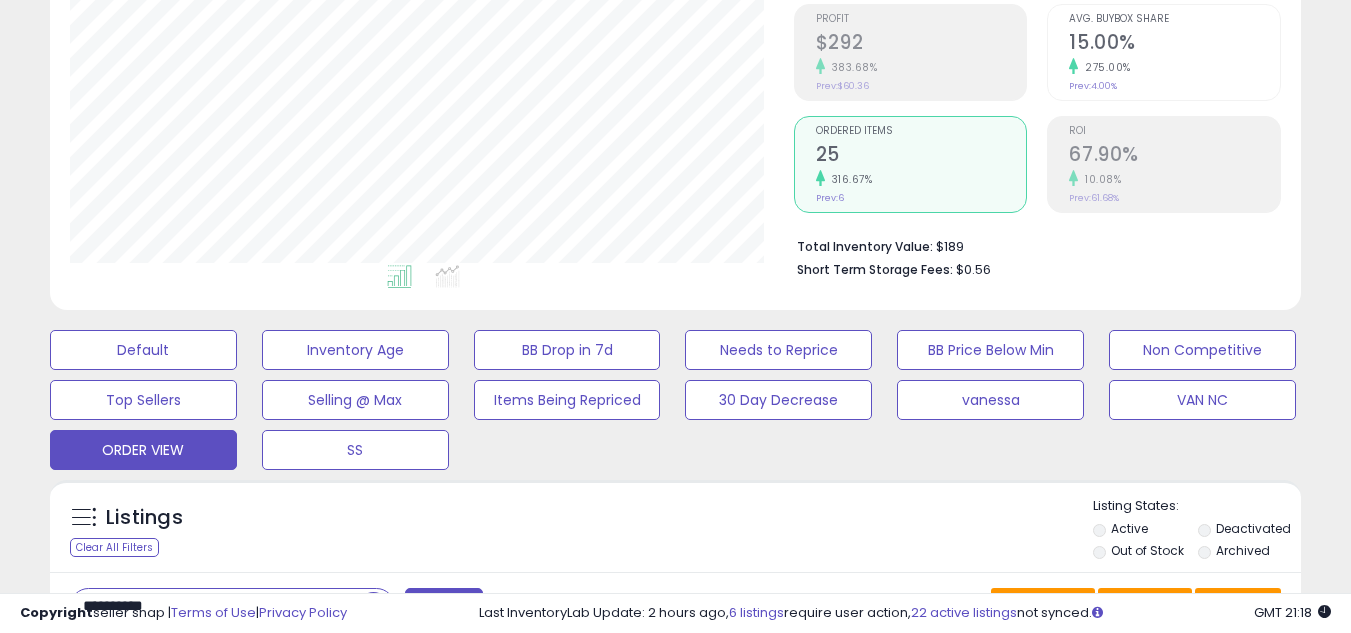 click on "Listings
Clear All Filters" at bounding box center [675, 526] 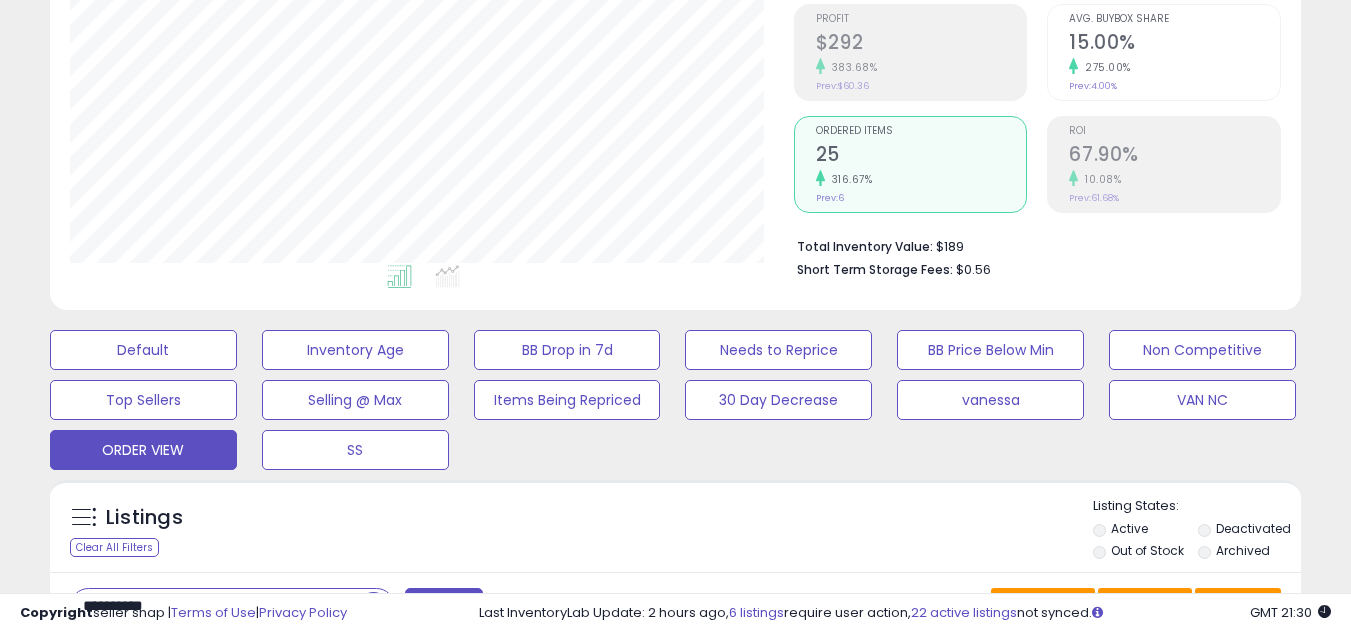 scroll, scrollTop: 700, scrollLeft: 0, axis: vertical 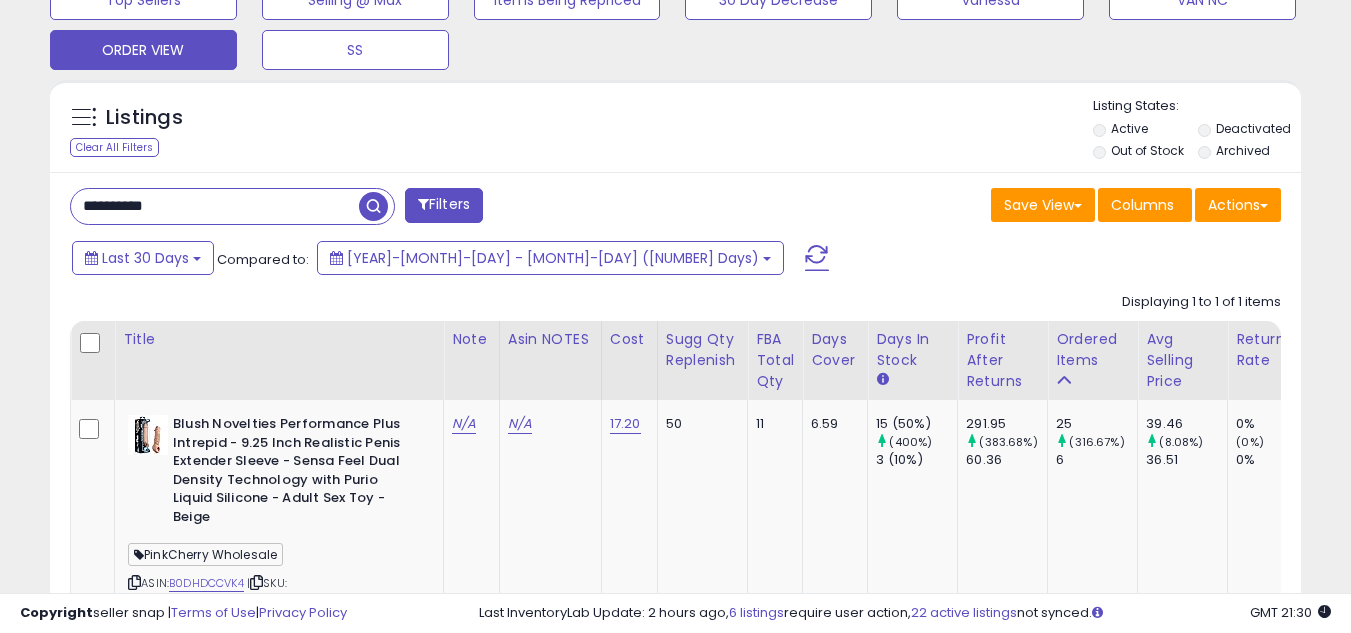 click on "**********" at bounding box center [365, 208] 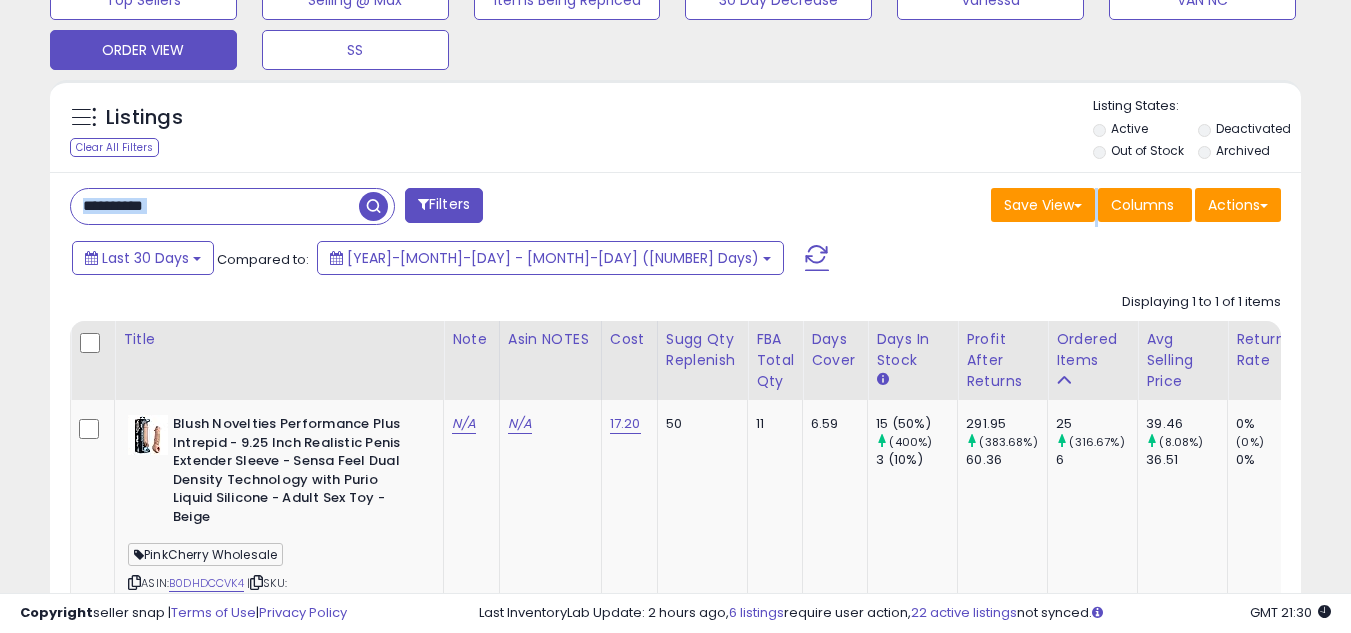 click on "**********" at bounding box center (365, 208) 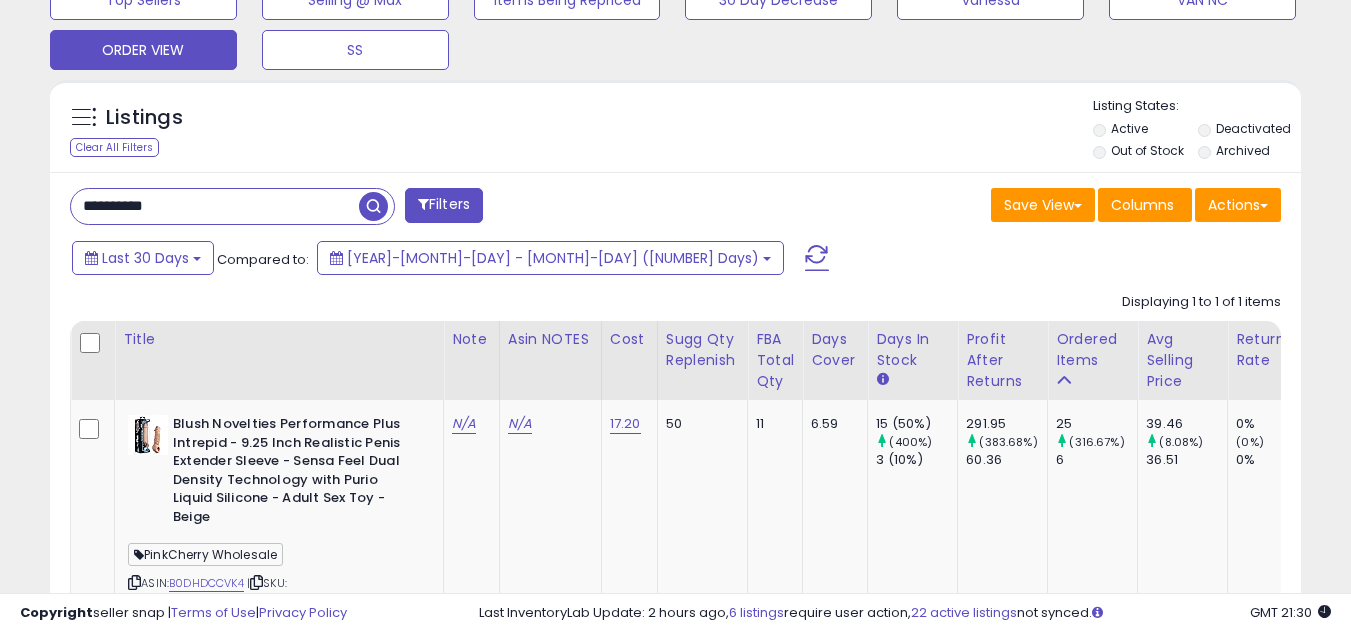 click on "**********" at bounding box center [215, 206] 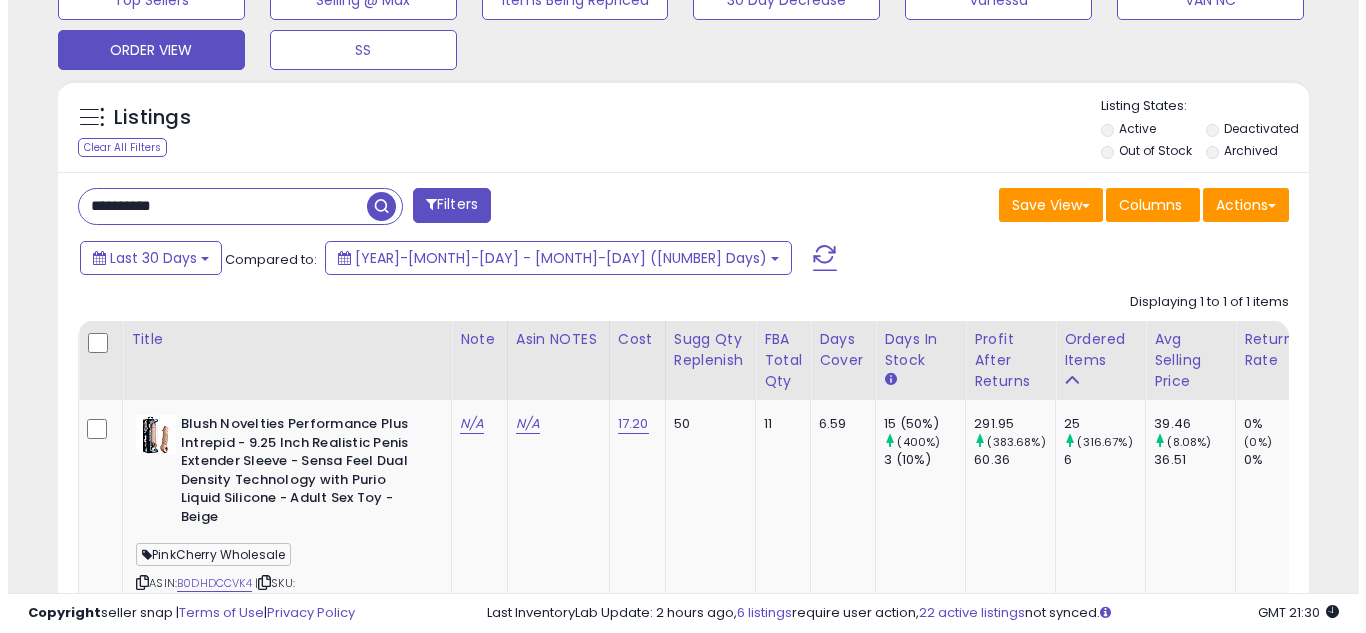 scroll, scrollTop: 637, scrollLeft: 0, axis: vertical 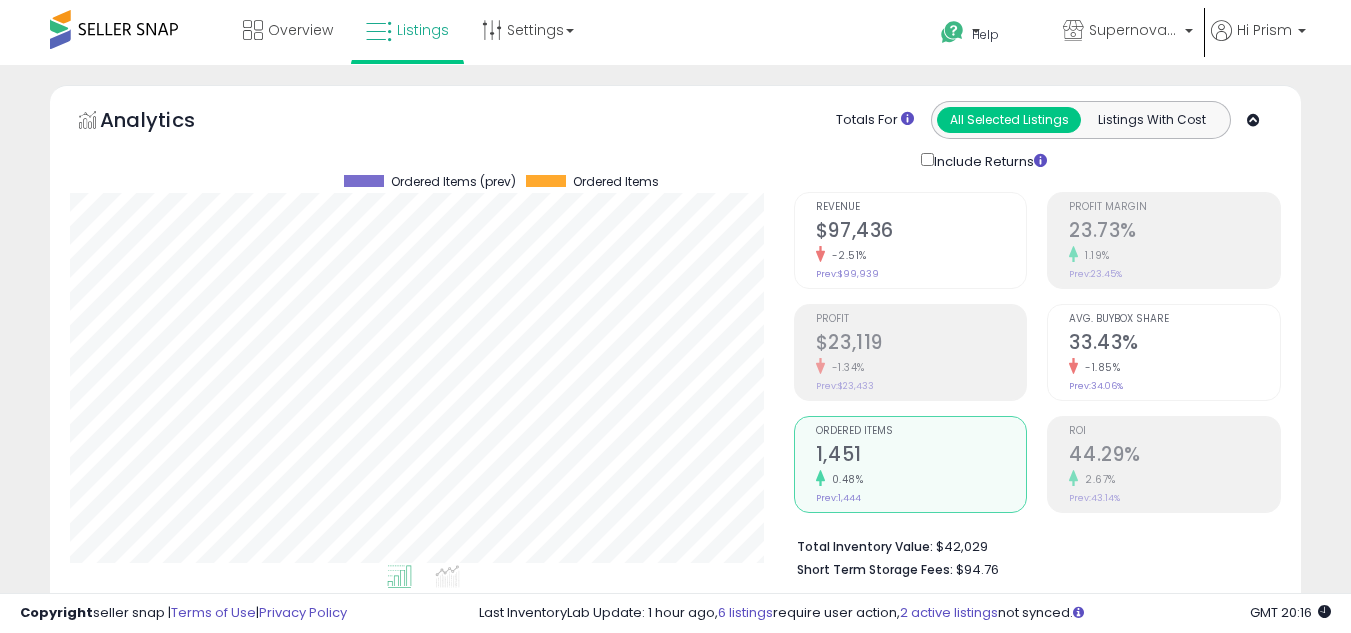 select on "**" 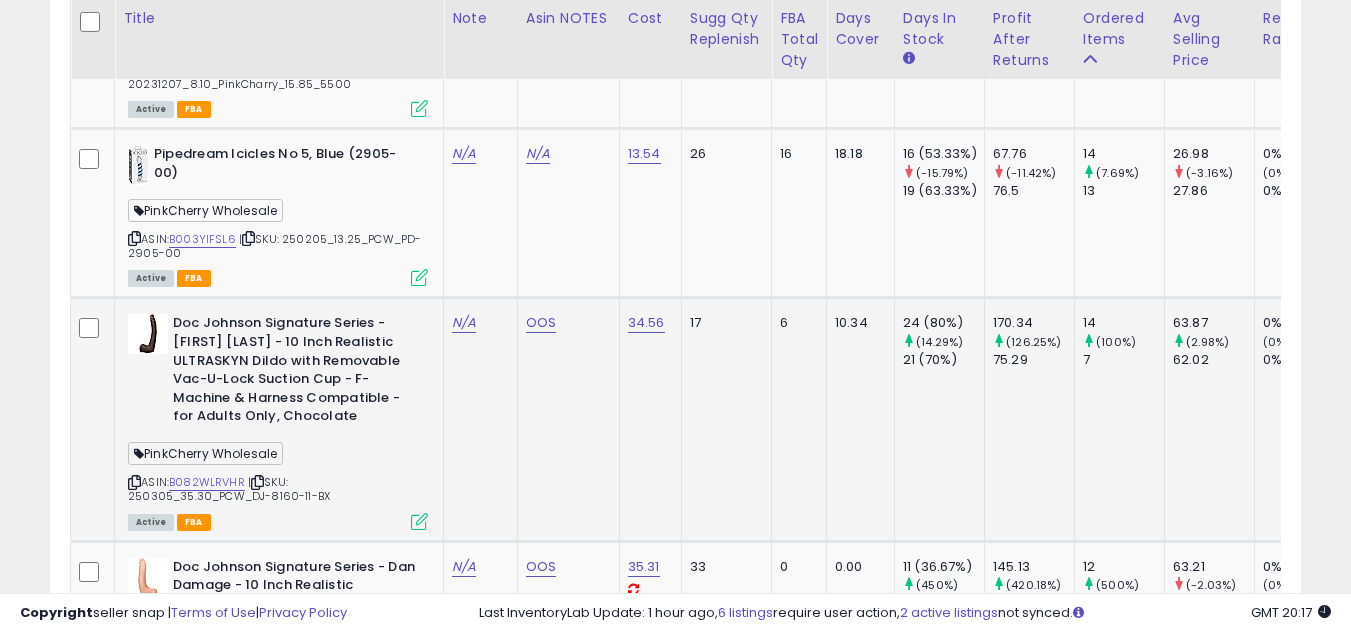 scroll, scrollTop: 5100, scrollLeft: 0, axis: vertical 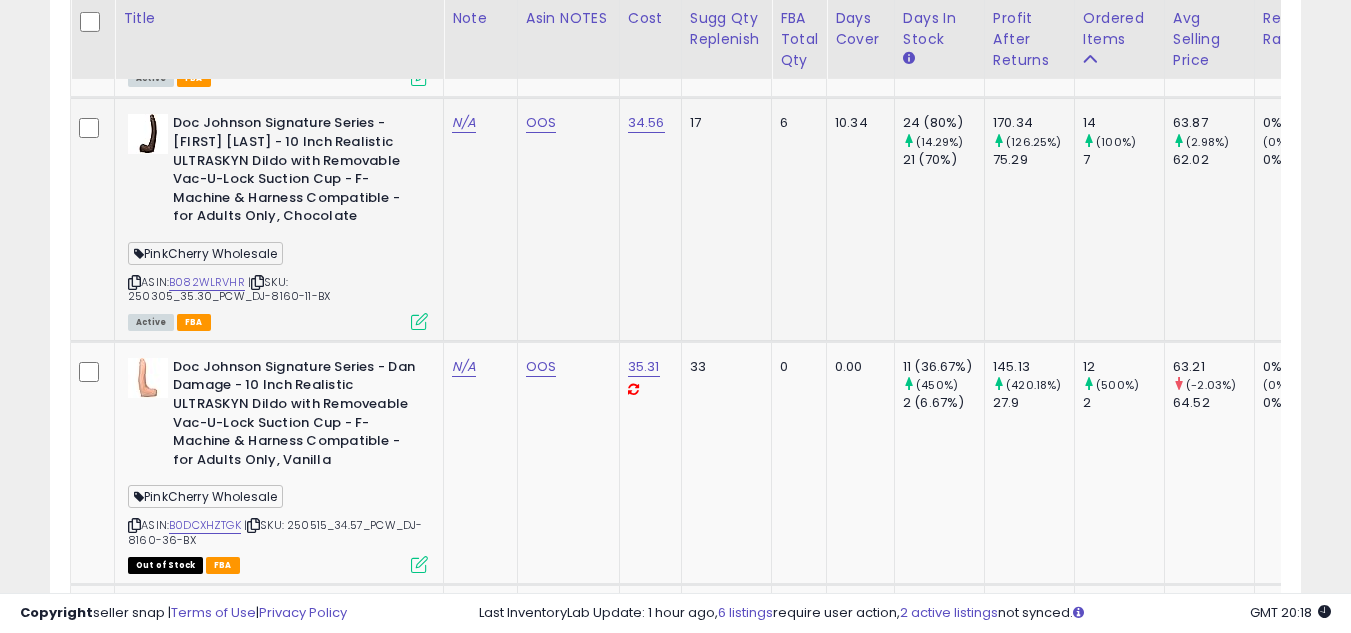 click at bounding box center (134, 282) 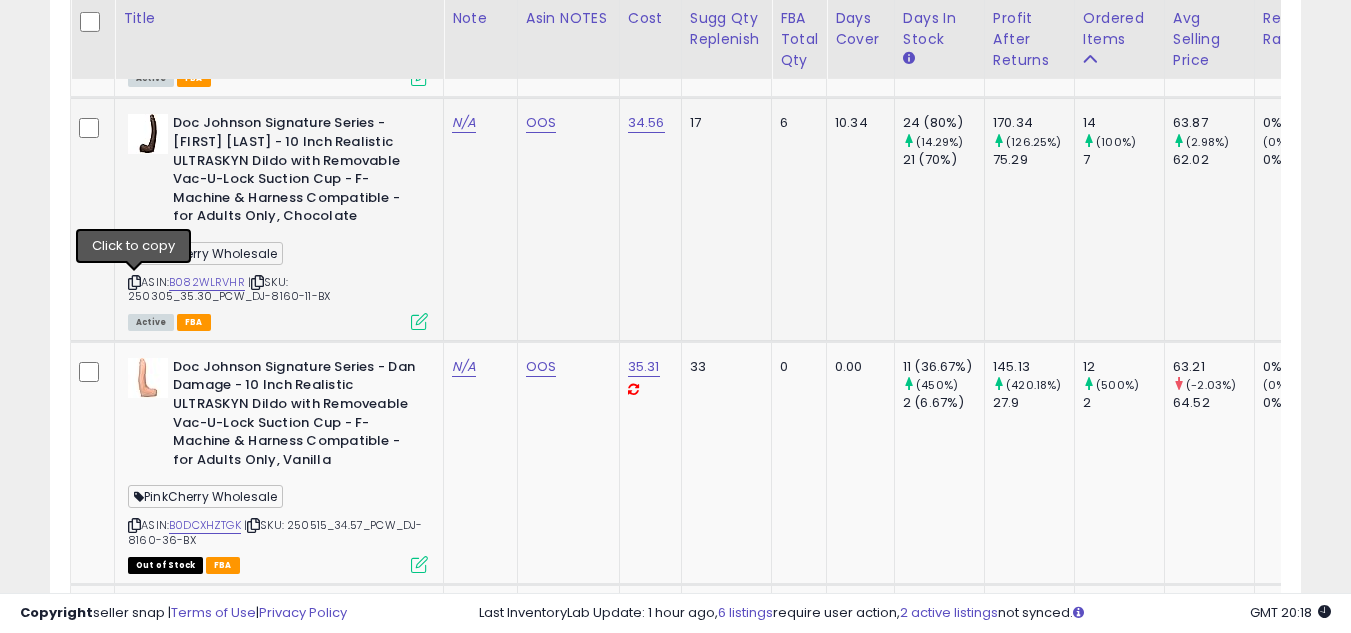 click at bounding box center [134, 282] 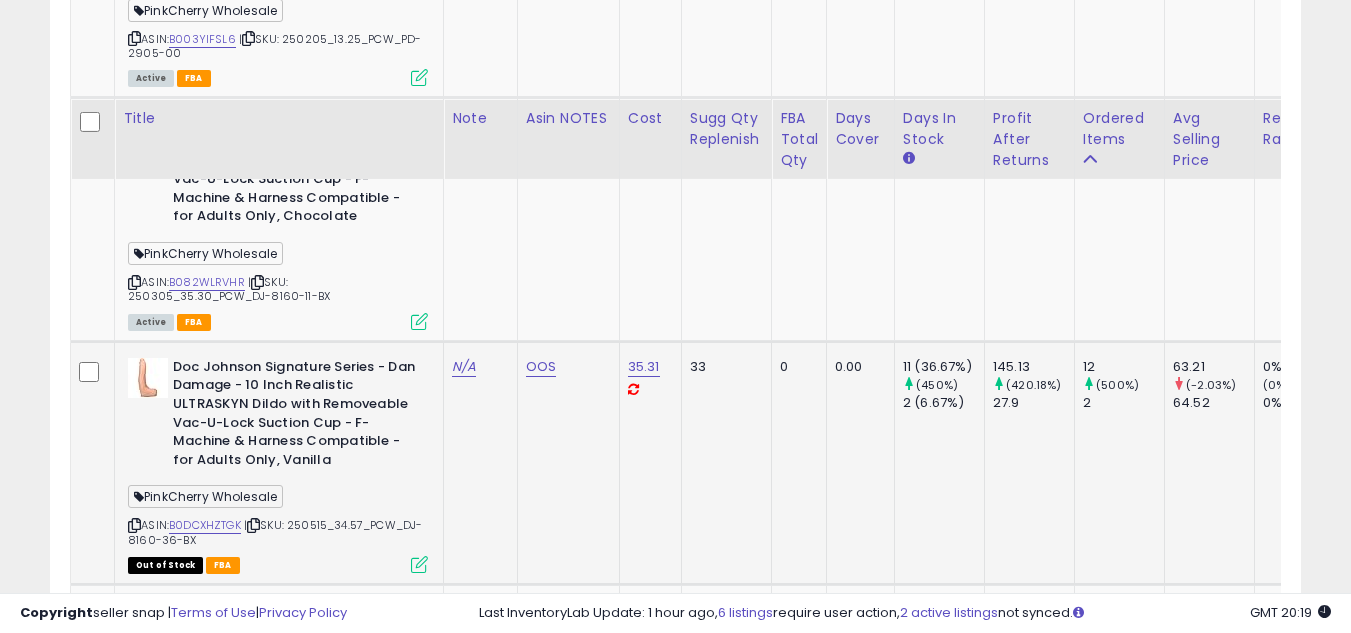 scroll, scrollTop: 5400, scrollLeft: 0, axis: vertical 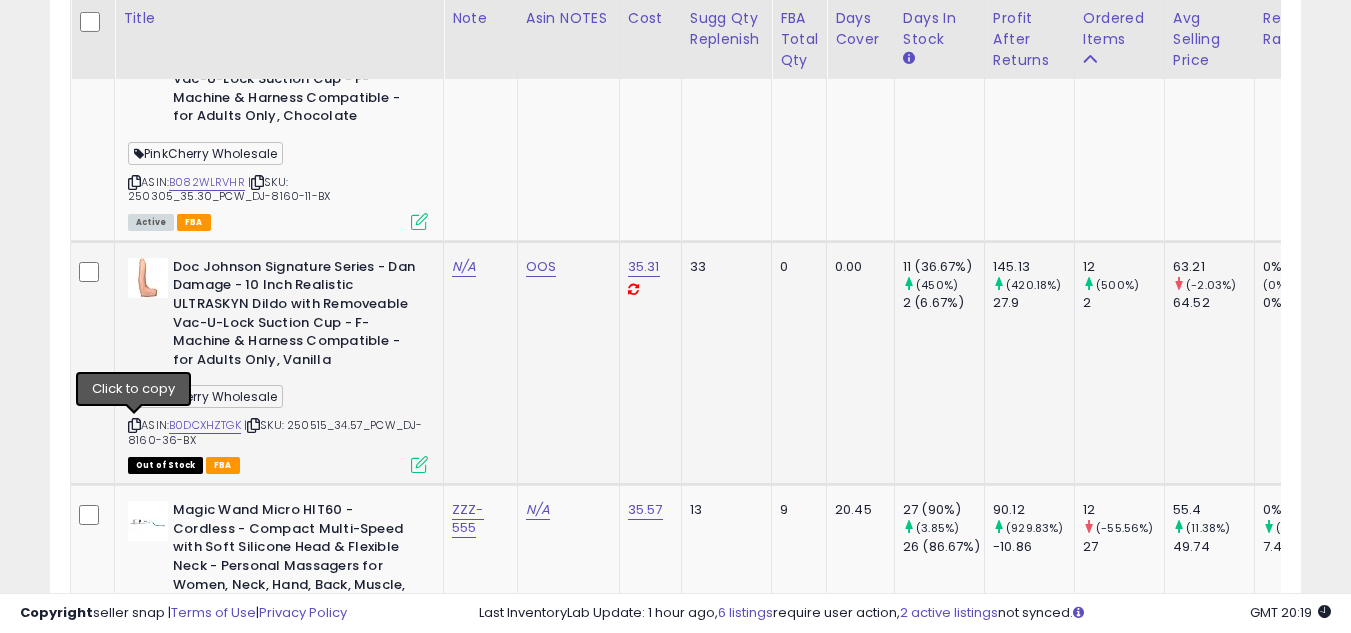 click at bounding box center (134, 425) 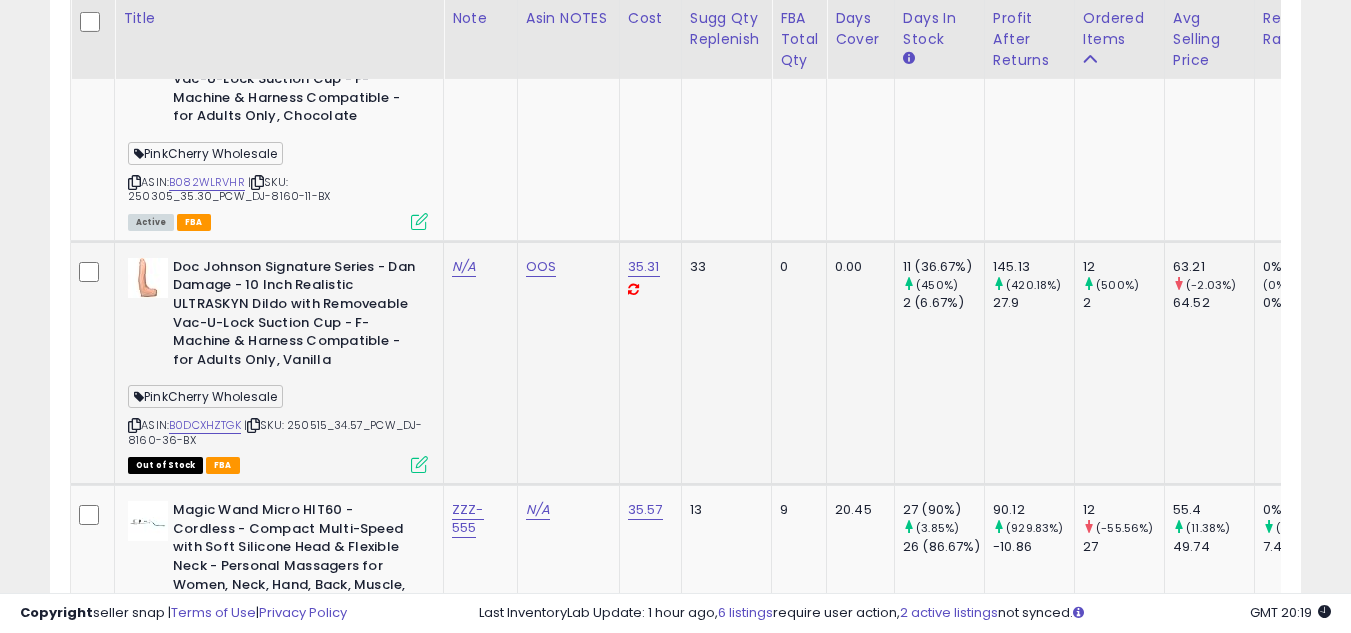 click at bounding box center (134, 425) 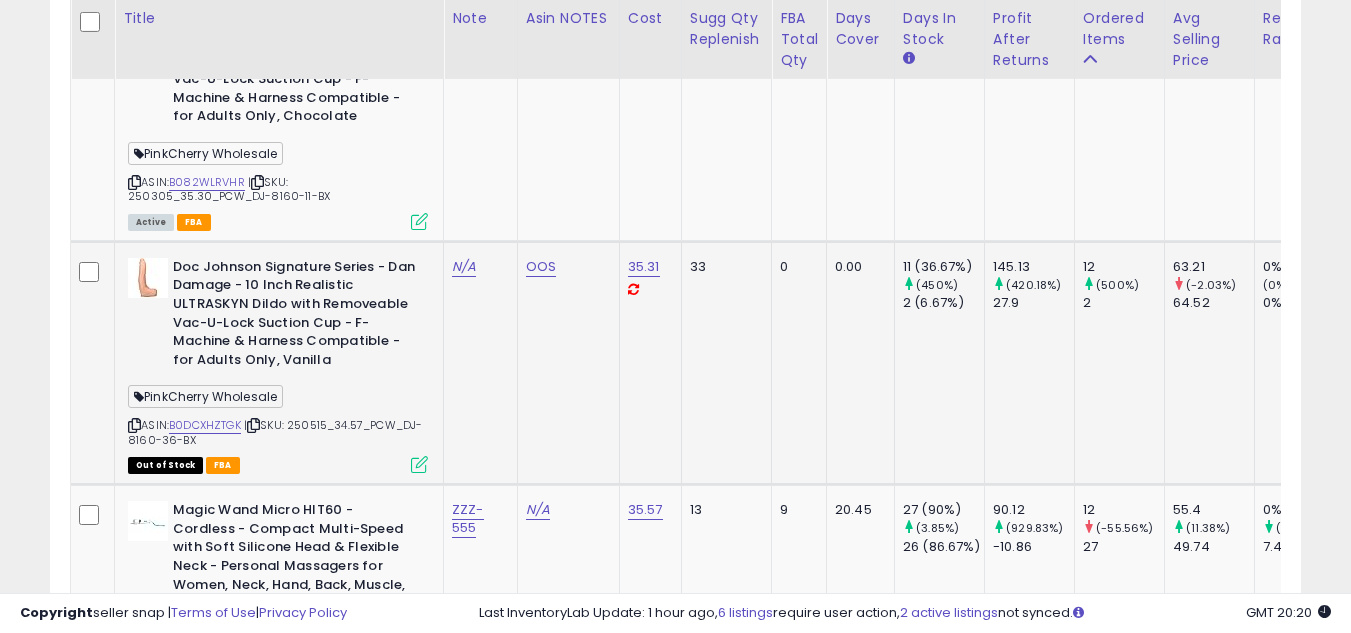click at bounding box center (134, 425) 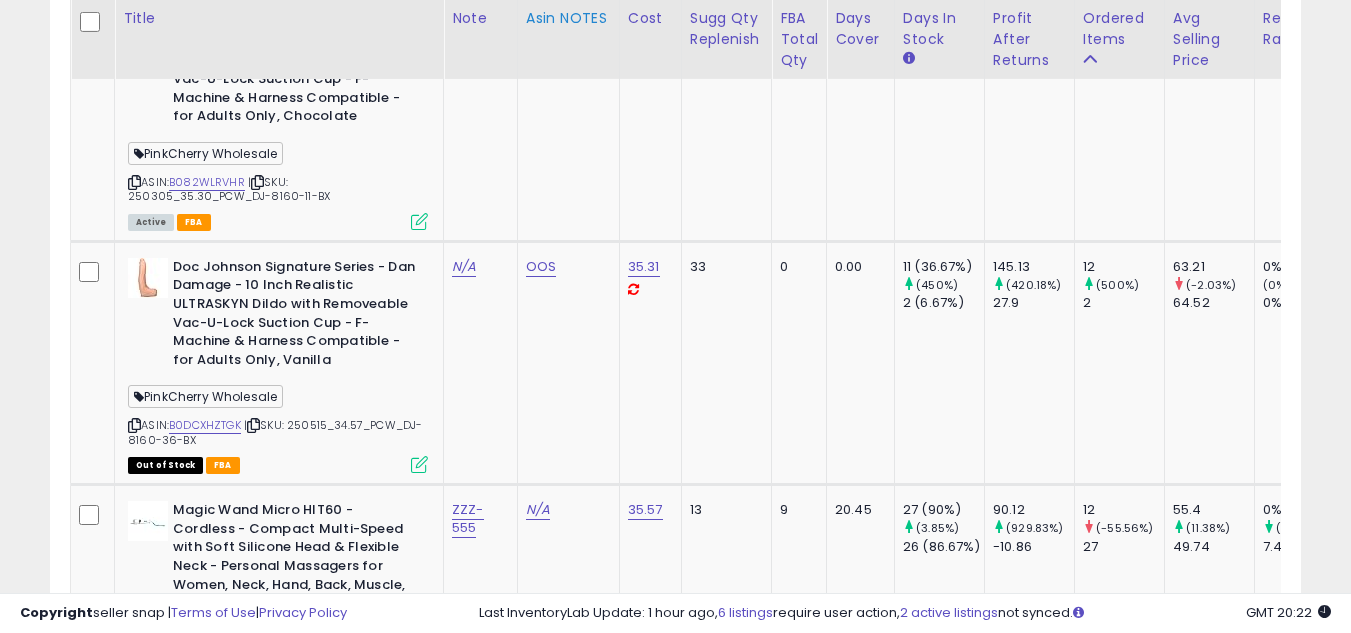 click on "**********" at bounding box center [675, 277] 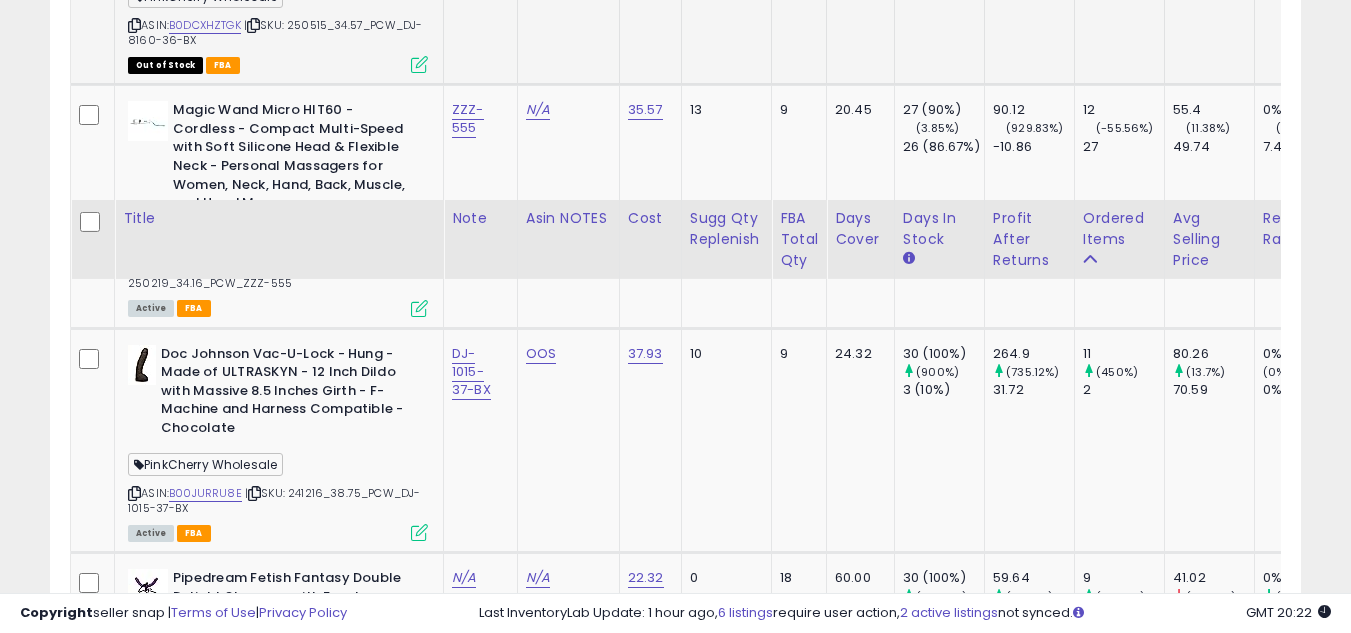 scroll, scrollTop: 6000, scrollLeft: 0, axis: vertical 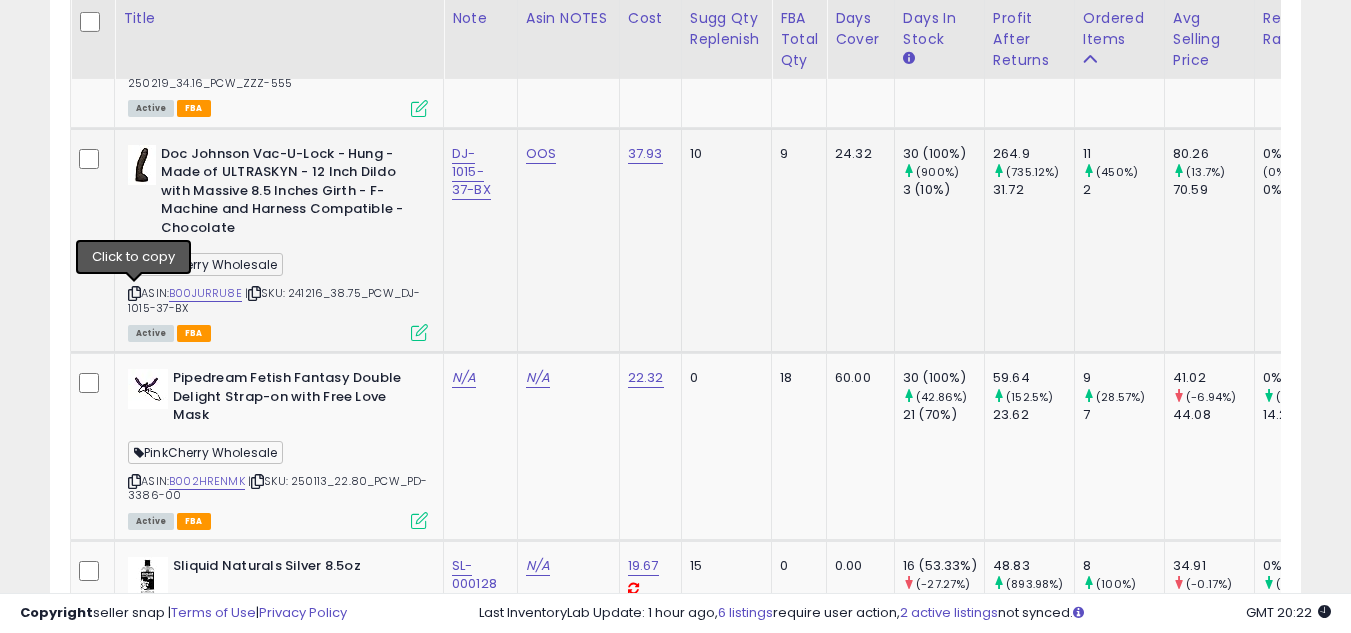 click at bounding box center (134, 293) 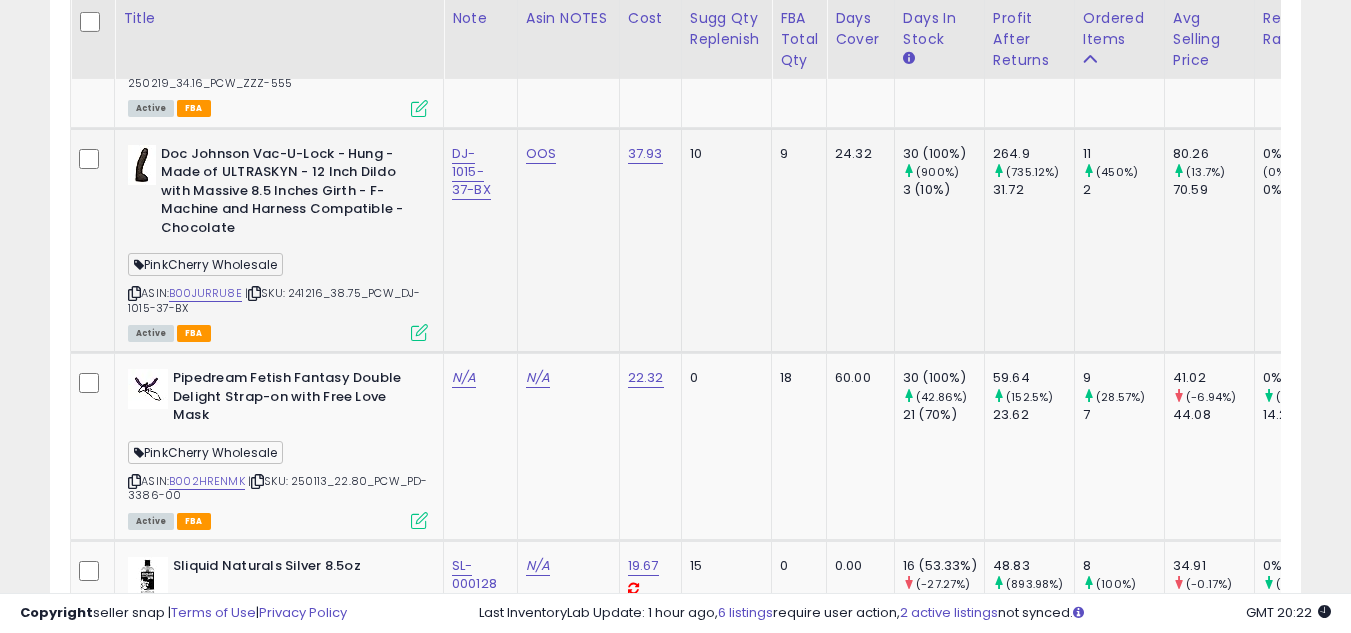 click at bounding box center [134, 293] 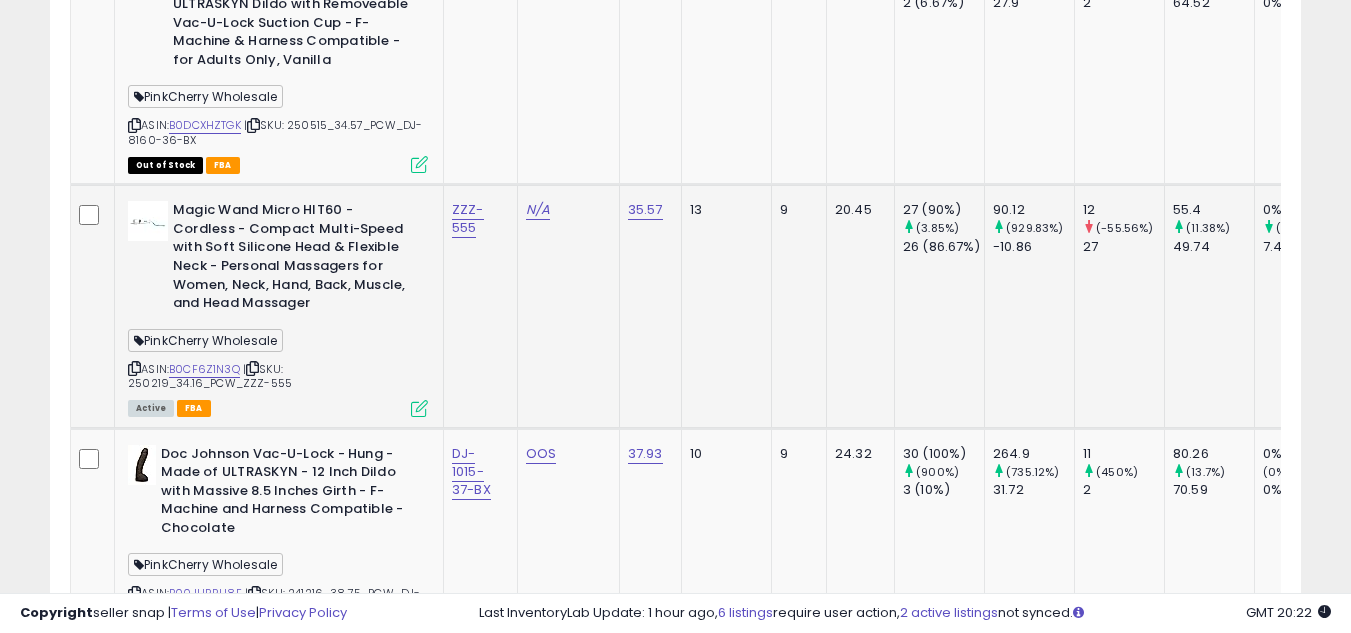 scroll, scrollTop: 5500, scrollLeft: 0, axis: vertical 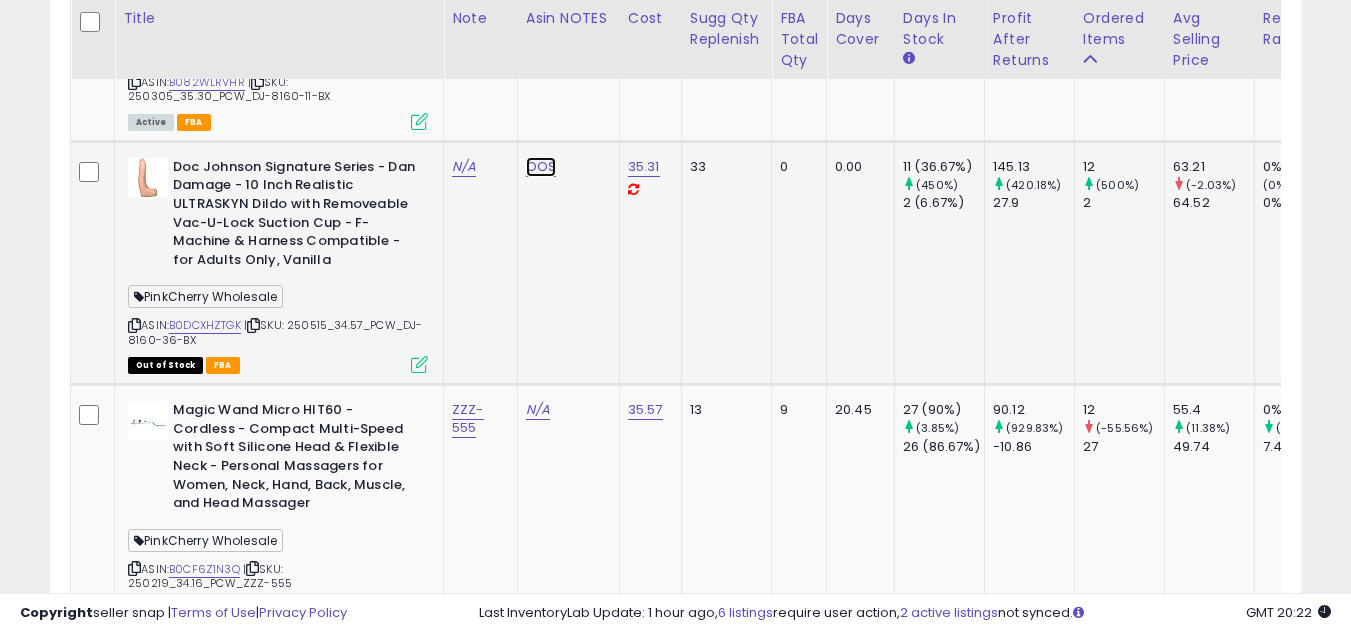 click on "OOS" at bounding box center [541, -4376] 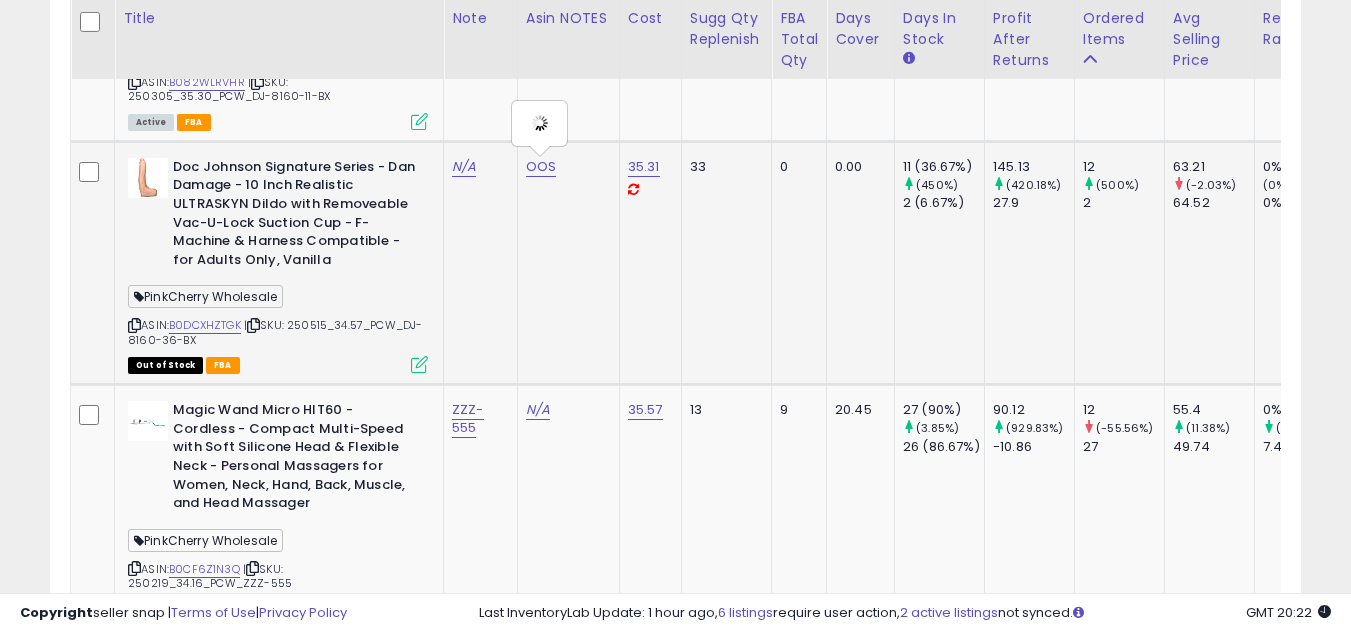 type on "***" 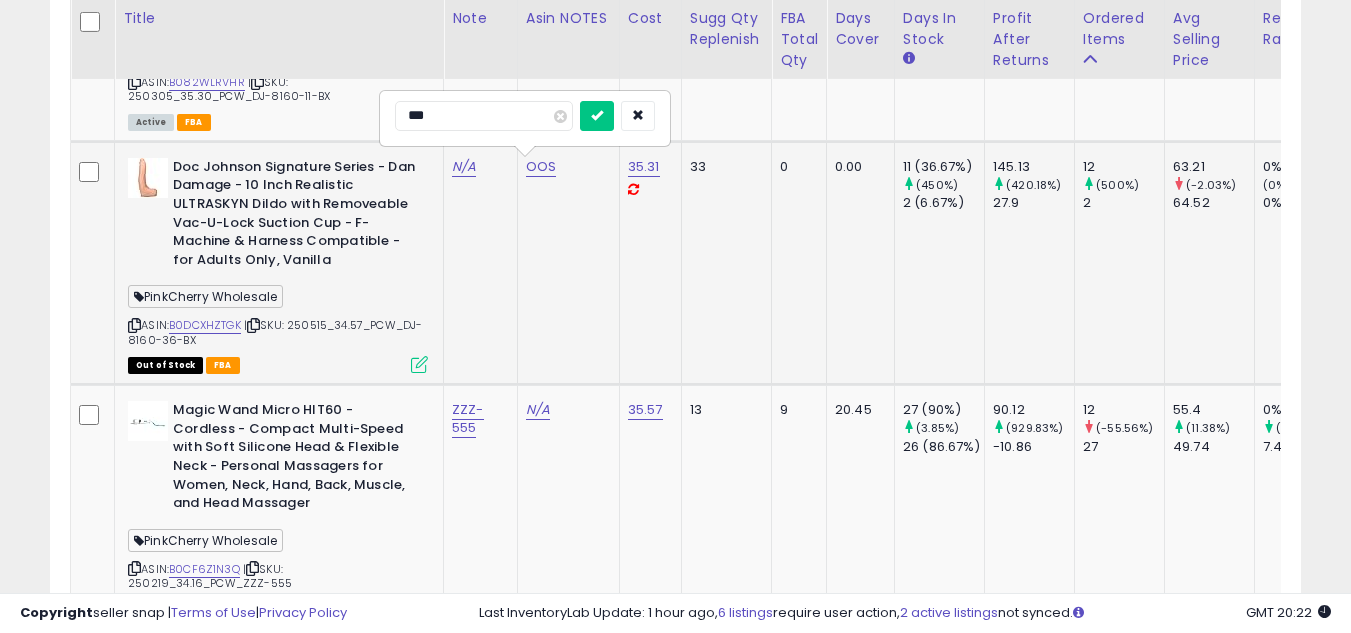 click at bounding box center (560, 116) 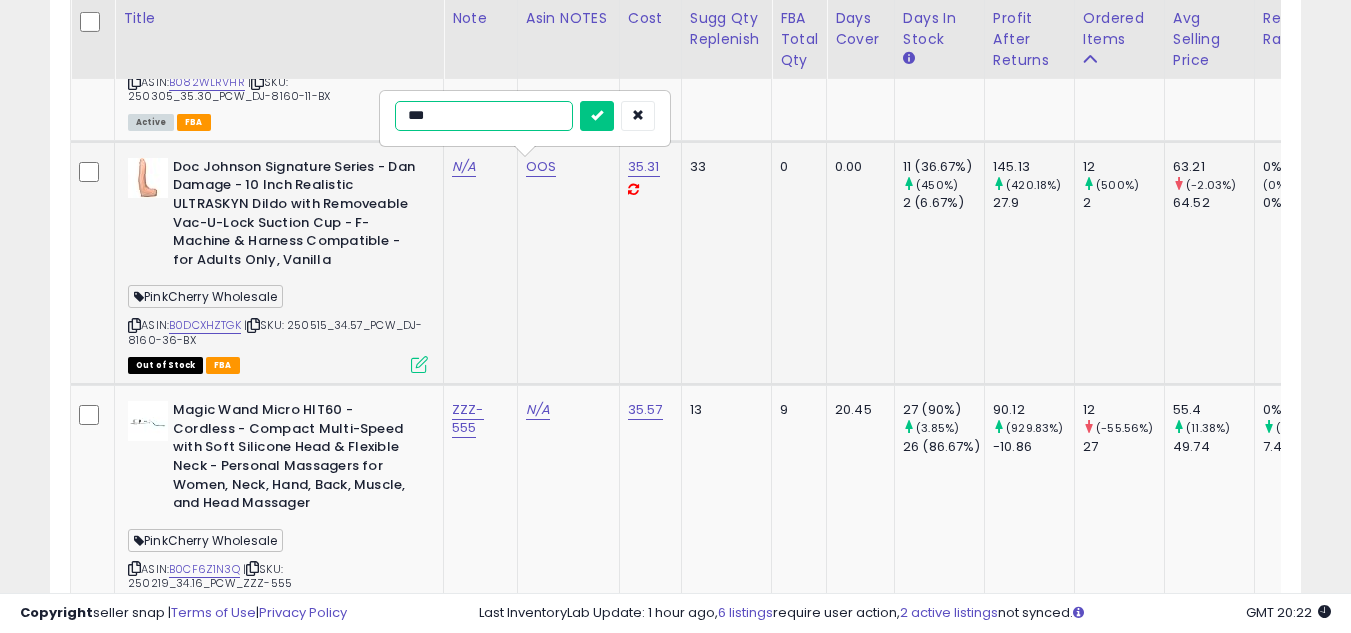 type 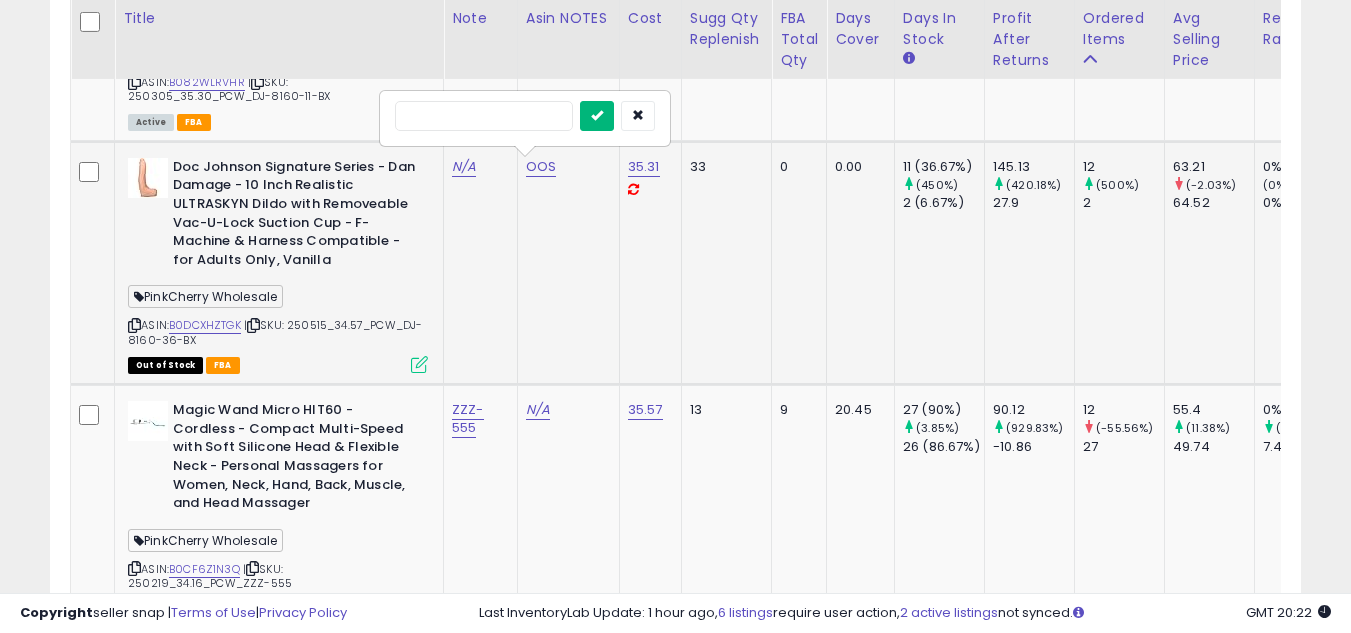 click at bounding box center (525, 118) 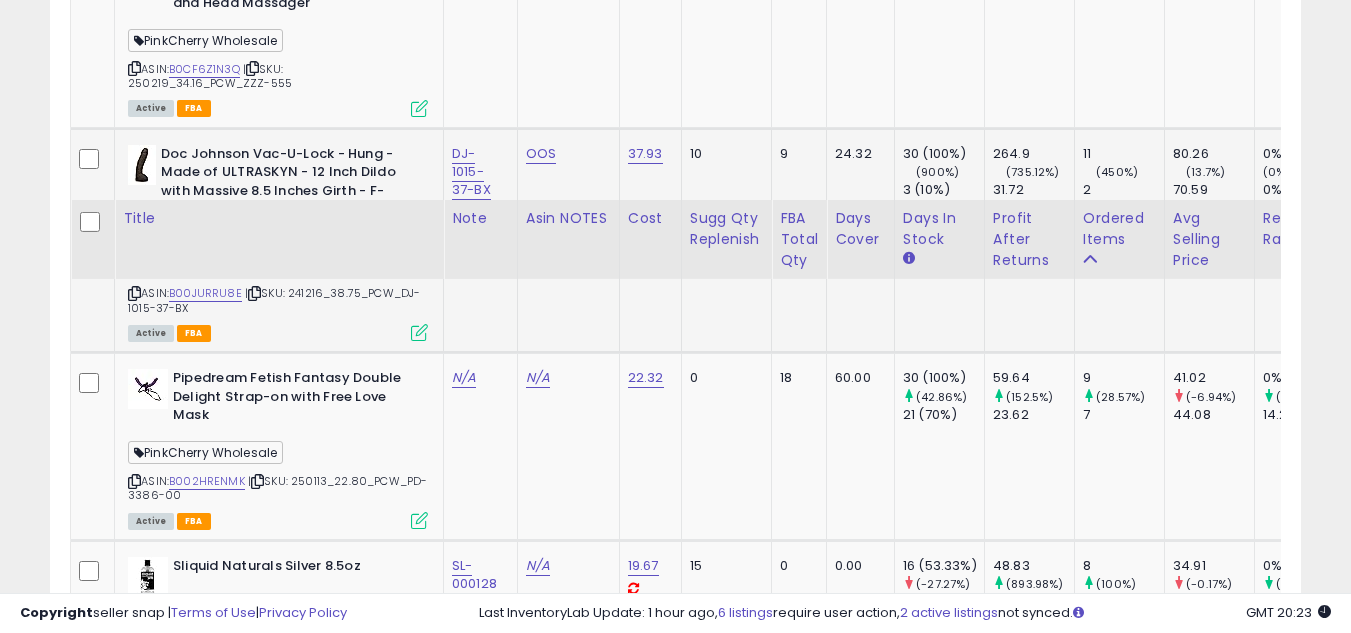 scroll, scrollTop: 6200, scrollLeft: 0, axis: vertical 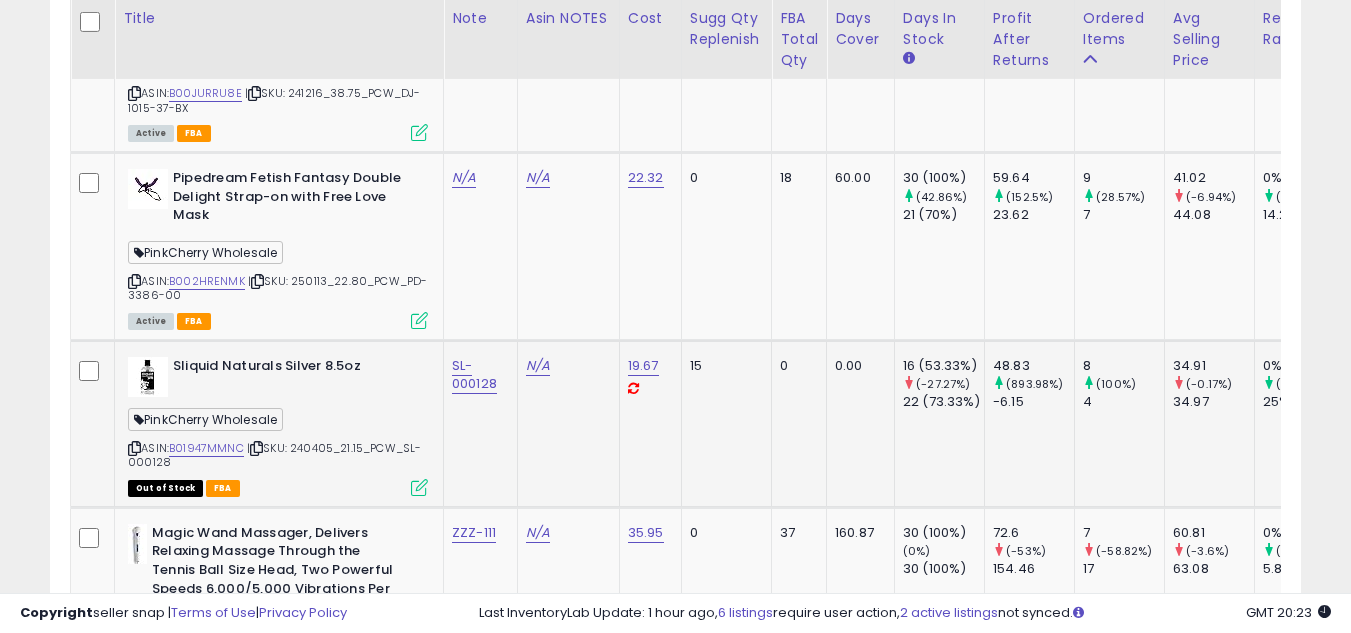 click at bounding box center [134, 448] 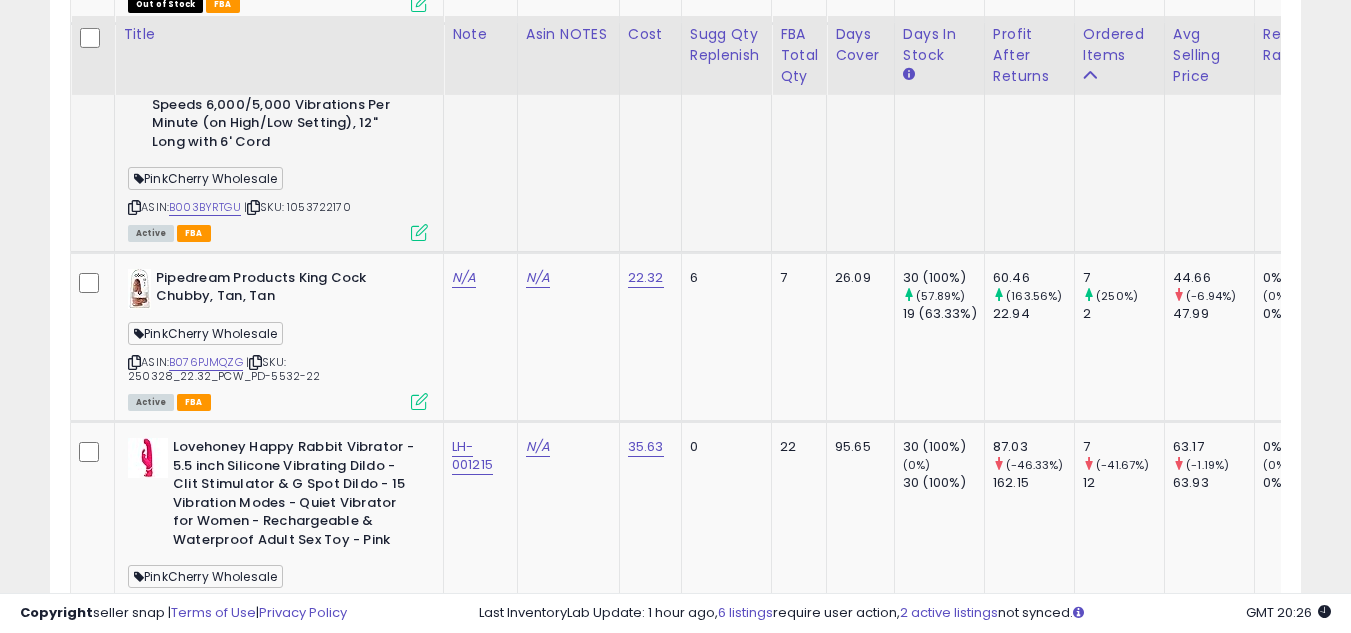 scroll, scrollTop: 6700, scrollLeft: 0, axis: vertical 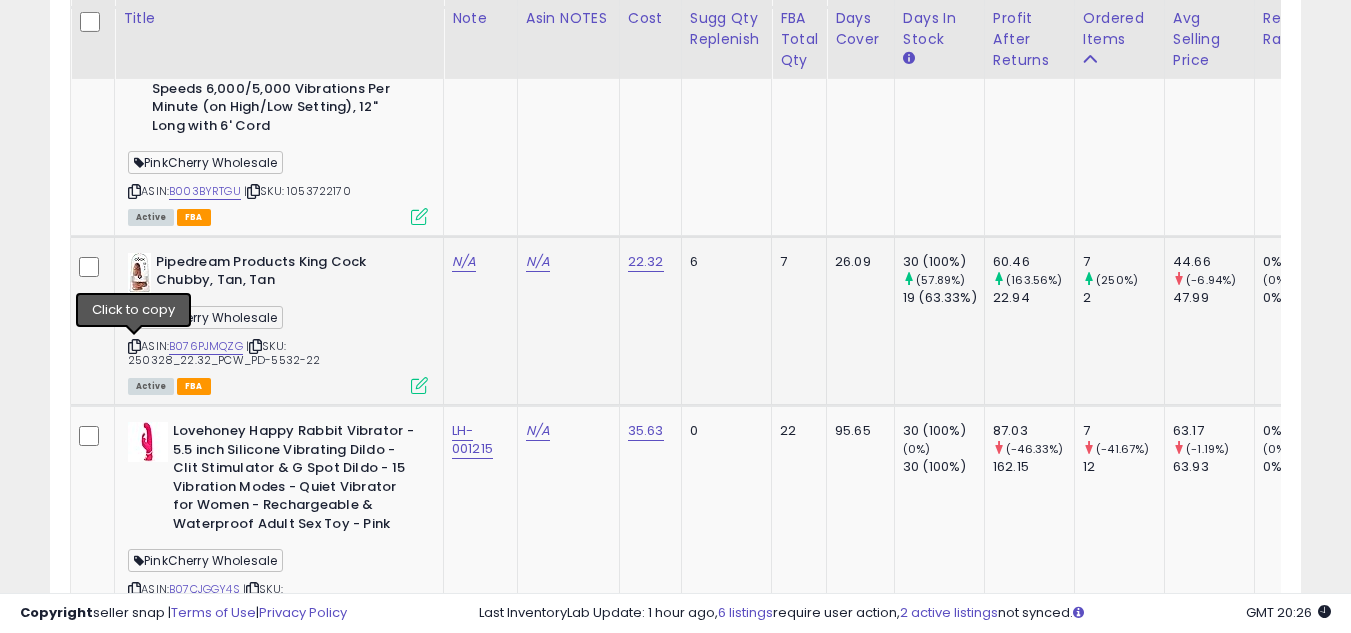 click at bounding box center (134, 346) 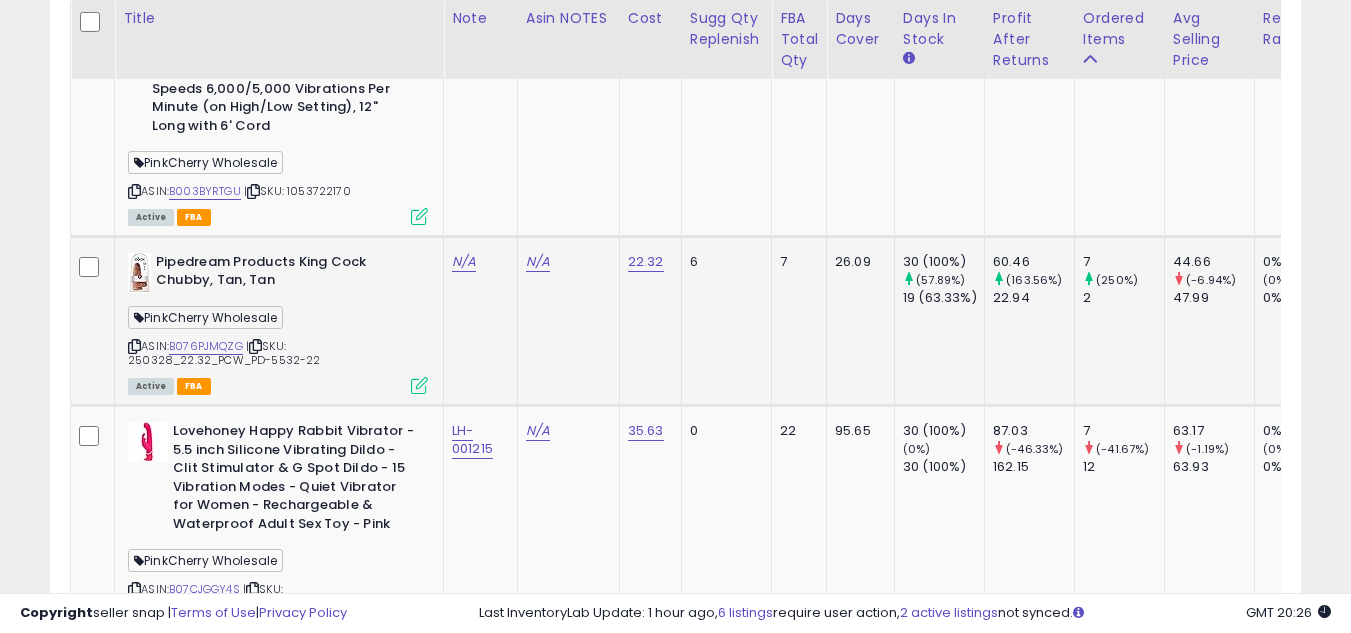 click at bounding box center [134, 346] 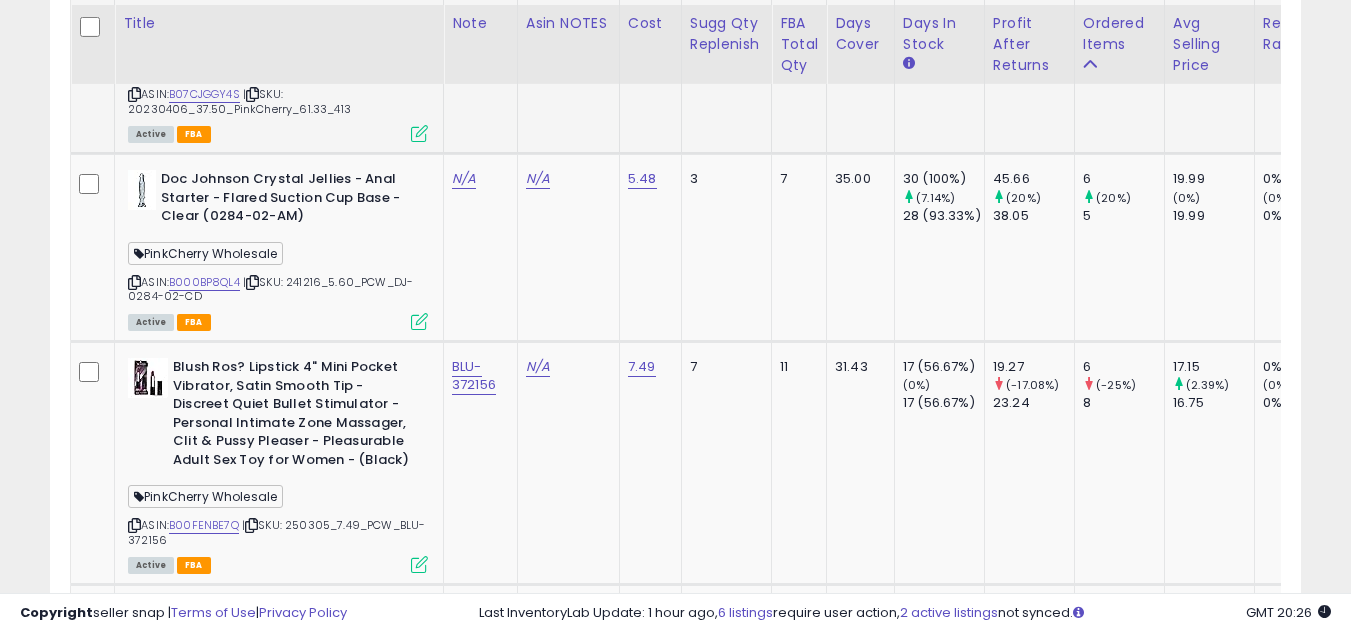 scroll, scrollTop: 7200, scrollLeft: 0, axis: vertical 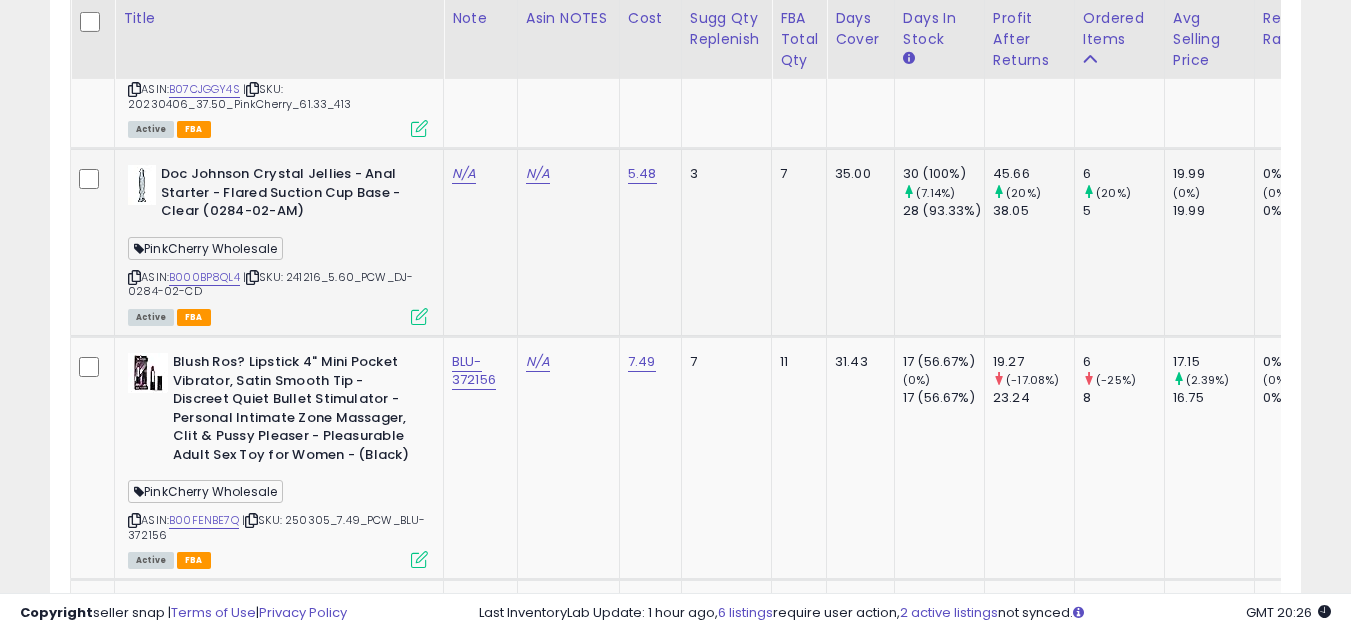 click at bounding box center [134, 277] 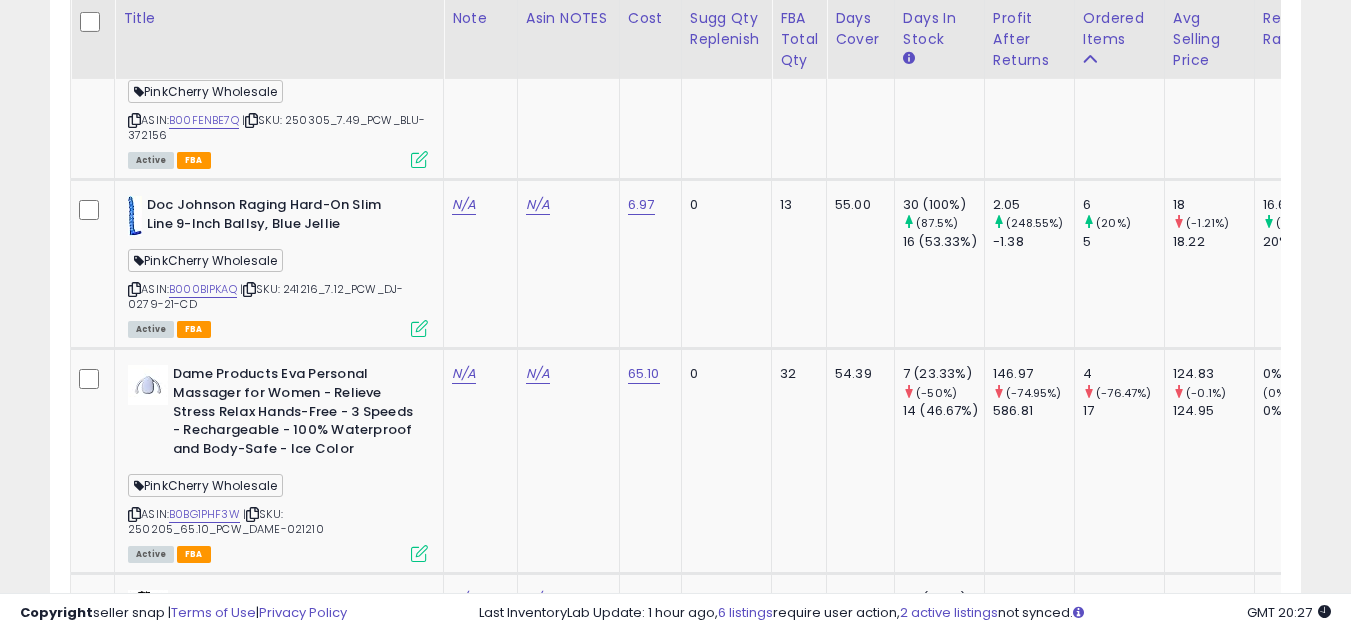 scroll, scrollTop: 7800, scrollLeft: 0, axis: vertical 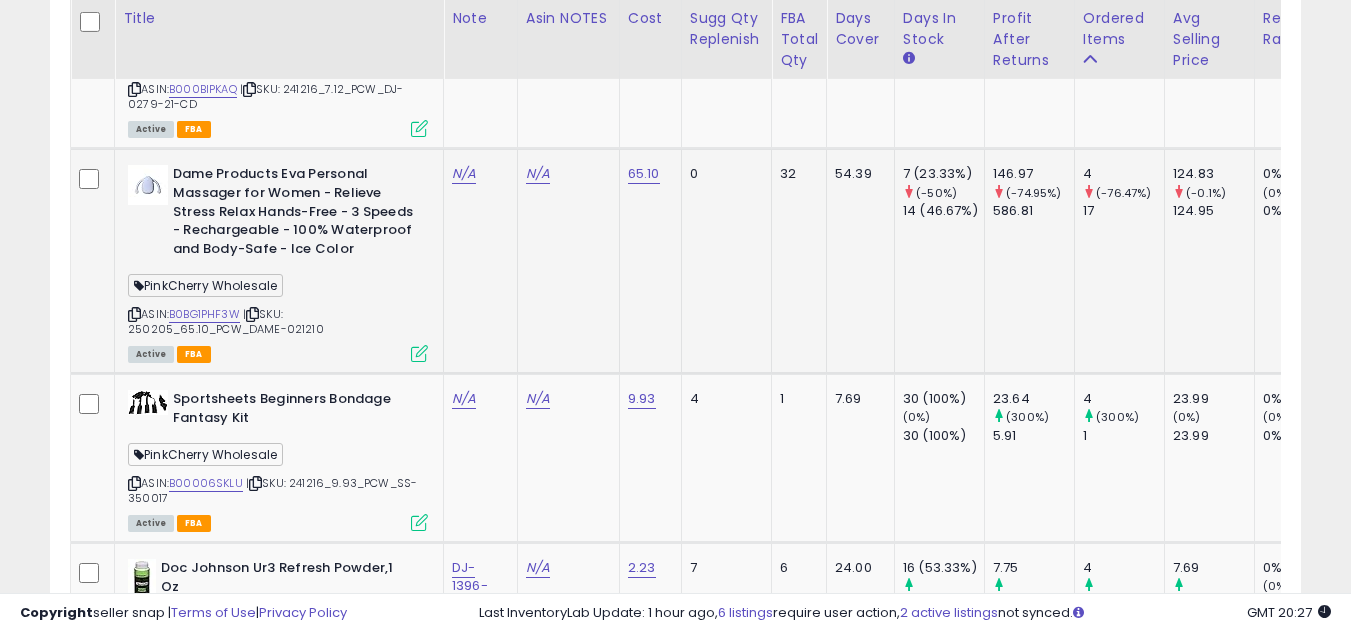 click at bounding box center (134, 314) 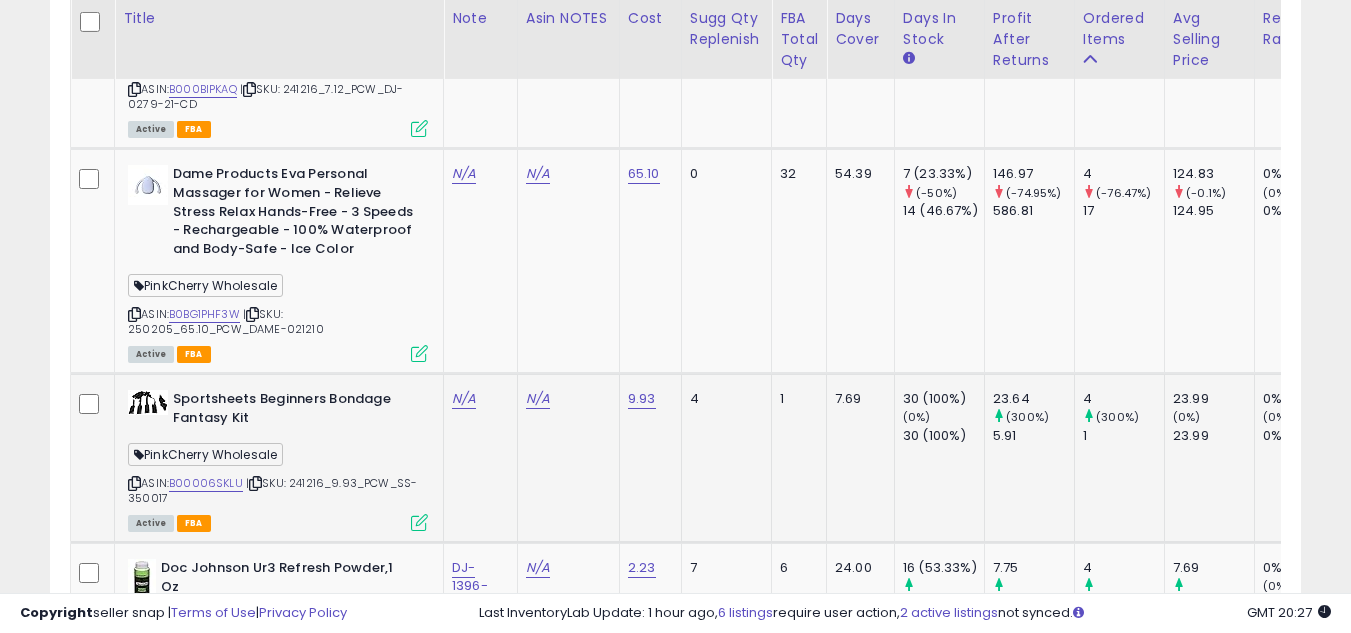 scroll, scrollTop: 7900, scrollLeft: 0, axis: vertical 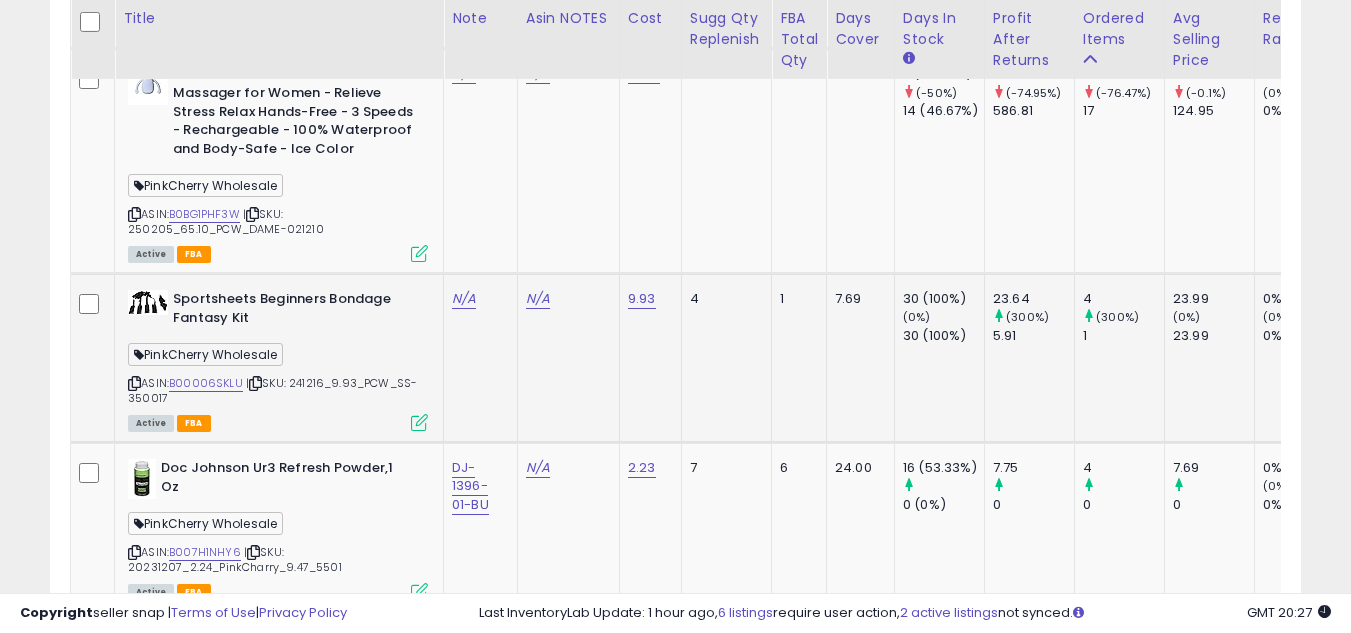 click at bounding box center [134, 383] 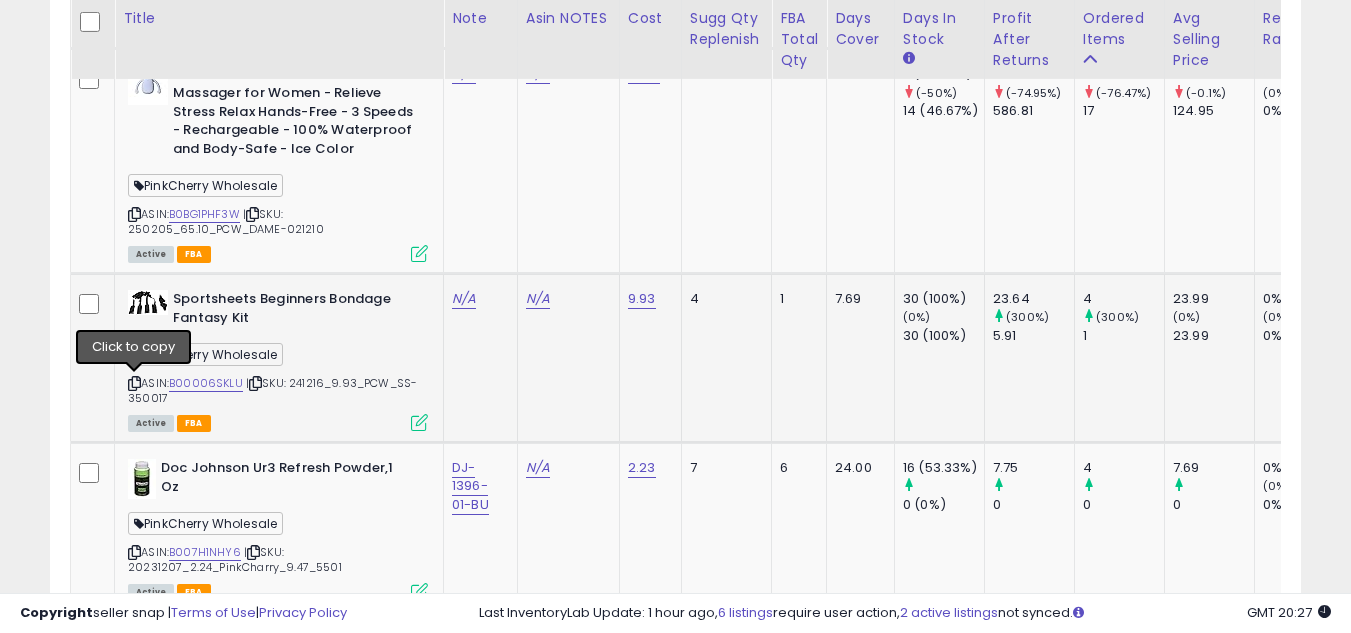click at bounding box center [134, 383] 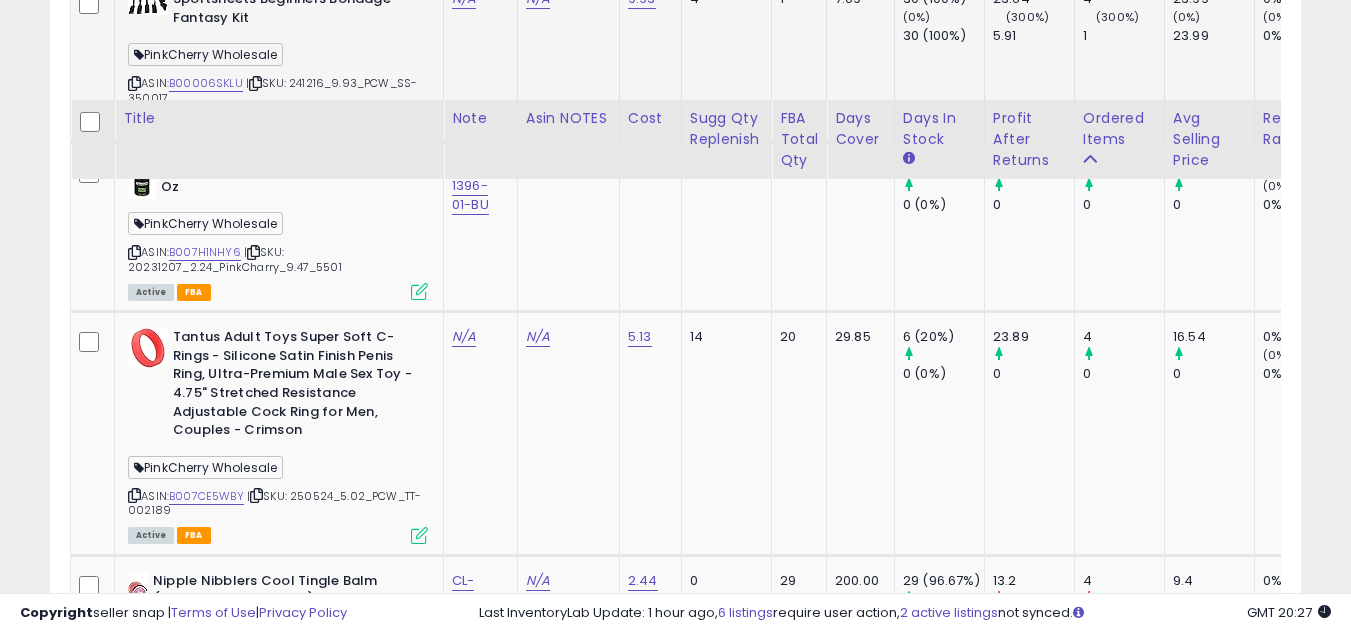 scroll, scrollTop: 8300, scrollLeft: 0, axis: vertical 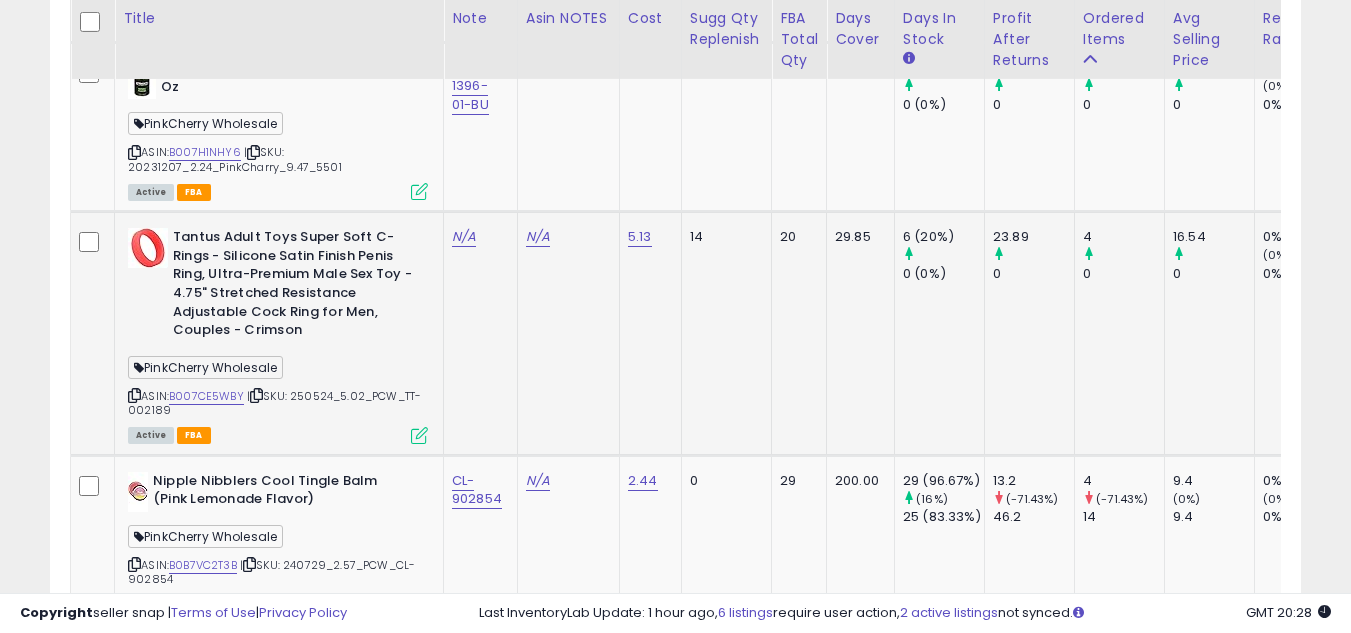 click at bounding box center [134, 395] 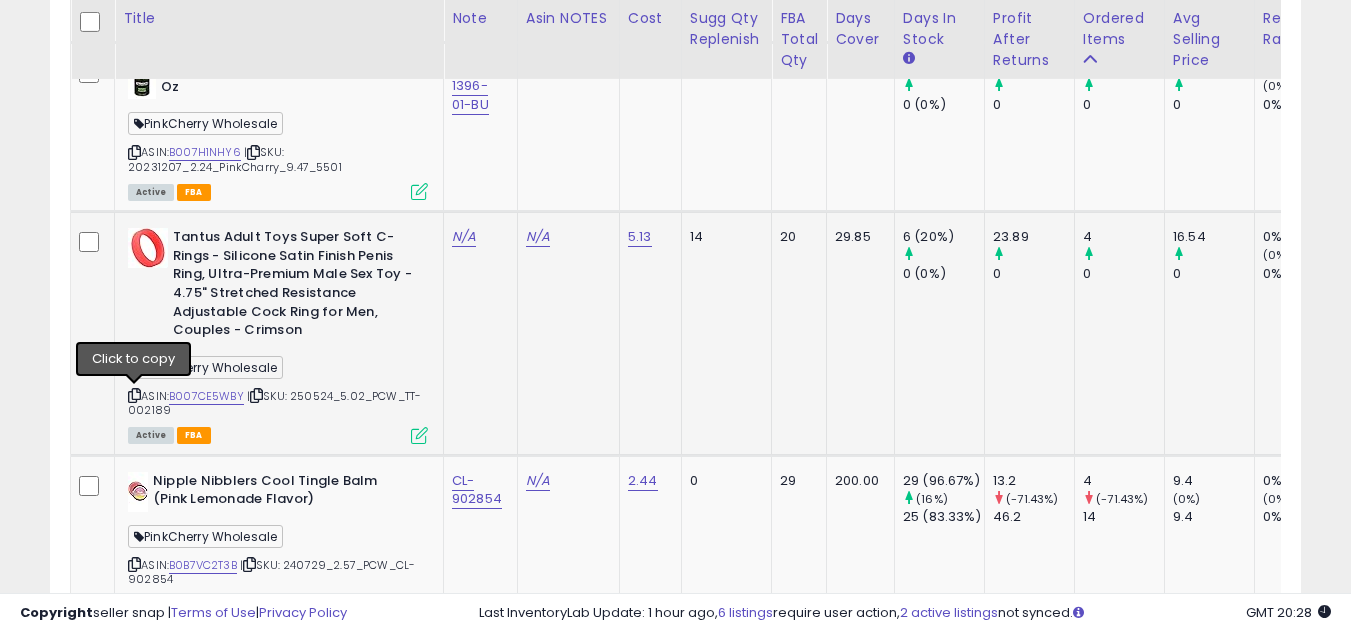 click on "Tantus Adult Toys Super Soft C-Rings - Silicone Satin Finish Penis Ring, Ultra-Premium Male Sex Toy - 4.75" Stretched Resistance Adjustable Cock Ring for Men, Couples - Crimson  PinkCherry Wholesale  ASIN:  B007CE5WBY    |   SKU: 250524_5.02_PCW_TT-002189 Active FBA" 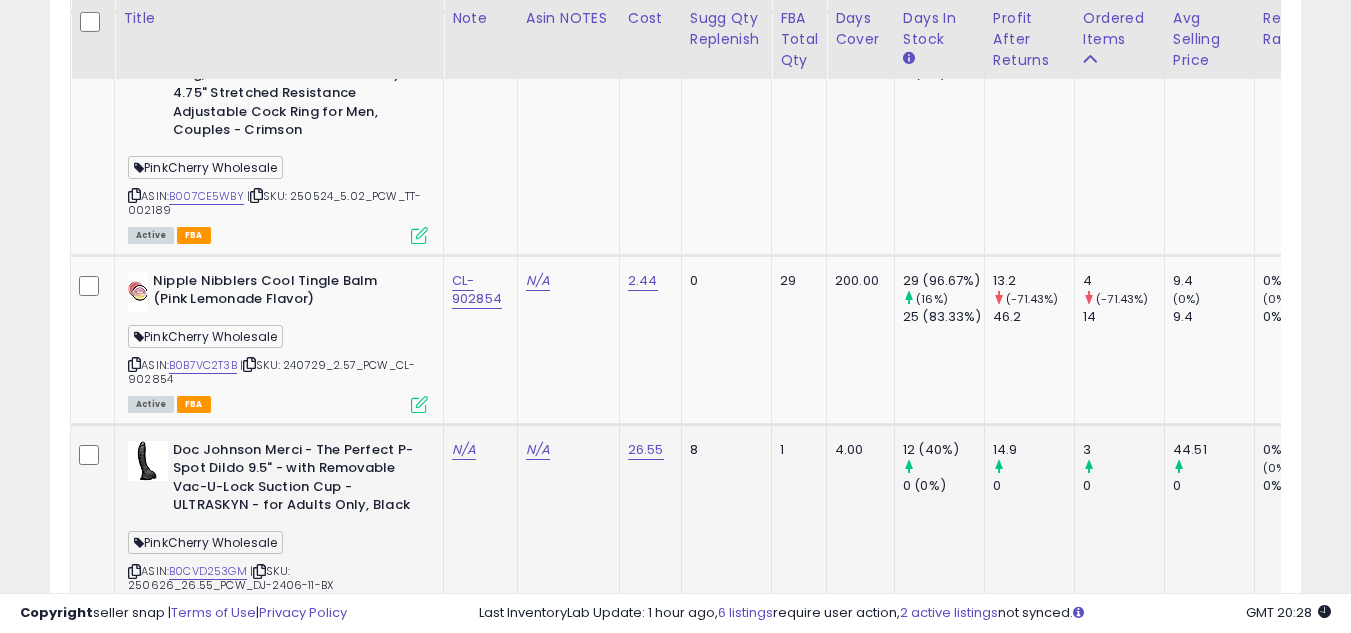 scroll, scrollTop: 8700, scrollLeft: 0, axis: vertical 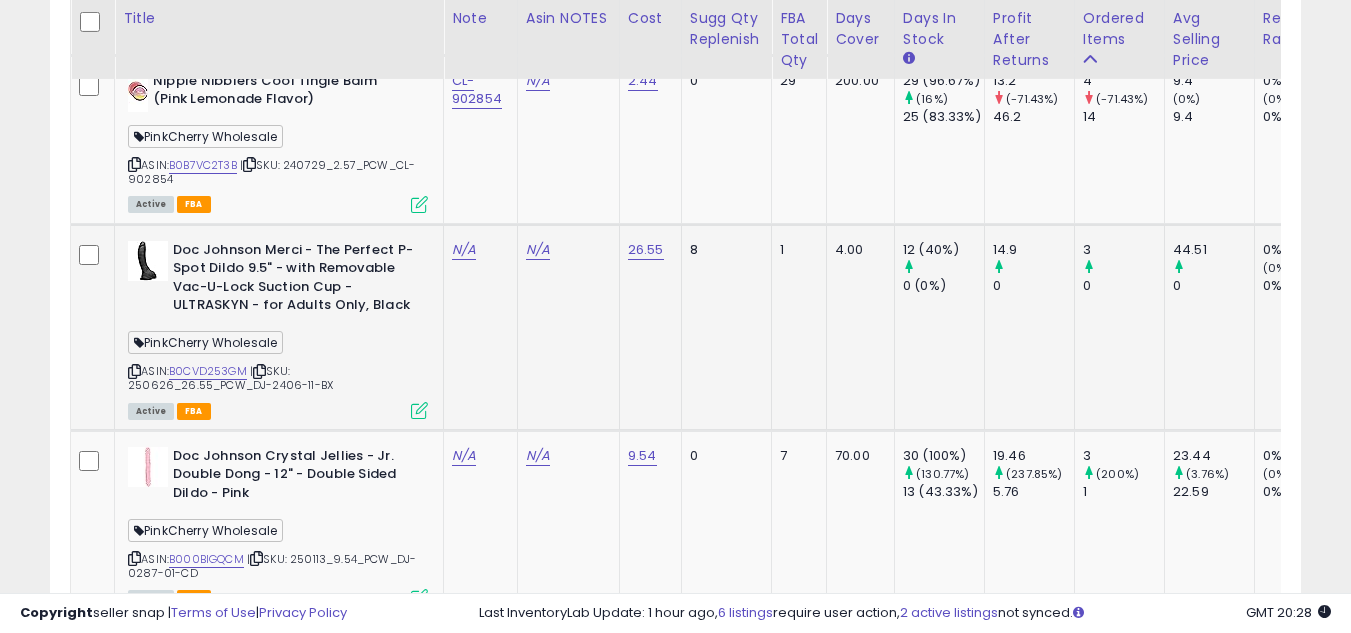 click at bounding box center (134, 371) 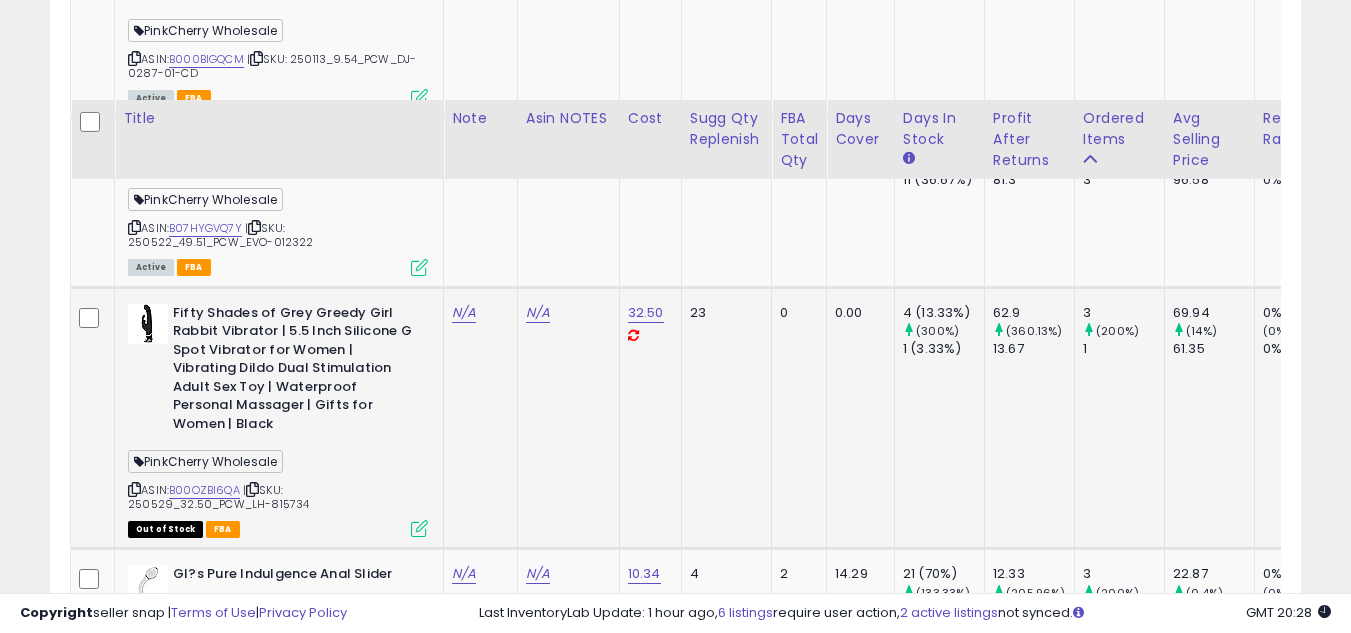 scroll, scrollTop: 9300, scrollLeft: 0, axis: vertical 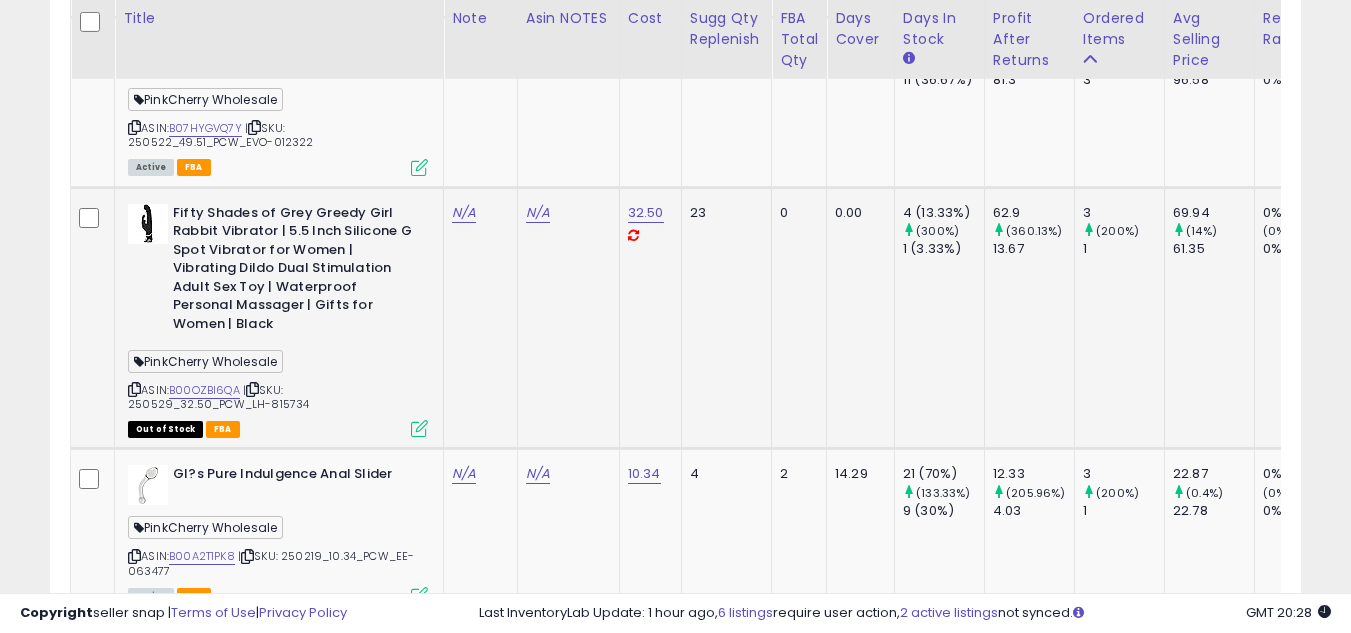 click at bounding box center [134, 389] 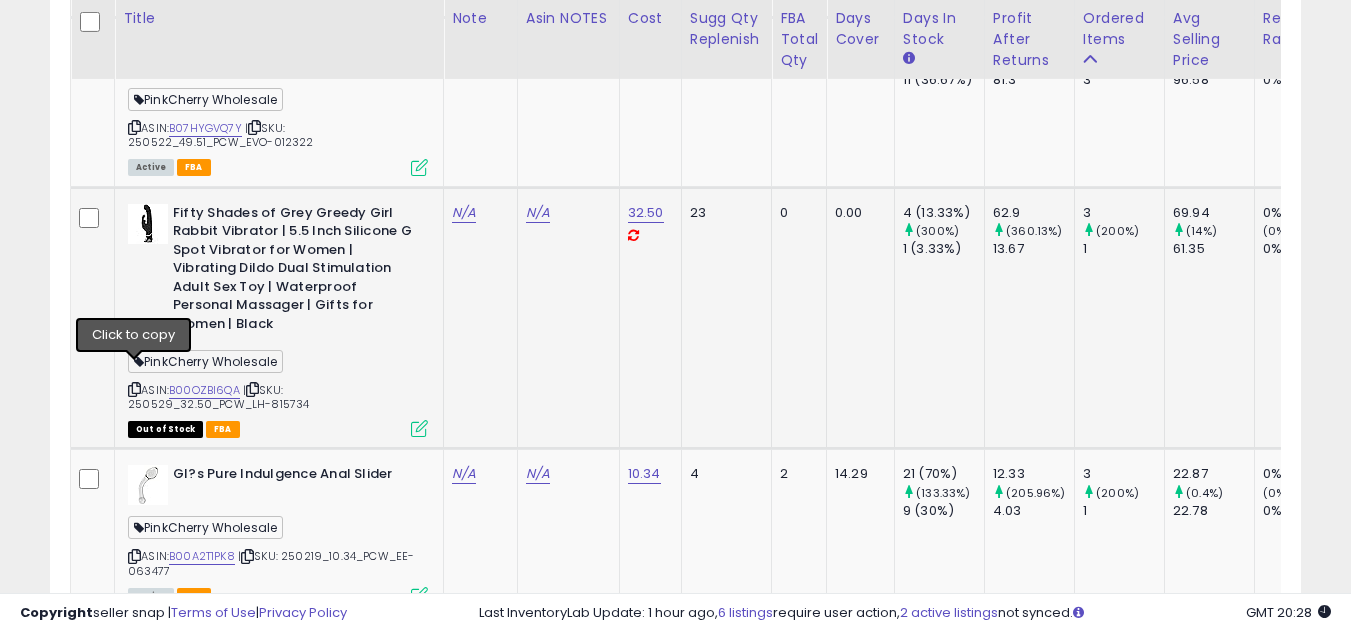 click at bounding box center [134, 389] 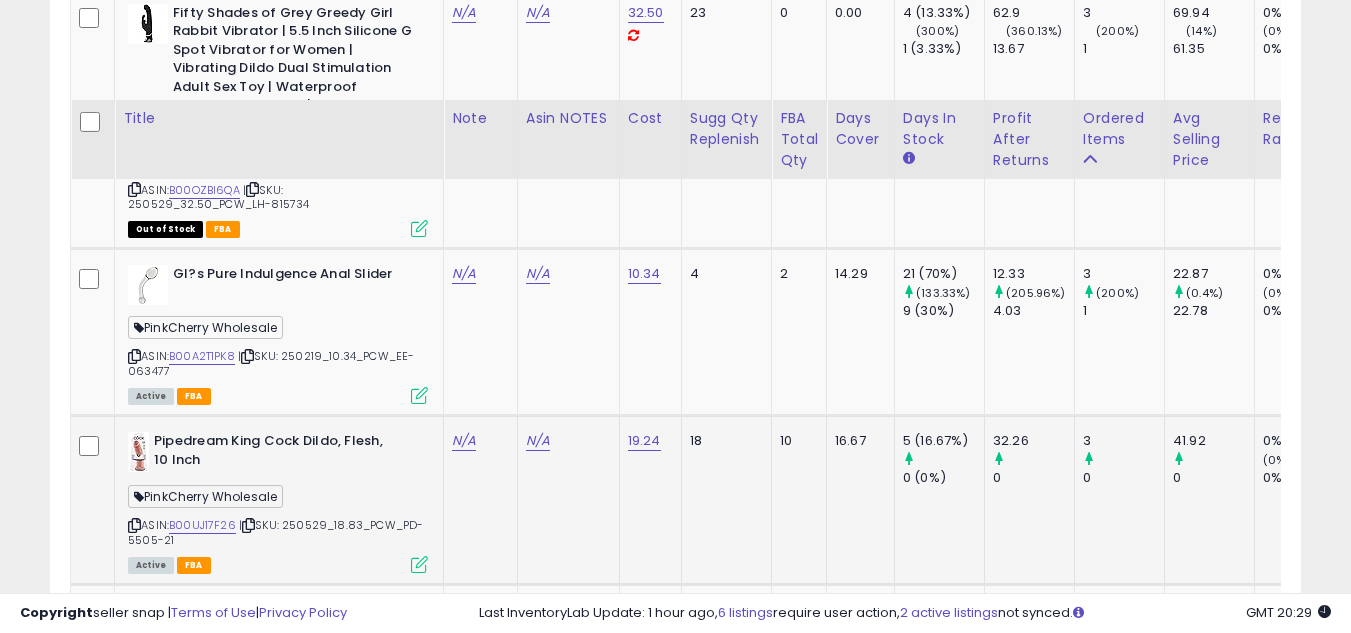 scroll, scrollTop: 9600, scrollLeft: 0, axis: vertical 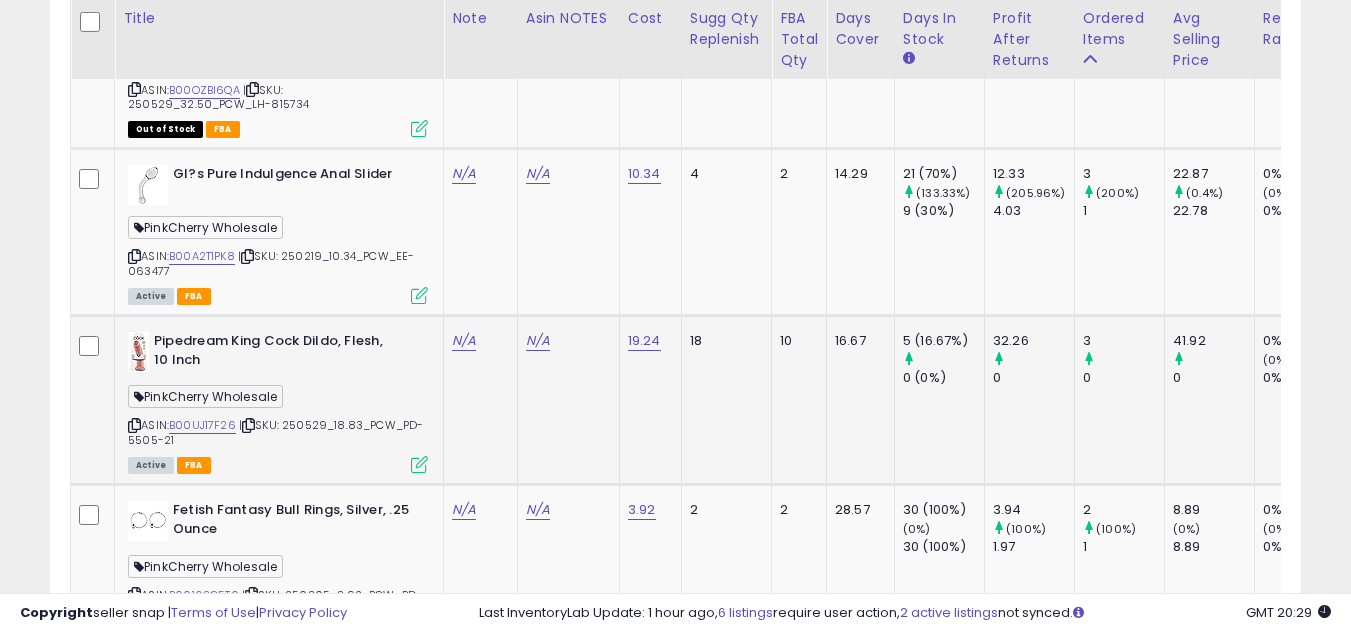 click at bounding box center (134, 425) 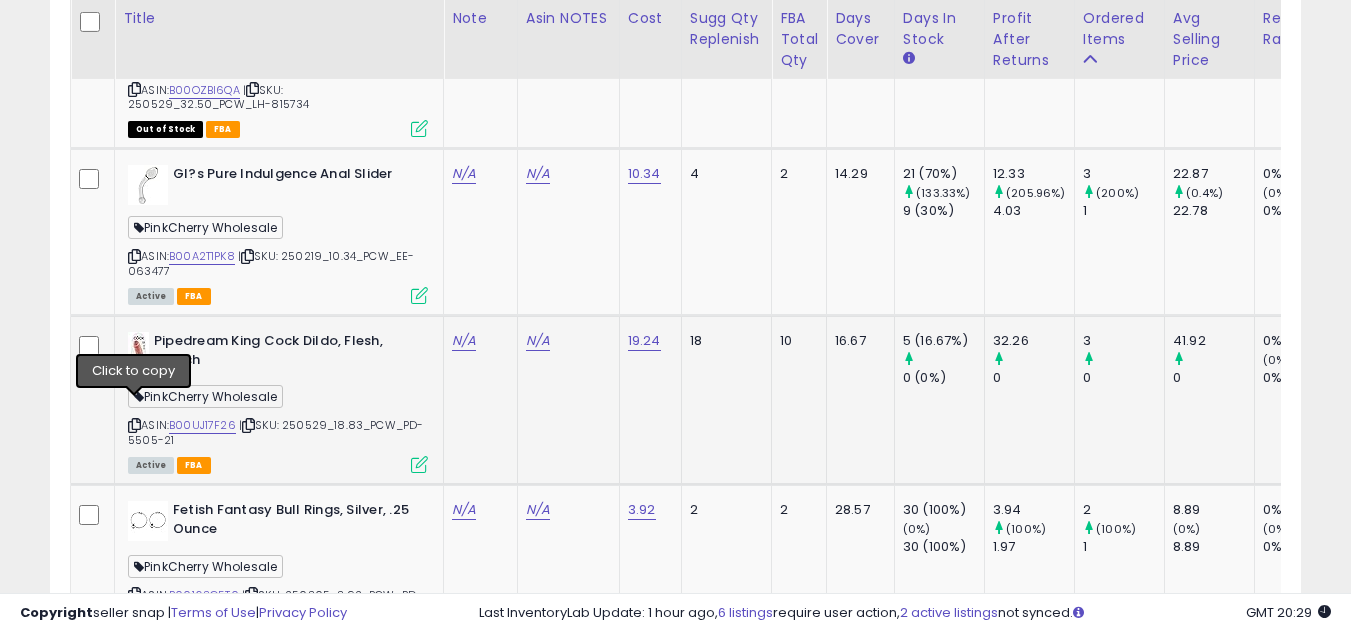 click at bounding box center [134, 425] 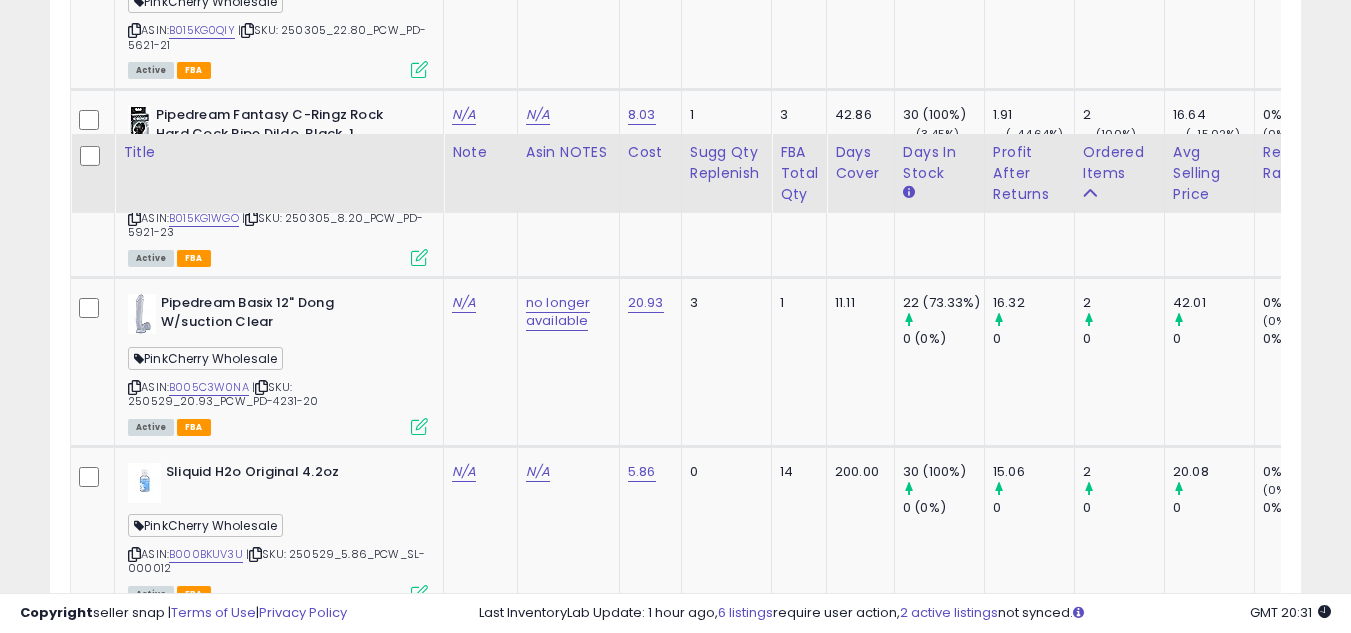 scroll, scrollTop: 10634, scrollLeft: 0, axis: vertical 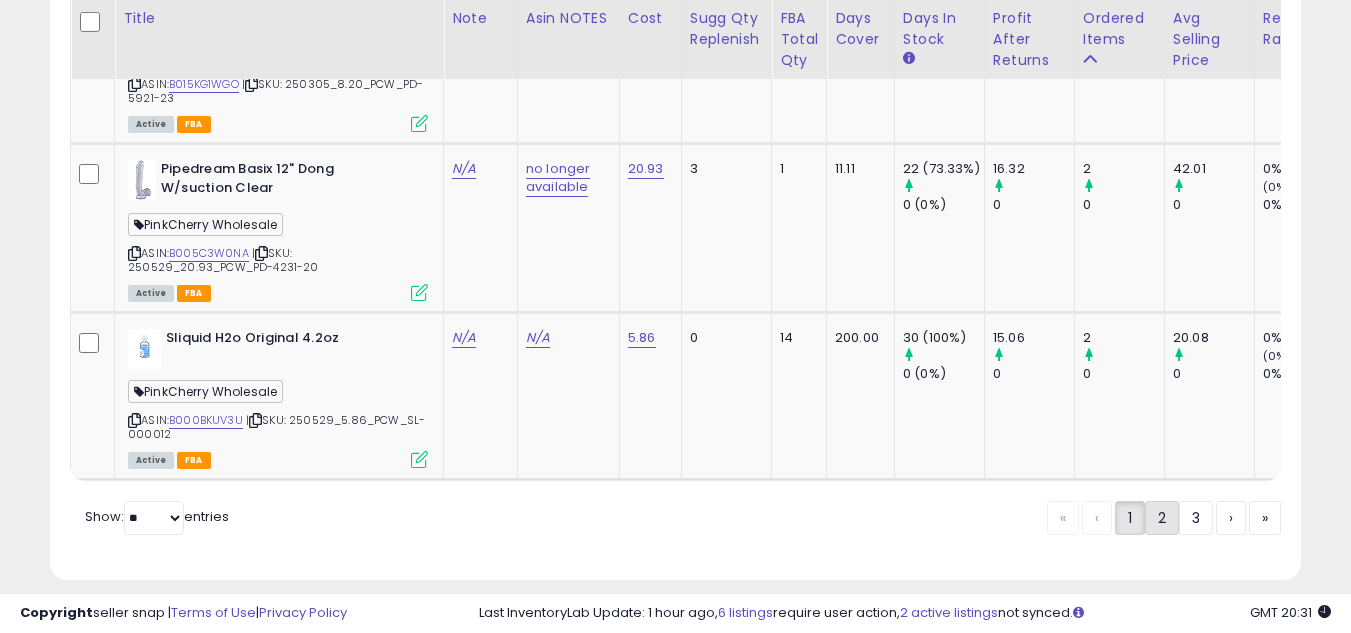 click on "2" 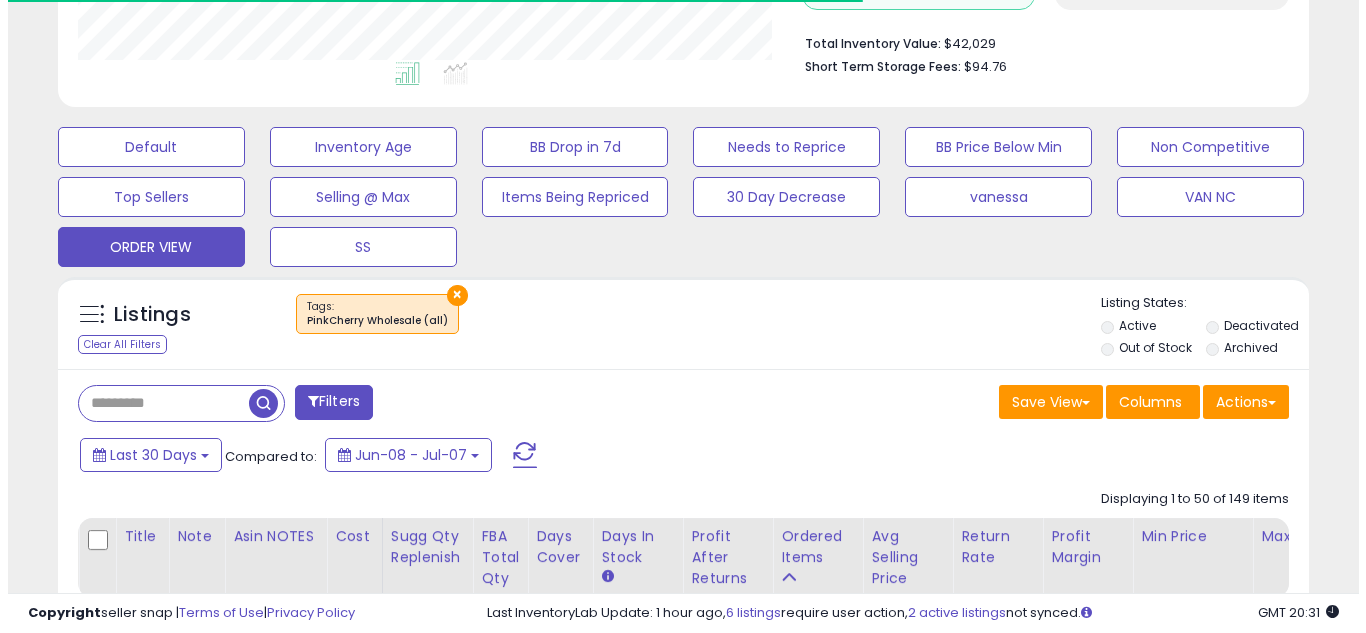 scroll, scrollTop: 0, scrollLeft: 0, axis: both 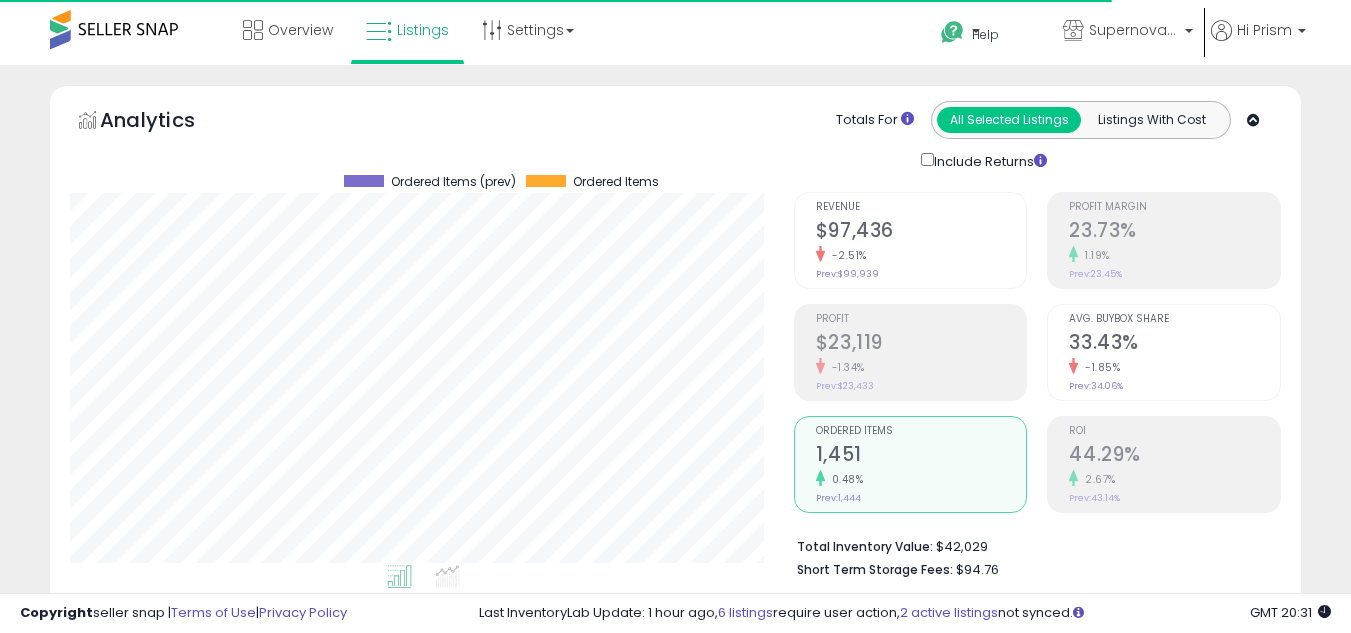 click on "1,451" at bounding box center (921, 456) 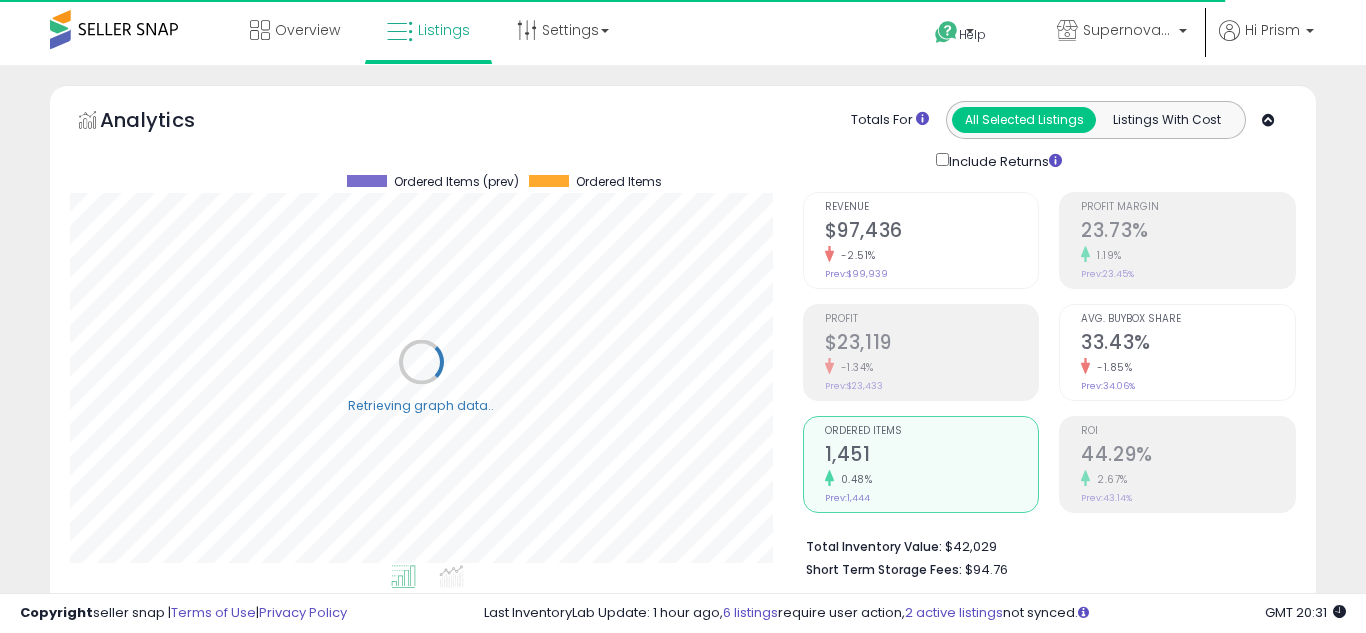 scroll, scrollTop: 999590, scrollLeft: 999267, axis: both 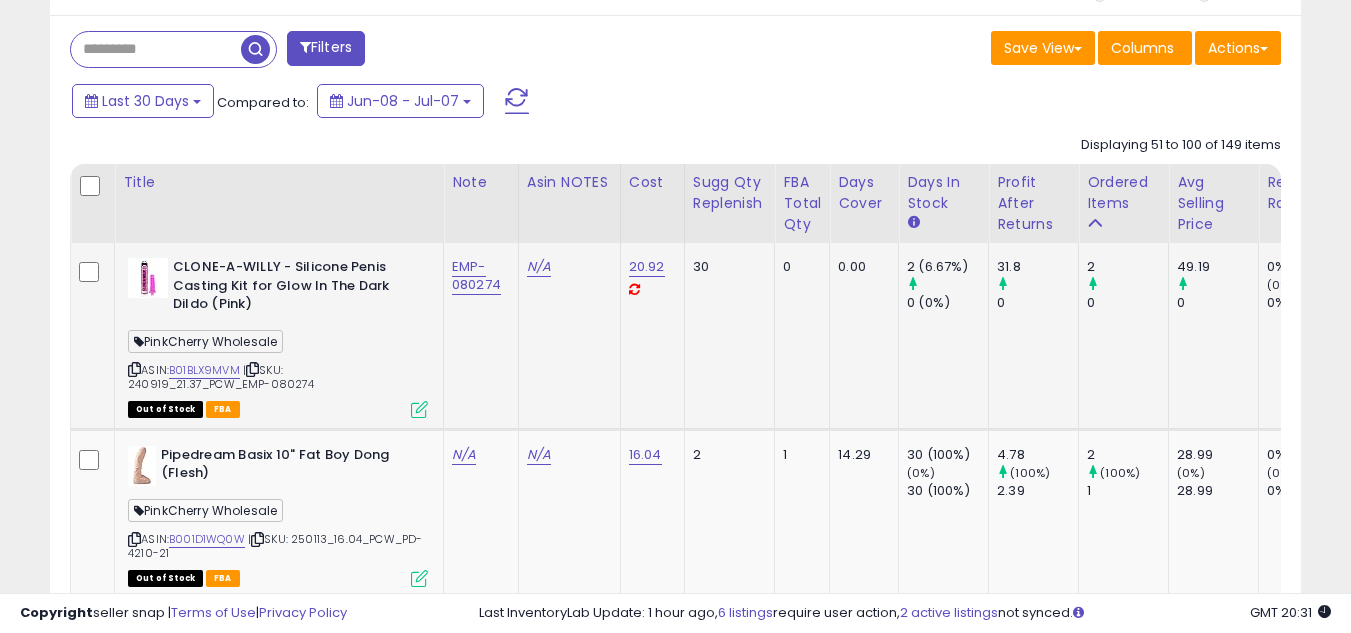 click at bounding box center (134, 369) 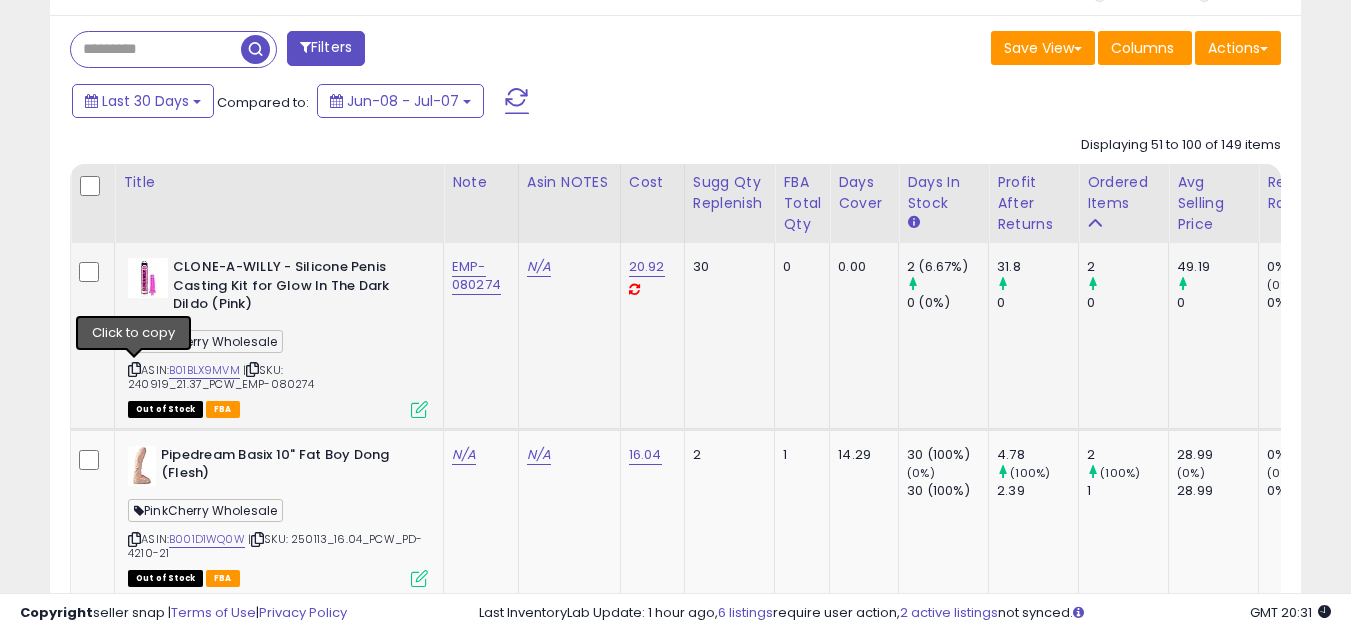 click at bounding box center [134, 369] 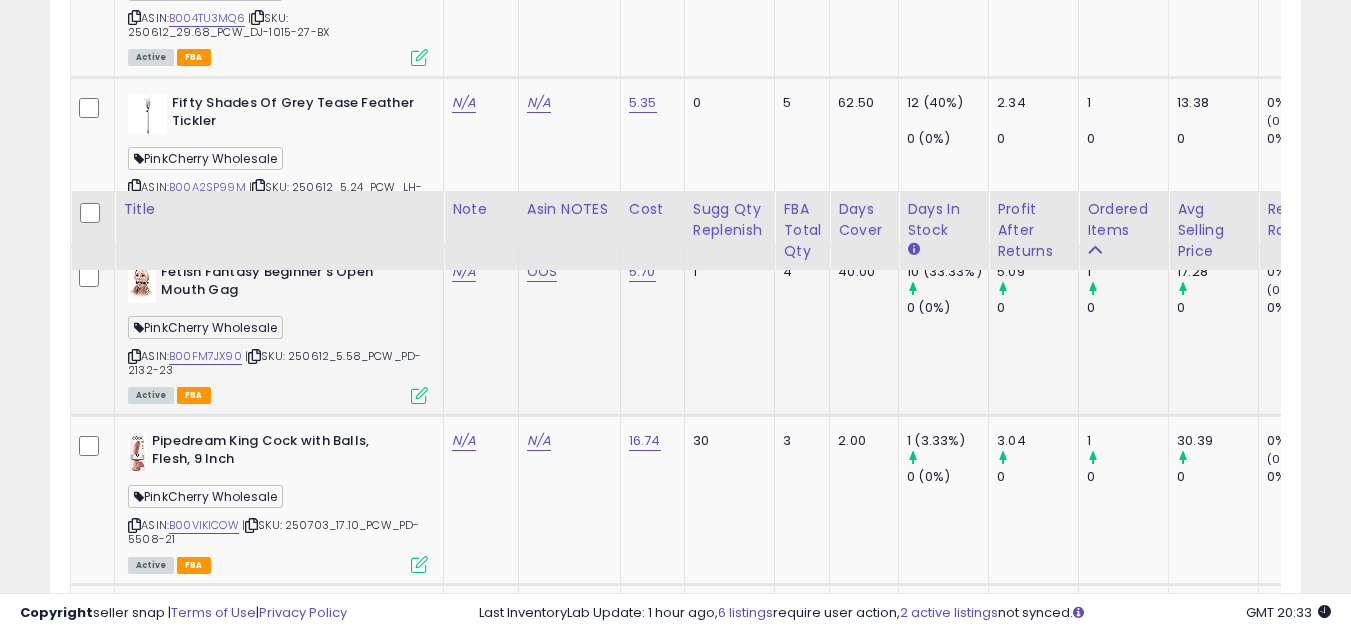 scroll, scrollTop: 4057, scrollLeft: 0, axis: vertical 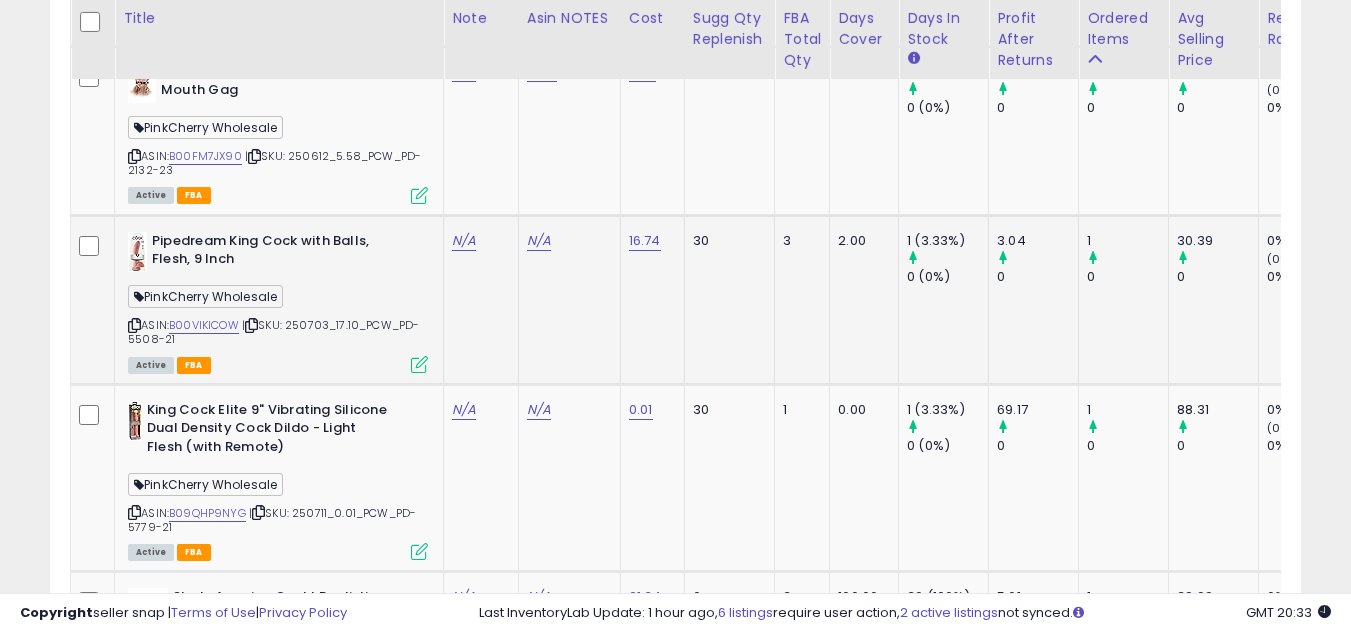 click at bounding box center [134, 325] 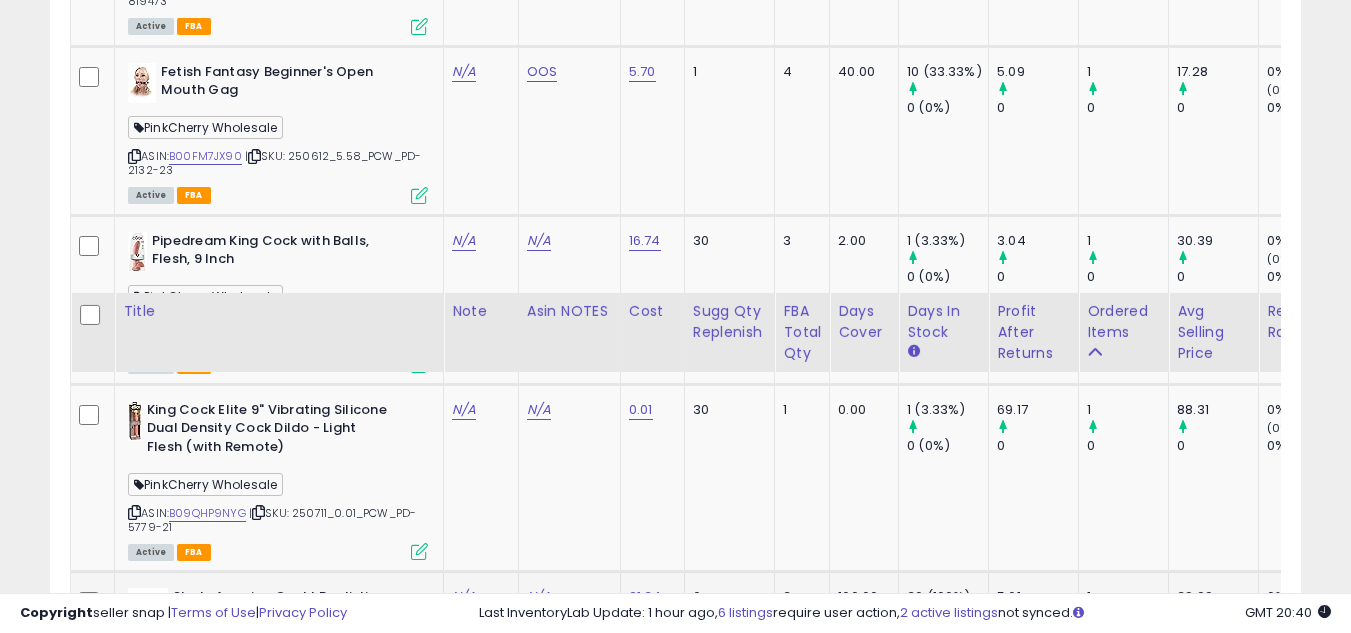scroll, scrollTop: 4357, scrollLeft: 0, axis: vertical 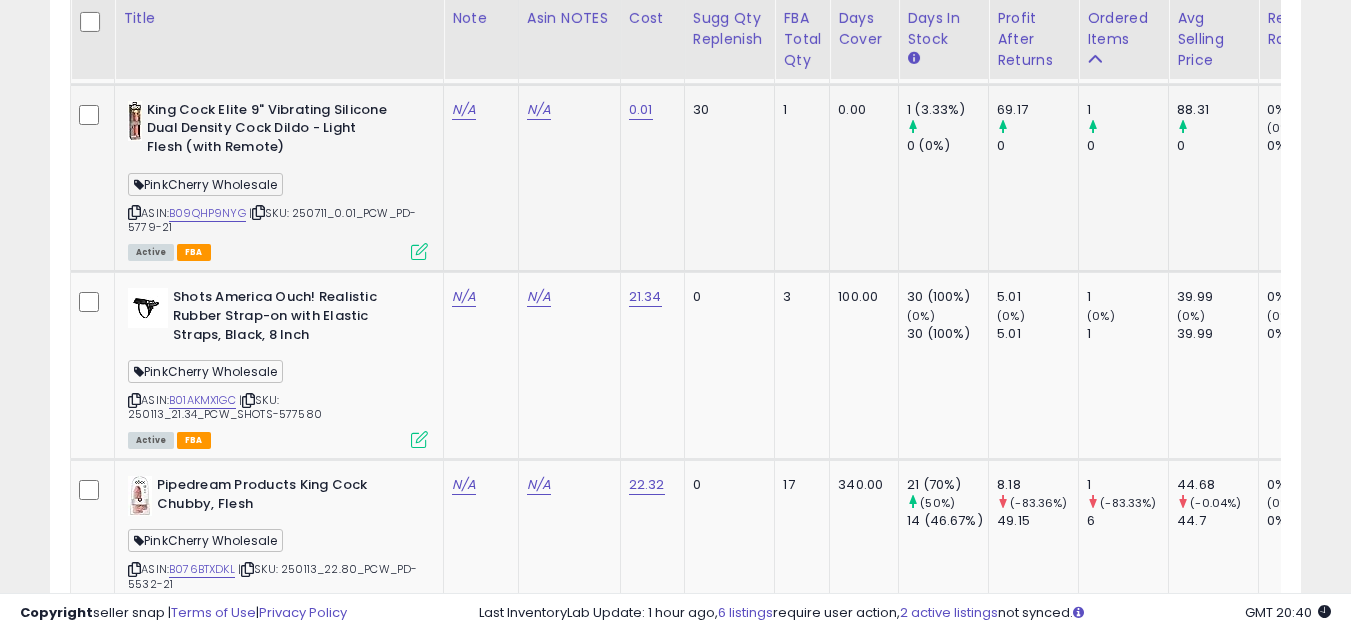 click at bounding box center (134, 212) 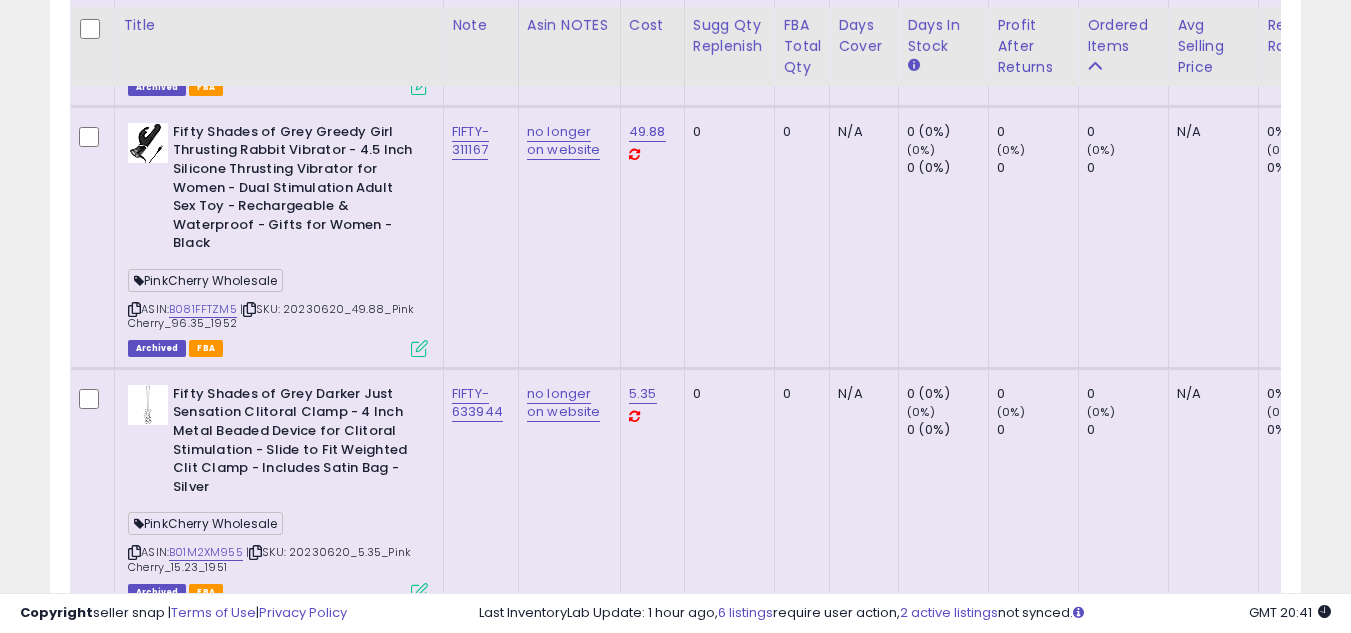 scroll, scrollTop: 10292, scrollLeft: 0, axis: vertical 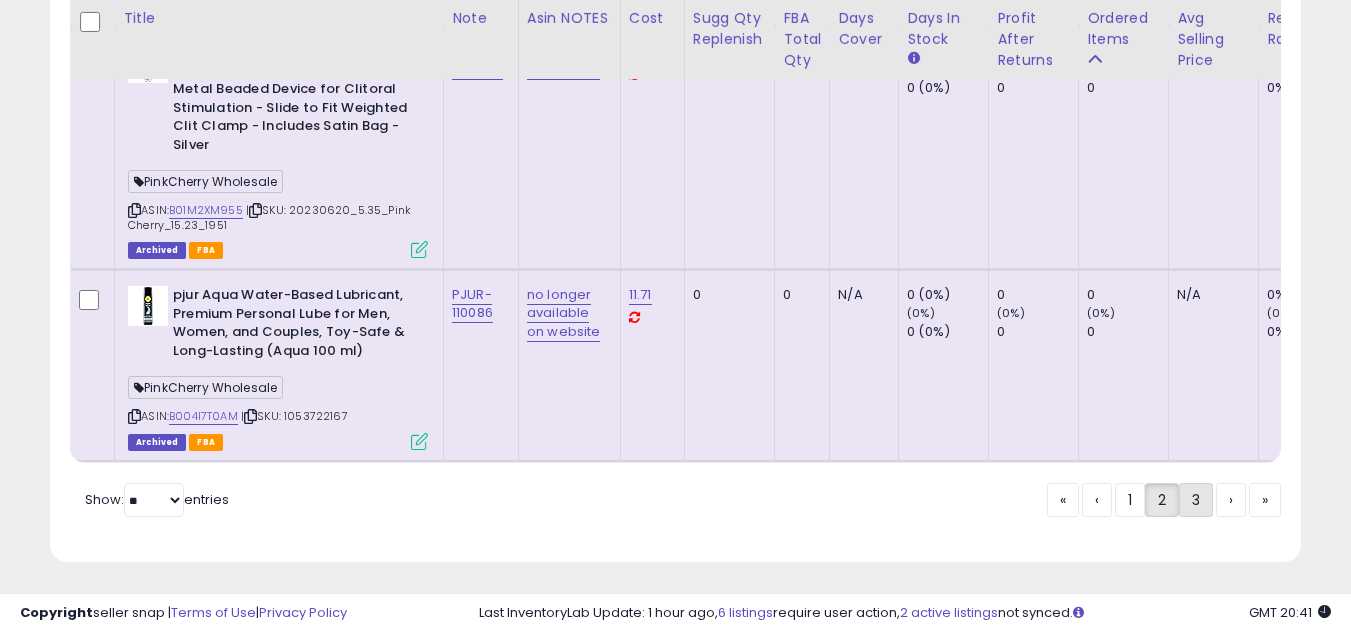 click on "3" 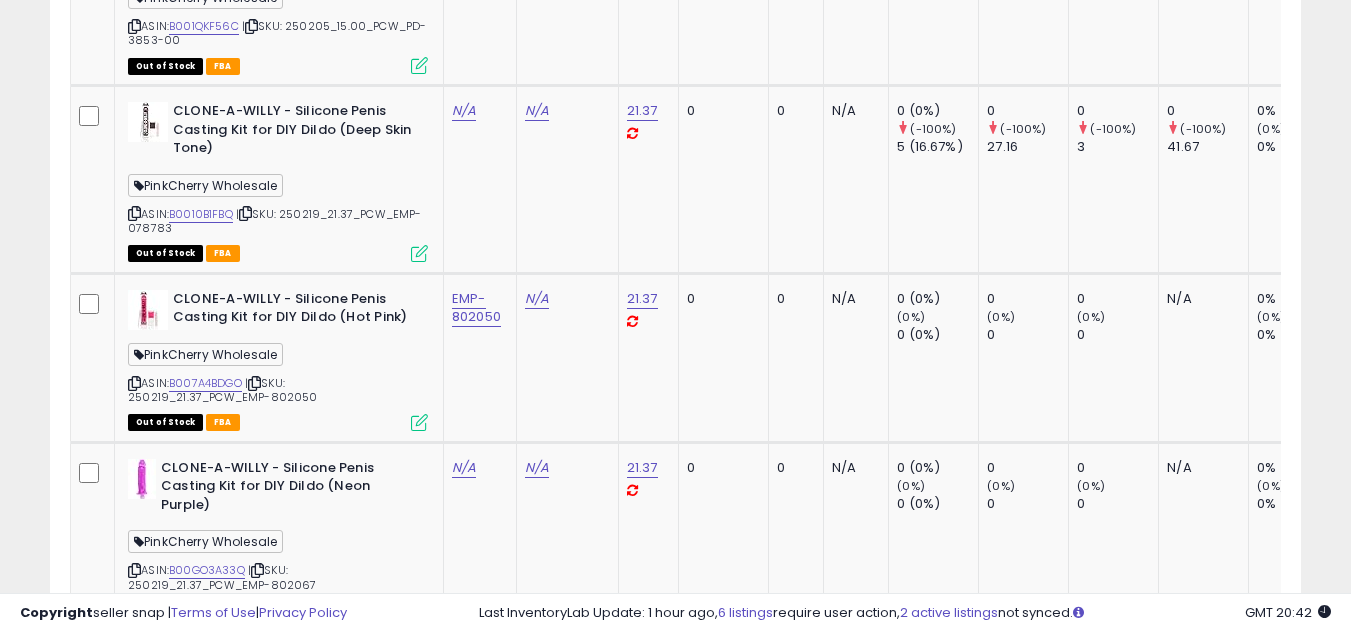 scroll, scrollTop: 4457, scrollLeft: 0, axis: vertical 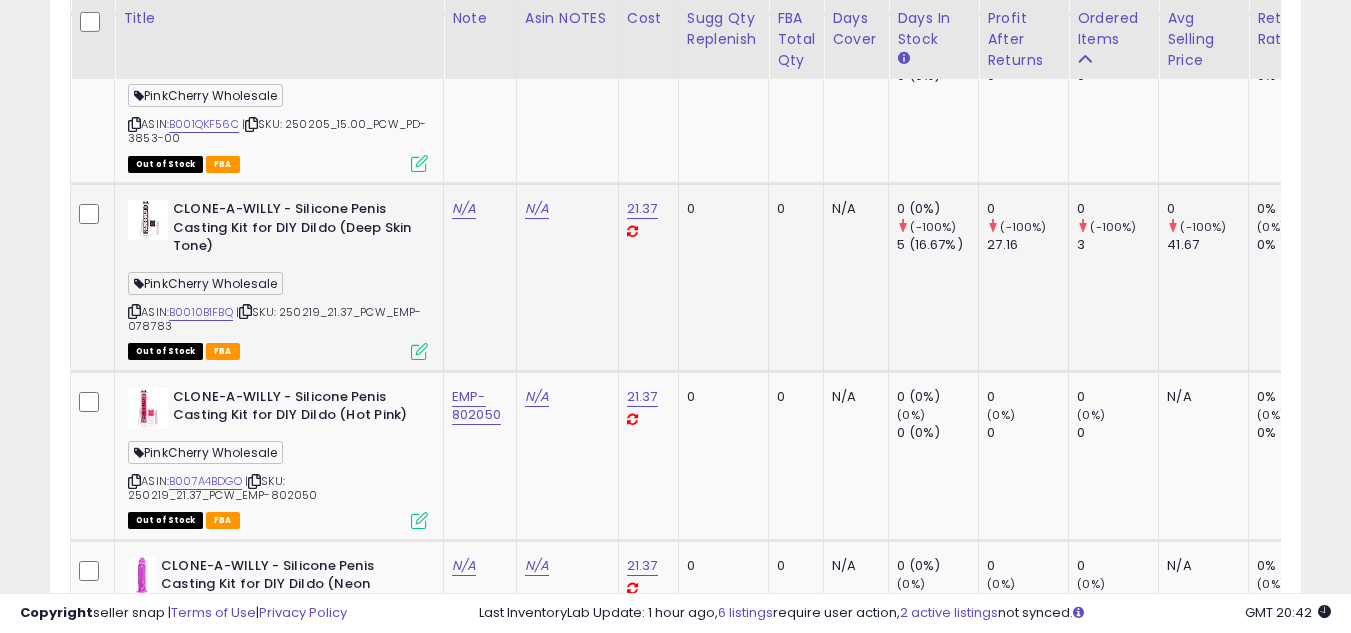 click at bounding box center (134, 311) 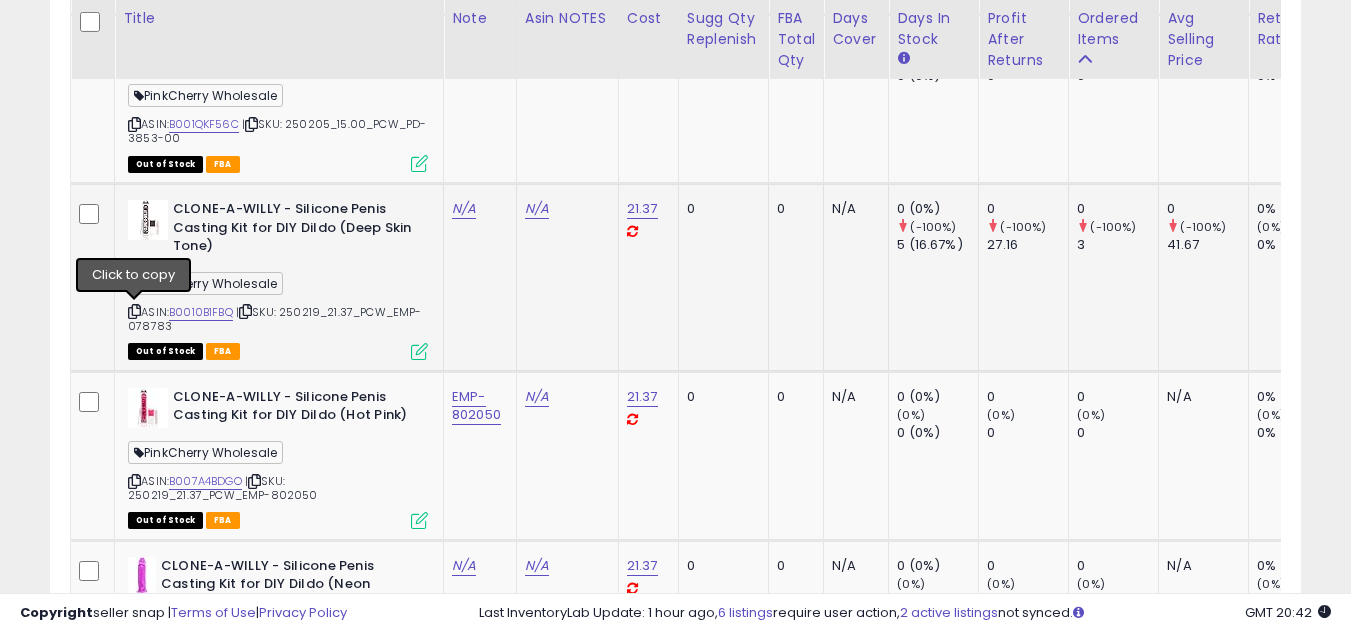click at bounding box center (134, 311) 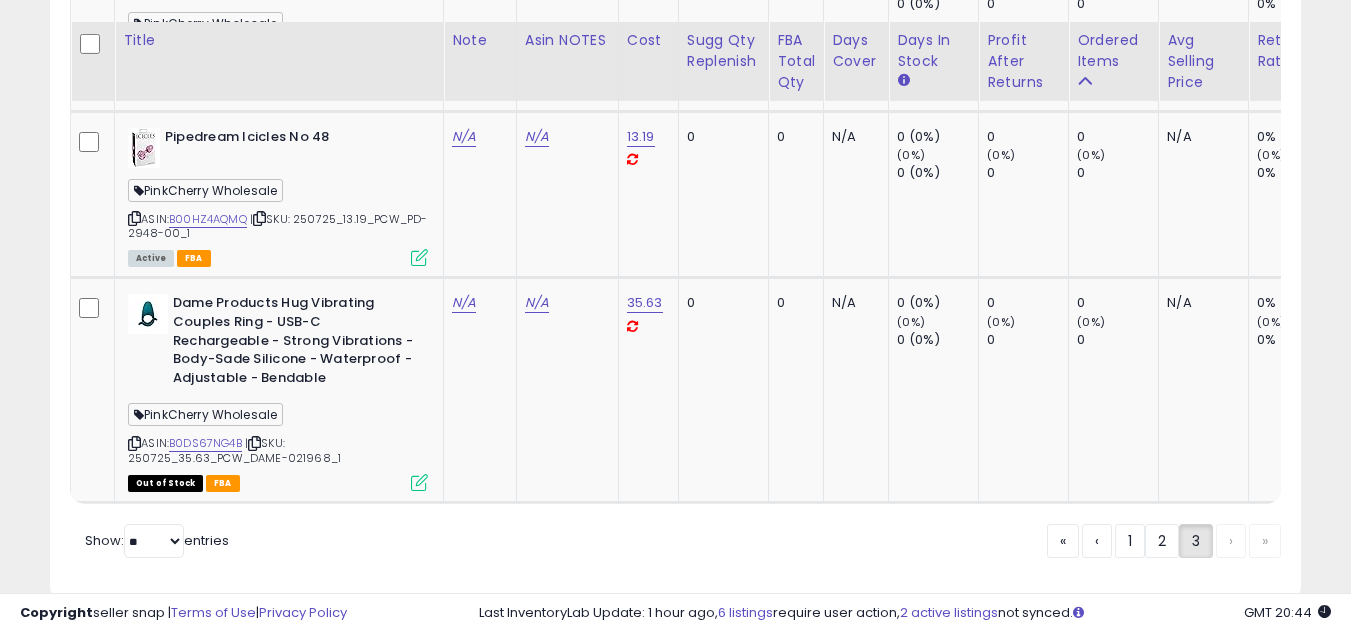 scroll, scrollTop: 9457, scrollLeft: 0, axis: vertical 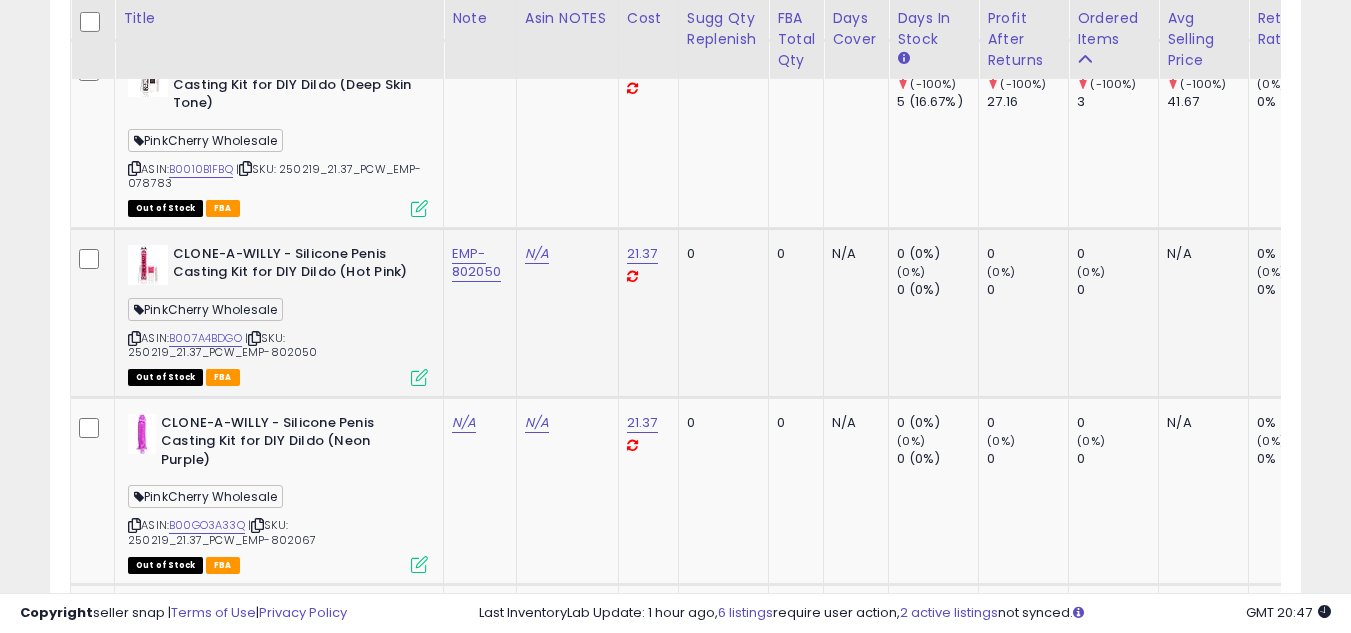click at bounding box center (134, 338) 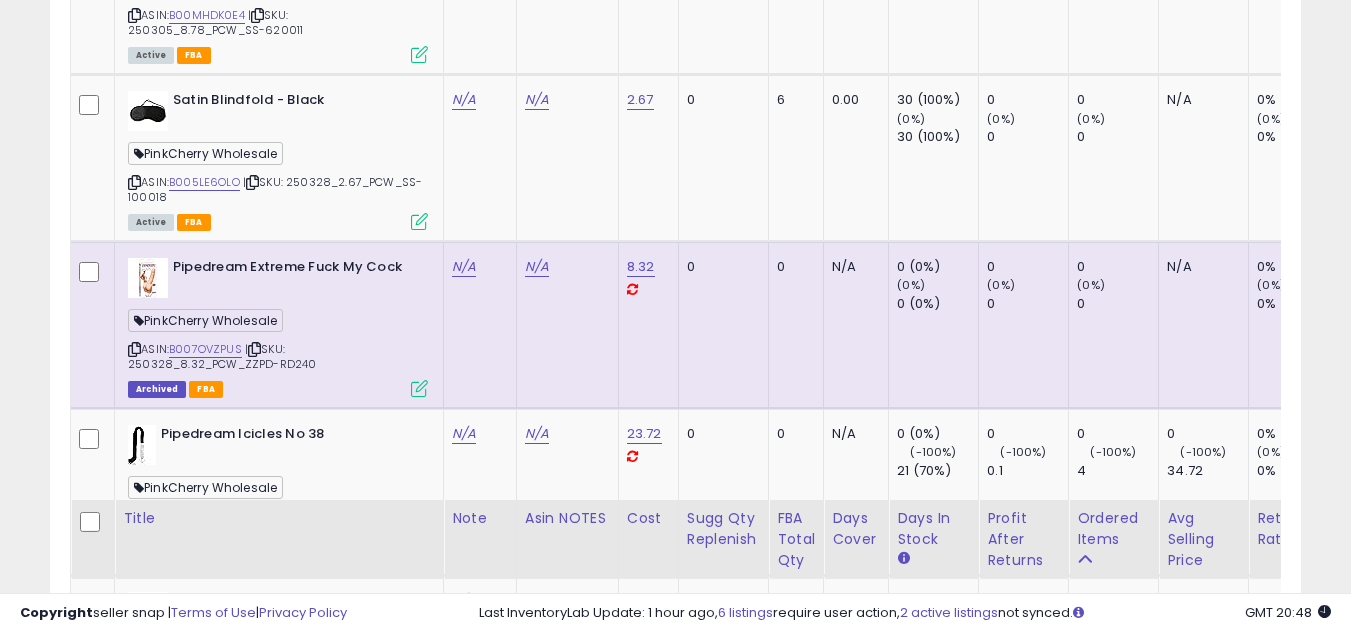 scroll, scrollTop: 6100, scrollLeft: 0, axis: vertical 